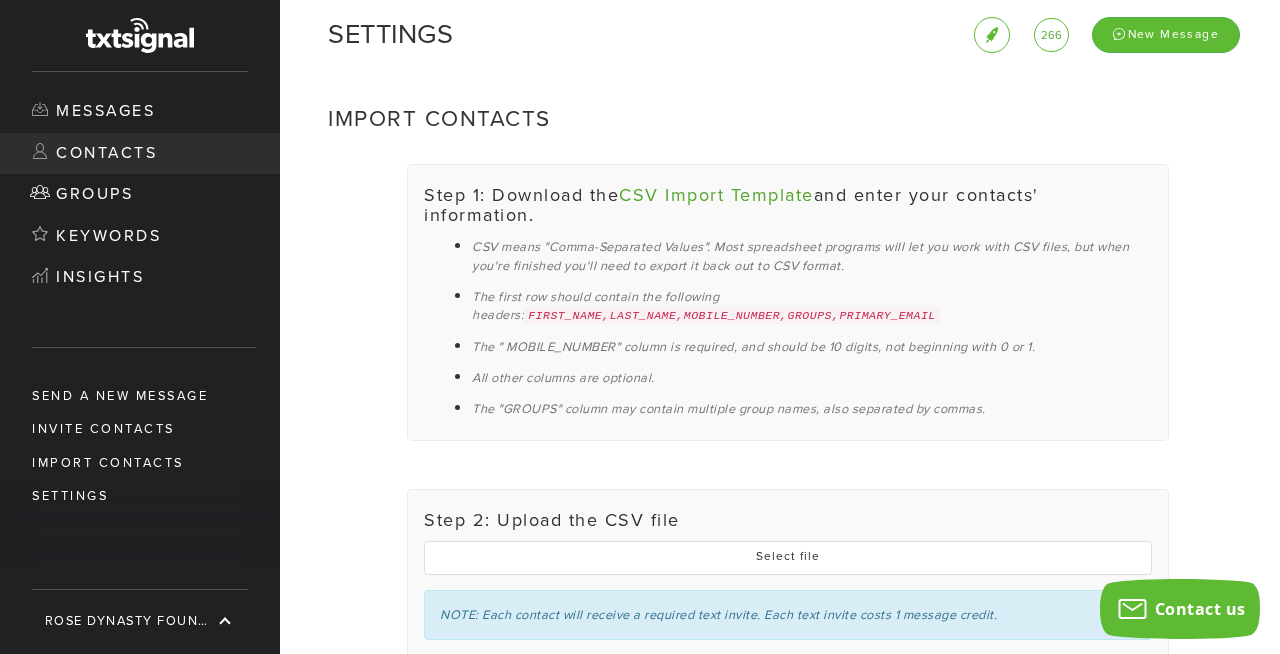 scroll, scrollTop: 0, scrollLeft: 0, axis: both 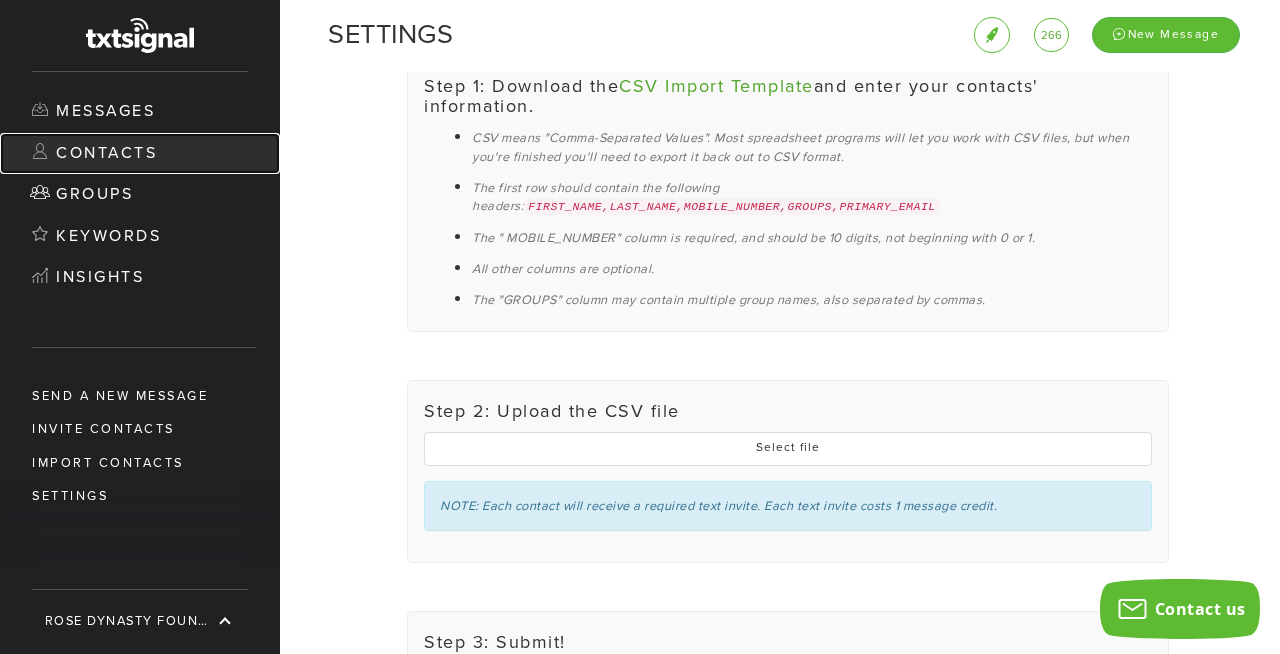 click on "Contacts" at bounding box center [140, 154] 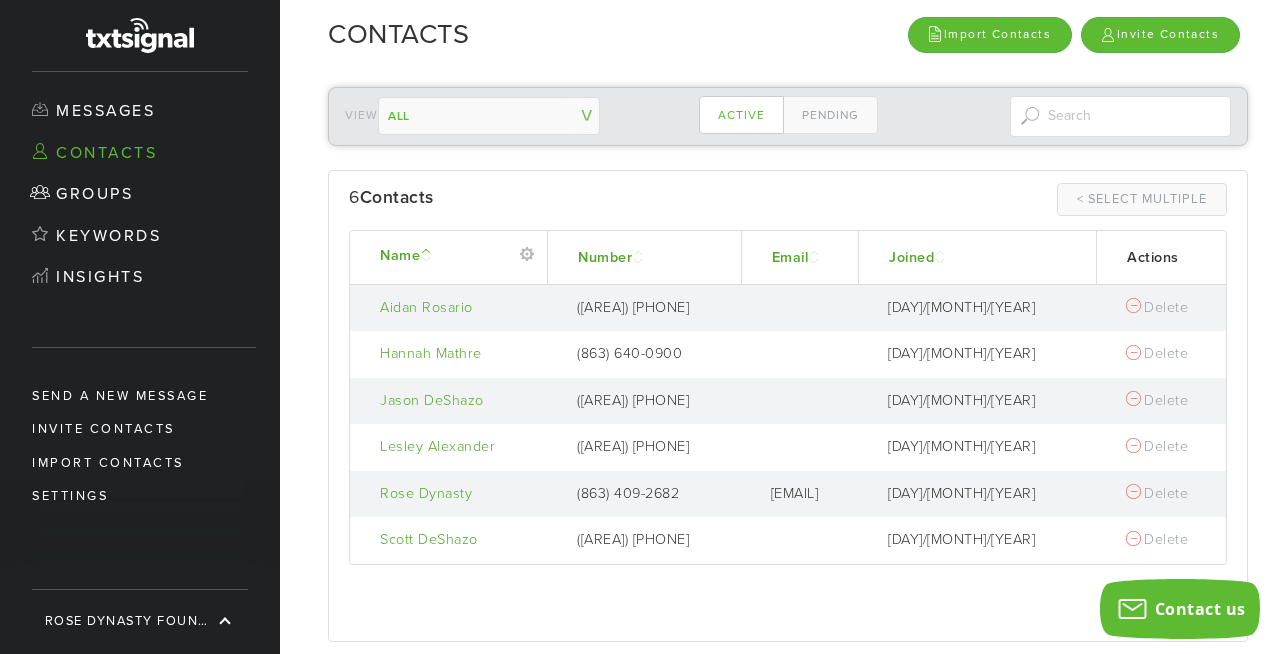 click on "All
Volunteers ------------- Contacts not in a group" at bounding box center [489, 116] 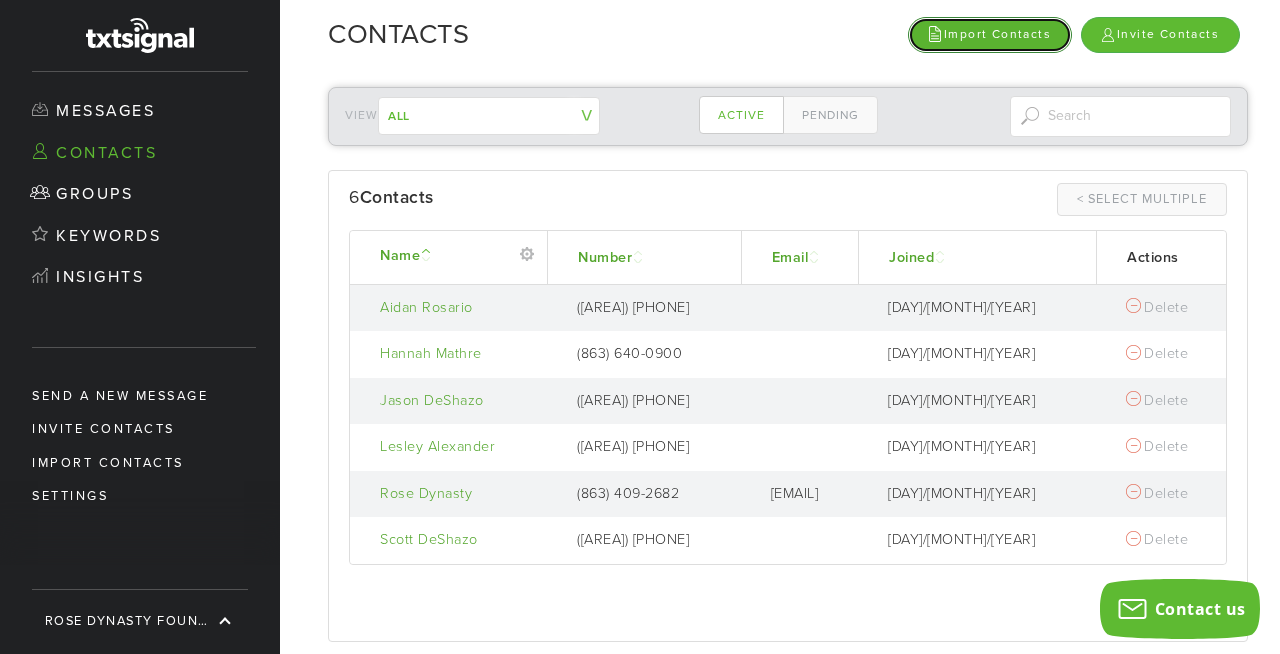 click on "Import Contacts" at bounding box center [990, 34] 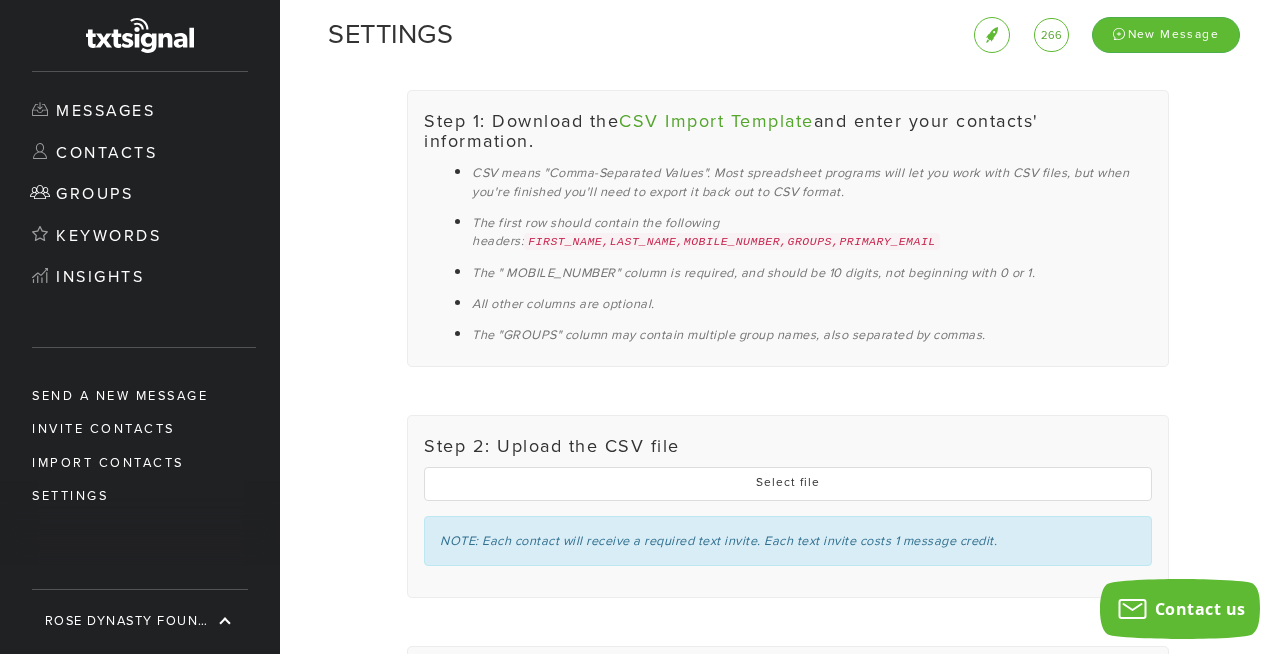 scroll, scrollTop: 127, scrollLeft: 0, axis: vertical 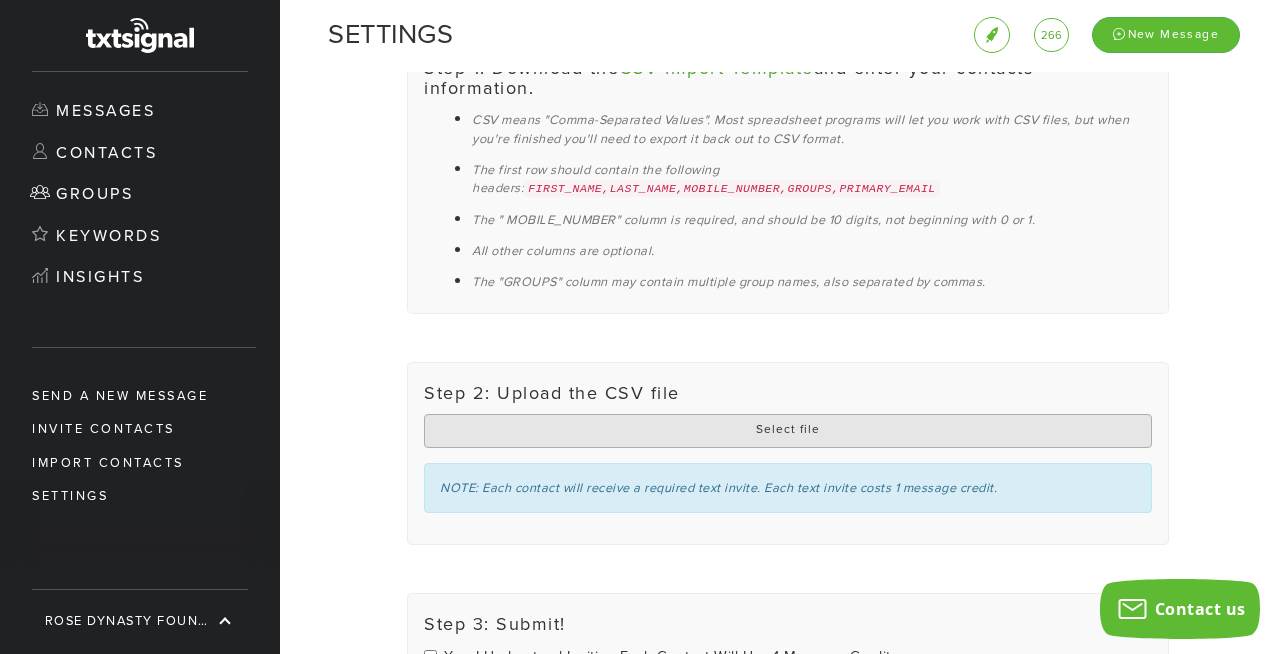 click at bounding box center [788, 431] 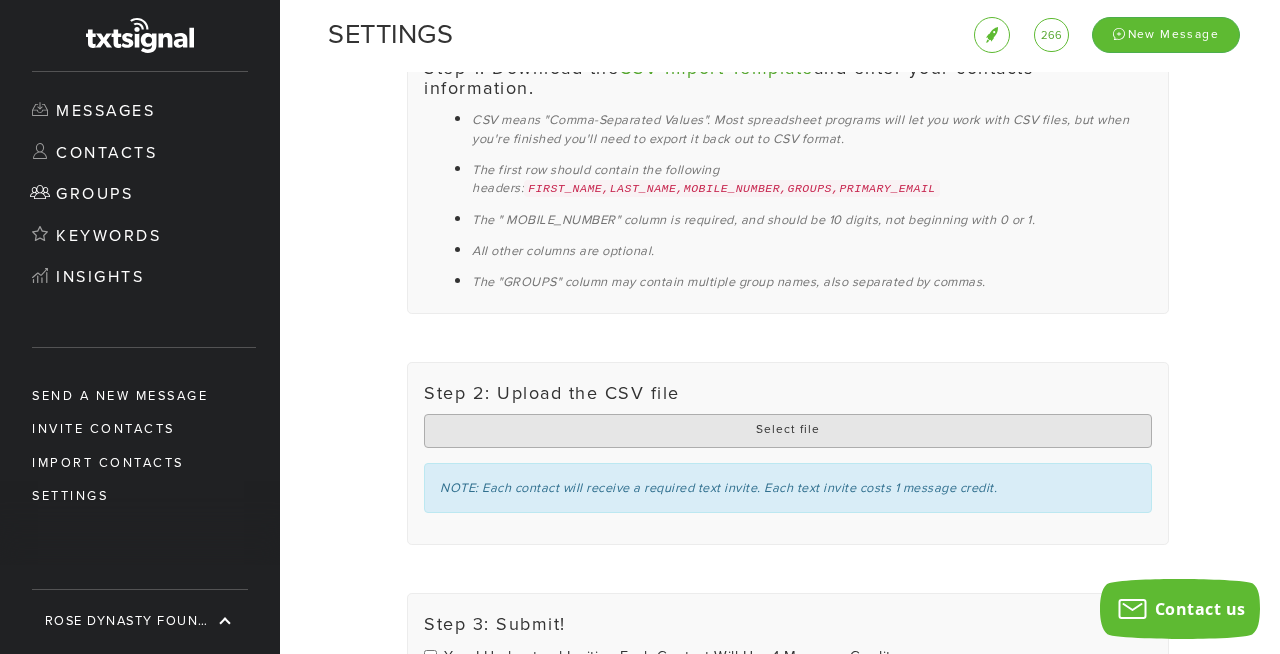 type on "C:\fakepath\TextSignal Volunteer Import [MONTH]-[DAY]-[YEAR] - contact-import-template.csv" 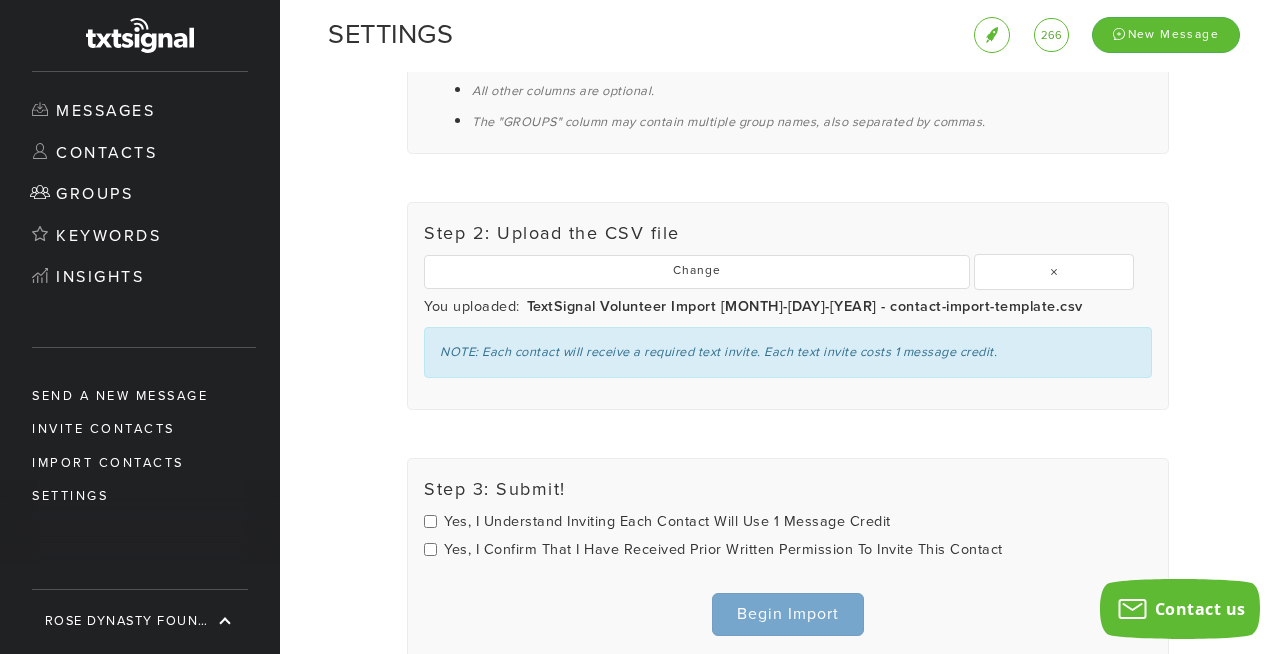 scroll, scrollTop: 415, scrollLeft: 0, axis: vertical 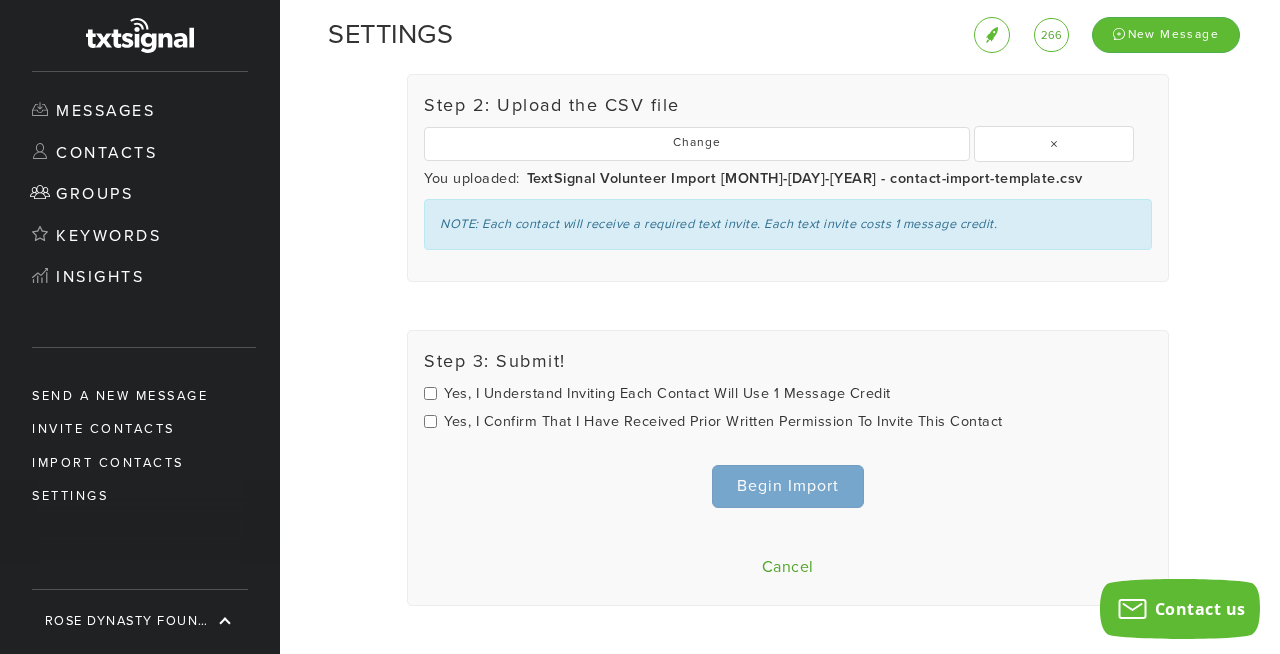 click on "Step 3: Submit!
Yes, I understand inviting each contact will use 1 message credit
Yes, I confirm that I have received prior written permission to invite this contact
Begin Import
Cancel" at bounding box center [788, 468] 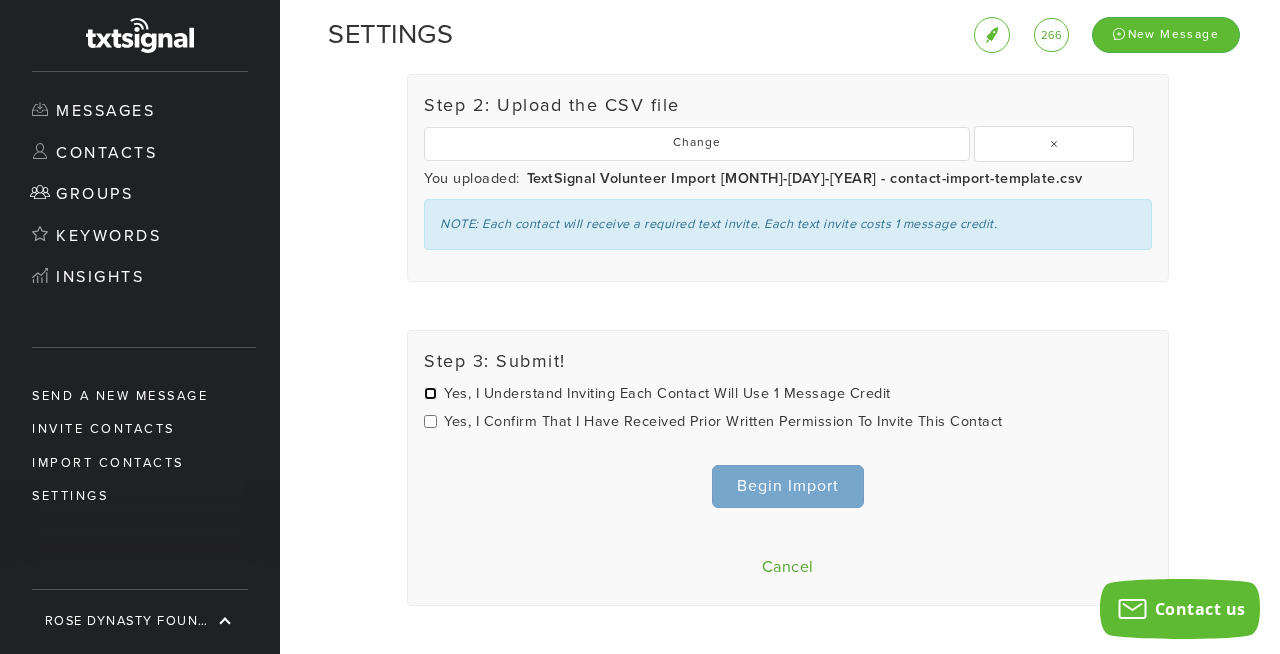 click on "Yes, I understand inviting each contact will use 1 message credit" at bounding box center [430, 393] 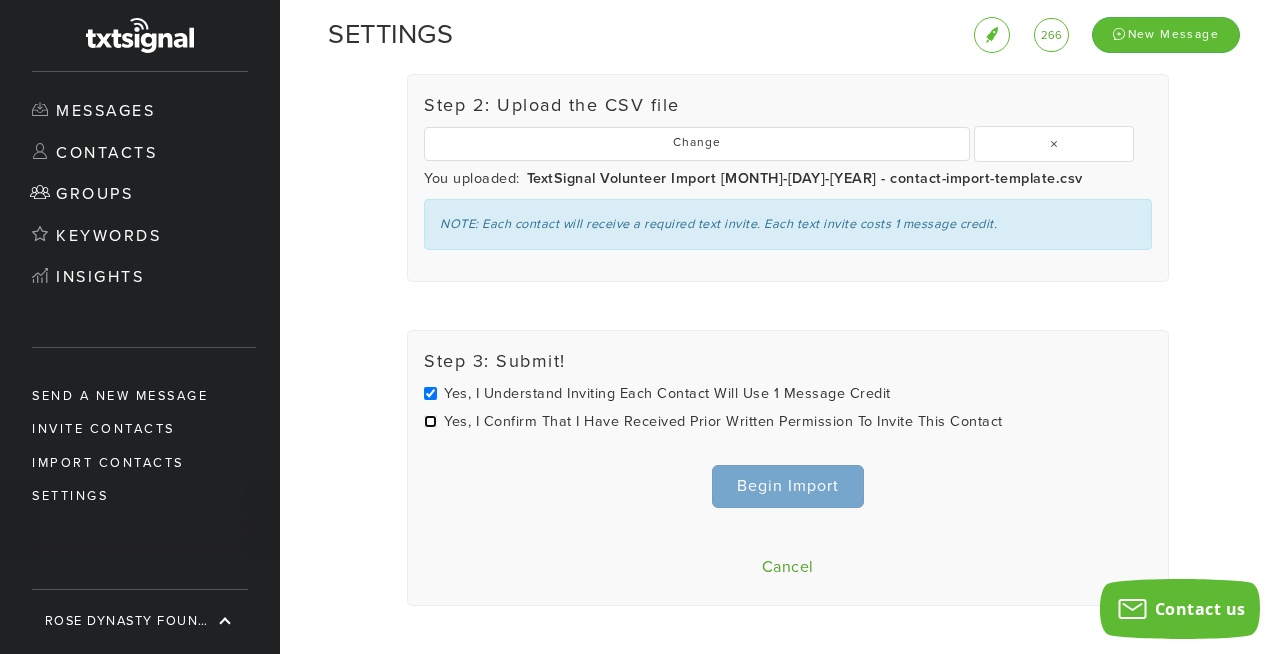 click on "Yes, I confirm that I have received prior written permission to invite this contact" at bounding box center [430, 421] 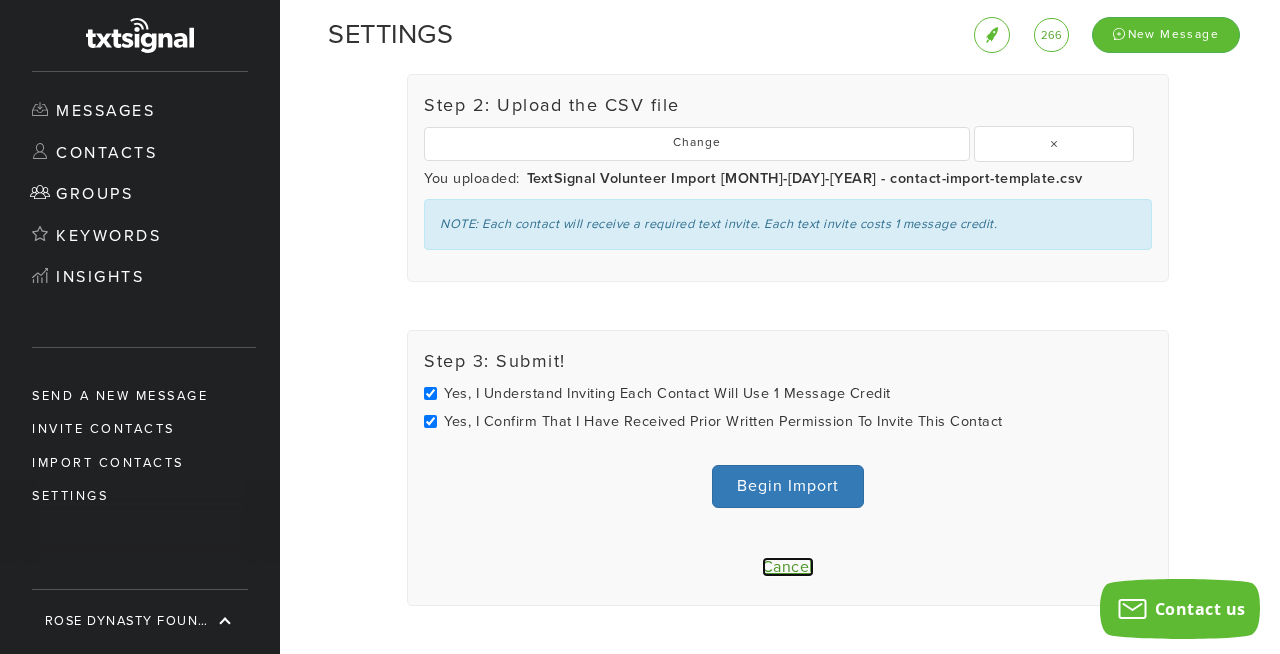 click on "Cancel" at bounding box center [788, 567] 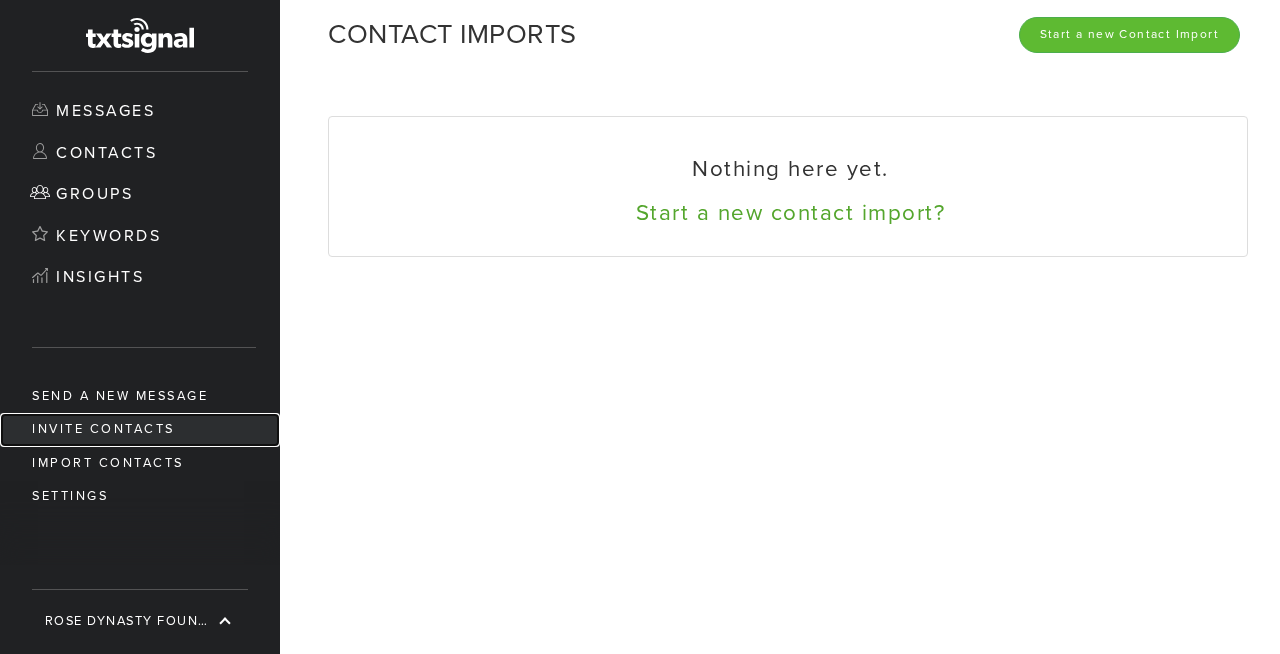 click on "Invite Contacts" at bounding box center [140, 429] 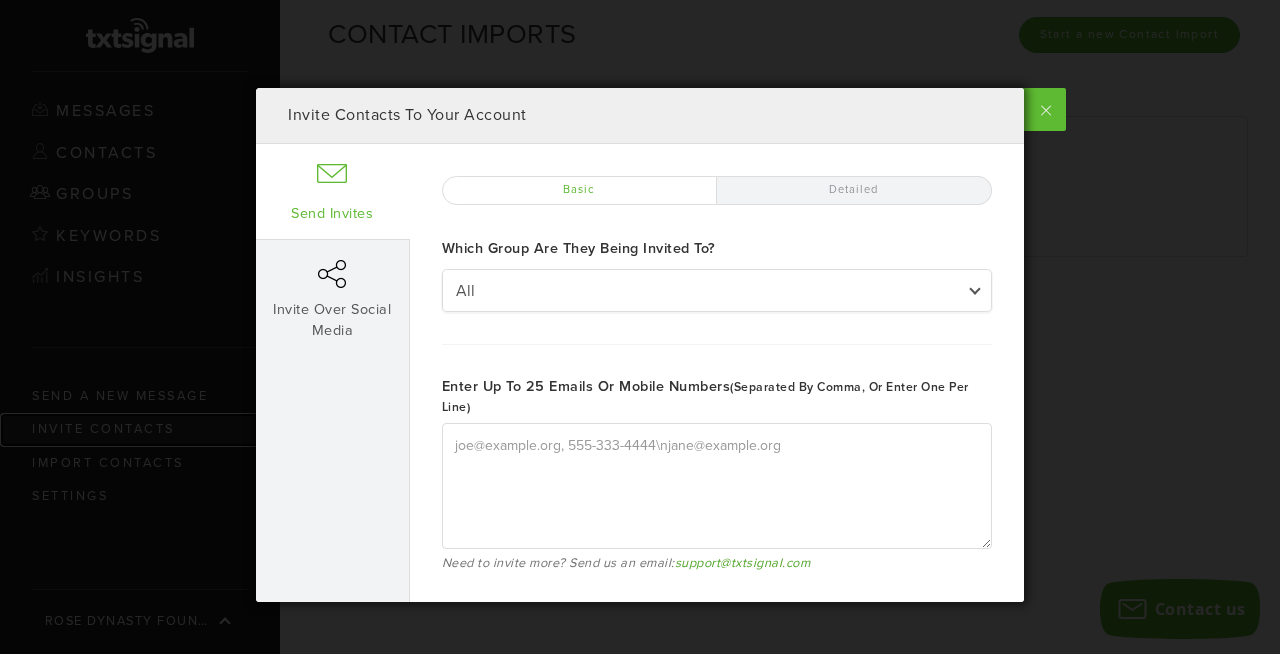 type on "joe@example.org, 555-333-4444
jane@example.org" 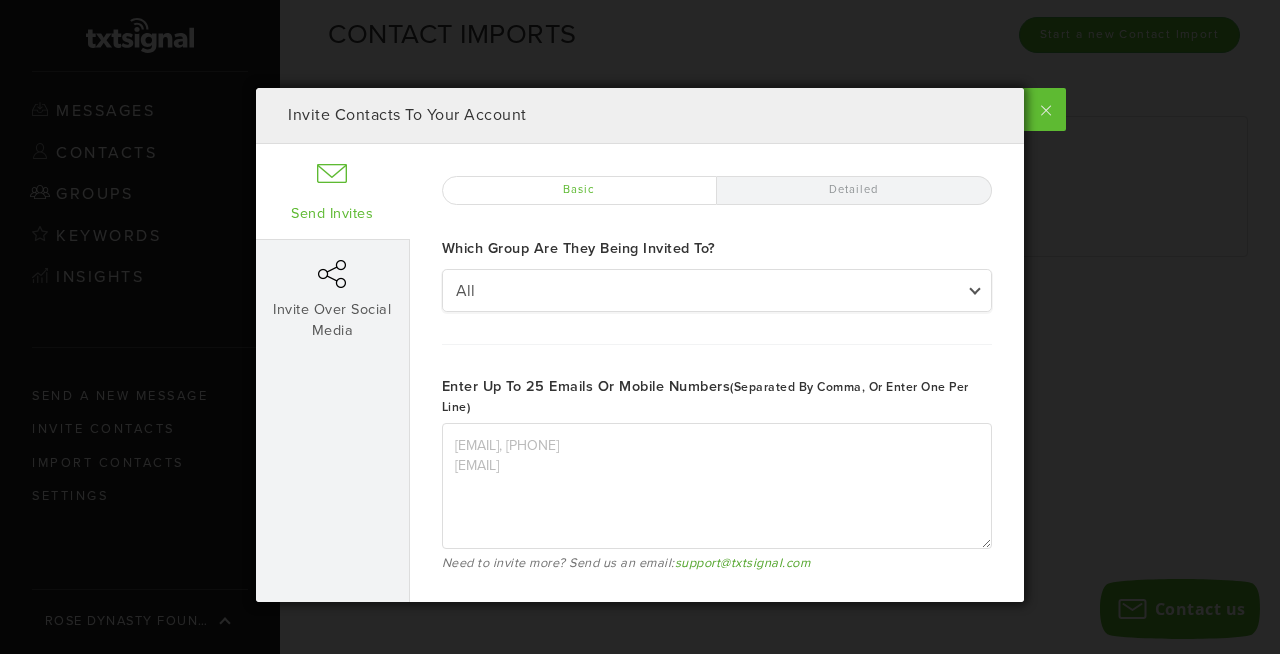 click on "Detailed" at bounding box center [854, 190] 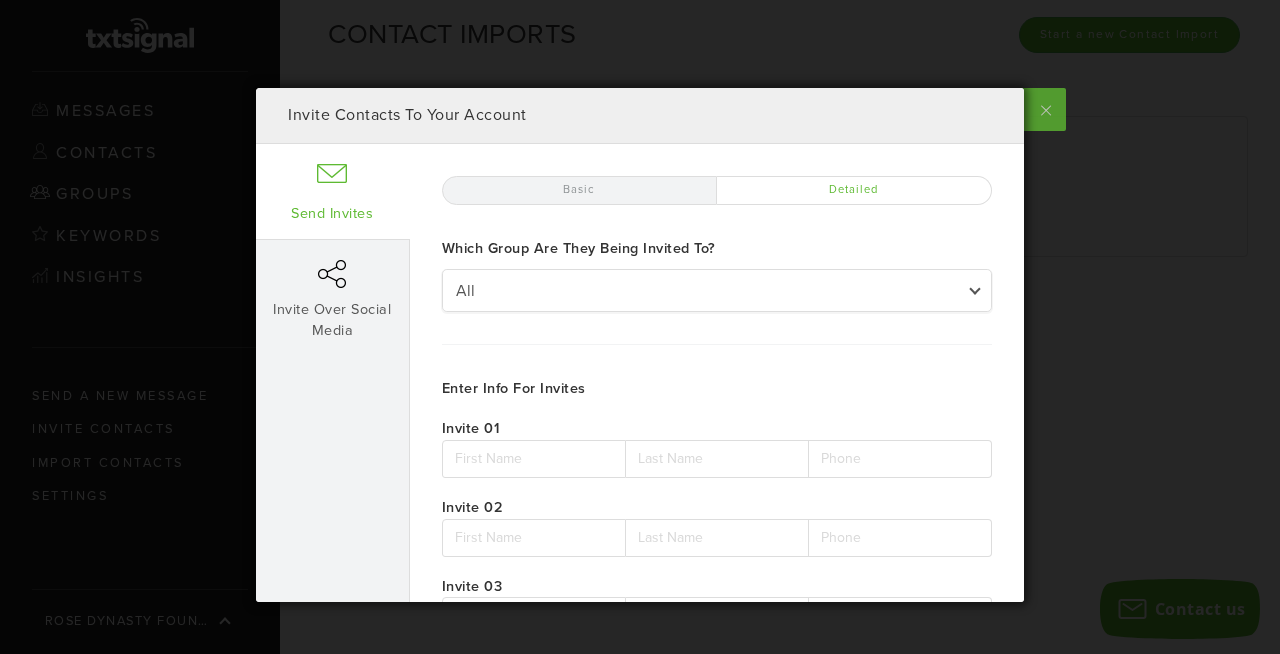 click at bounding box center (1043, 109) 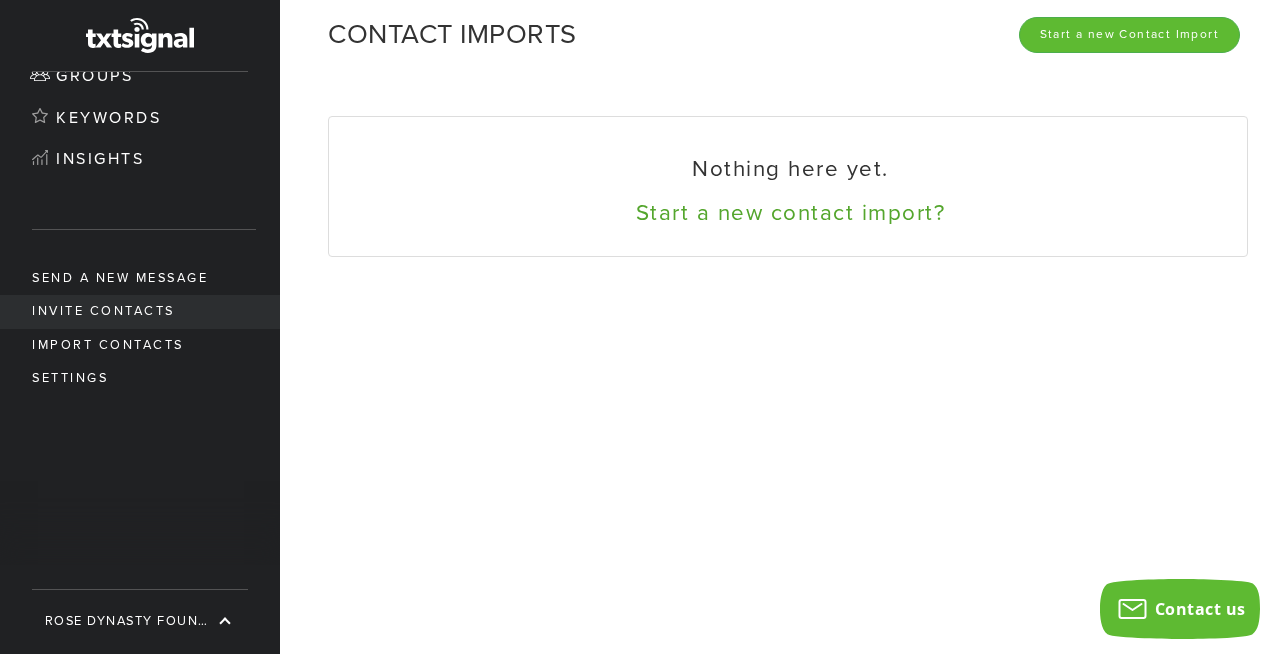 scroll, scrollTop: 131, scrollLeft: 0, axis: vertical 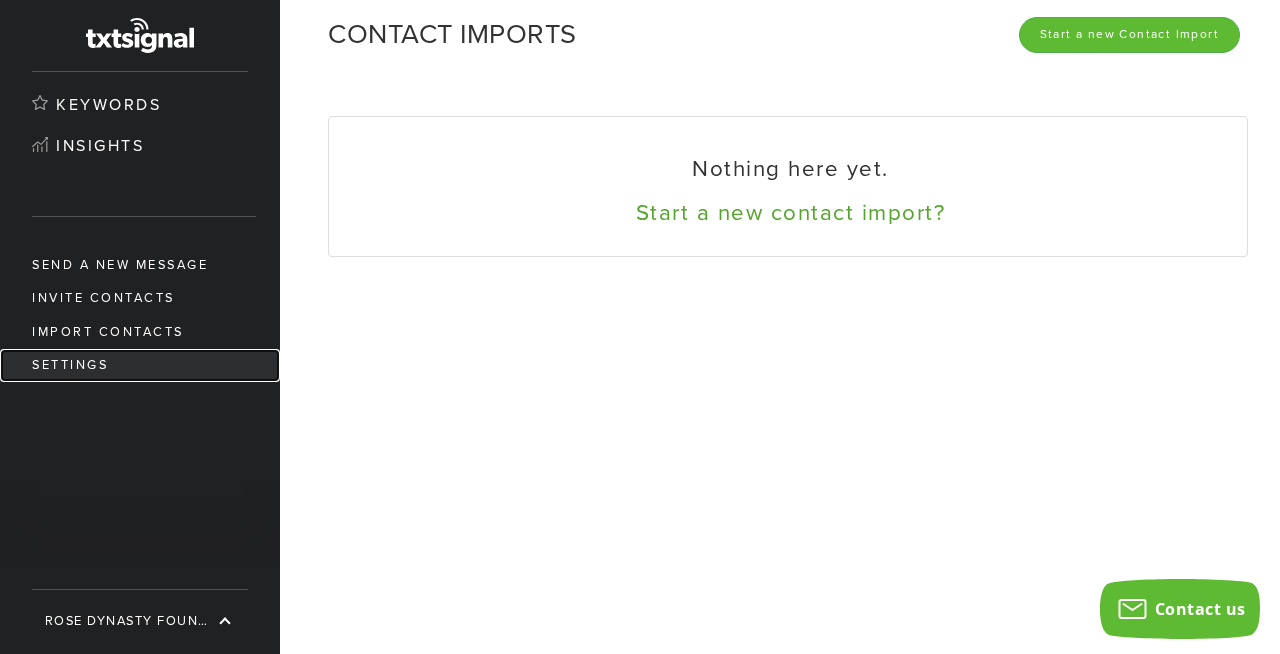 click on "Settings" at bounding box center (140, 365) 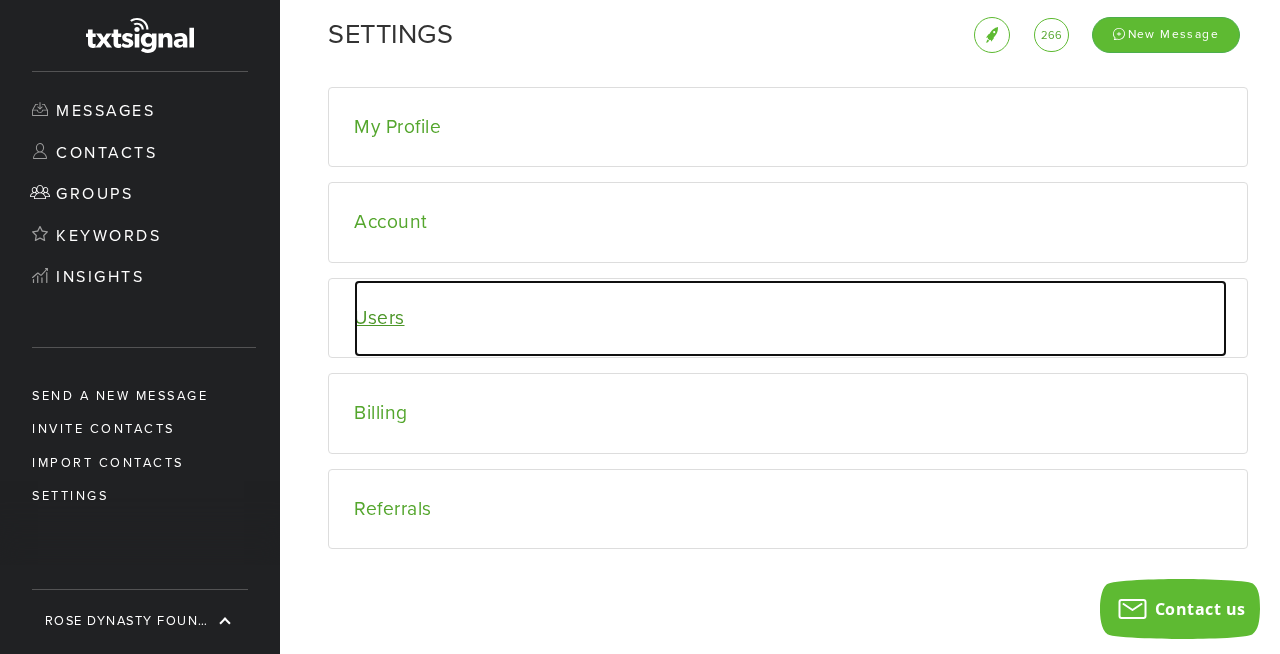 click on "Users" at bounding box center (790, 318) 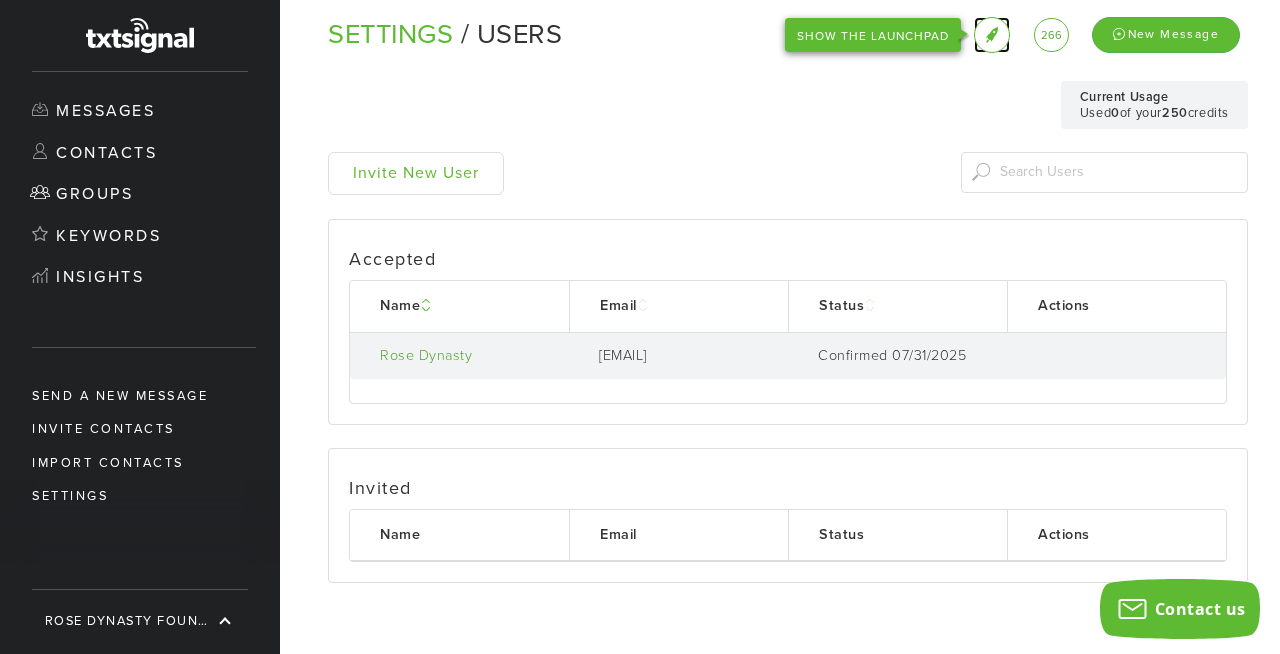 click on "SHOW THE LAUNCHPAD" at bounding box center (992, 35) 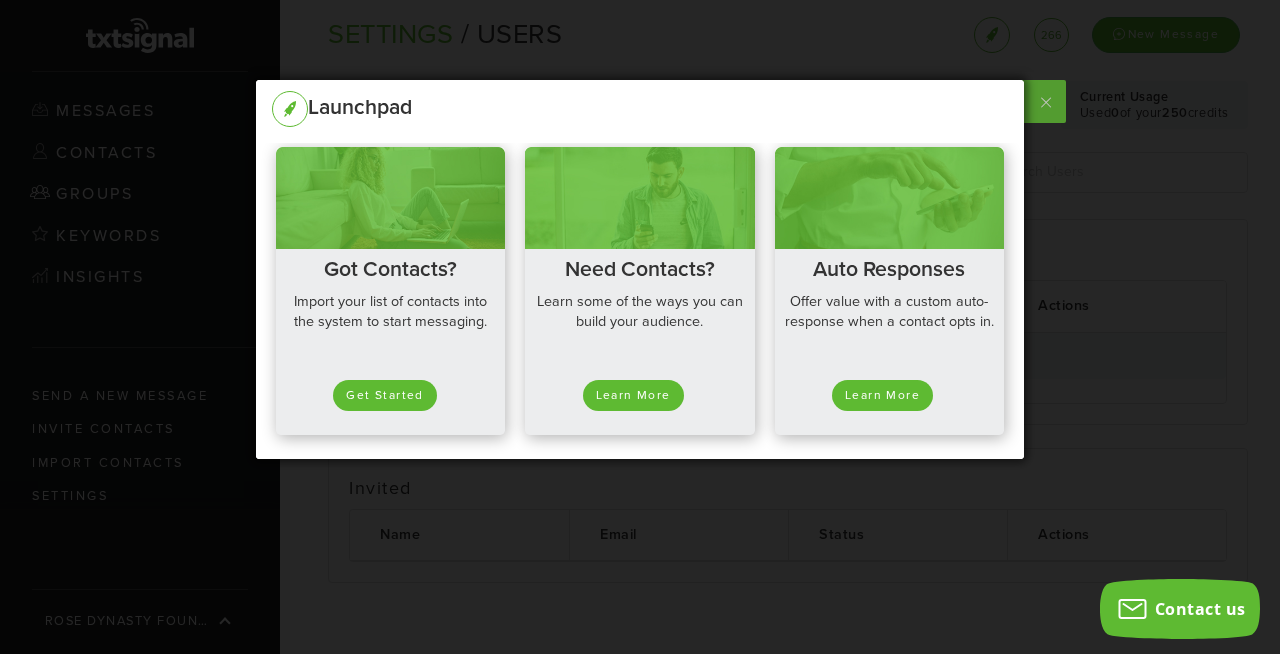 click at bounding box center [1043, 101] 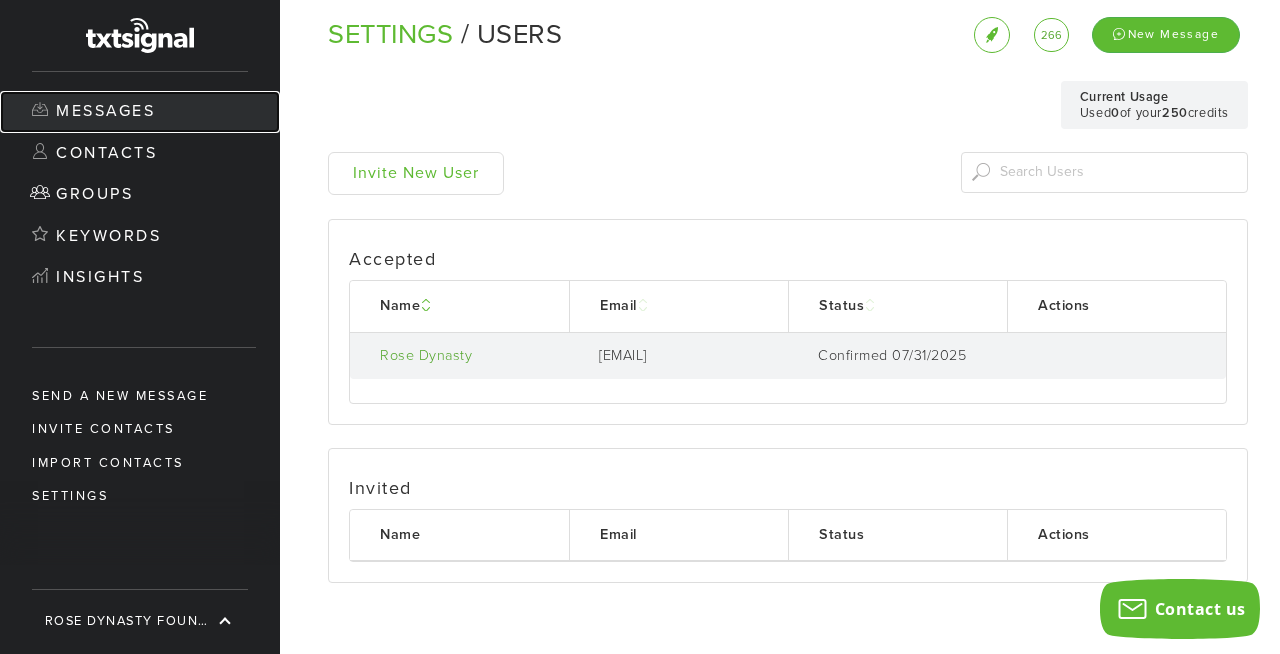 click on "Messages" at bounding box center [140, 112] 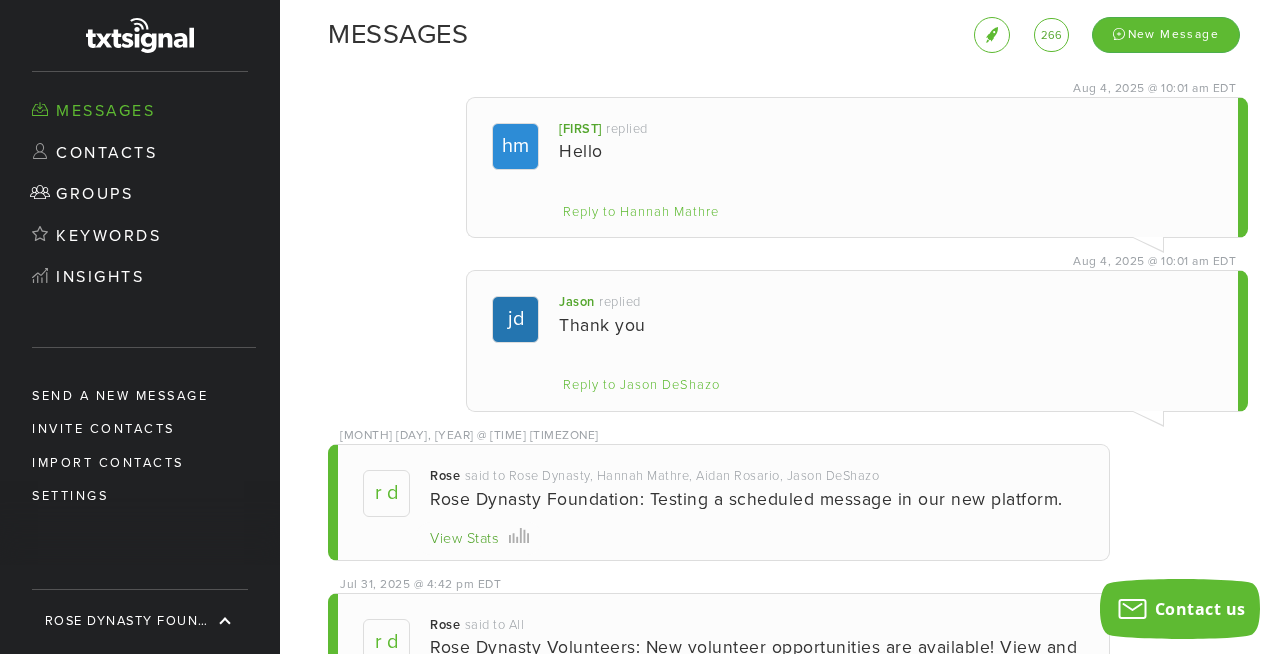 scroll, scrollTop: 0, scrollLeft: 0, axis: both 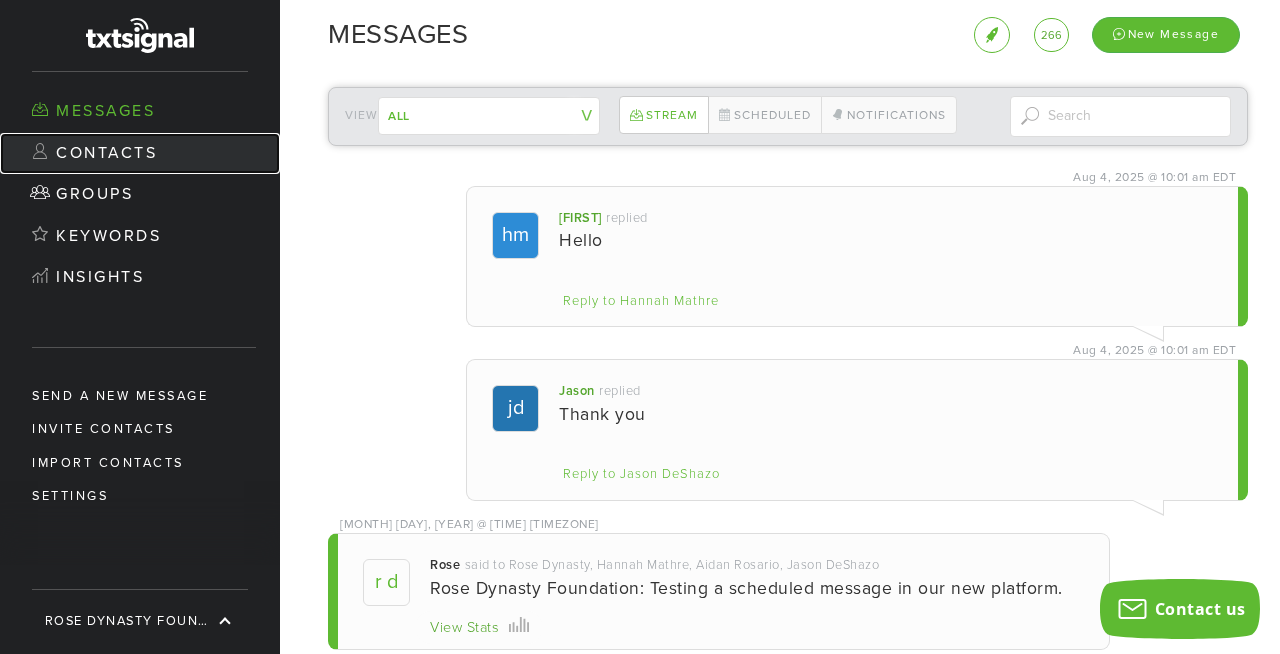 click on "Contacts" at bounding box center [140, 154] 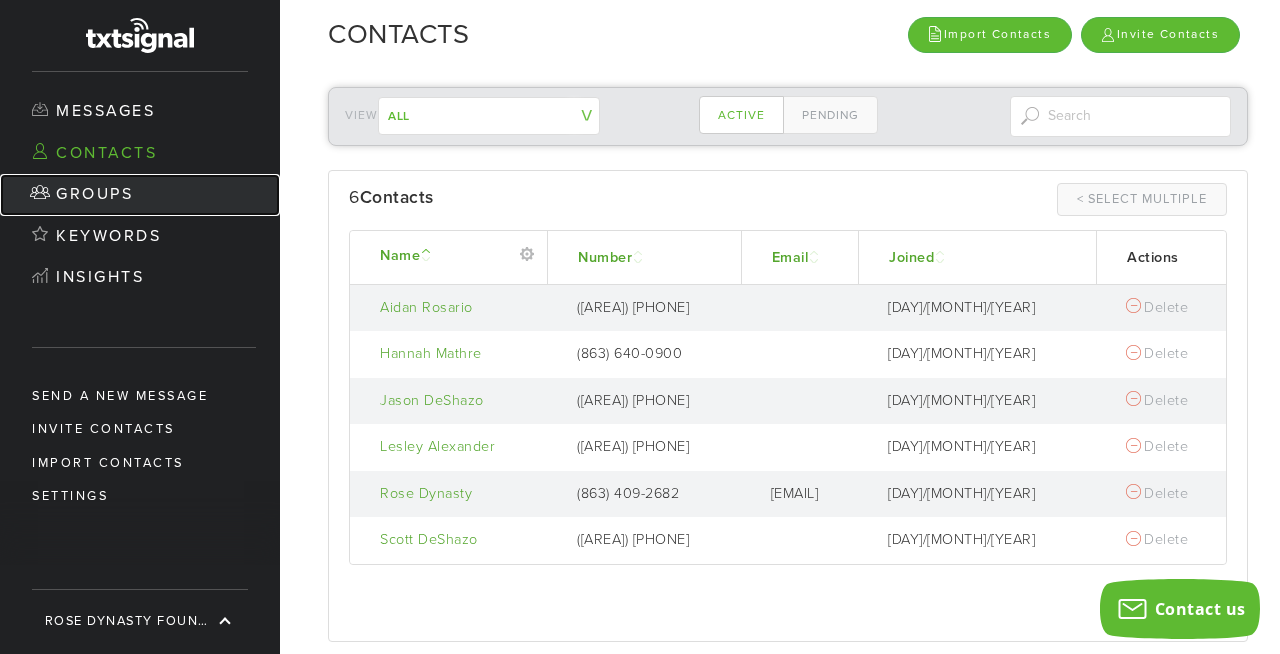 click on "Groups" at bounding box center [140, 195] 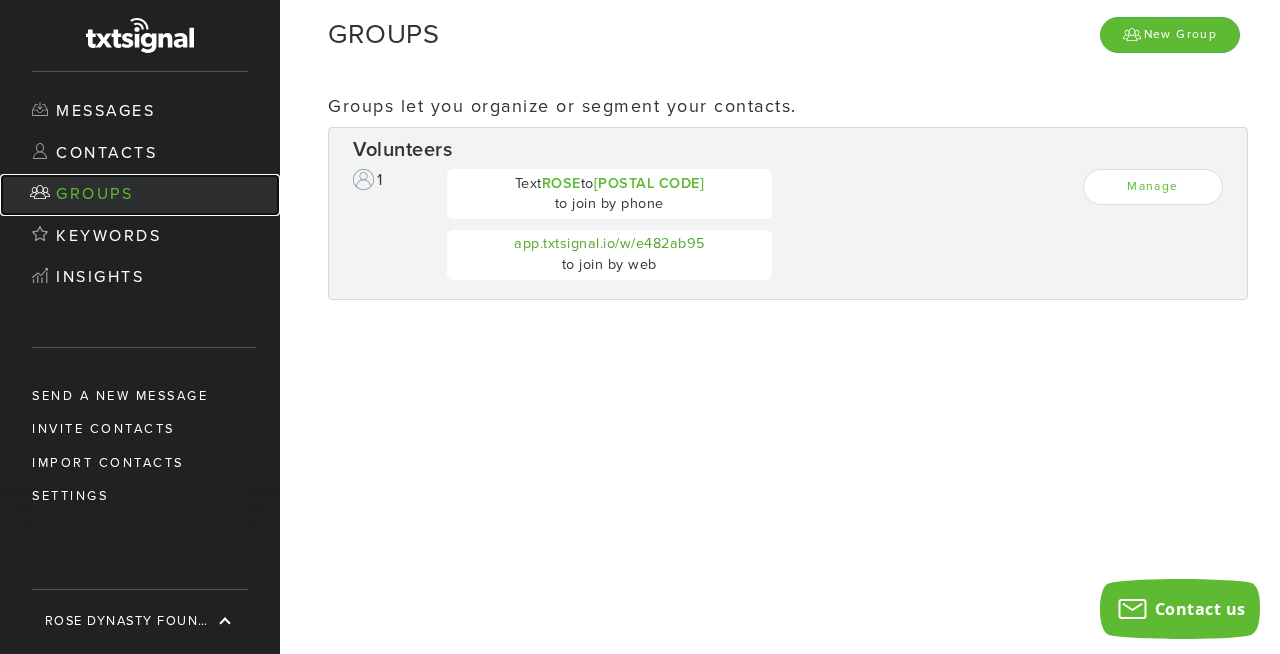 click on "Groups" at bounding box center (140, 195) 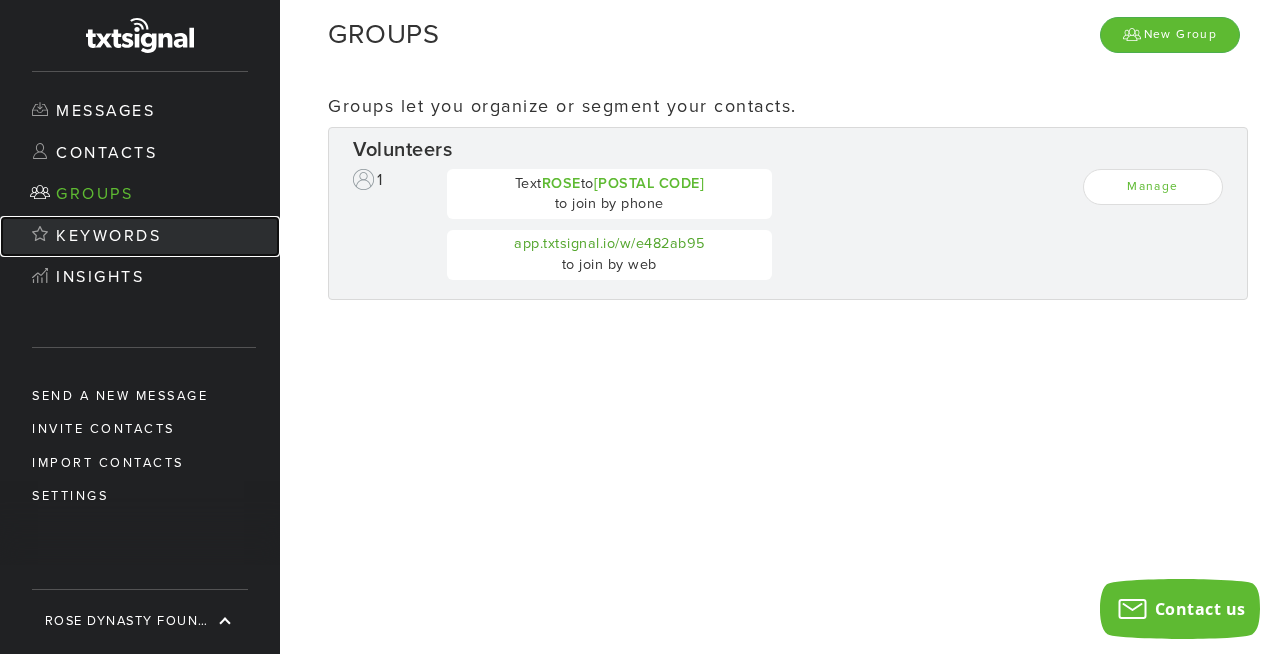 click on "Keywords" at bounding box center [140, 237] 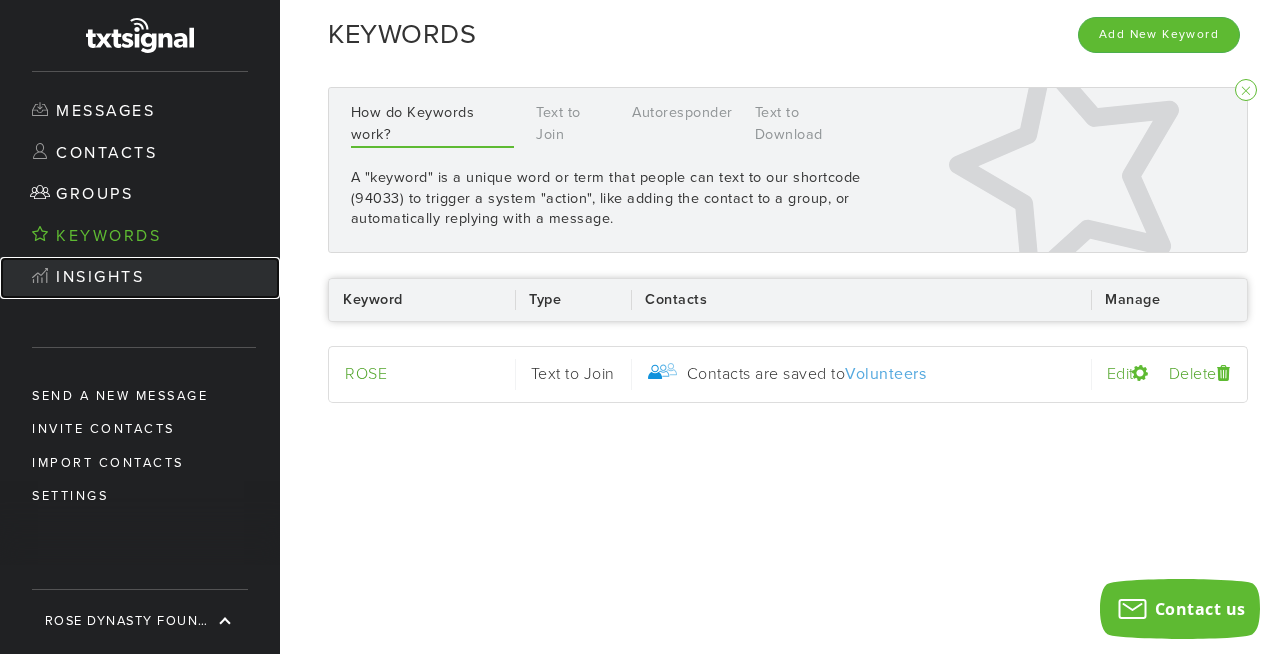 click on "Insights" at bounding box center [140, 278] 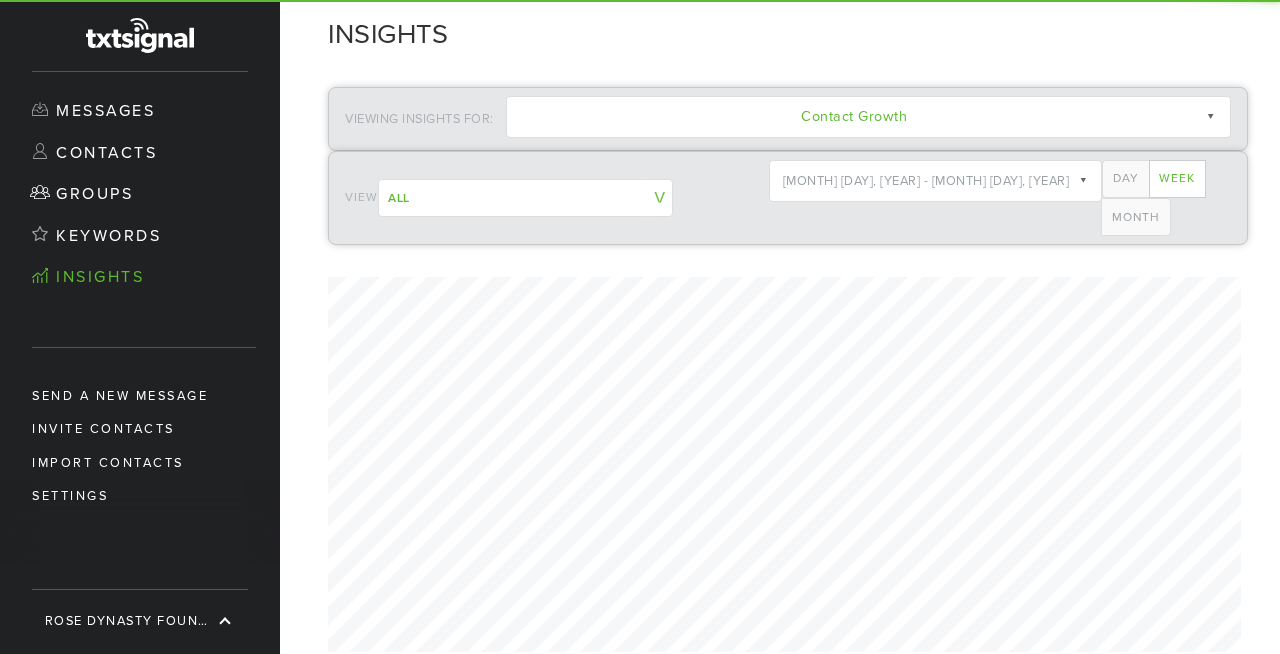 scroll, scrollTop: 999235, scrollLeft: 999007, axis: both 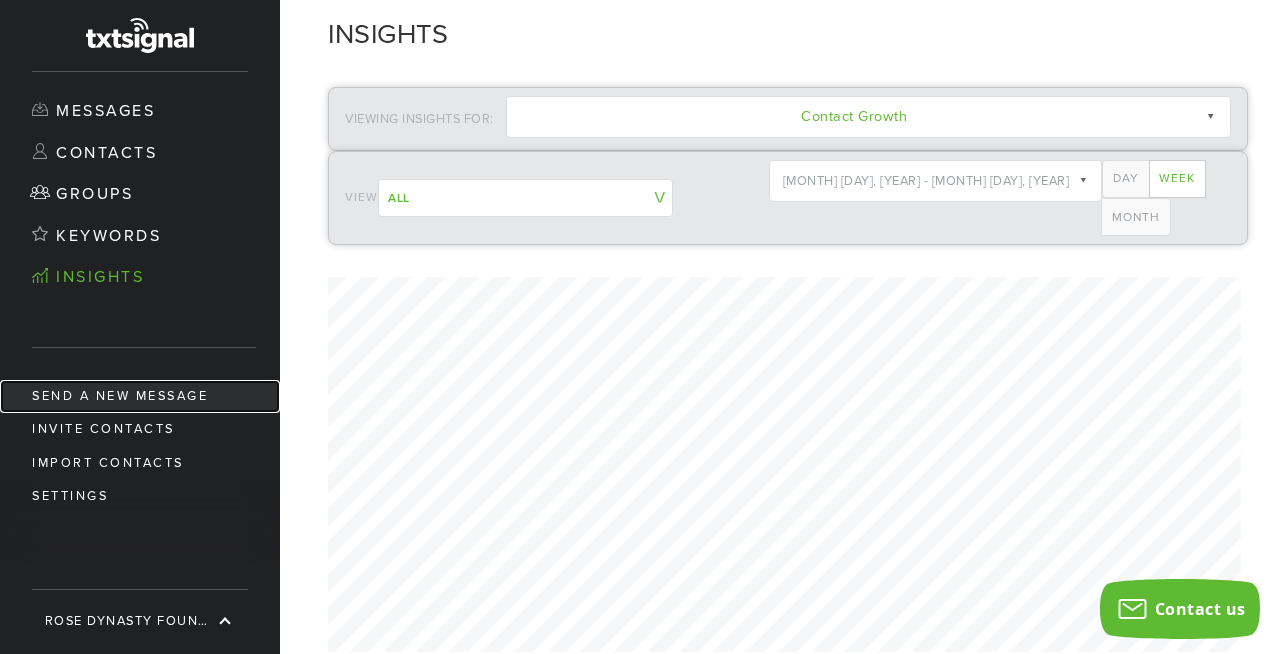 click on "Send a new message" at bounding box center [140, 396] 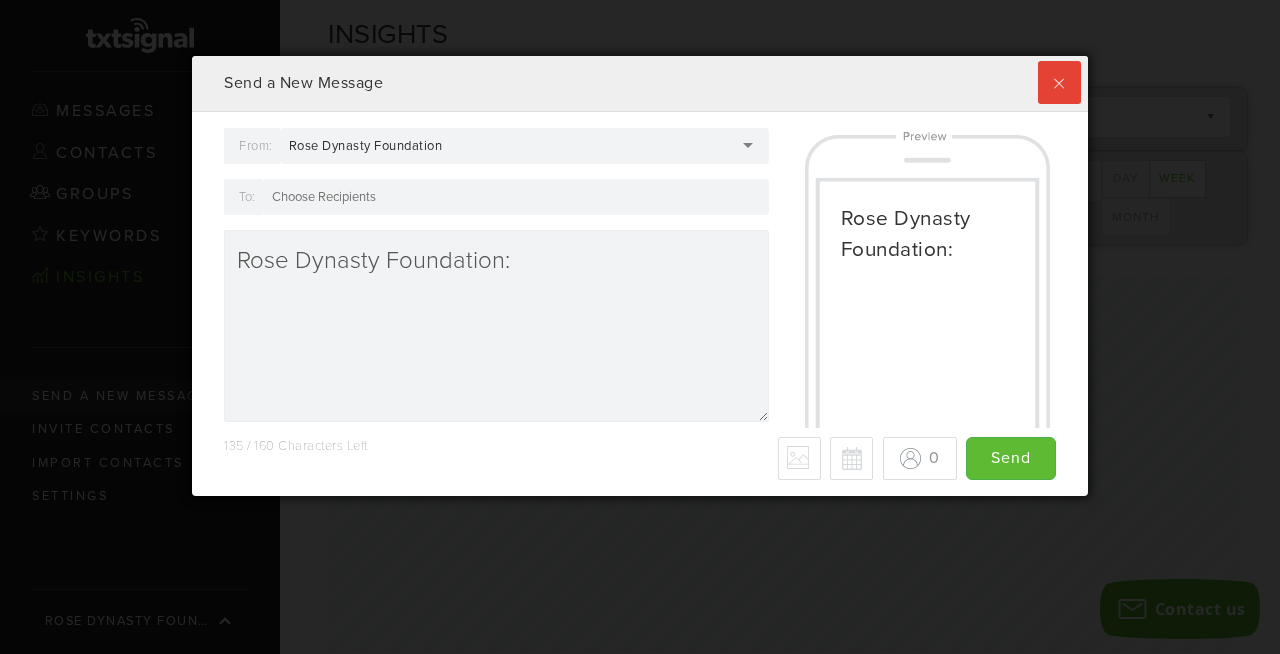 scroll, scrollTop: 999560, scrollLeft: 999104, axis: both 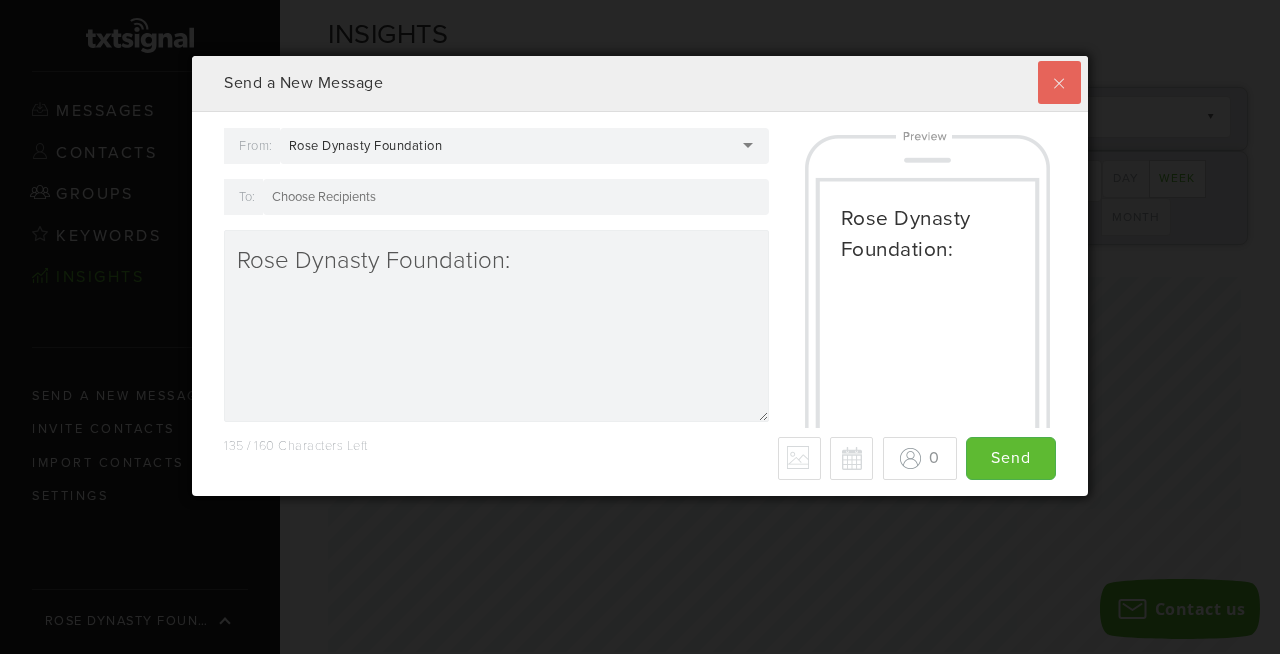 click at bounding box center [1059, 82] 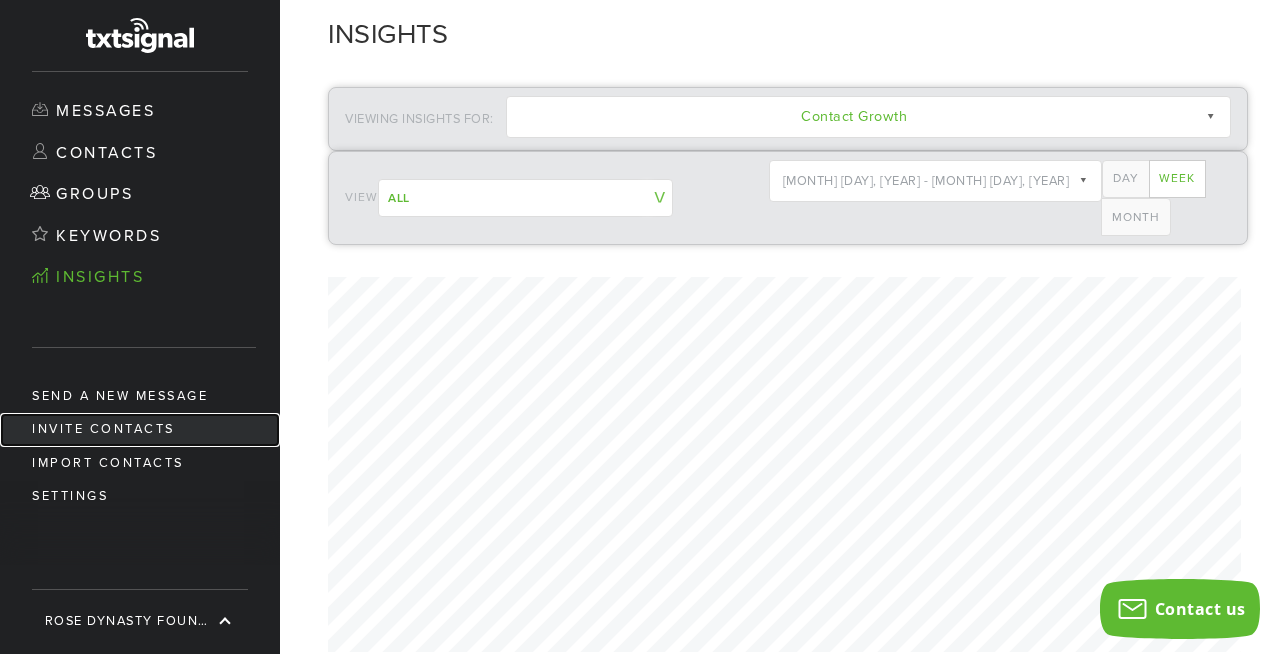 click on "Invite Contacts" at bounding box center (140, 429) 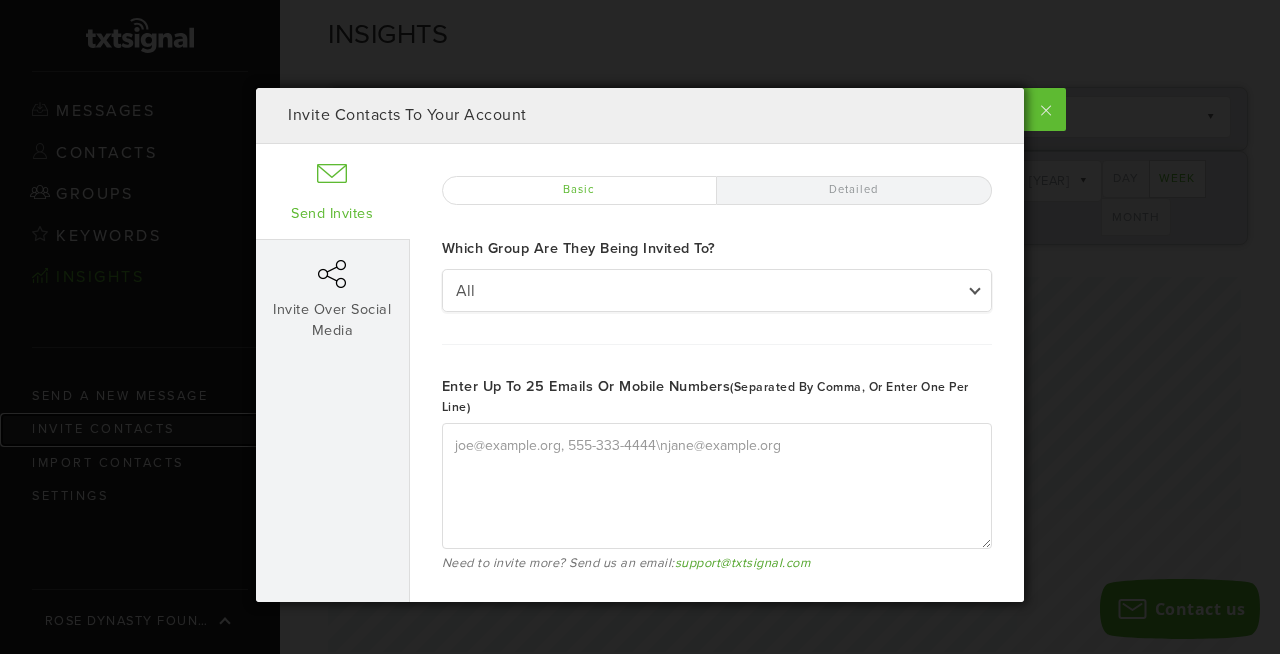 type on "joe@example.org, 555-333-4444
jane@example.org" 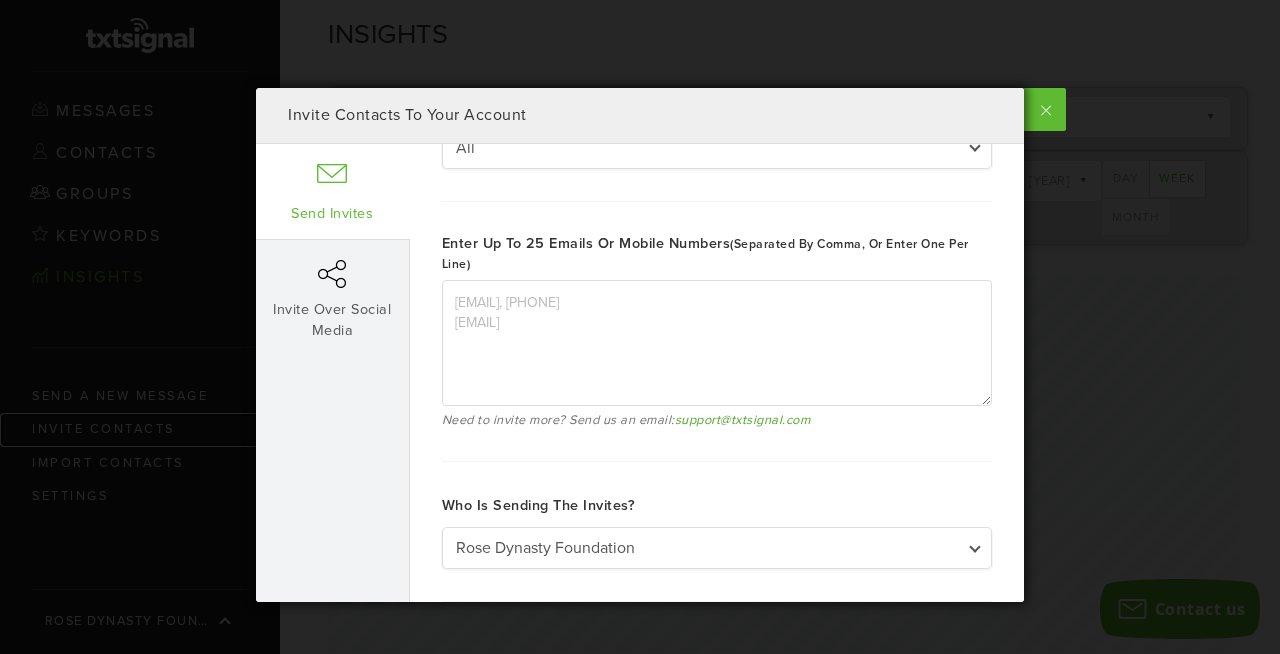scroll, scrollTop: 0, scrollLeft: 0, axis: both 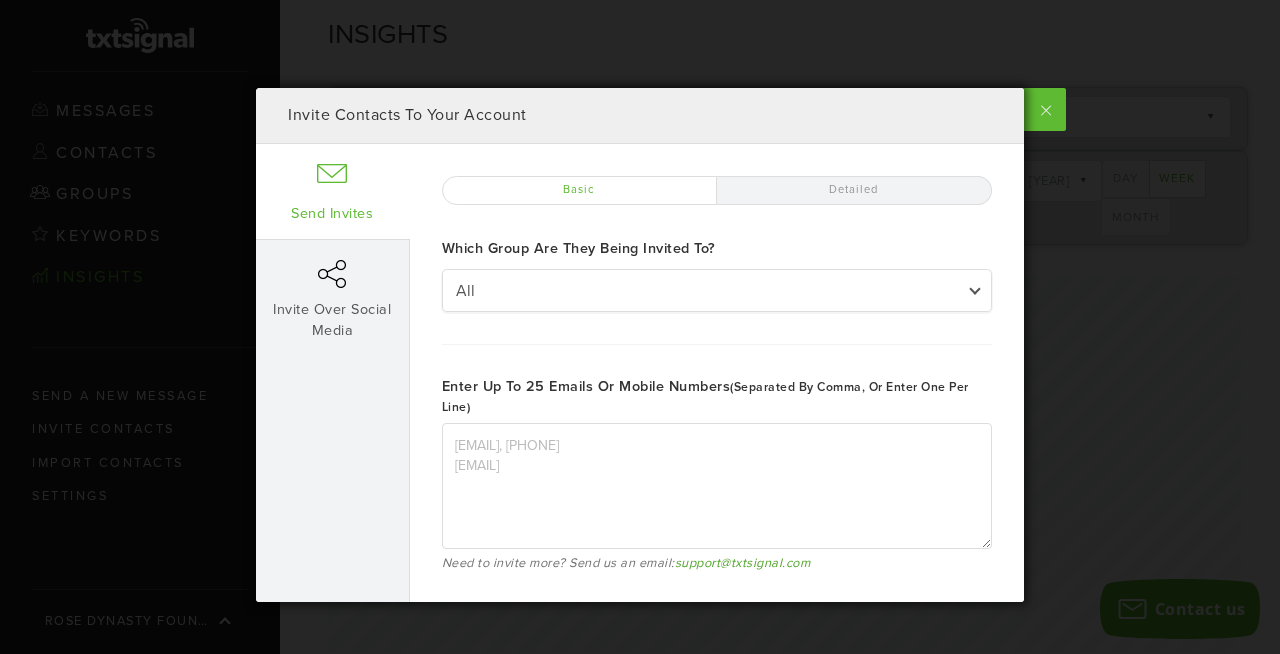 click on "Detailed" at bounding box center (854, 190) 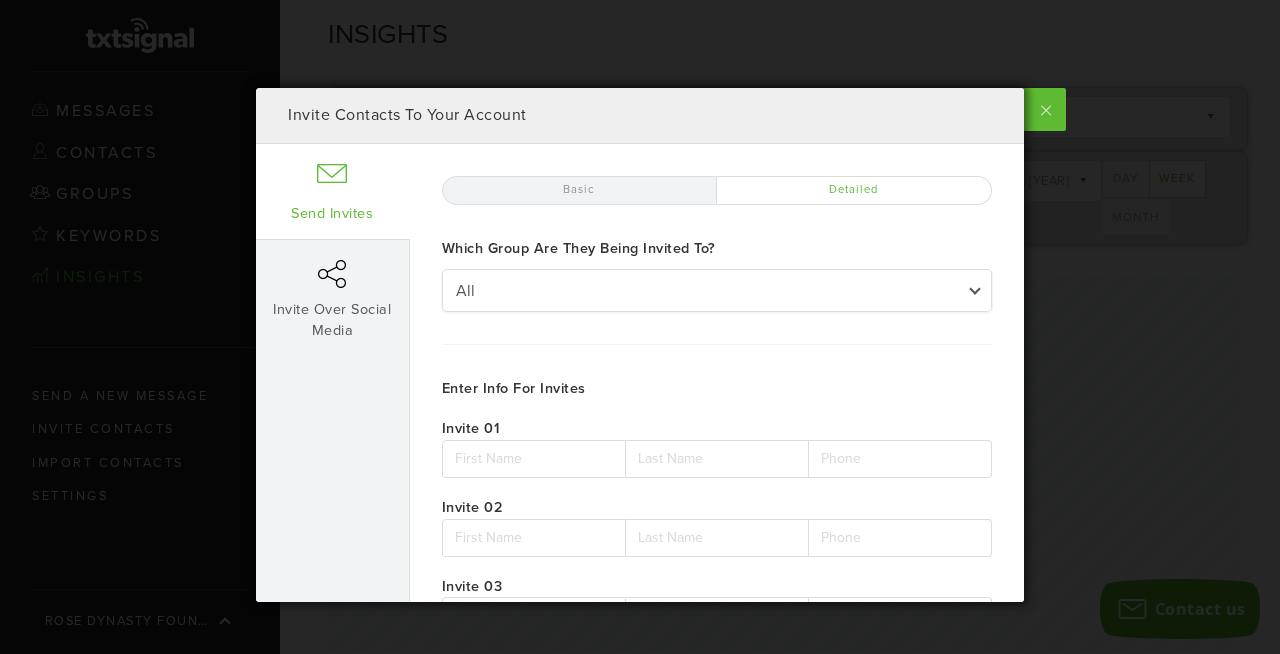 click on "Basic" at bounding box center (579, 190) 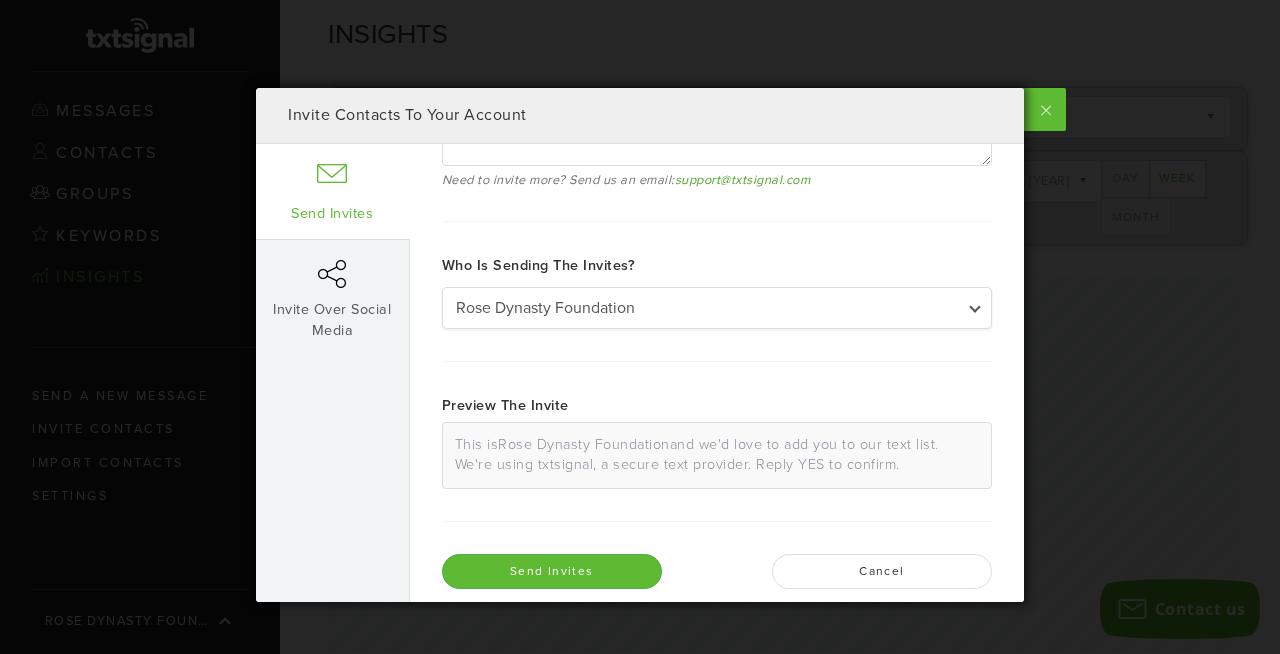 scroll, scrollTop: 400, scrollLeft: 0, axis: vertical 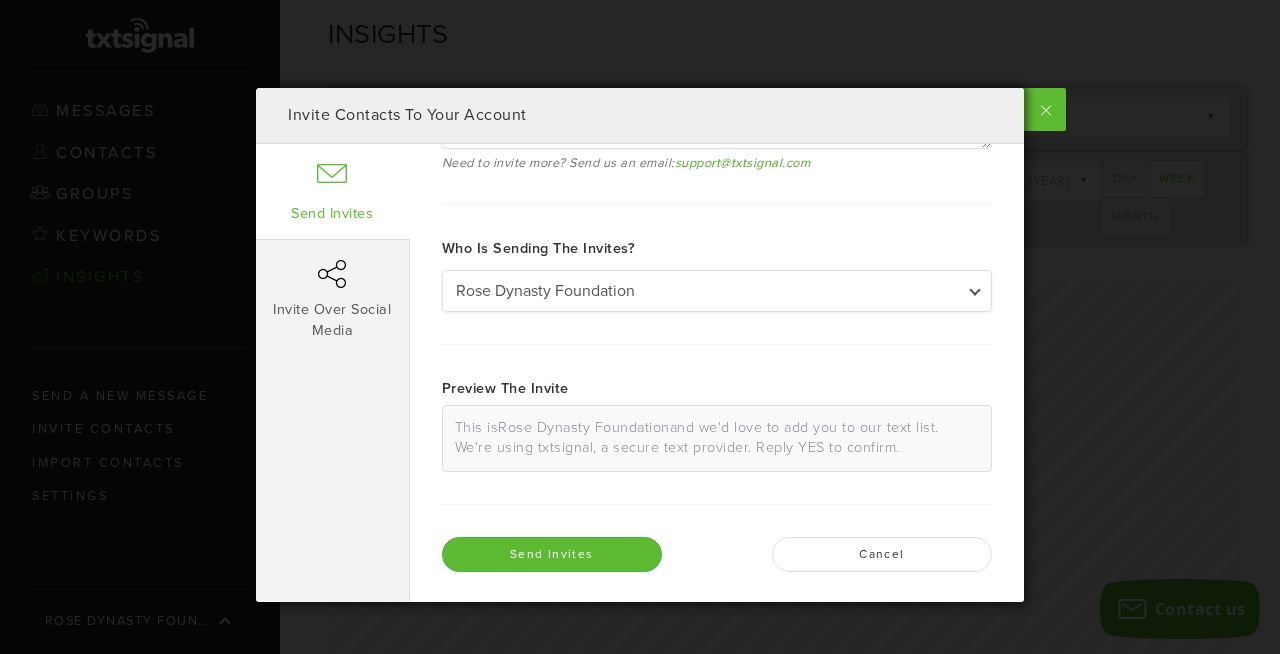click on "This is
Rose Dynasty Foundation
and we'd love to add you to our text list.
We're using txtsignal, a secure text provider.
Reply YES to confirm." at bounding box center [717, 438] 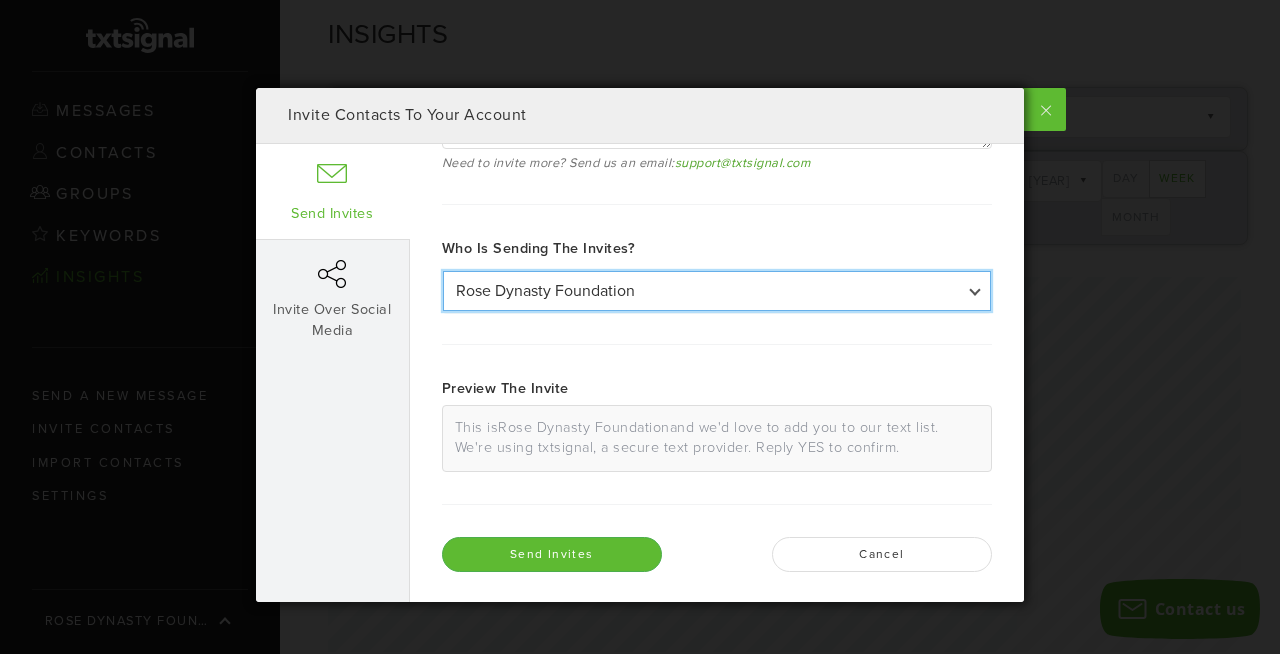 click on "Rose Dynasty Foundation
Rose" at bounding box center [717, 291] 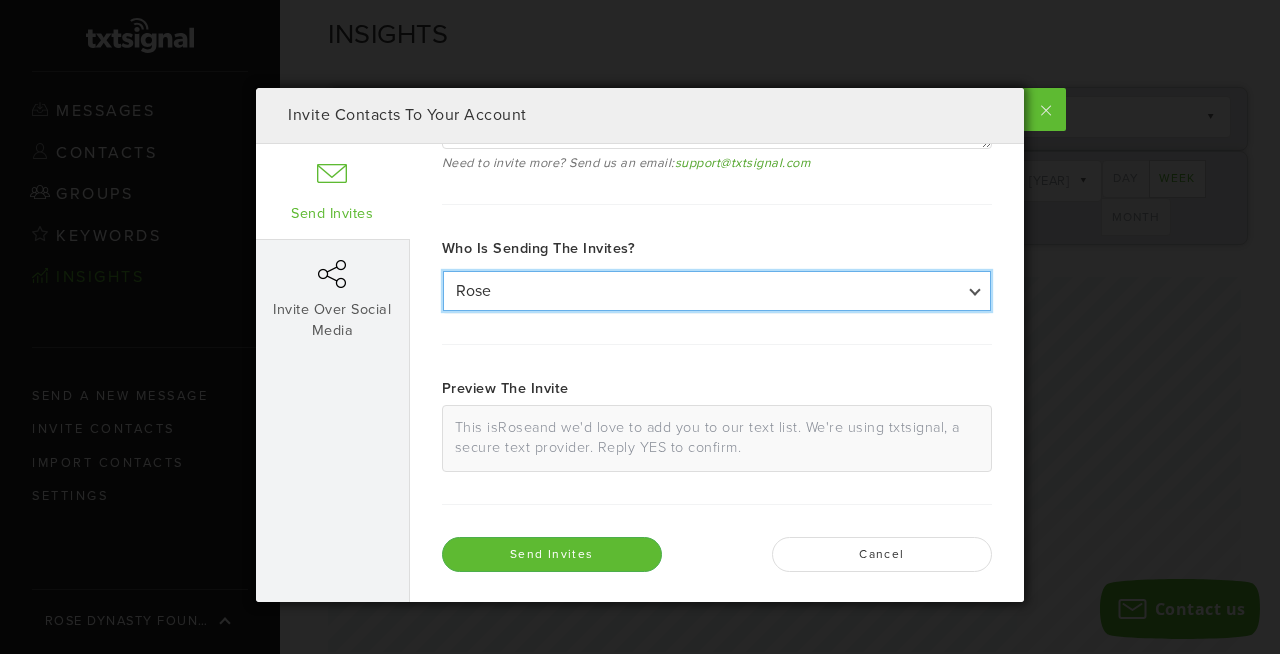 click on "Rose Dynasty Foundation
Rose" at bounding box center (717, 291) 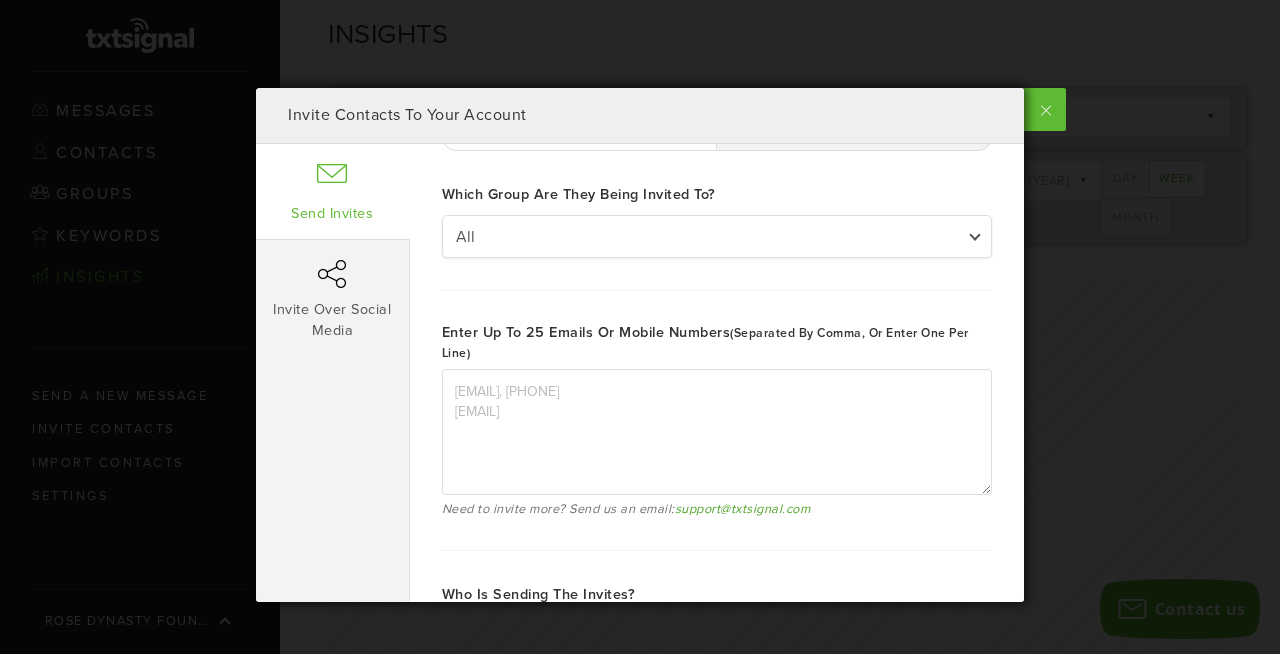 scroll, scrollTop: 0, scrollLeft: 0, axis: both 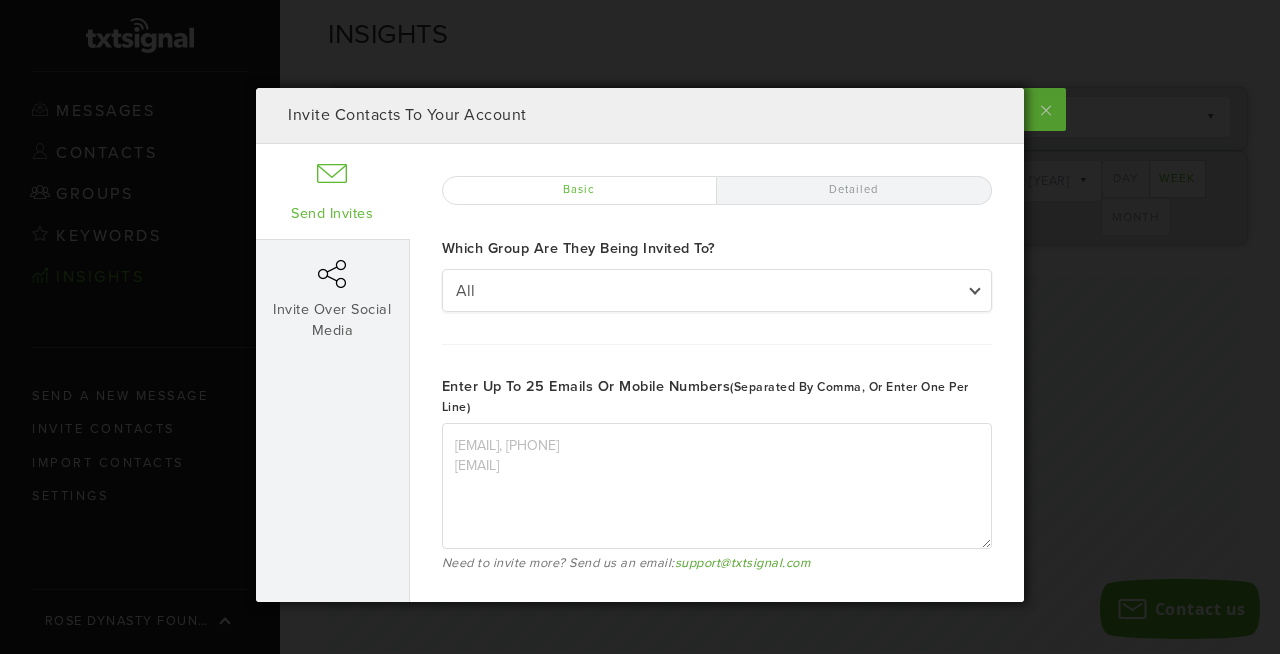 click at bounding box center (1043, 109) 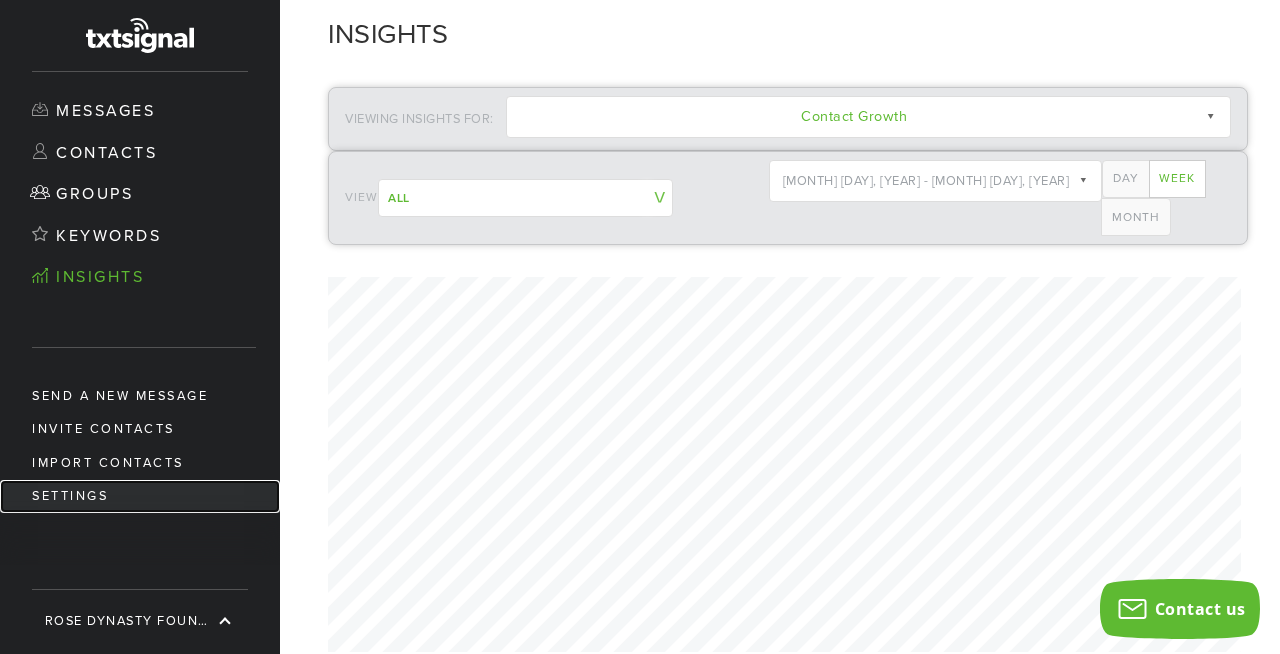 click on "Settings" at bounding box center (140, 496) 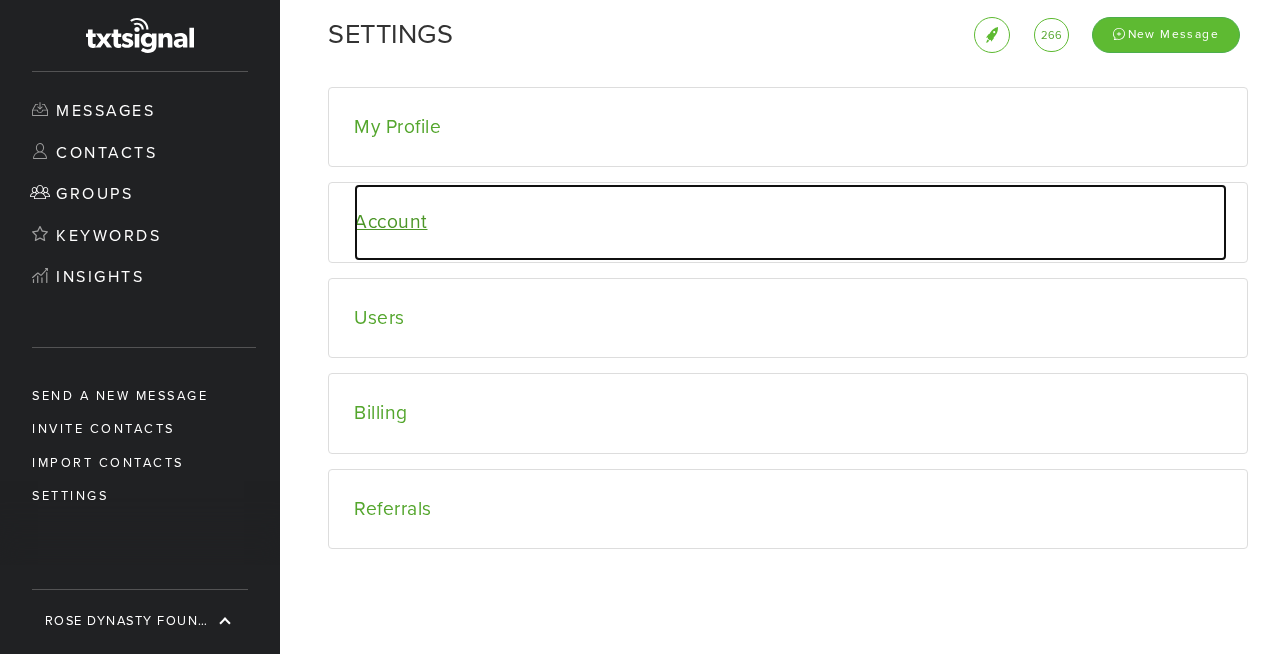 click on "Account" at bounding box center (790, 222) 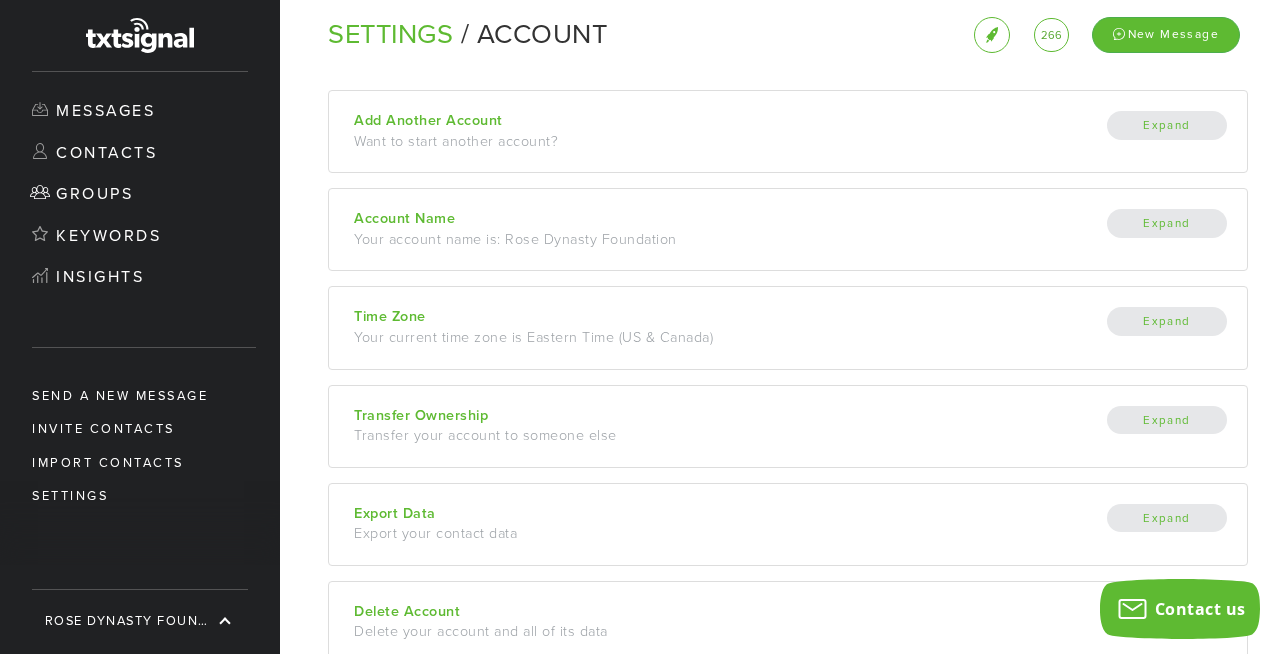 scroll, scrollTop: 0, scrollLeft: 0, axis: both 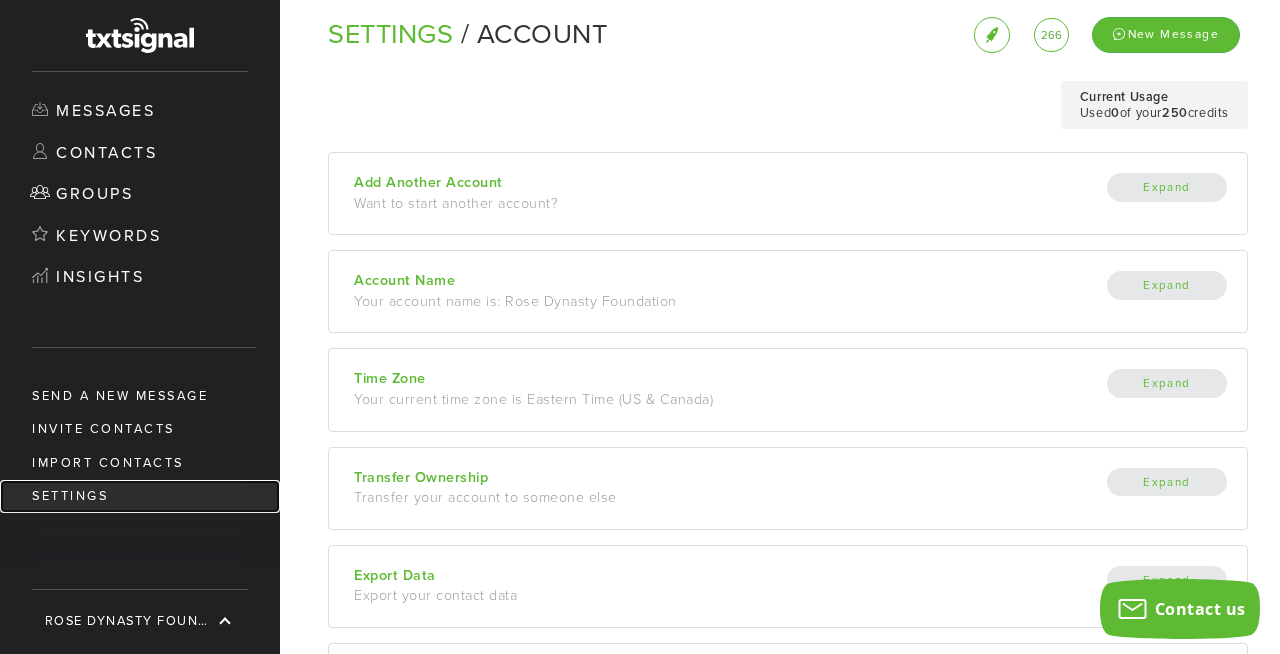 click on "Settings" at bounding box center [140, 496] 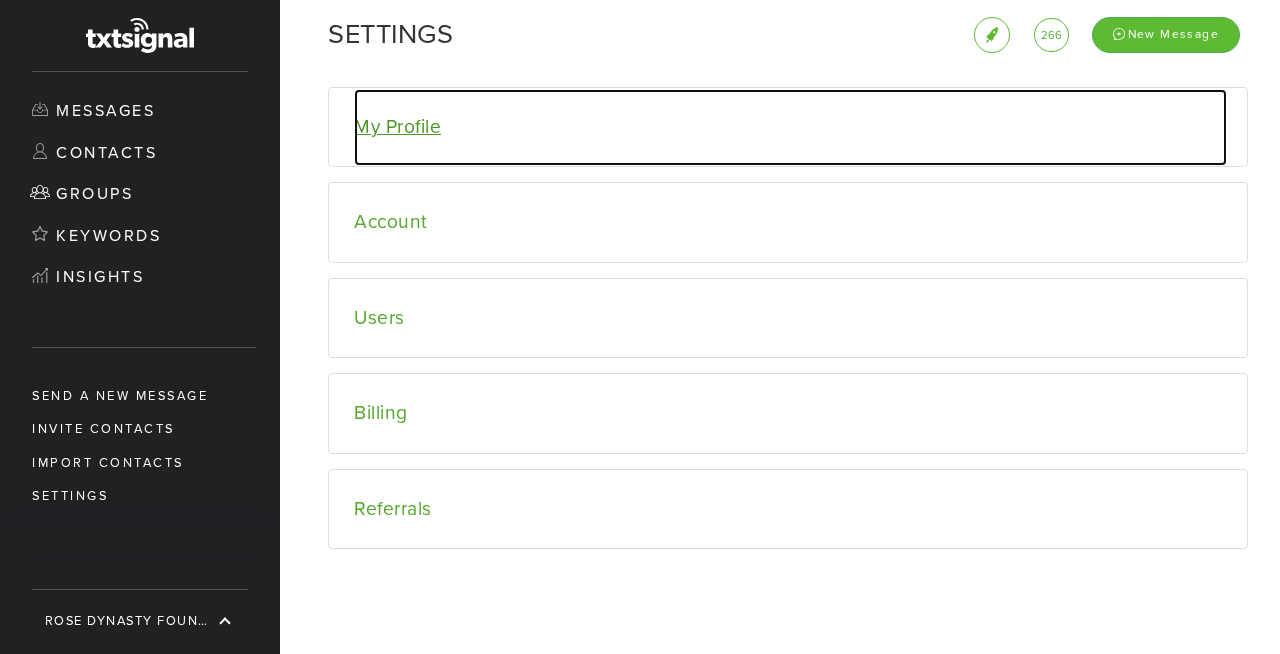 click on "My Profile" at bounding box center (790, 127) 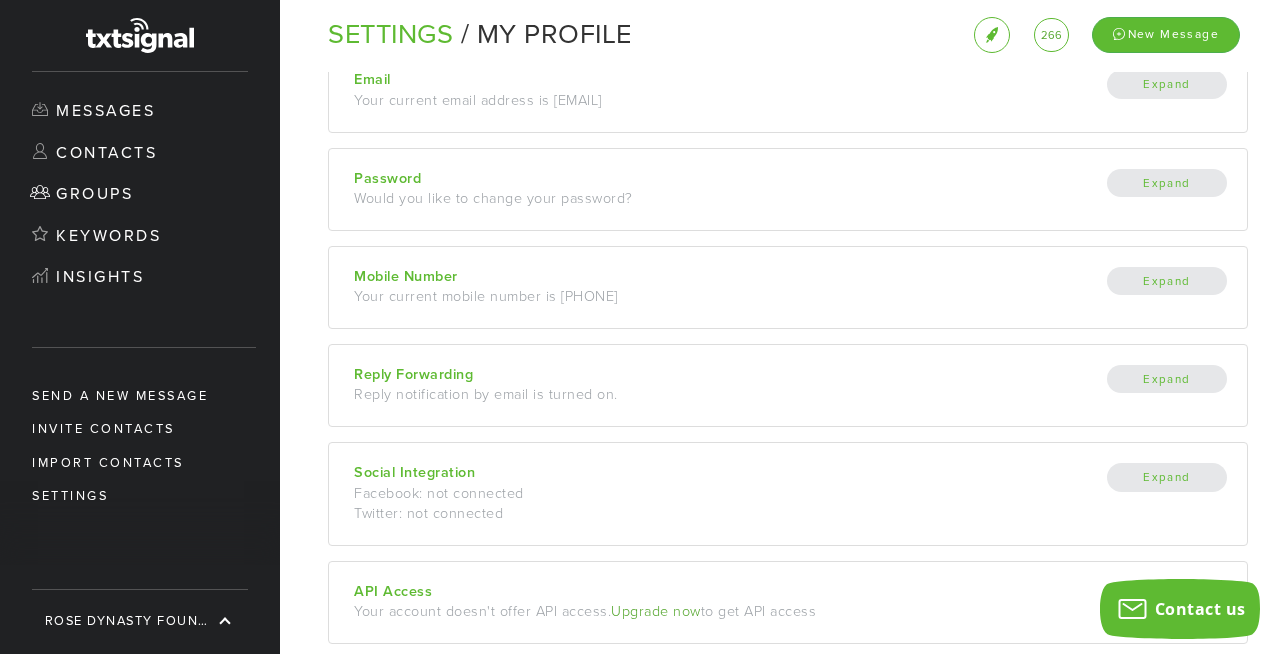 scroll, scrollTop: 357, scrollLeft: 0, axis: vertical 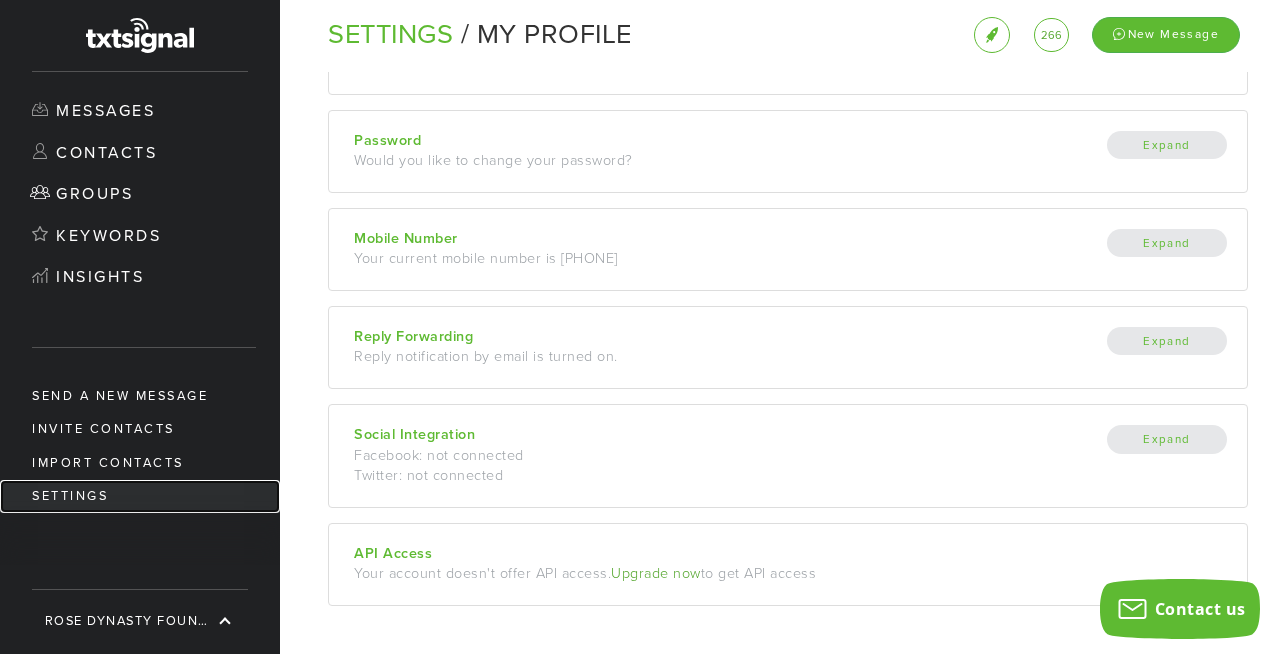 click on "Settings" at bounding box center (140, 496) 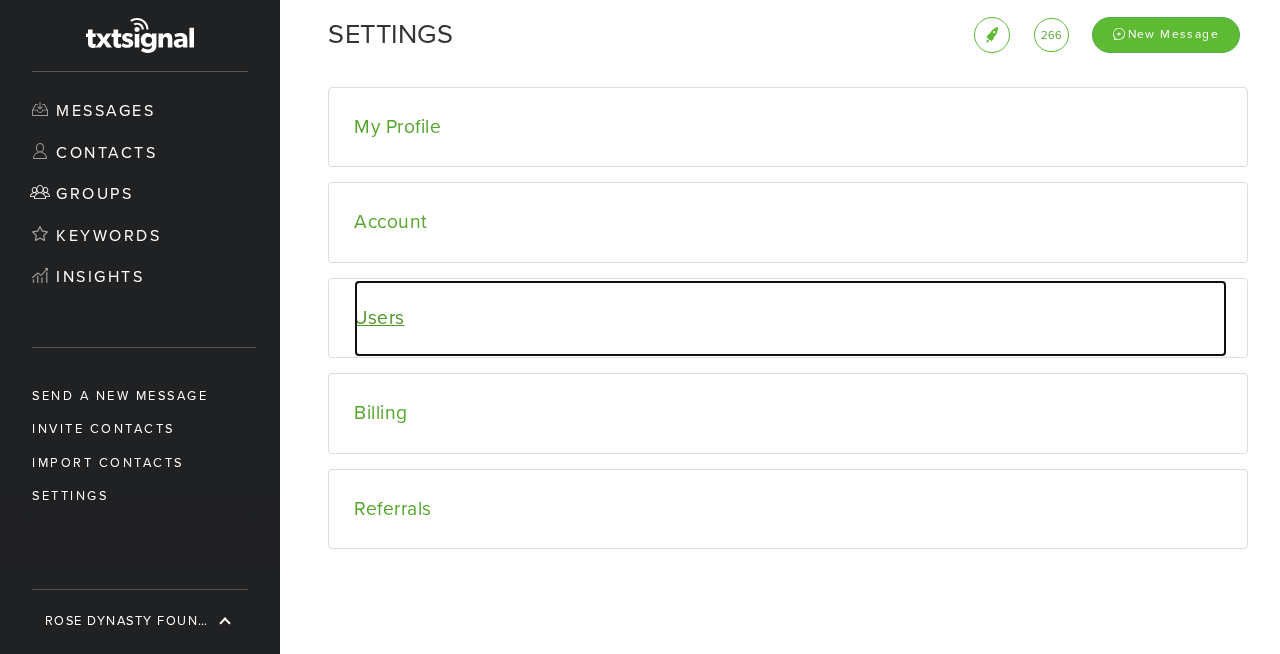 click on "Users" at bounding box center (790, 318) 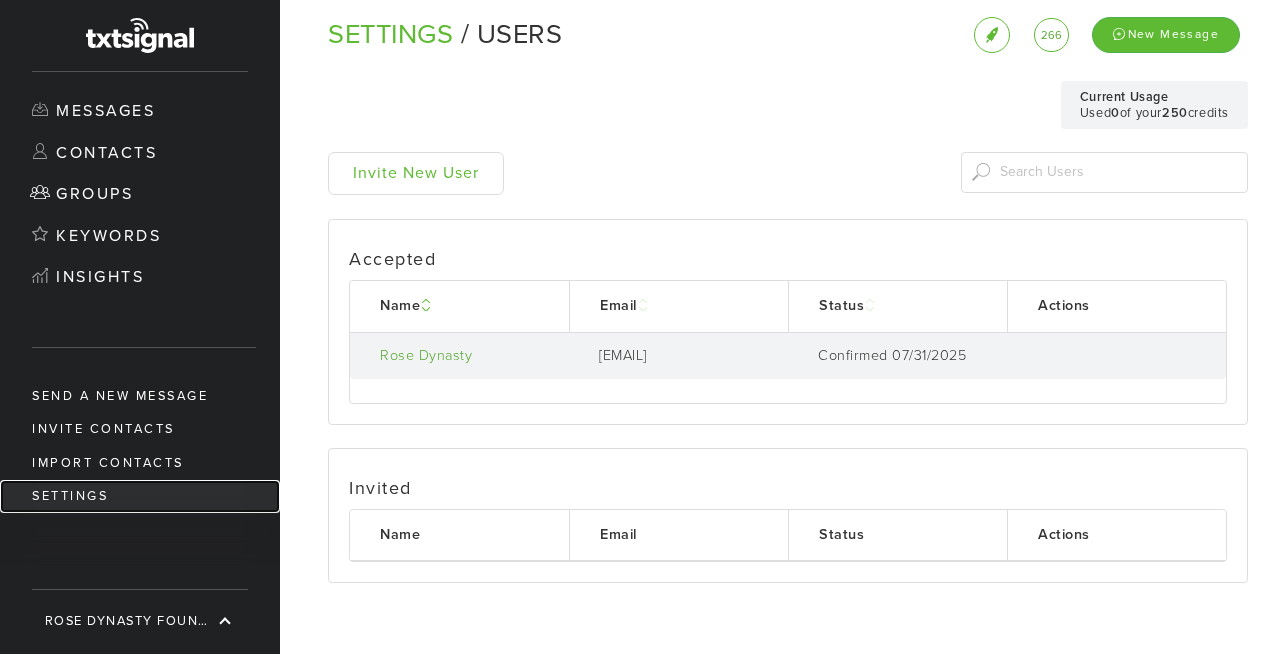 click on "Settings" at bounding box center [140, 496] 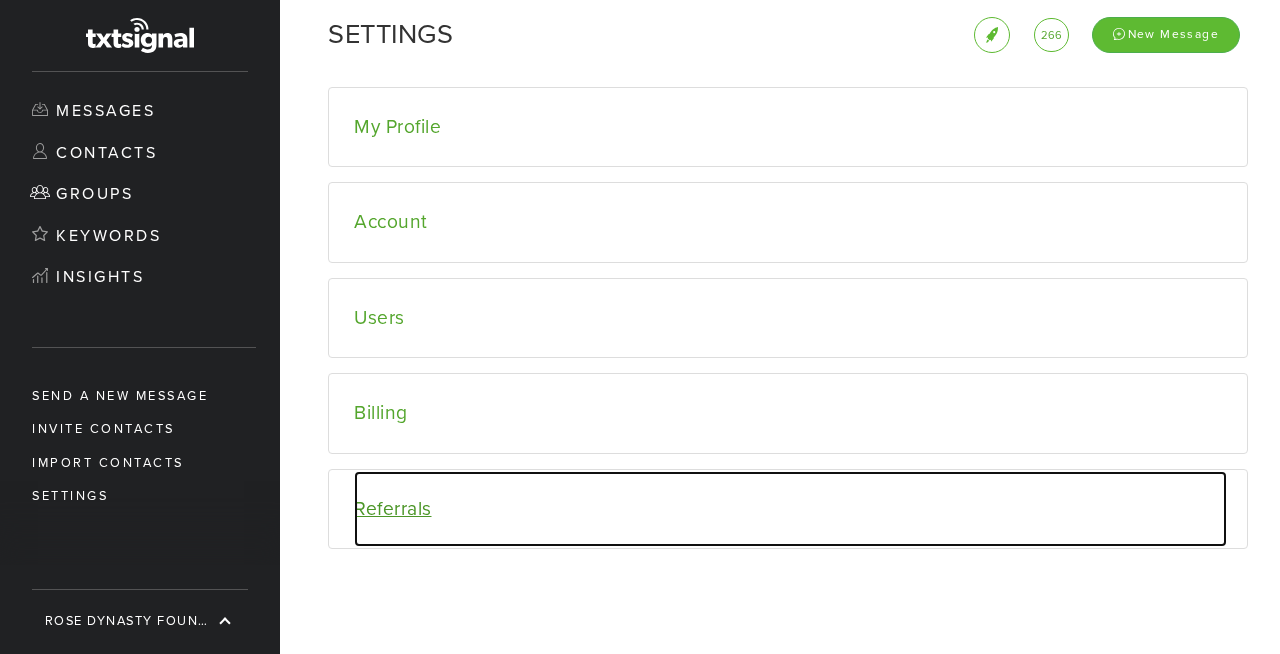 click on "Referrals" at bounding box center (790, 509) 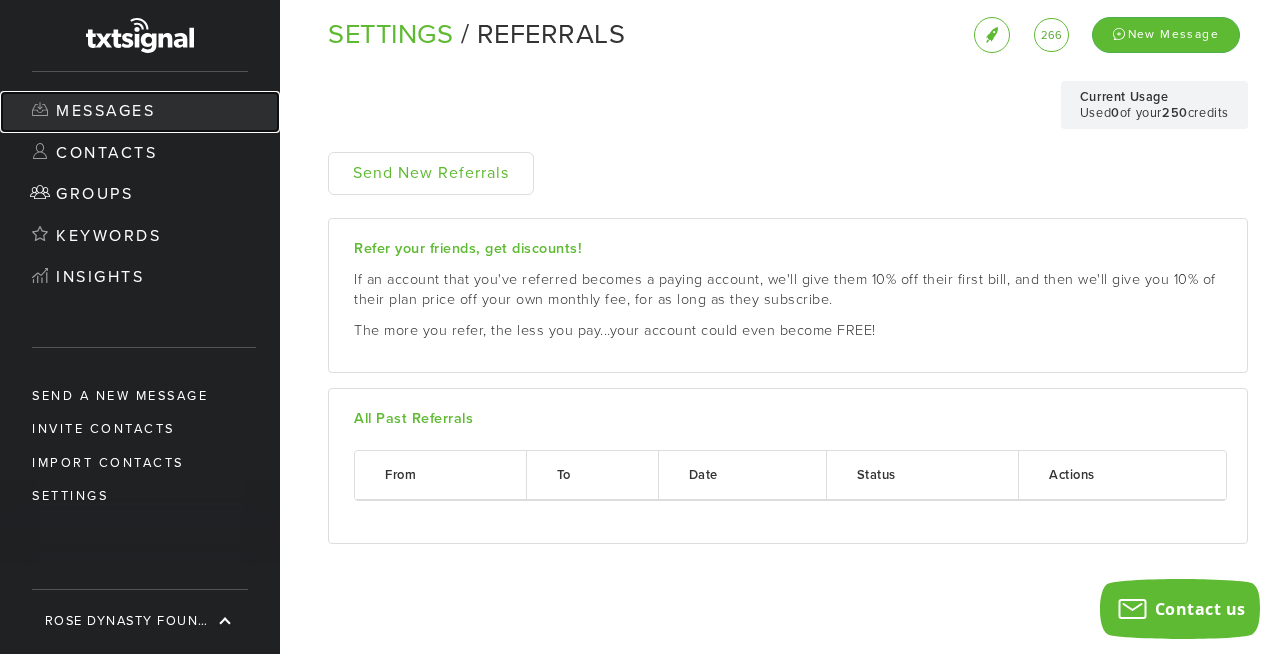 click on "Messages" at bounding box center (140, 112) 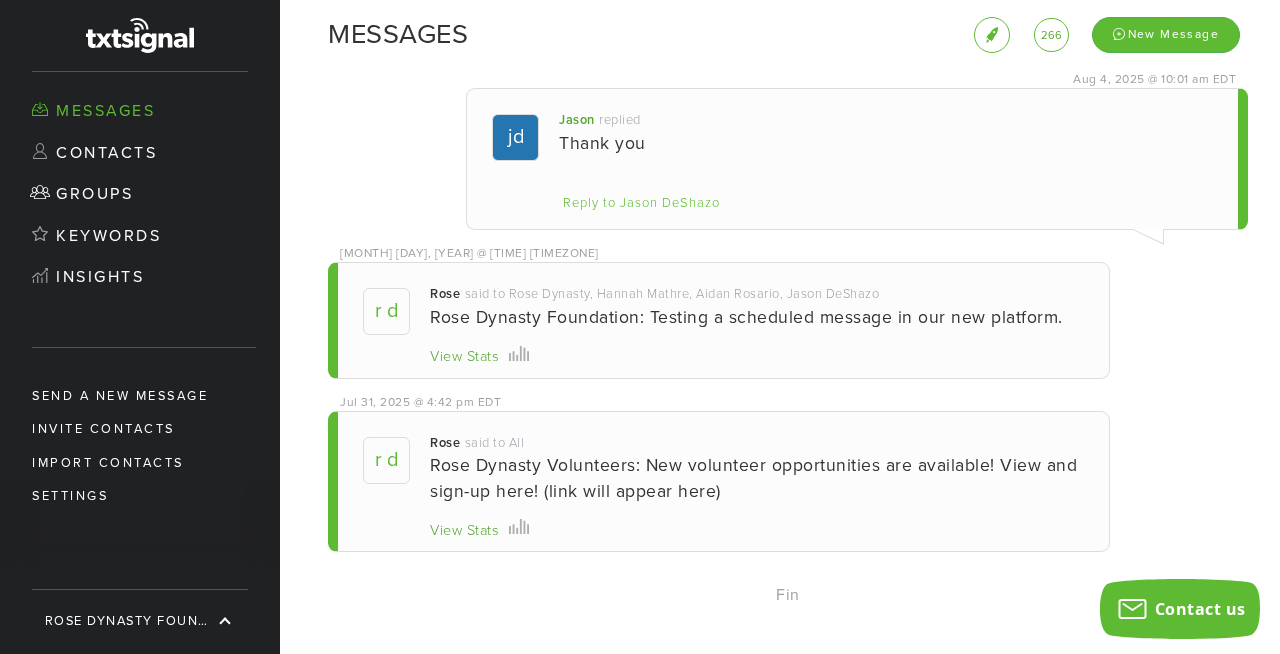 scroll, scrollTop: 0, scrollLeft: 0, axis: both 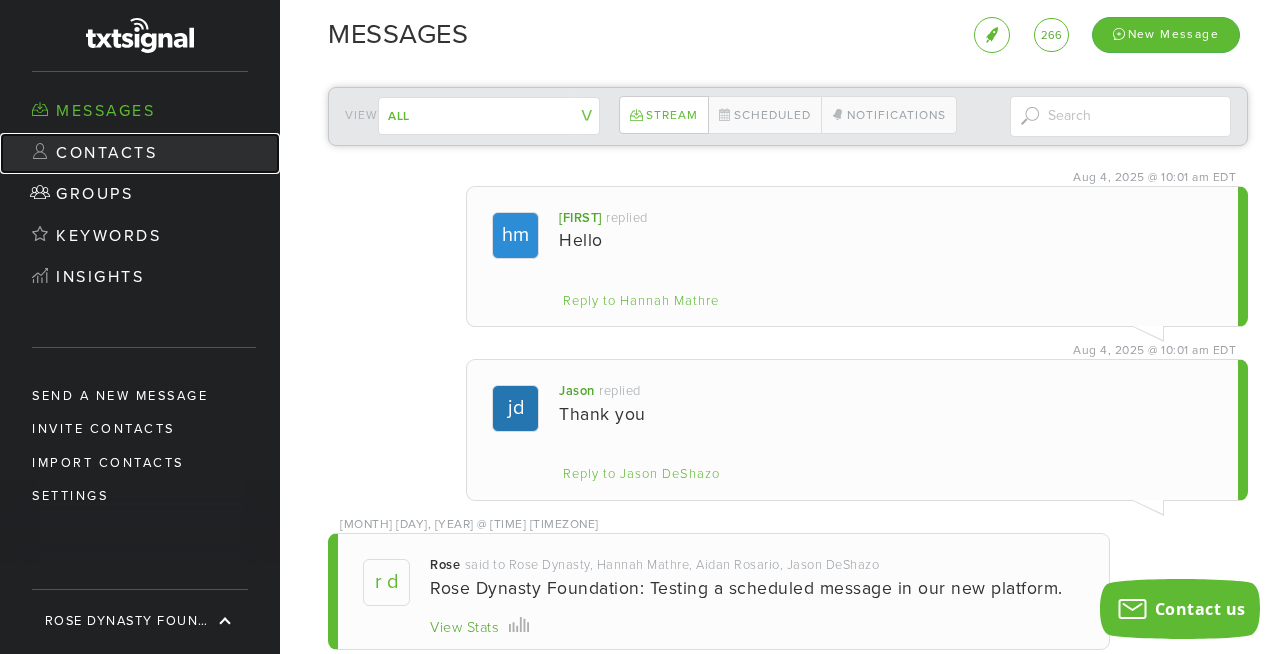 click on "Contacts" at bounding box center (140, 154) 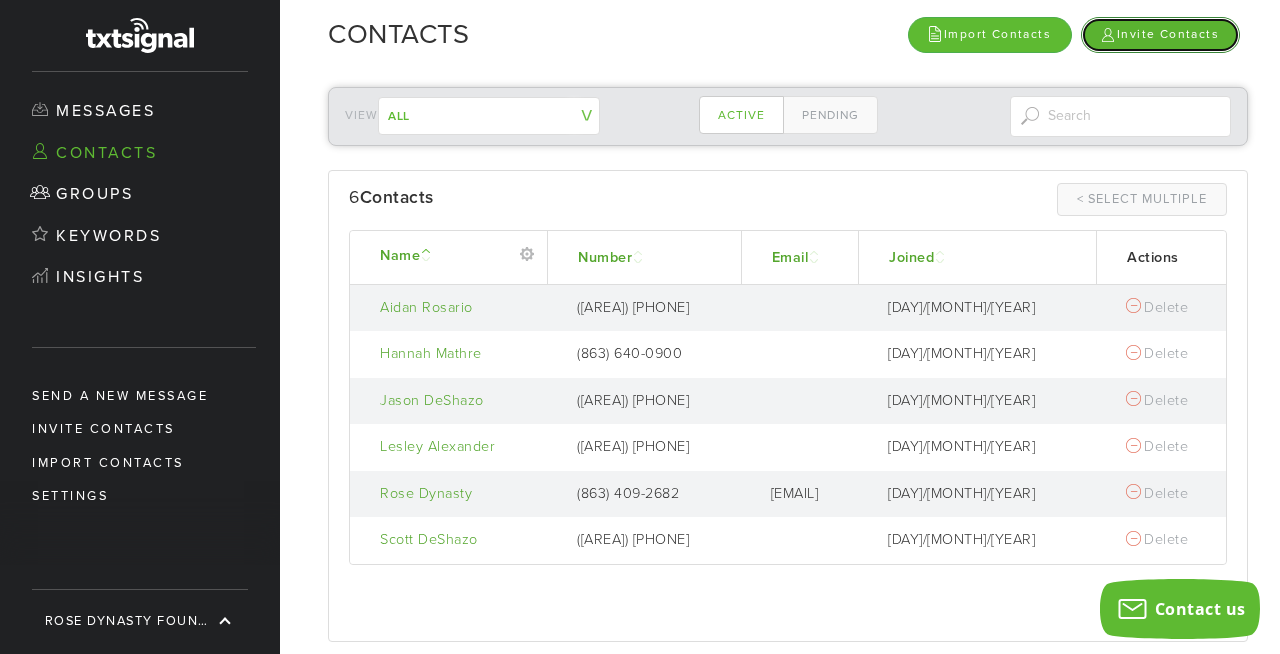 click on "Invite Contacts" at bounding box center (1160, 34) 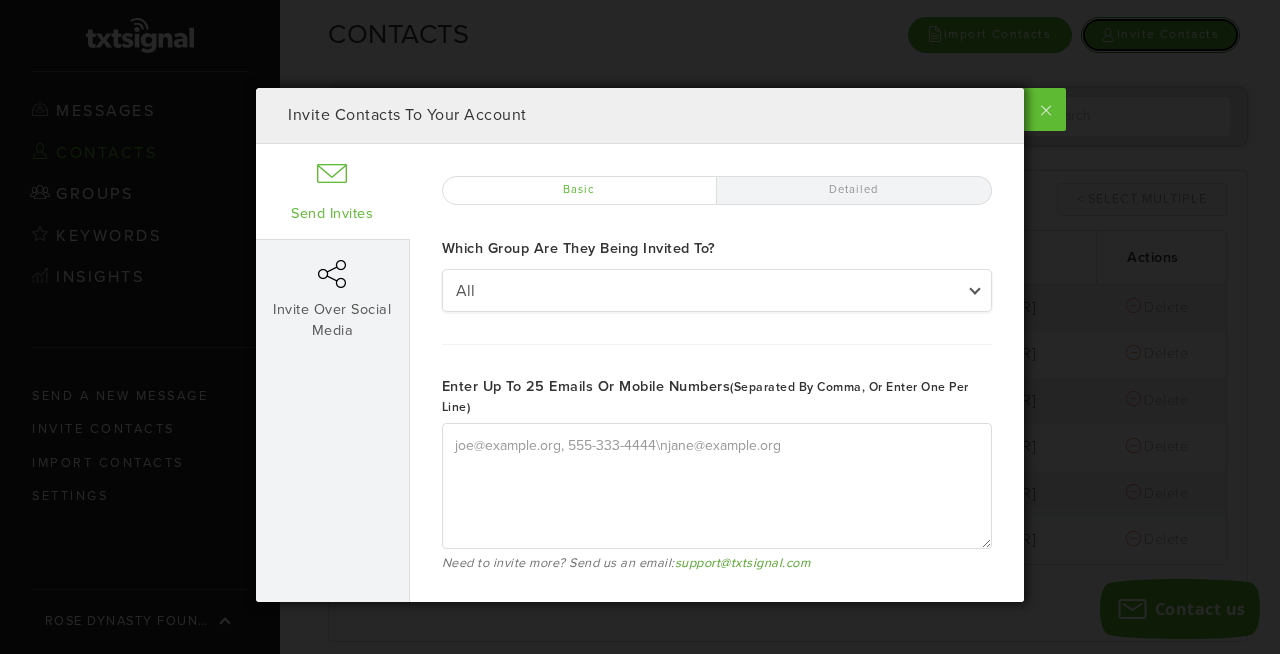 type on "joe@example.org, 555-333-4444
jane@example.org" 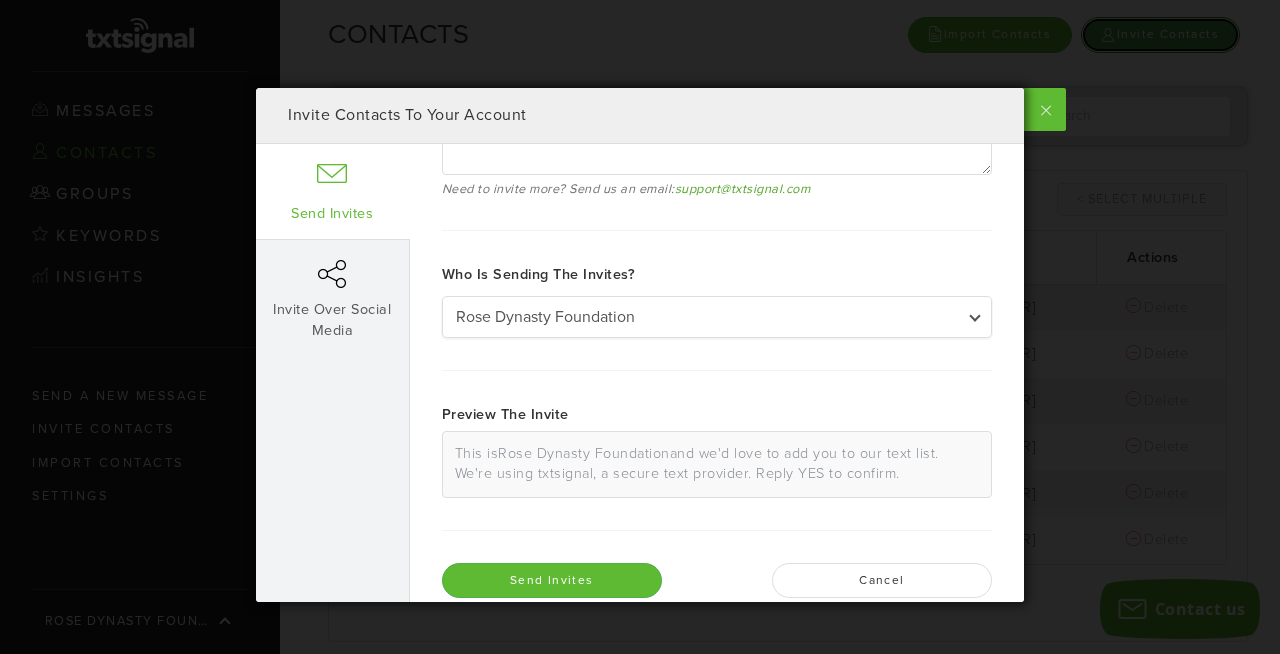 scroll, scrollTop: 400, scrollLeft: 0, axis: vertical 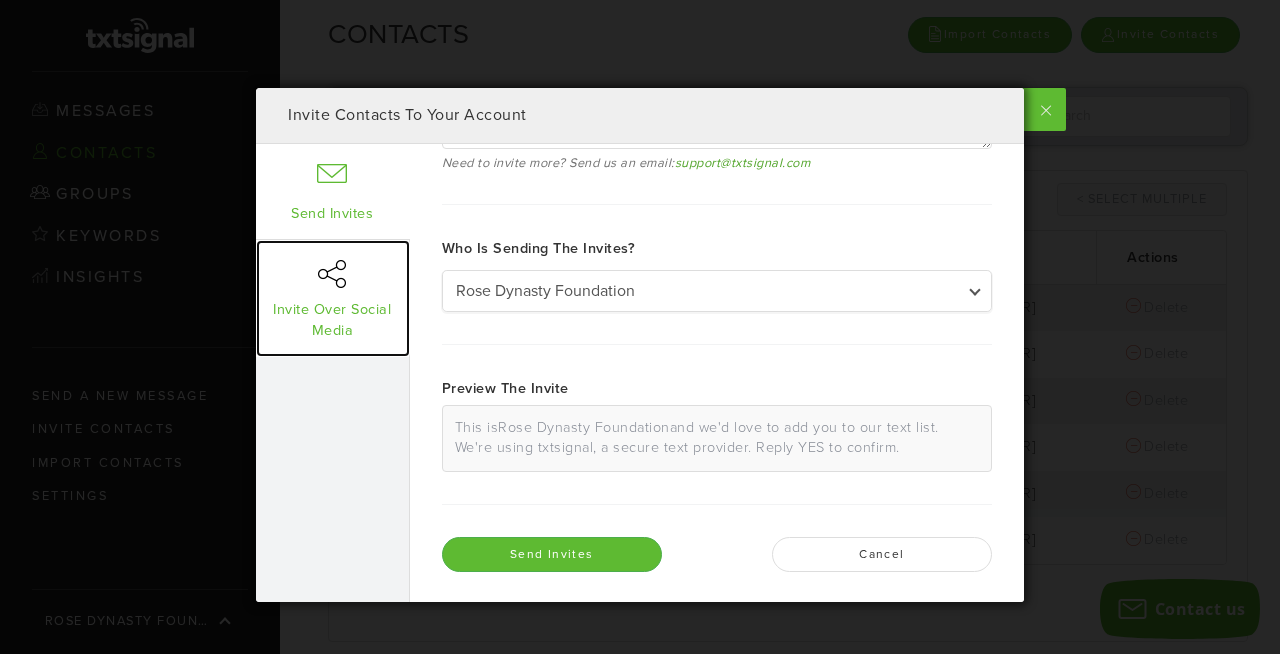 click on "Invite Over Social Media" at bounding box center (333, 298) 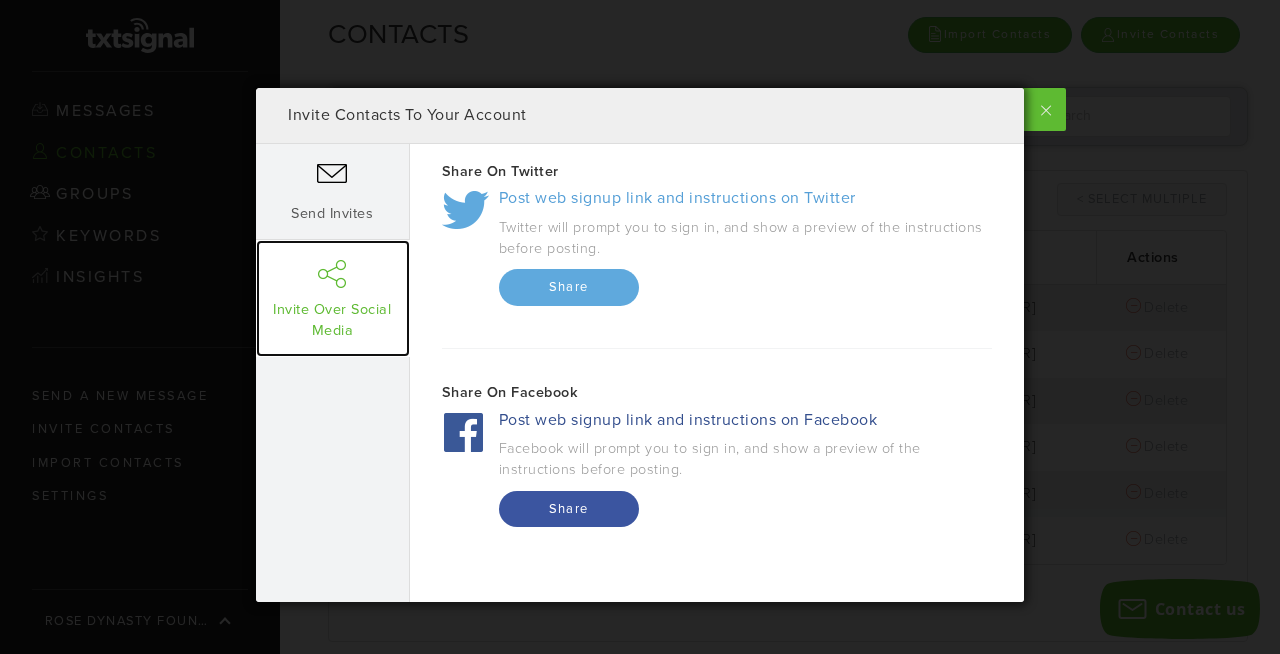 scroll, scrollTop: 0, scrollLeft: 0, axis: both 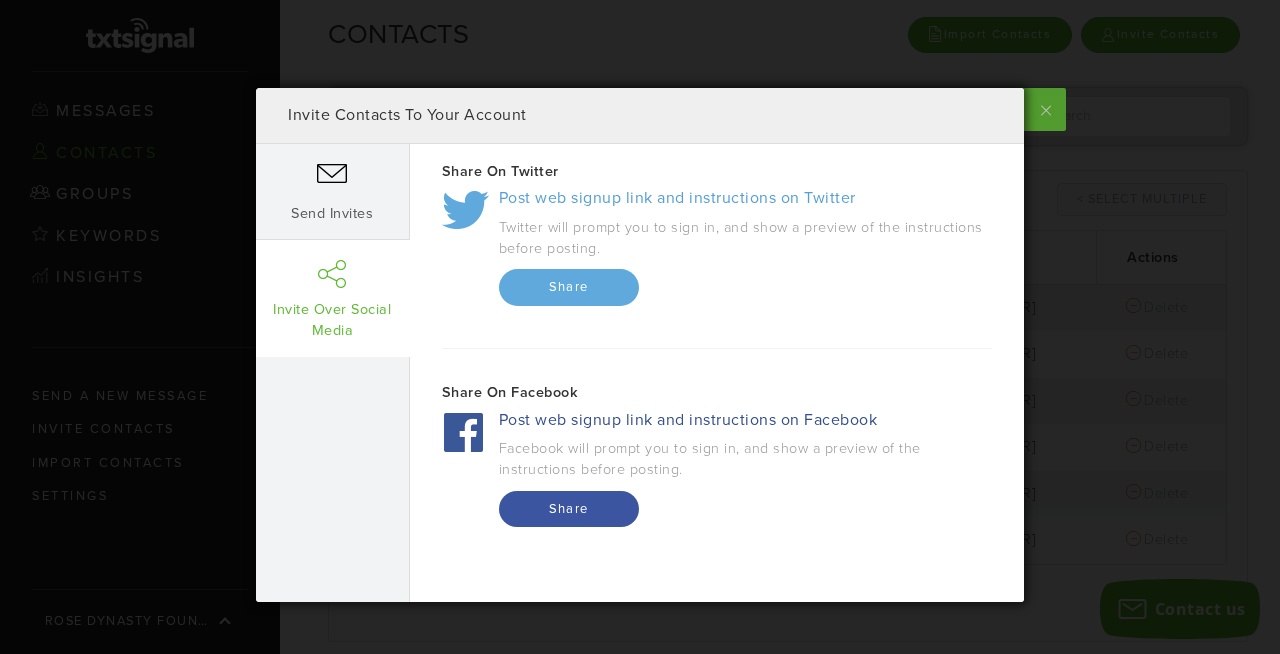 click at bounding box center (1043, 109) 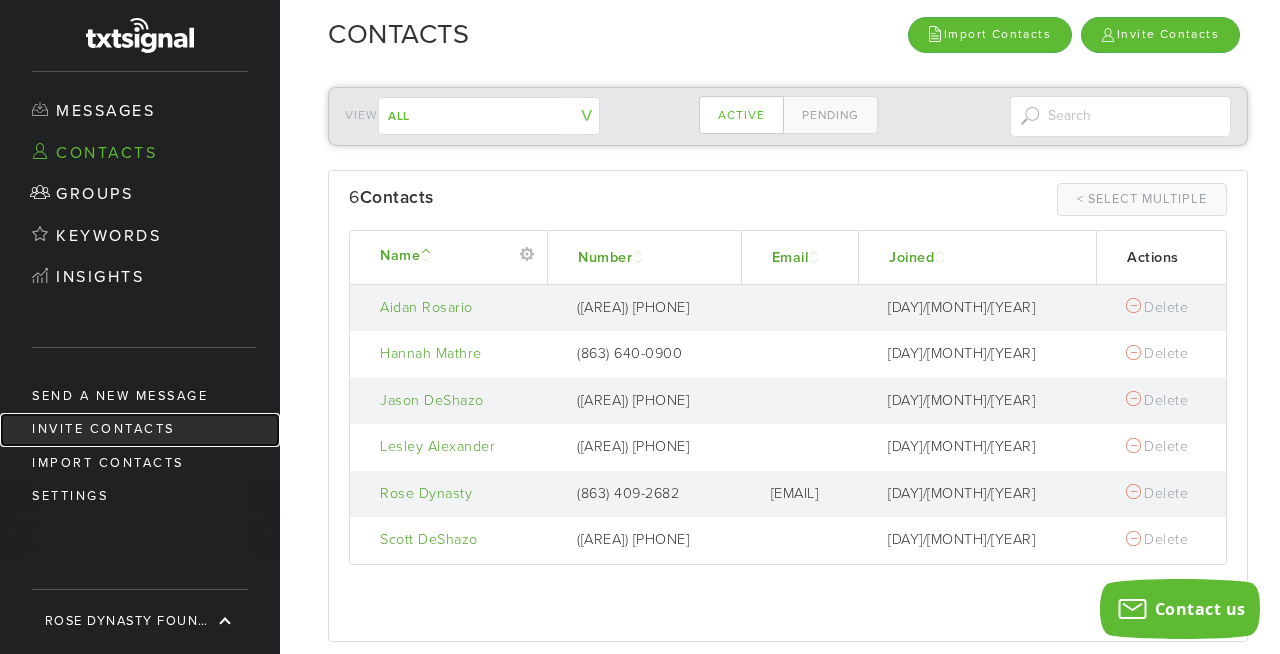 click on "Invite Contacts" at bounding box center (140, 429) 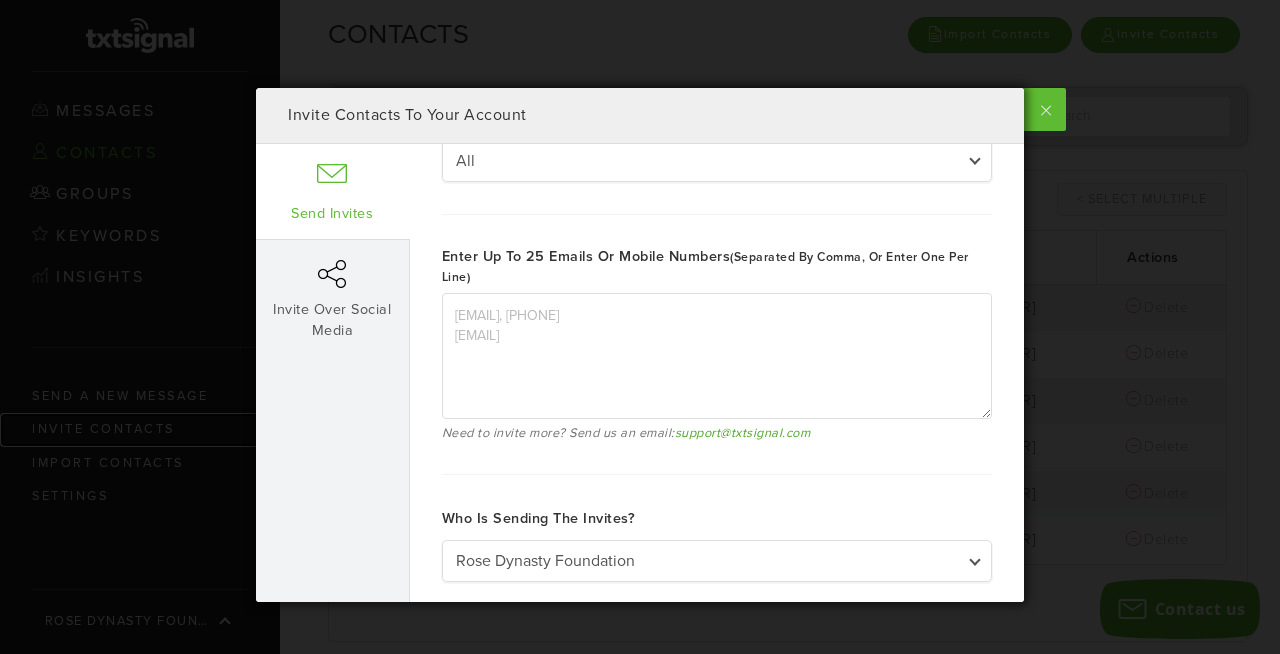 scroll, scrollTop: 0, scrollLeft: 0, axis: both 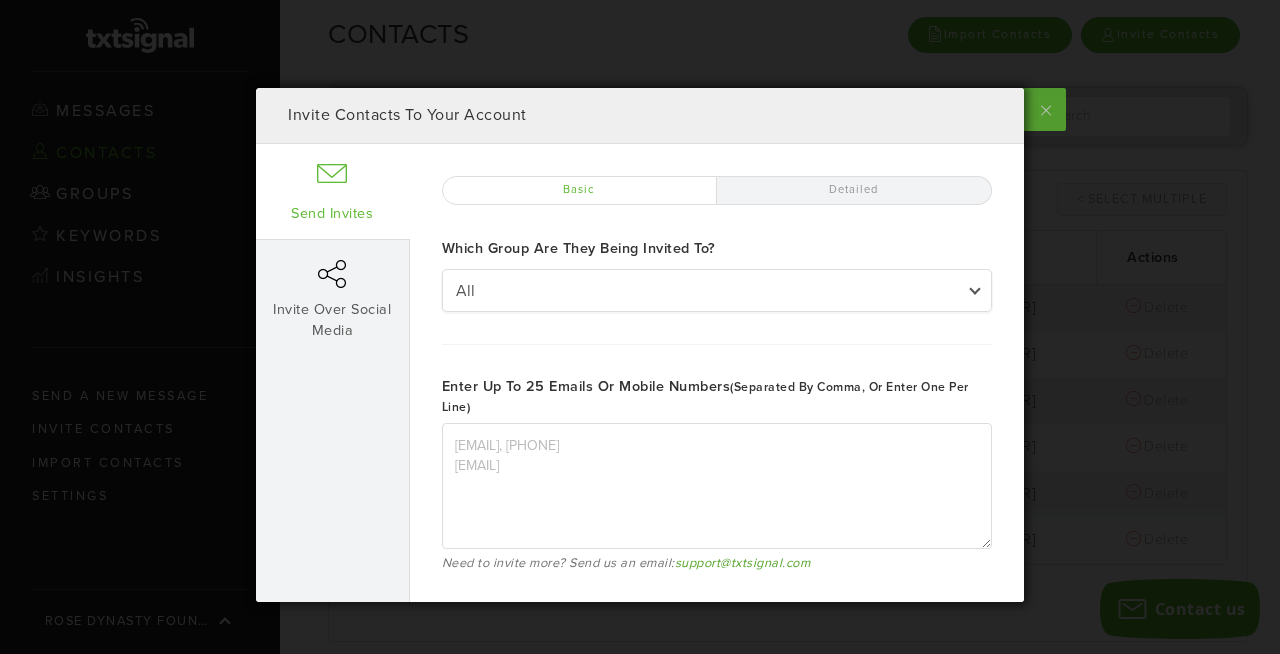 click at bounding box center (1043, 109) 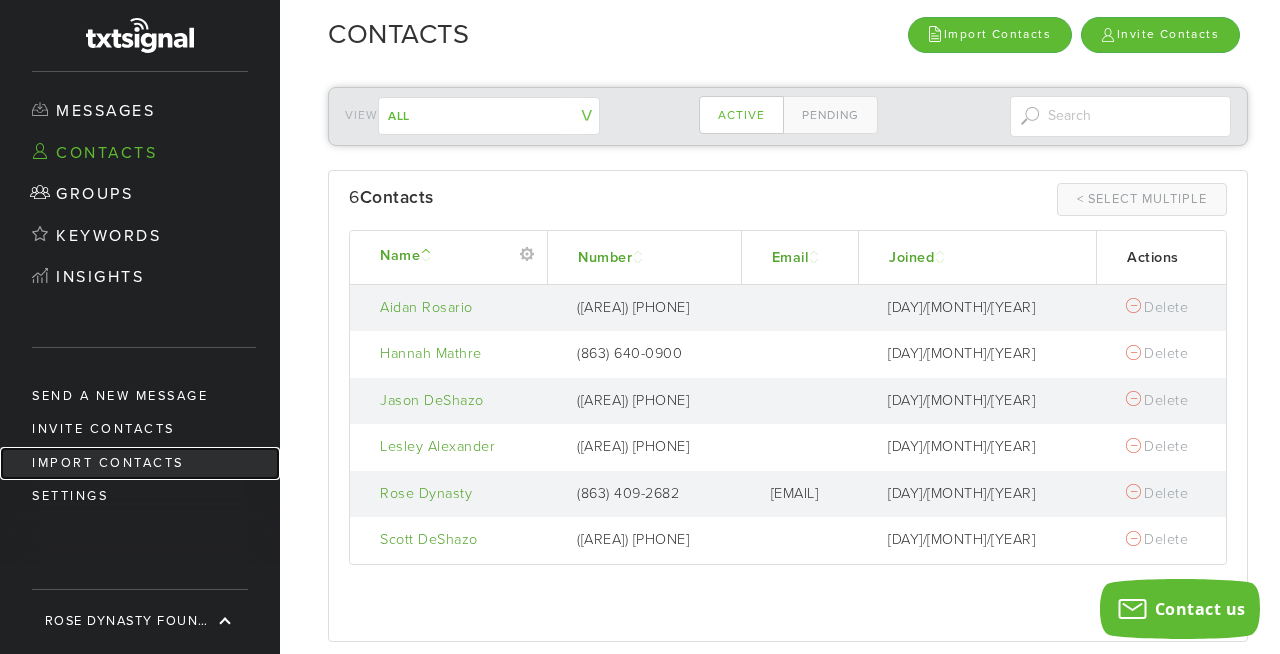 click on "Import Contacts" at bounding box center (140, 463) 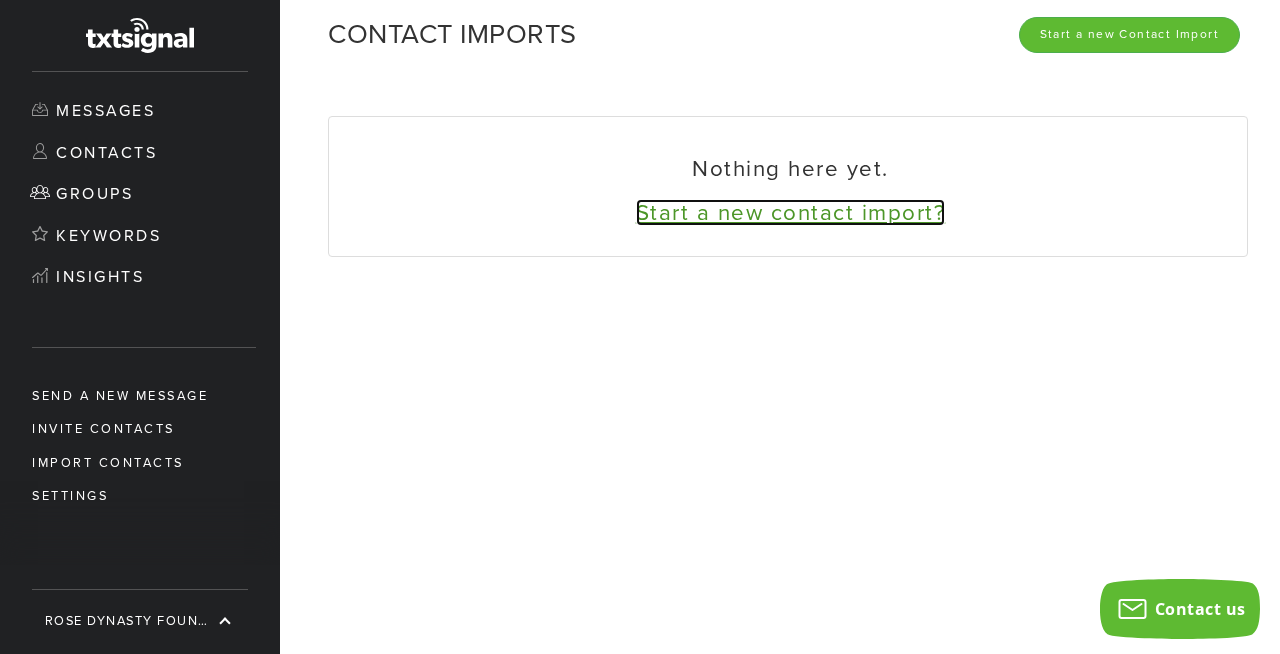 click on "Start a new contact import?" at bounding box center (791, 212) 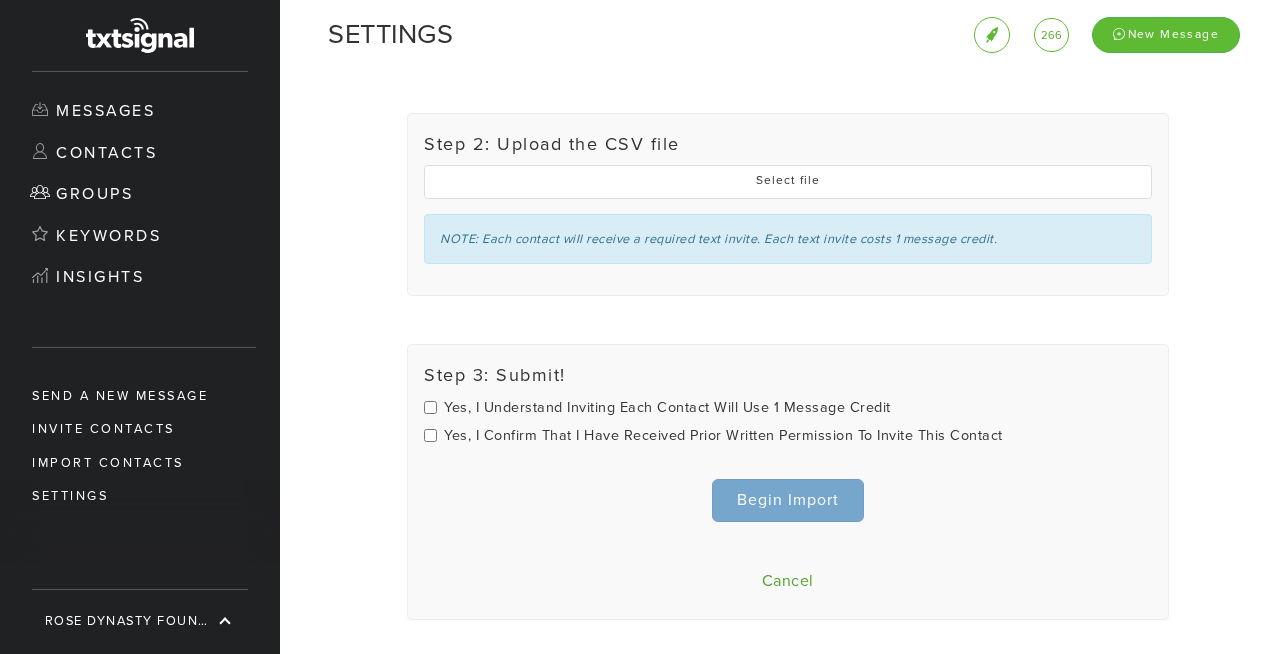 scroll, scrollTop: 390, scrollLeft: 0, axis: vertical 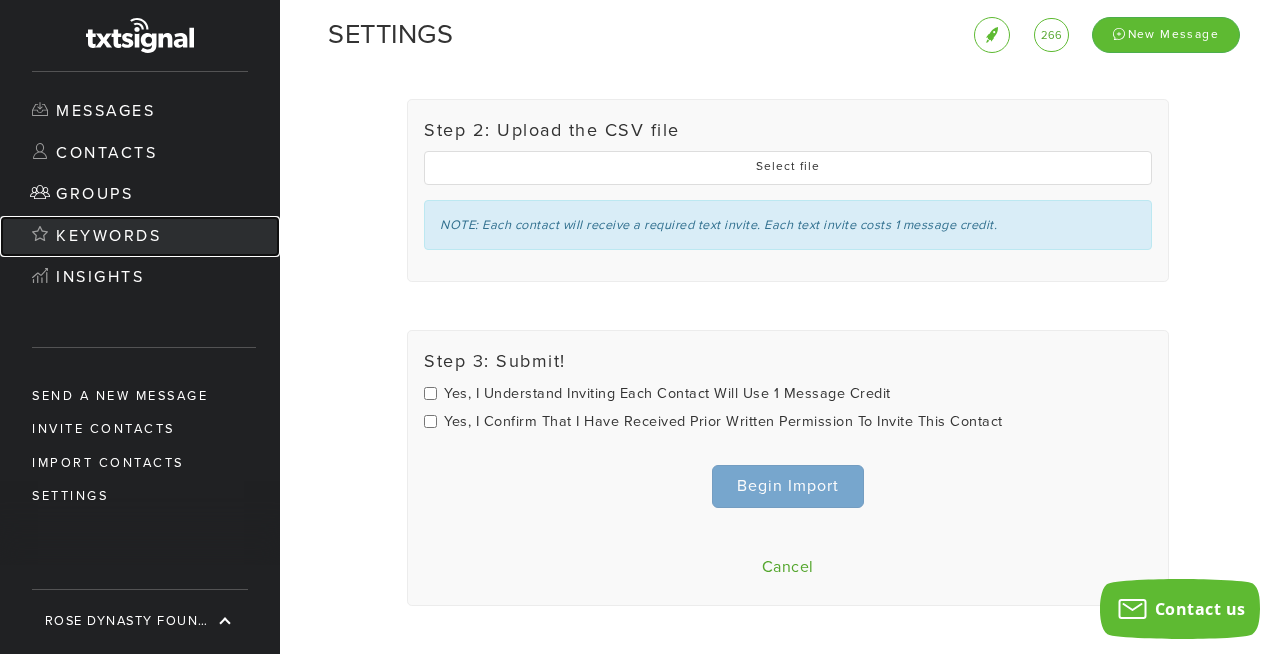 click on "Keywords" at bounding box center [140, 237] 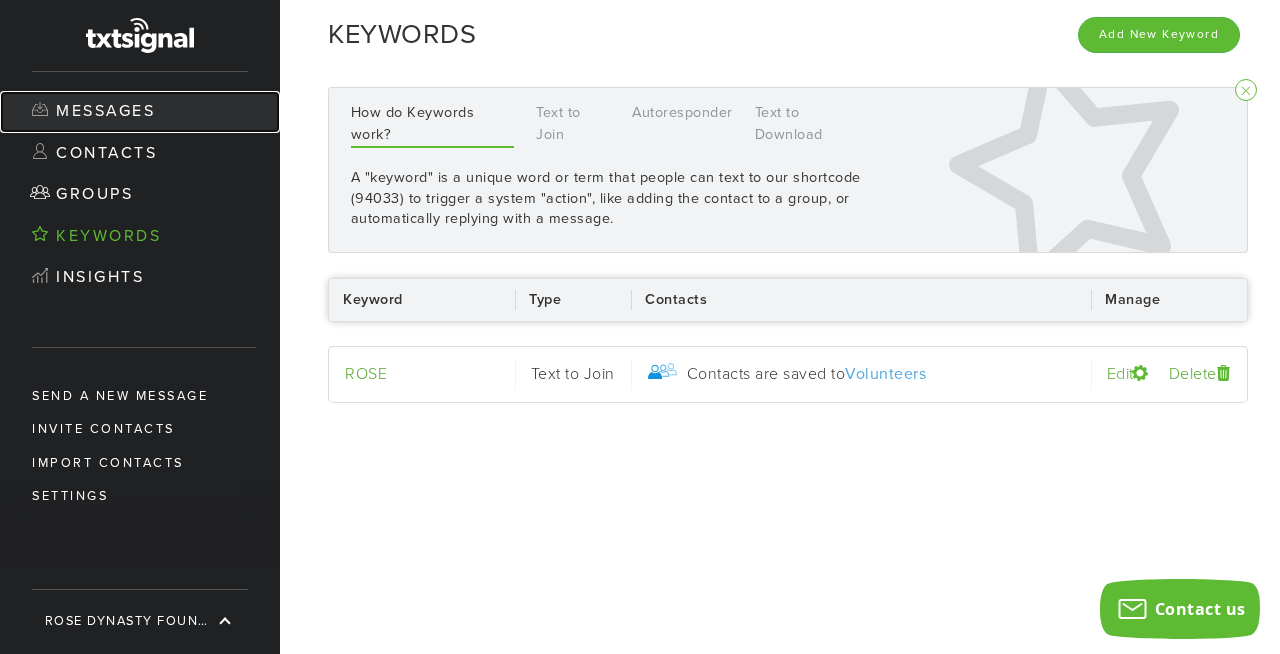 click on "Messages" at bounding box center [140, 112] 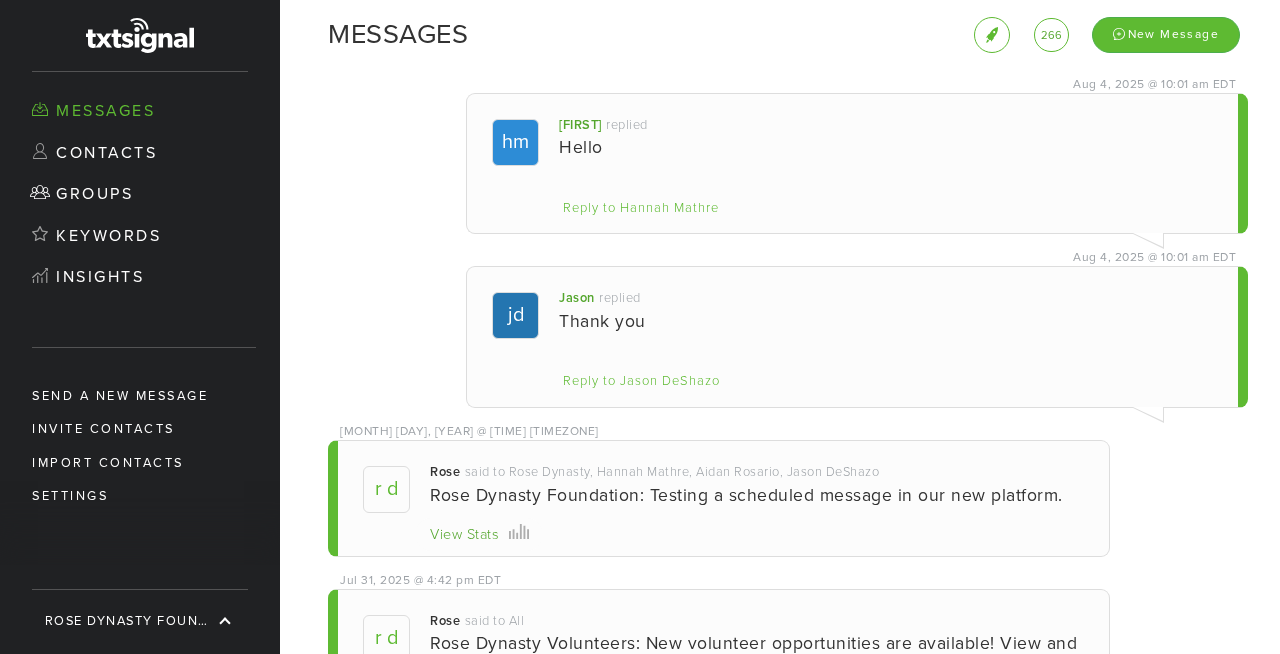 scroll, scrollTop: 0, scrollLeft: 0, axis: both 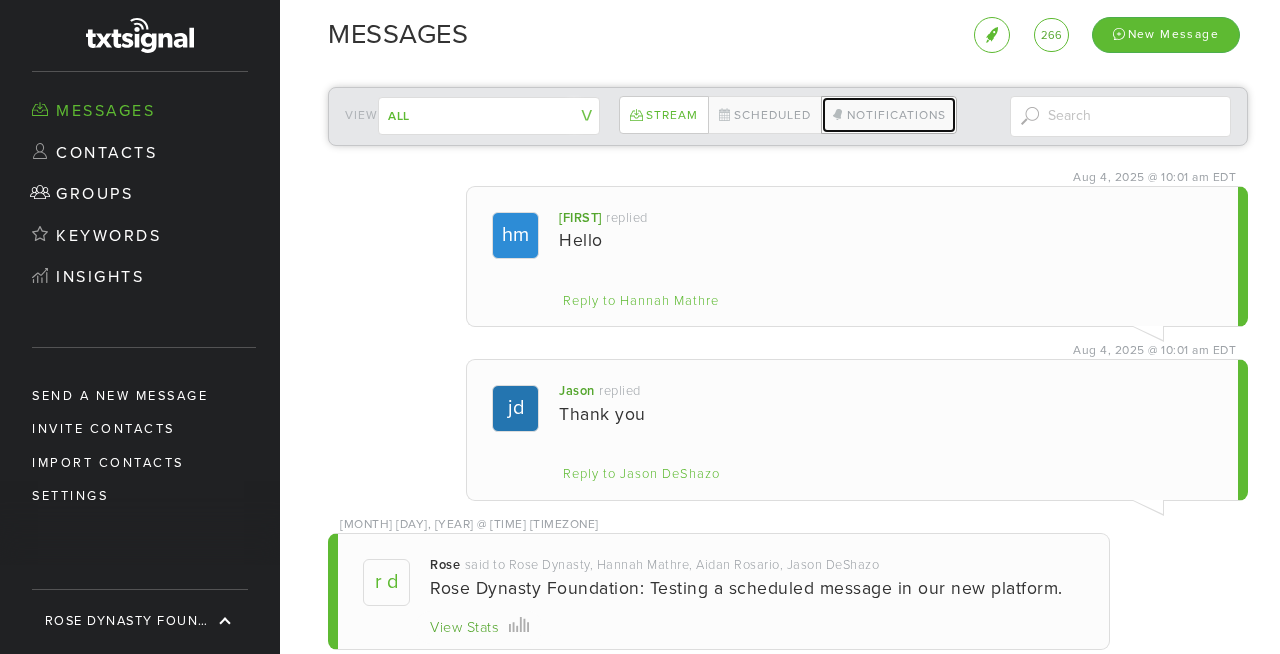 click on "Notifications
0" at bounding box center (889, 115) 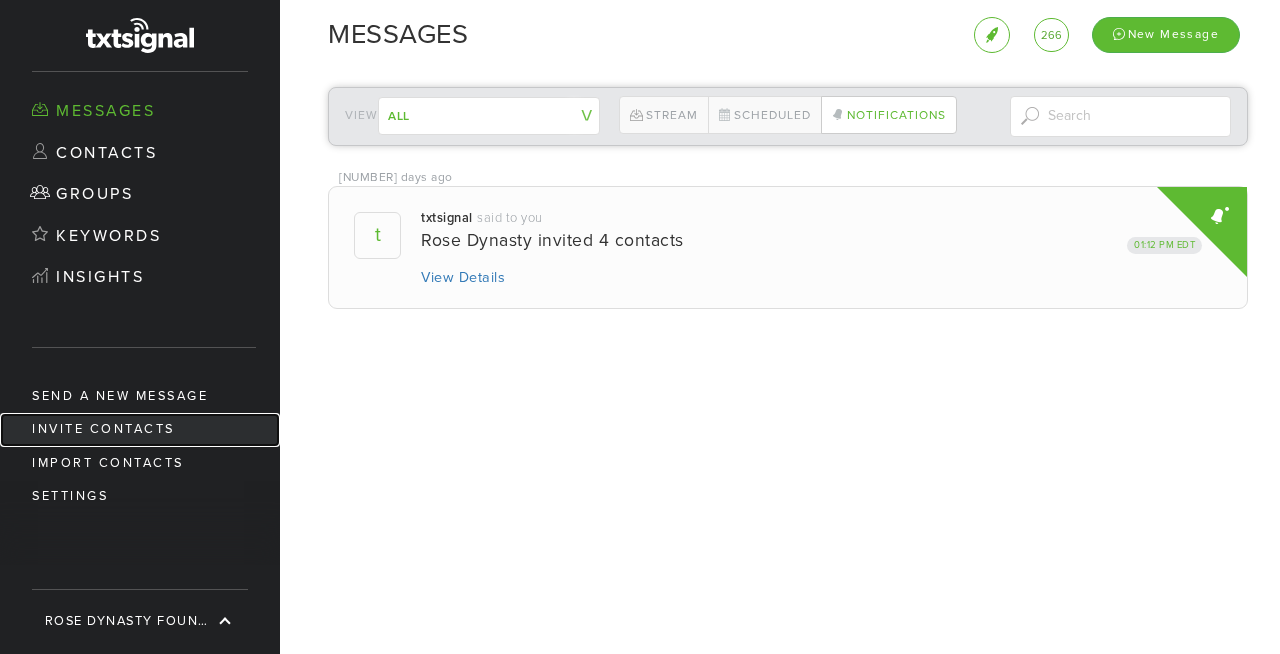click on "Invite Contacts" at bounding box center [140, 429] 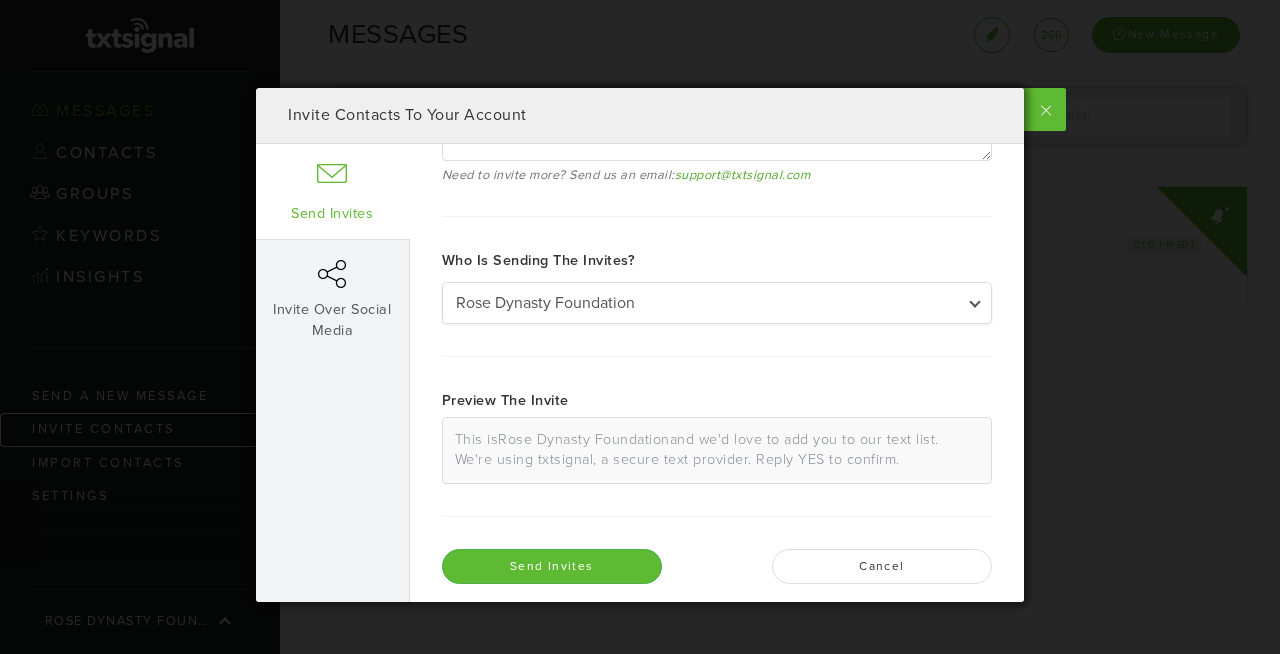 scroll, scrollTop: 400, scrollLeft: 0, axis: vertical 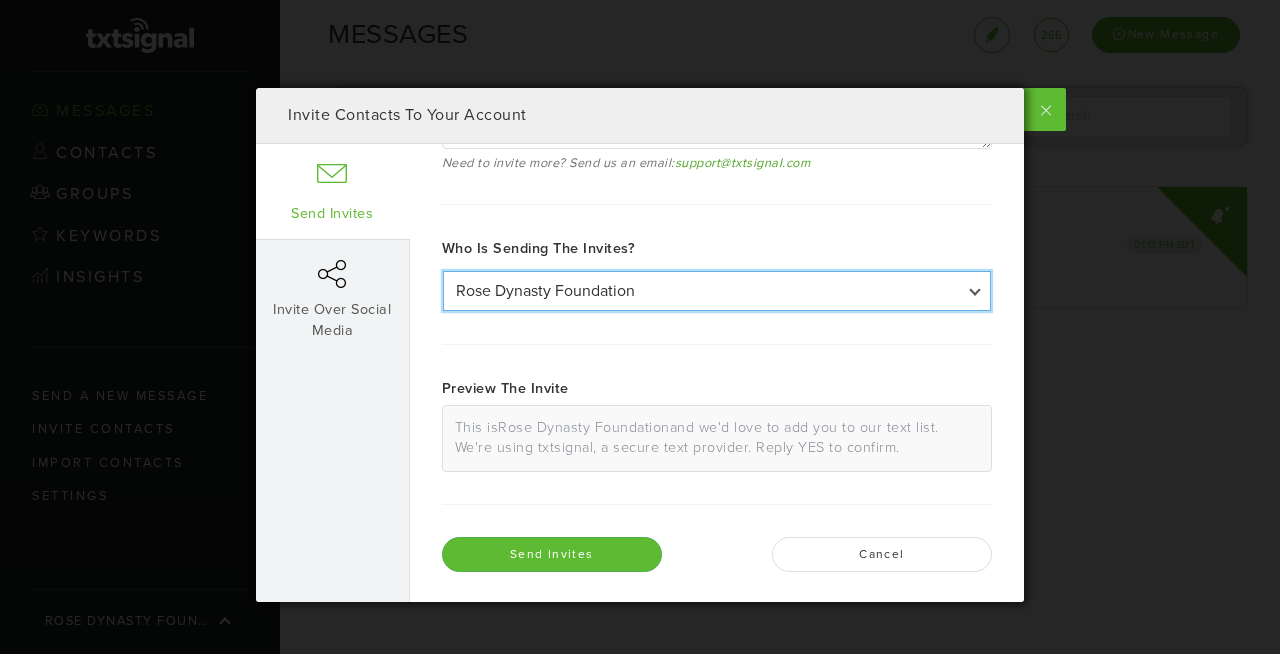click on "Rose Dynasty Foundation
Rose" at bounding box center [717, 291] 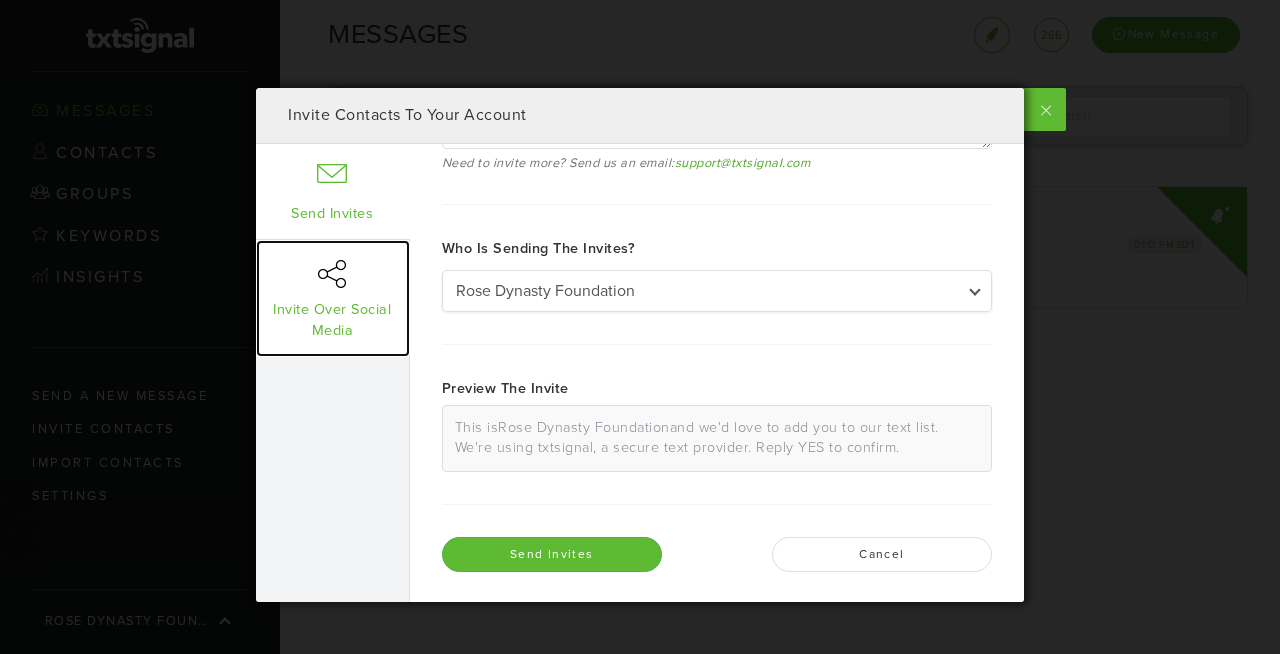 click on "Invite Over Social Media" at bounding box center [333, 298] 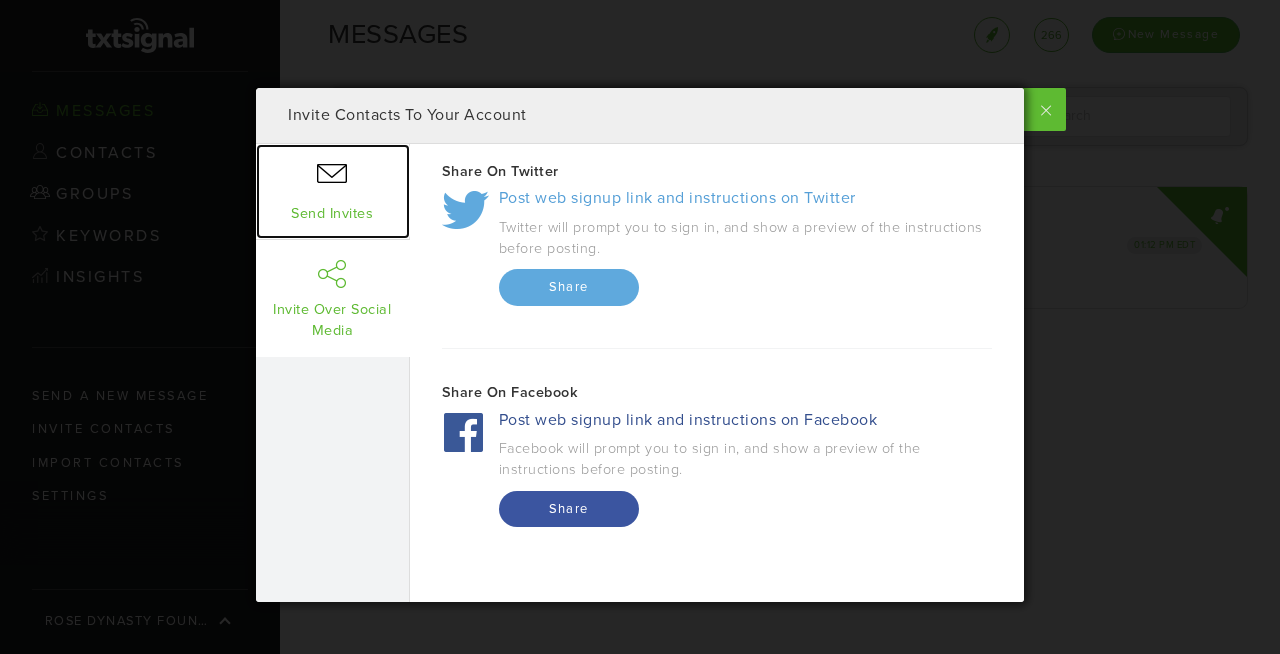 click on "Send Invites" at bounding box center [333, 192] 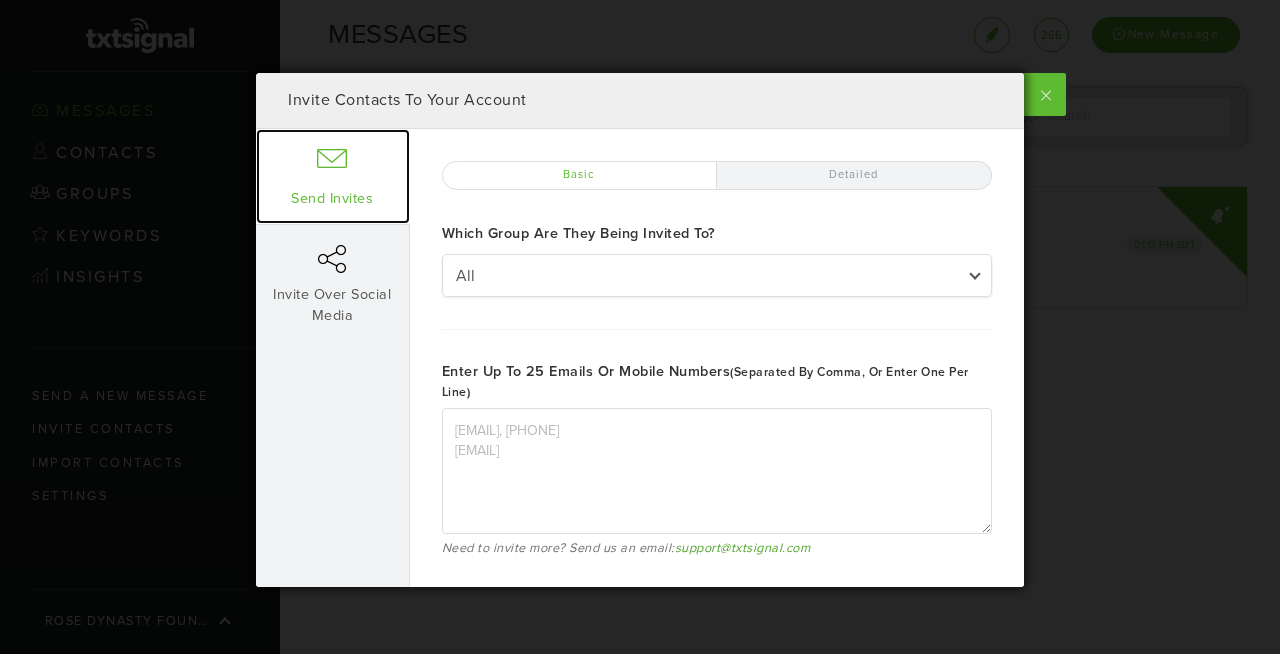 scroll, scrollTop: 14, scrollLeft: 0, axis: vertical 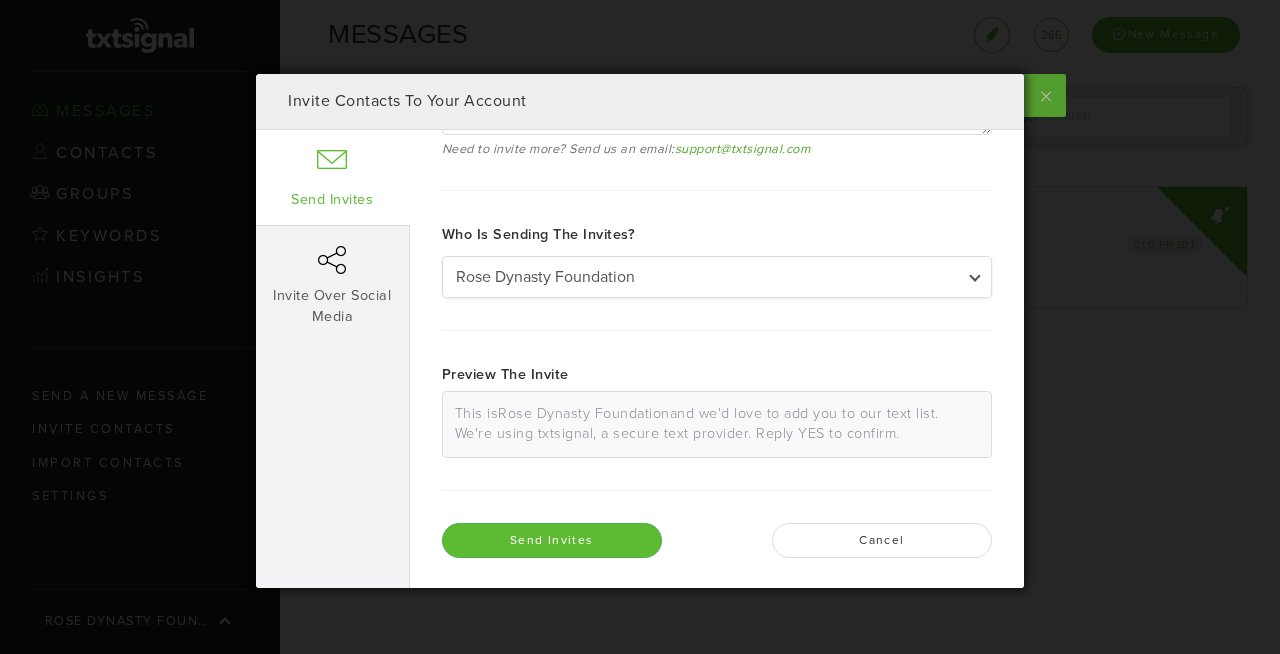 click at bounding box center (1043, 95) 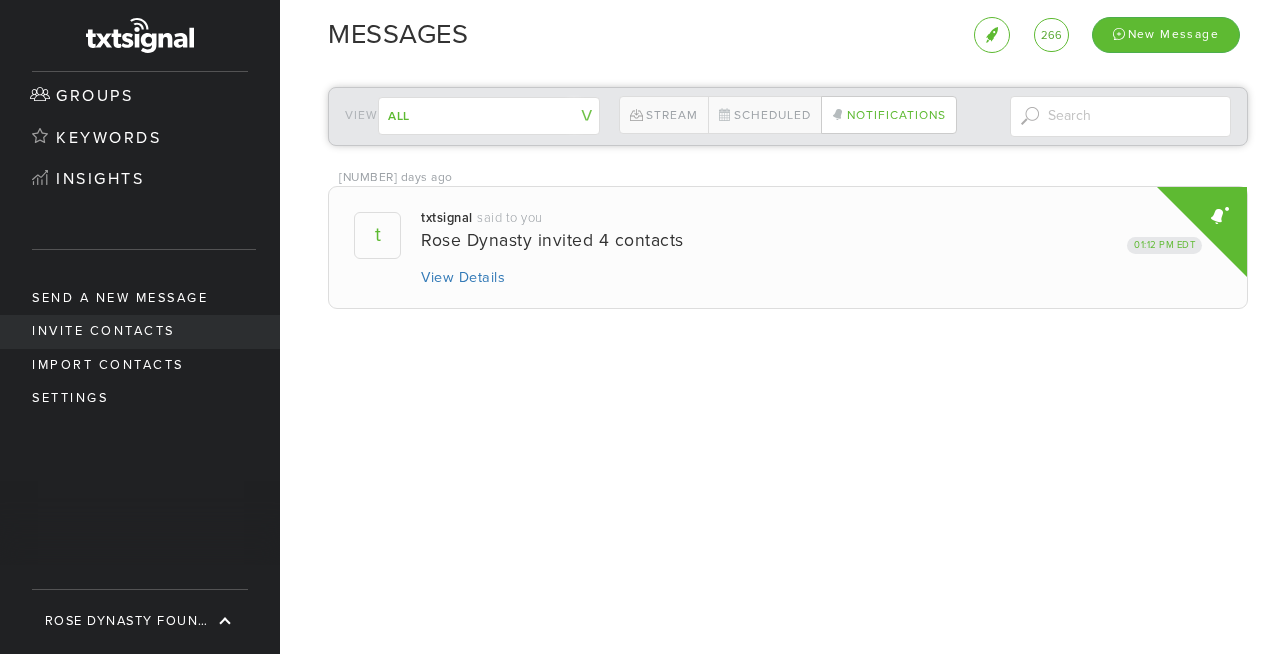 scroll, scrollTop: 131, scrollLeft: 0, axis: vertical 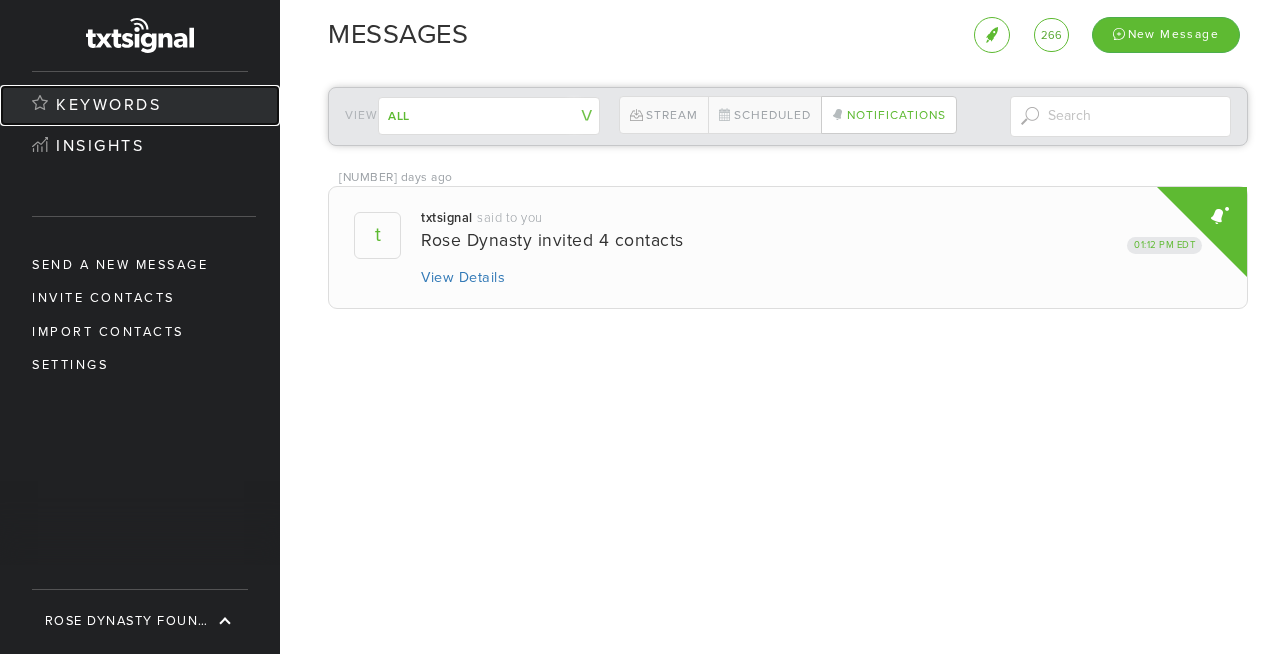 click on "Keywords" at bounding box center (140, 106) 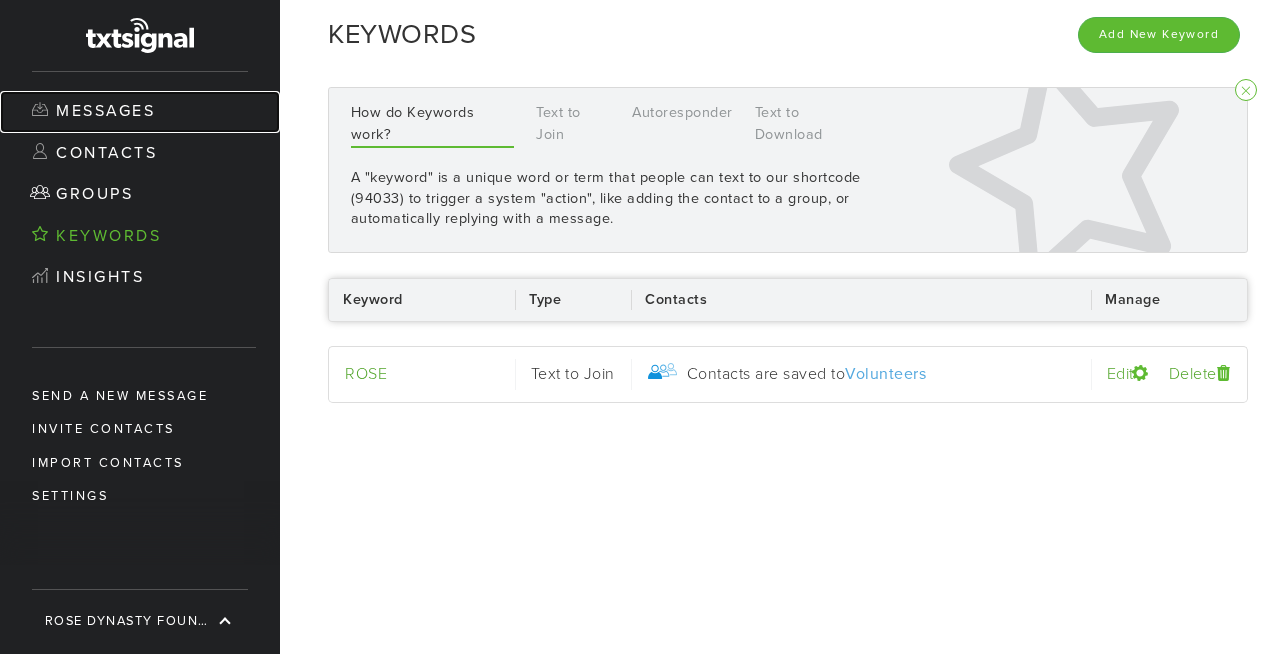 click on "Messages" at bounding box center [140, 112] 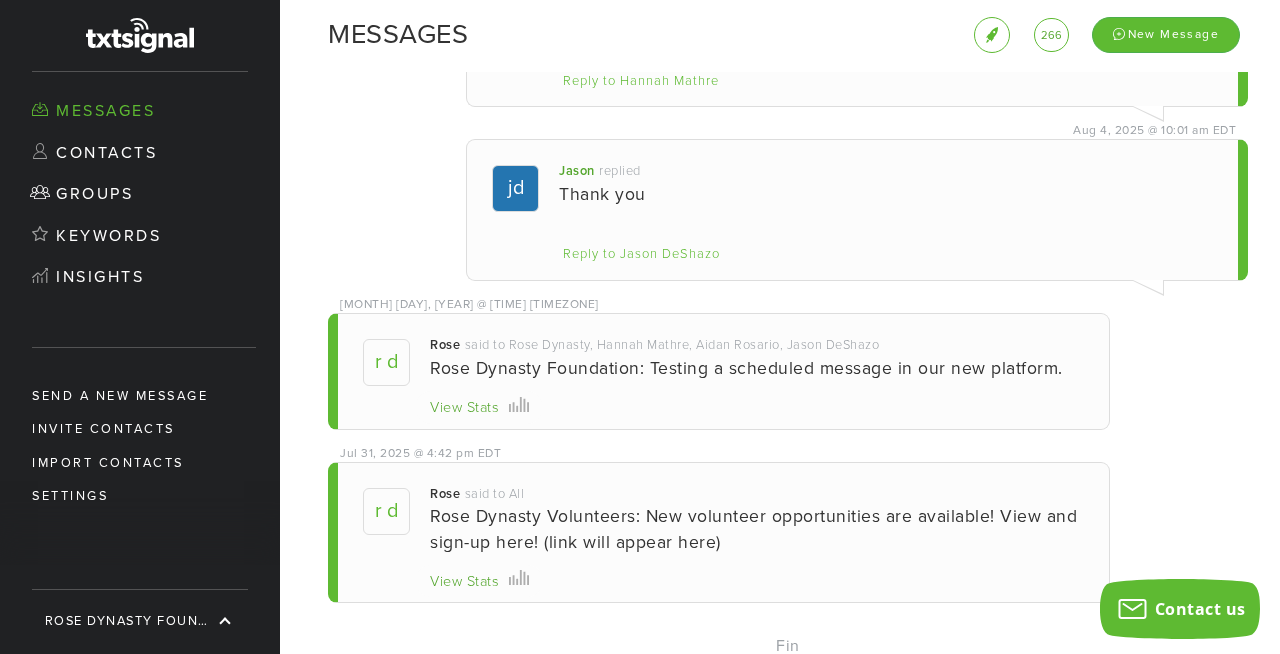 scroll, scrollTop: 0, scrollLeft: 0, axis: both 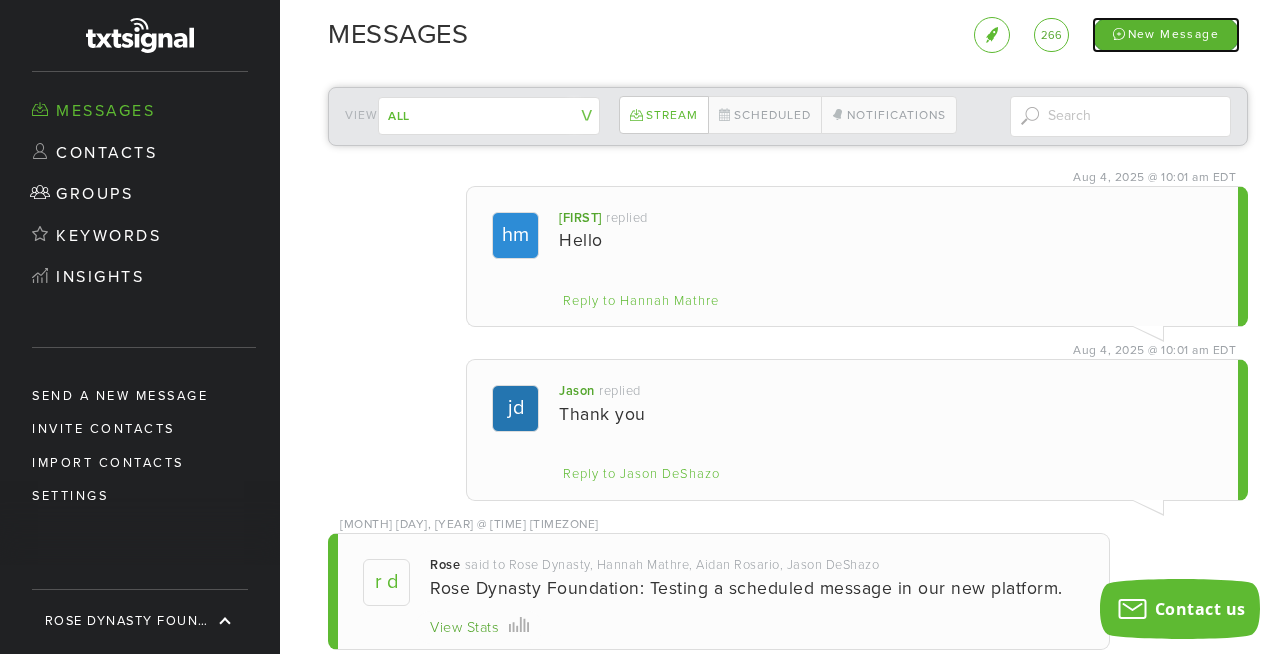 click on "New Message" at bounding box center [1166, 34] 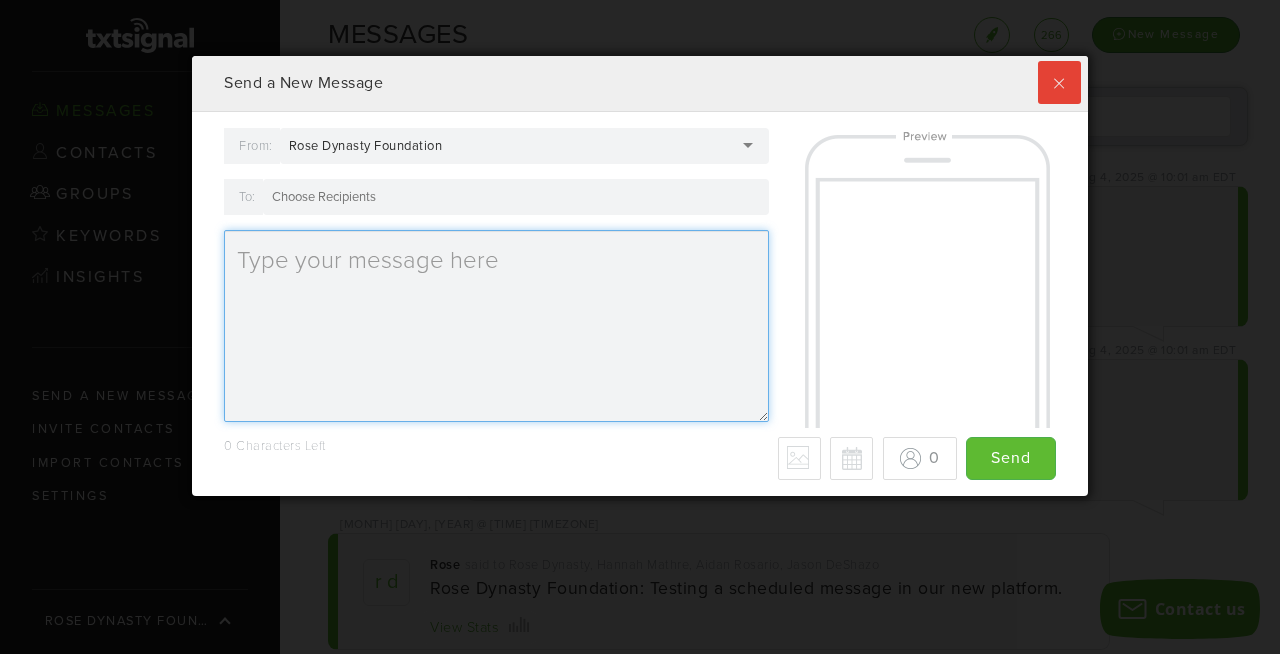 type on "Rose Dynasty Foundation:" 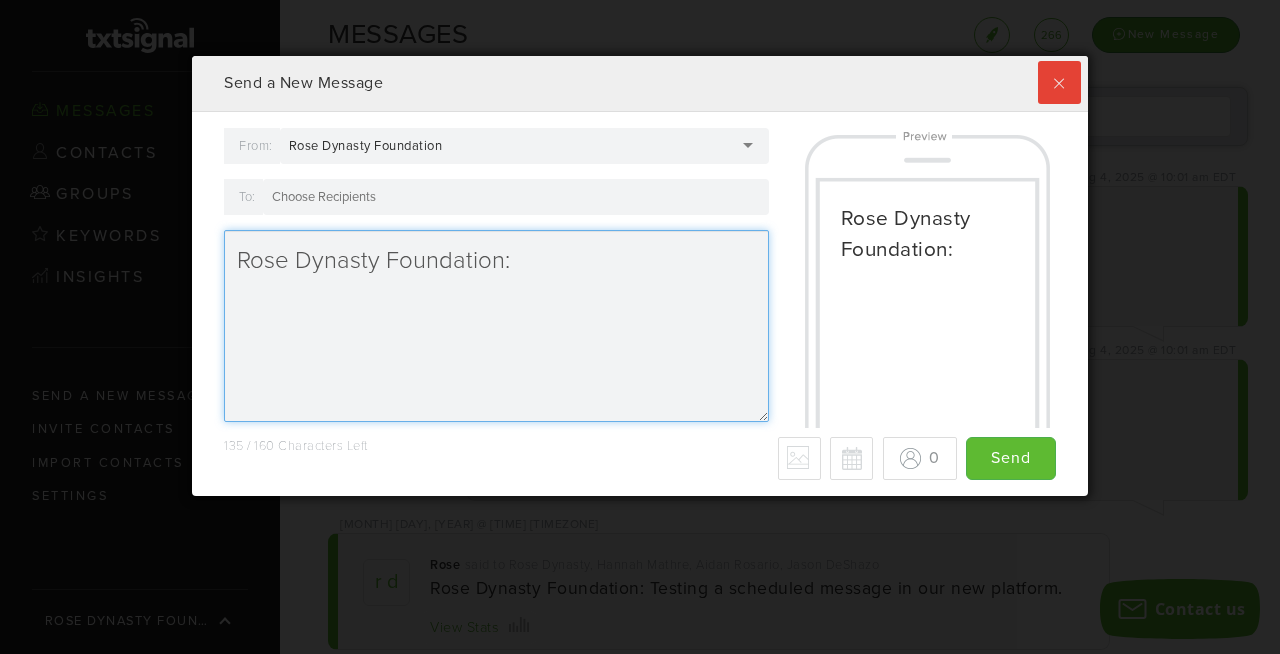 scroll, scrollTop: 999560, scrollLeft: 999104, axis: both 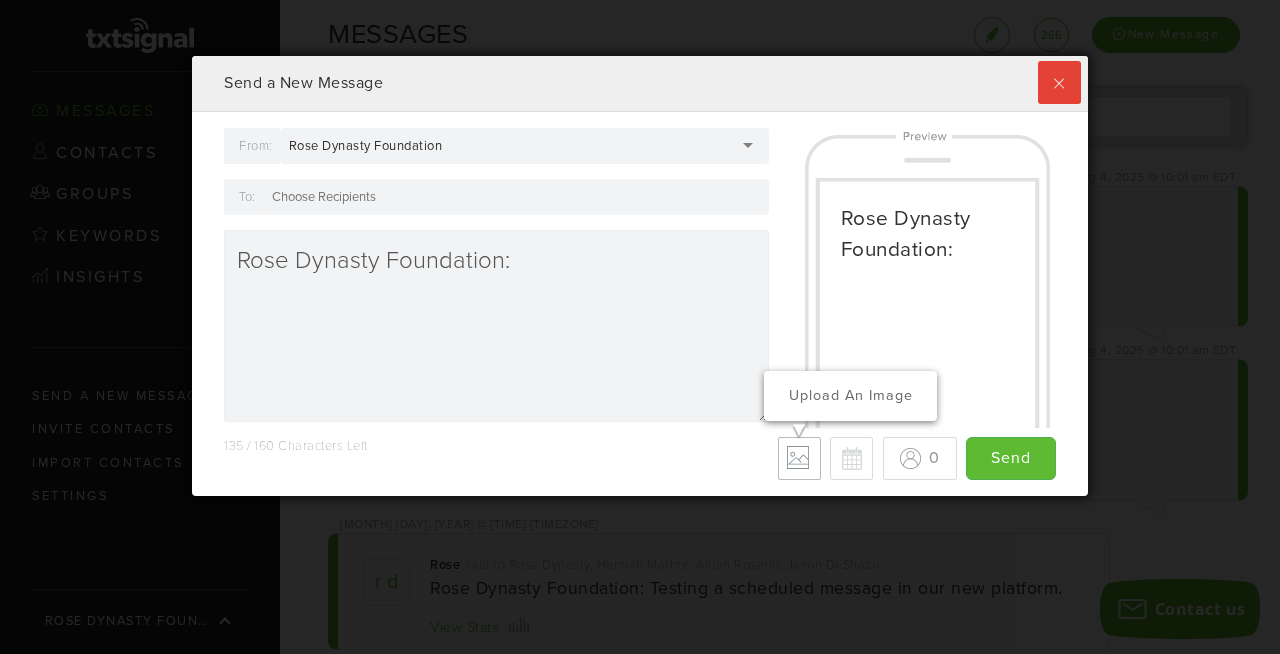 click on "Upload an Image" at bounding box center (799, 458) 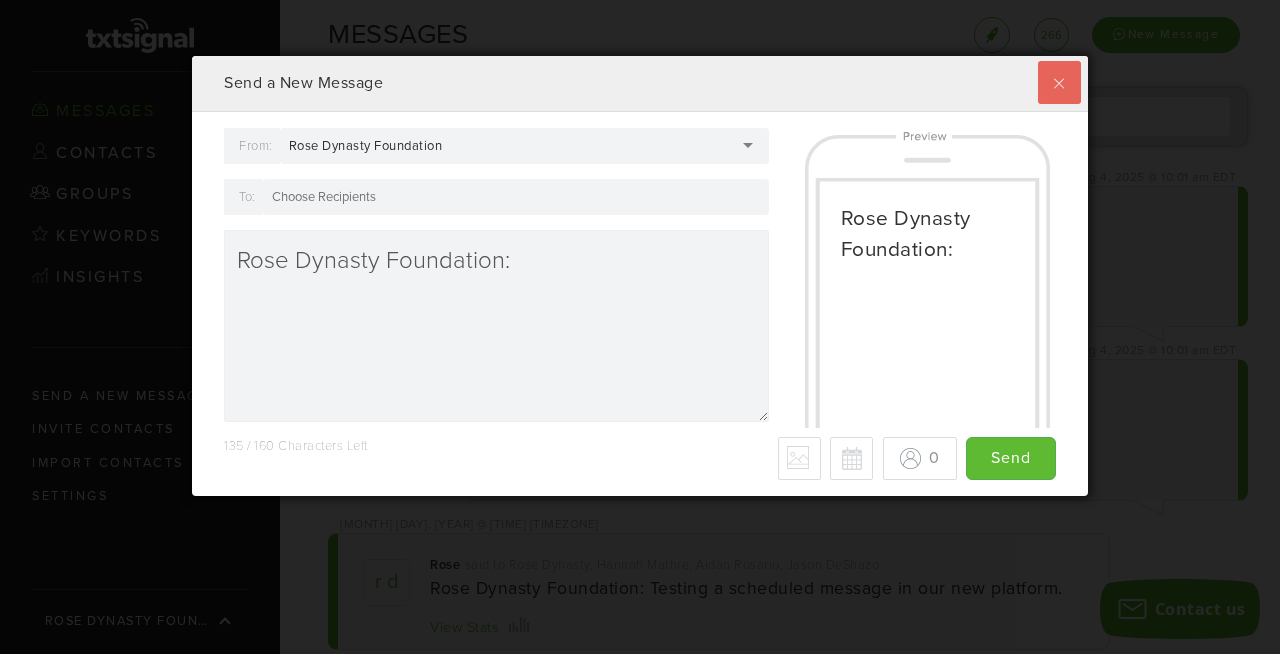 click at bounding box center [1059, 82] 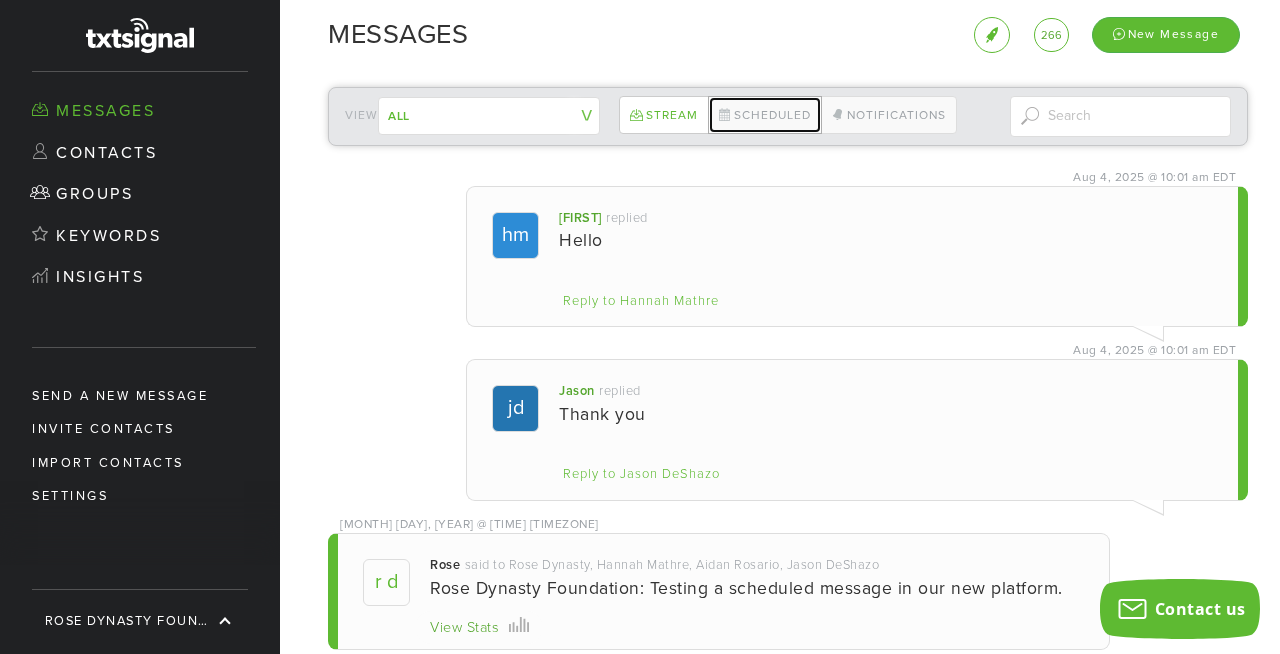 click on "Scheduled" at bounding box center (765, 115) 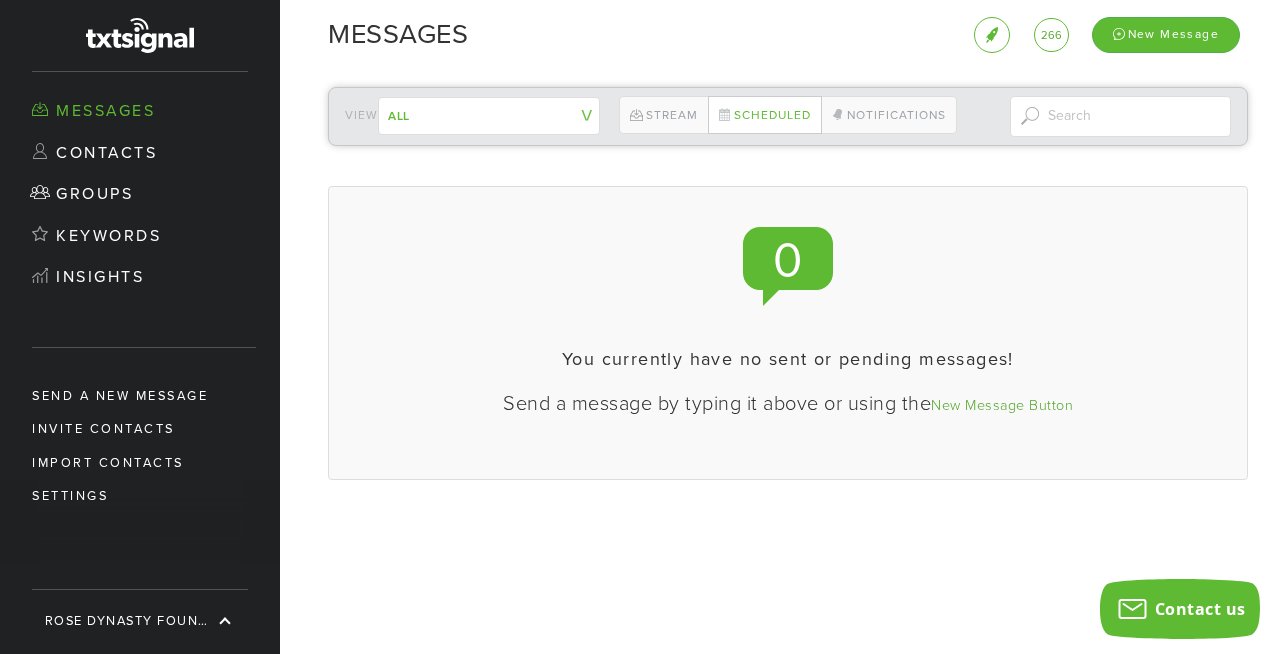 scroll, scrollTop: 999560, scrollLeft: 999104, axis: both 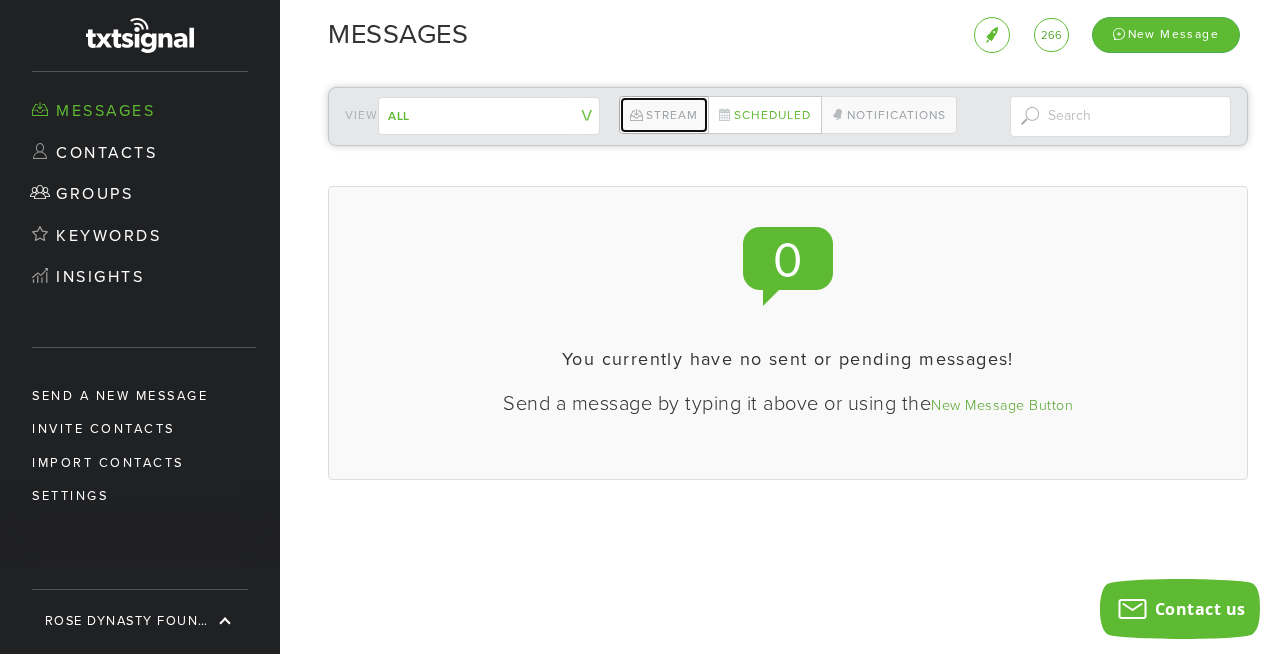 click on "Stream" at bounding box center [663, 115] 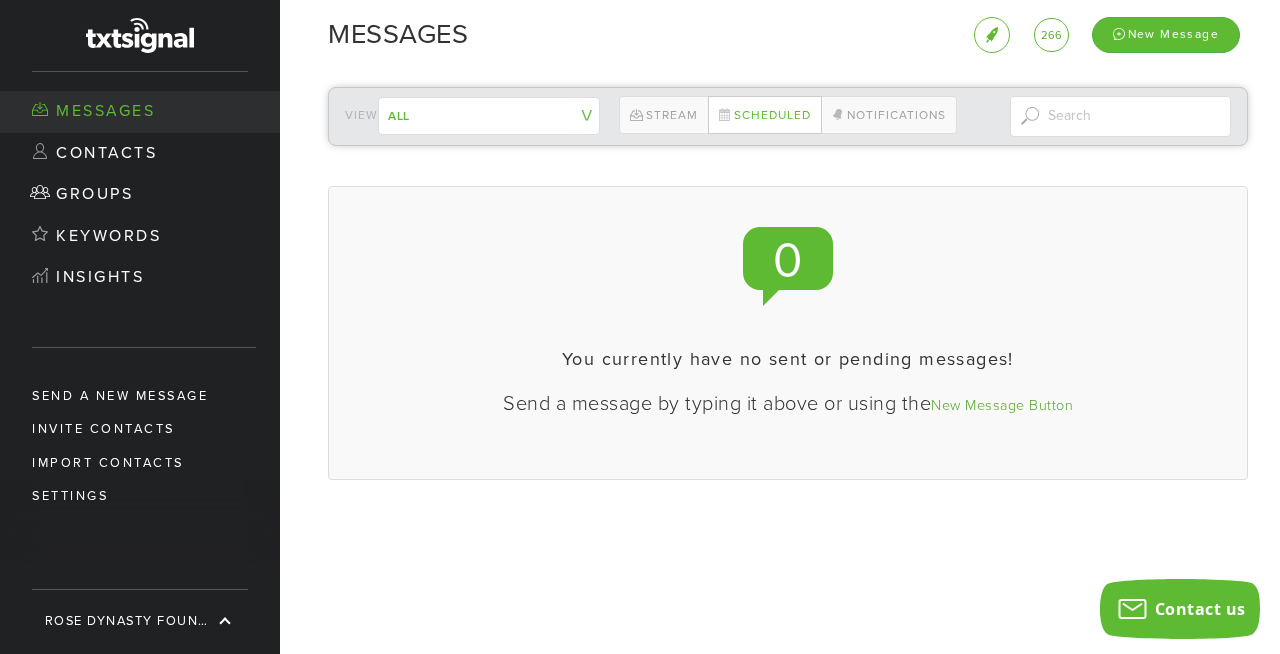 scroll, scrollTop: 999560, scrollLeft: 999104, axis: both 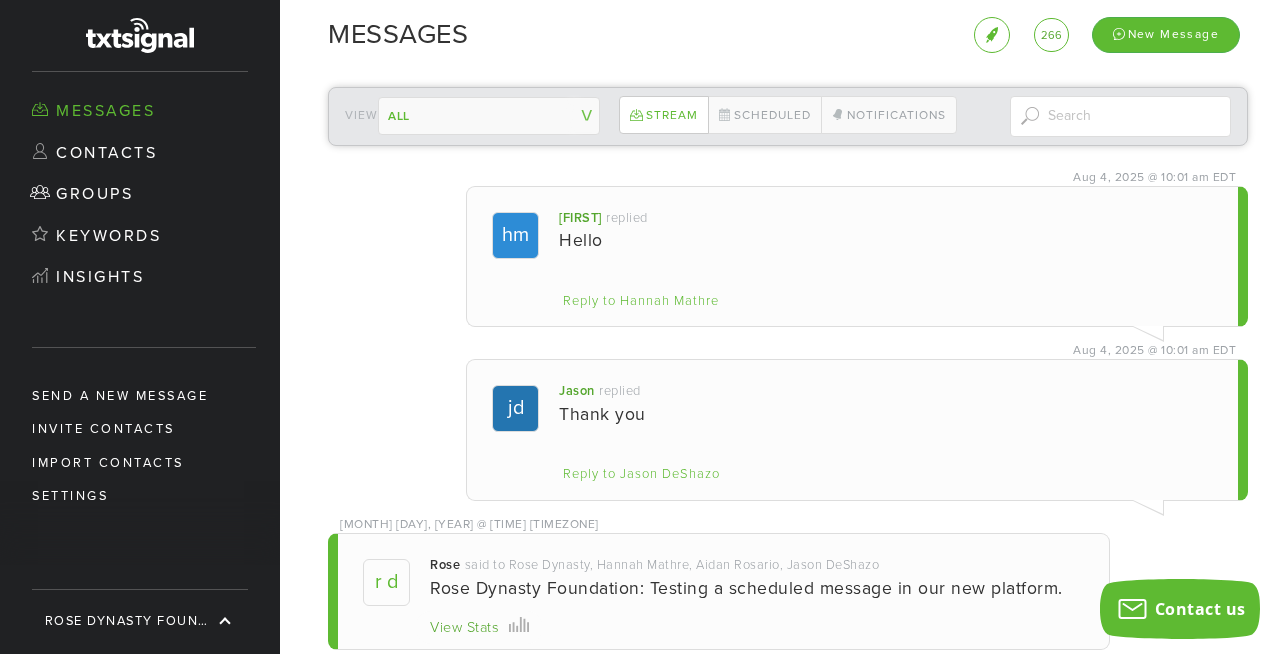 click on "All
Volunteers ------------- Contacts not in a group" at bounding box center (489, 116) 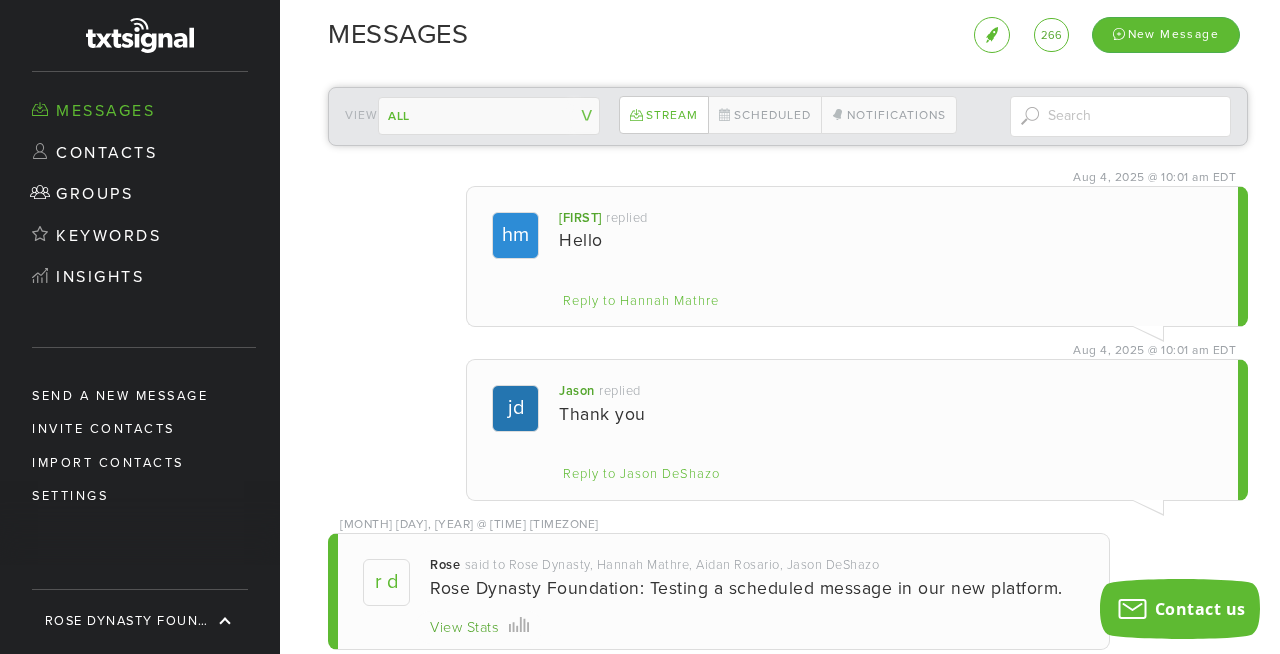 select on "133219" 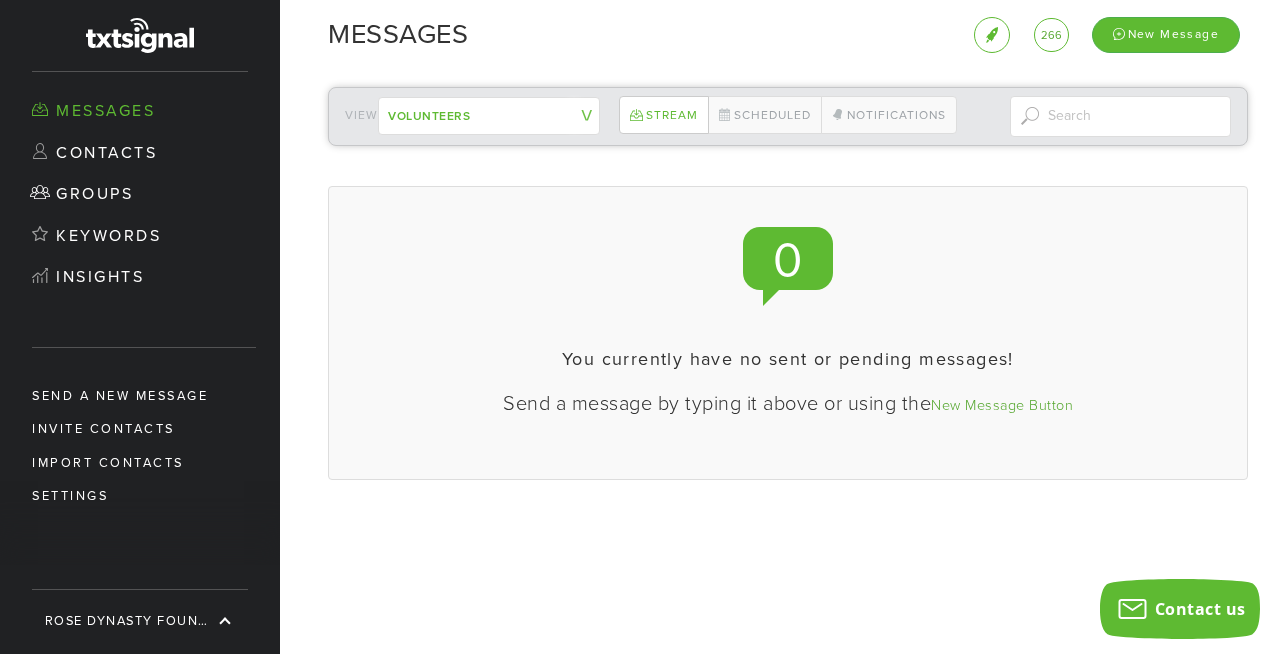 scroll, scrollTop: 999560, scrollLeft: 999104, axis: both 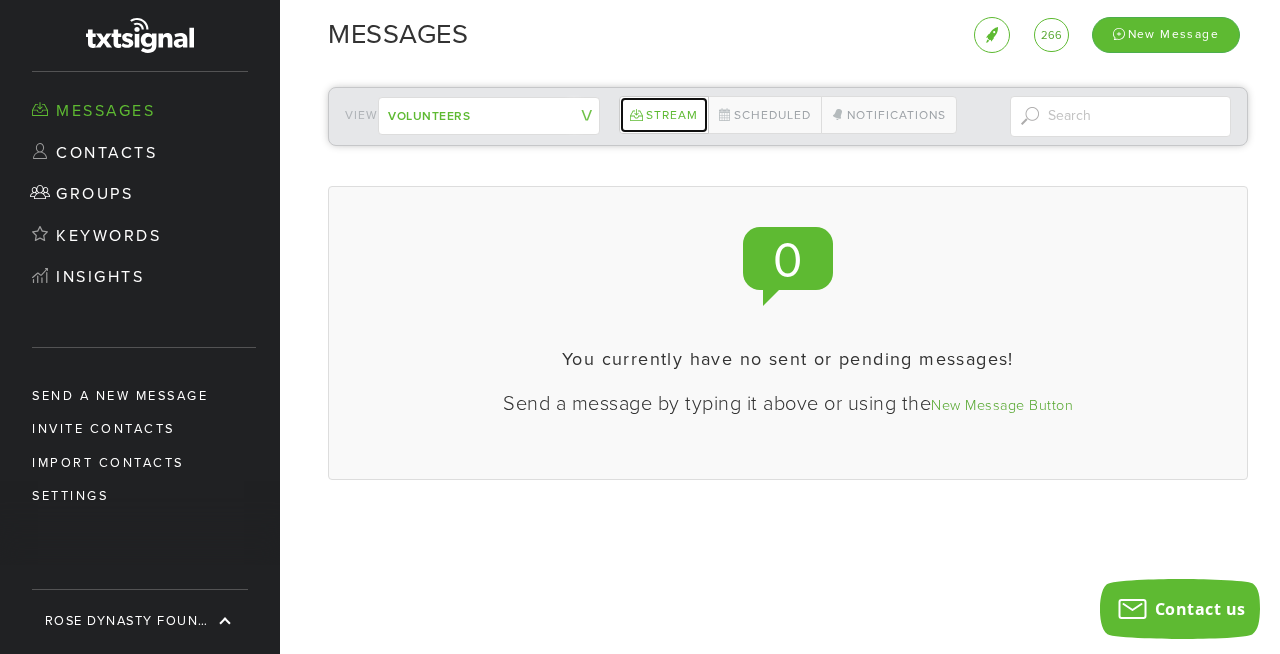 click on "Stream" at bounding box center (663, 115) 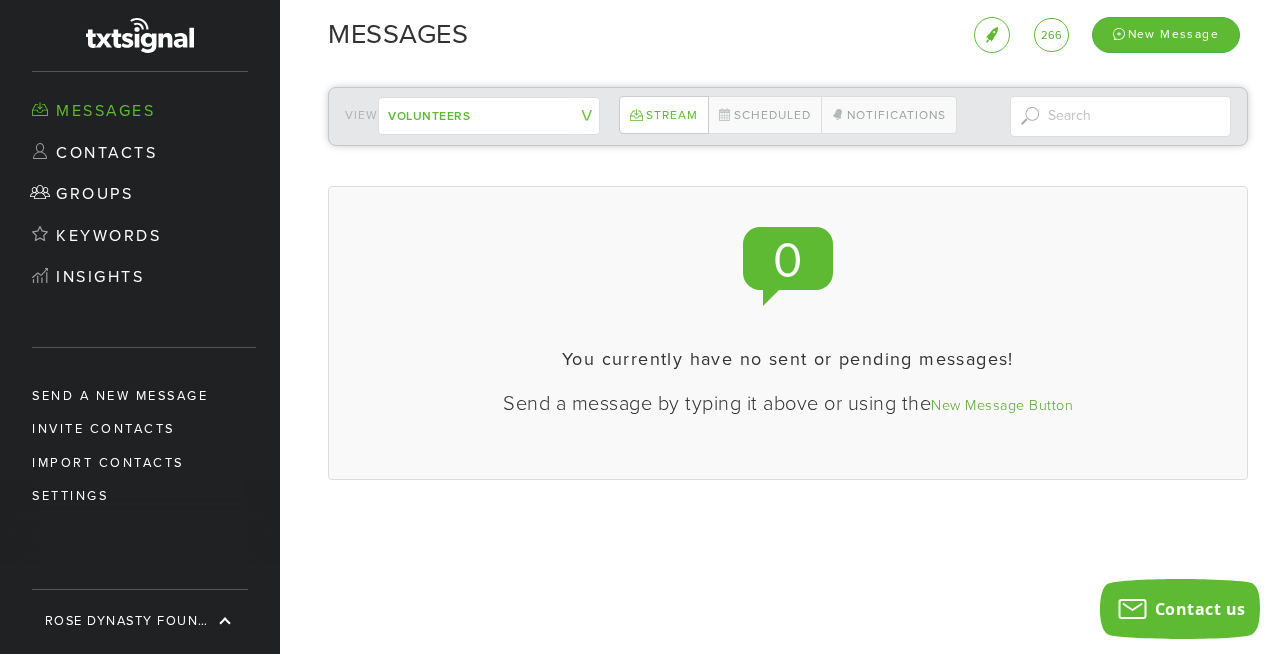 scroll, scrollTop: 999560, scrollLeft: 999104, axis: both 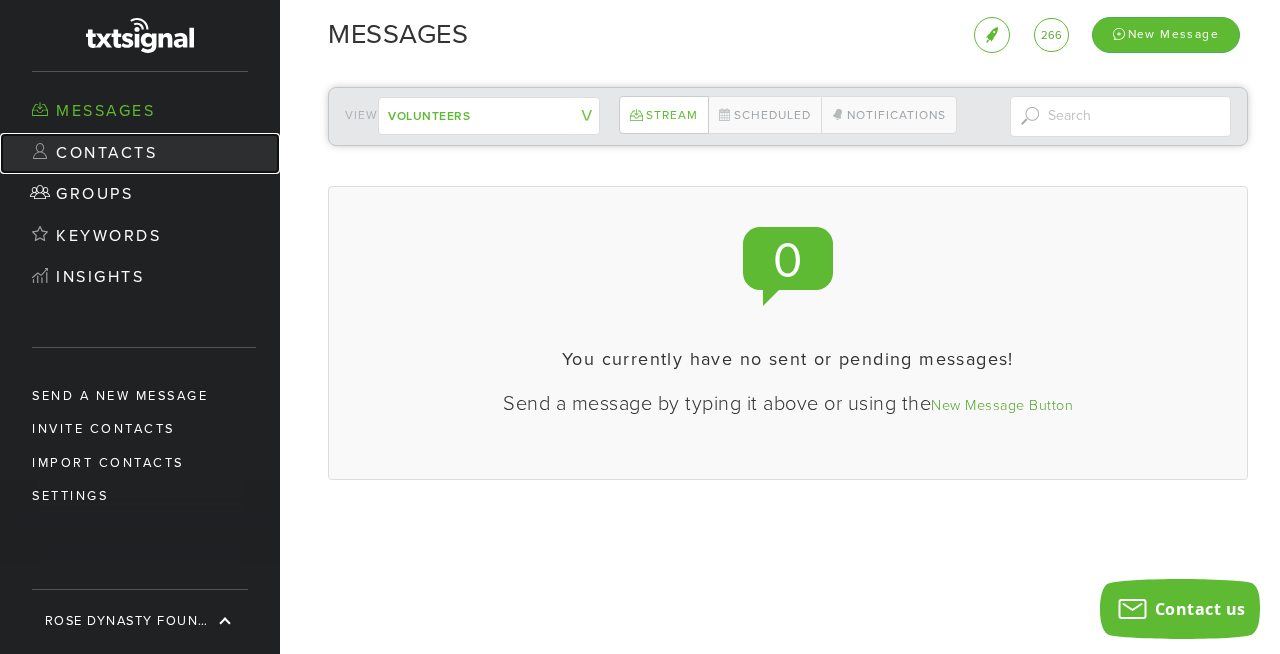 click on "Contacts" at bounding box center (140, 154) 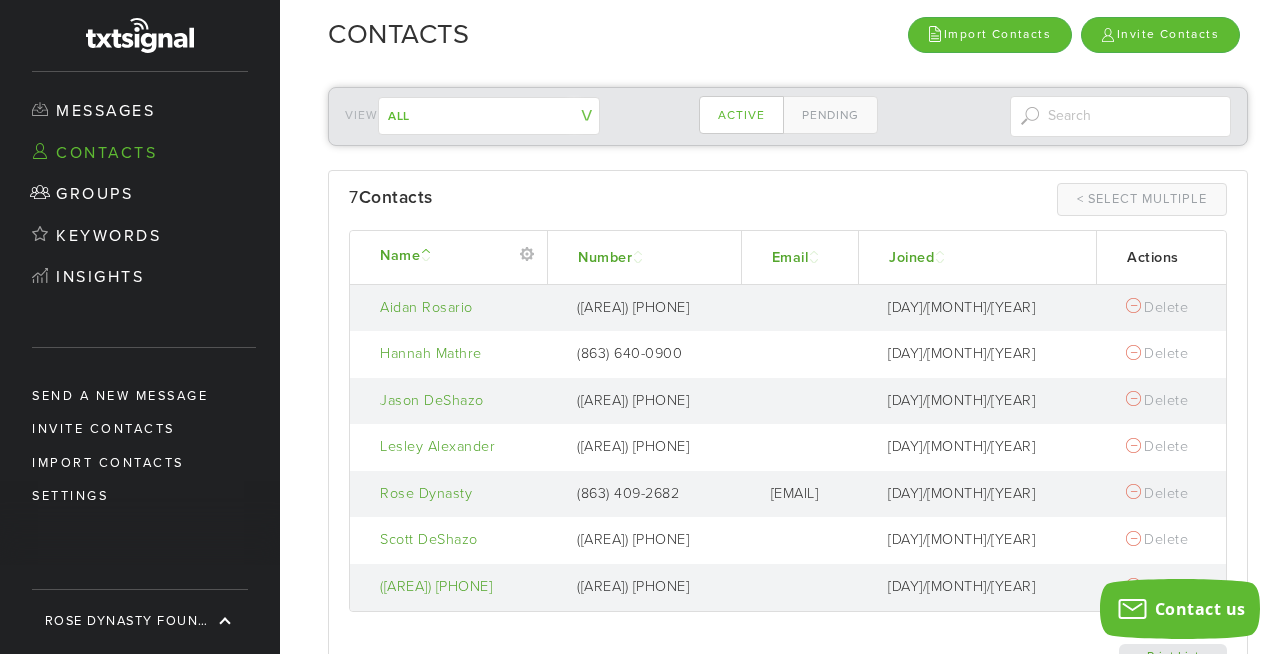 scroll, scrollTop: 82, scrollLeft: 0, axis: vertical 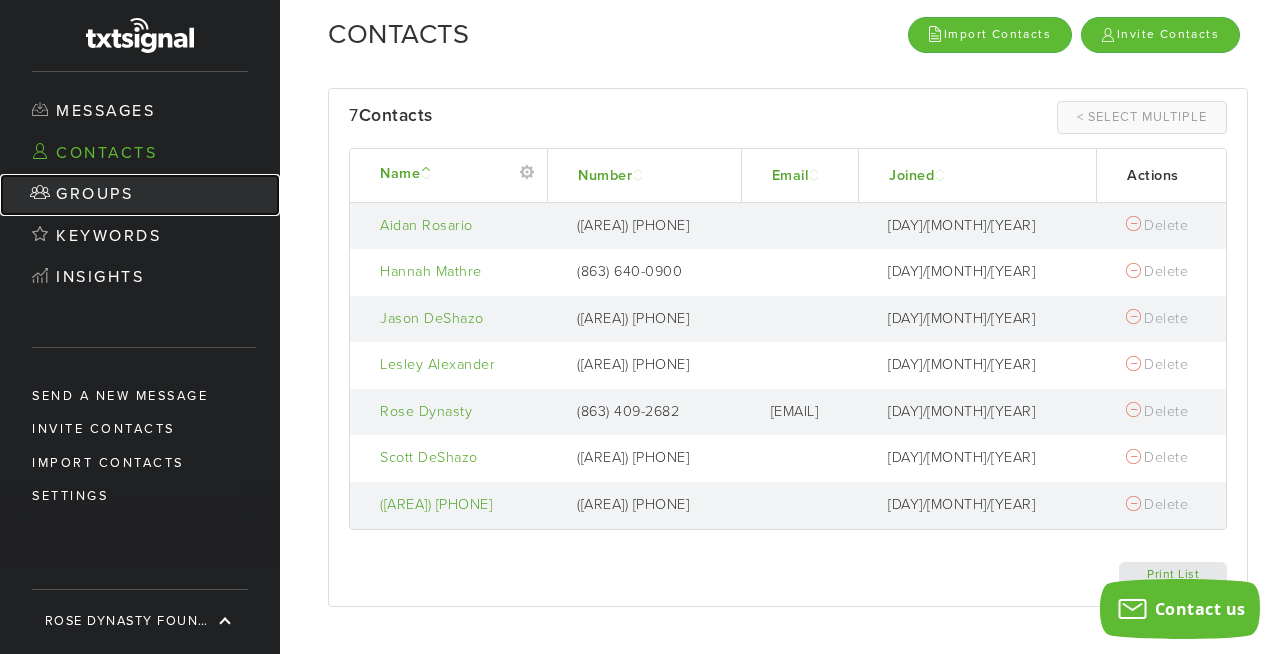 click on "Groups" at bounding box center [140, 195] 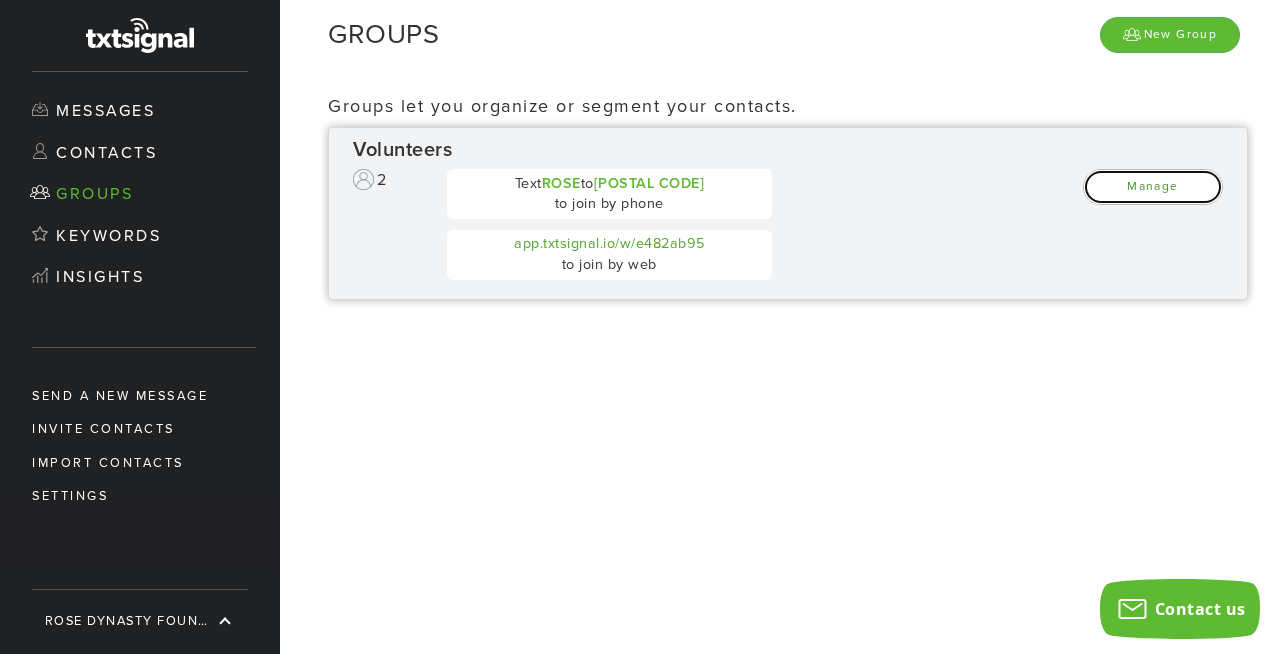 click on "Manage" at bounding box center [1153, 186] 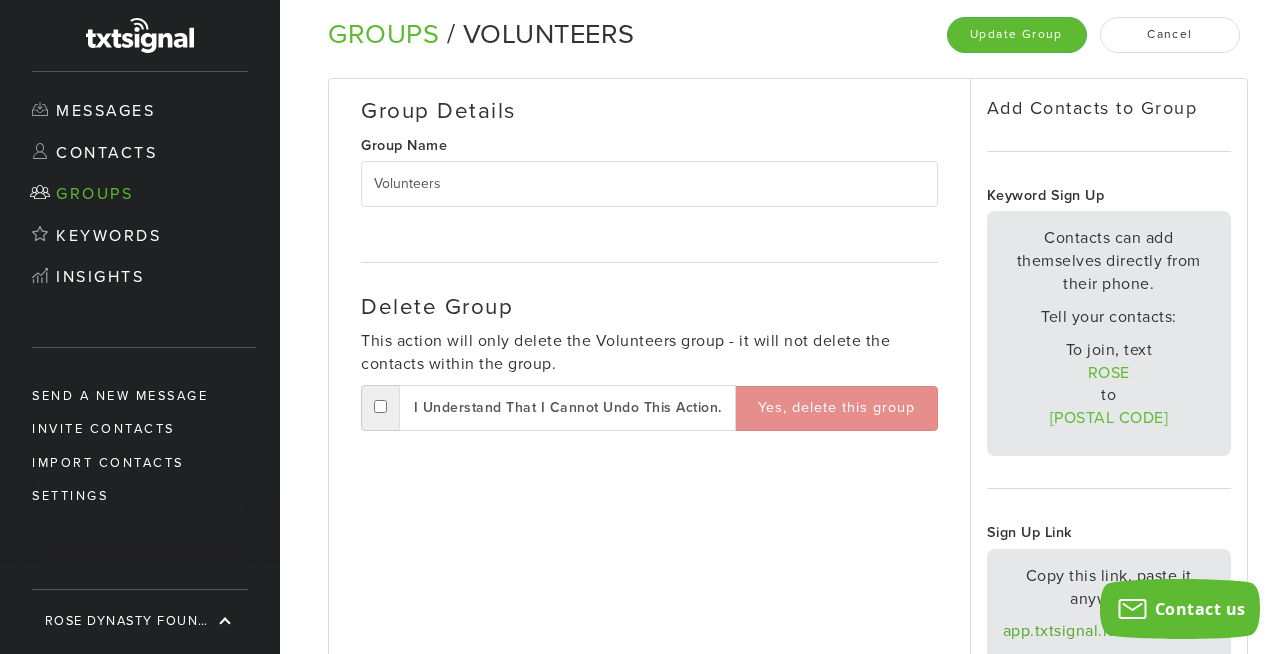 scroll, scrollTop: 152, scrollLeft: 0, axis: vertical 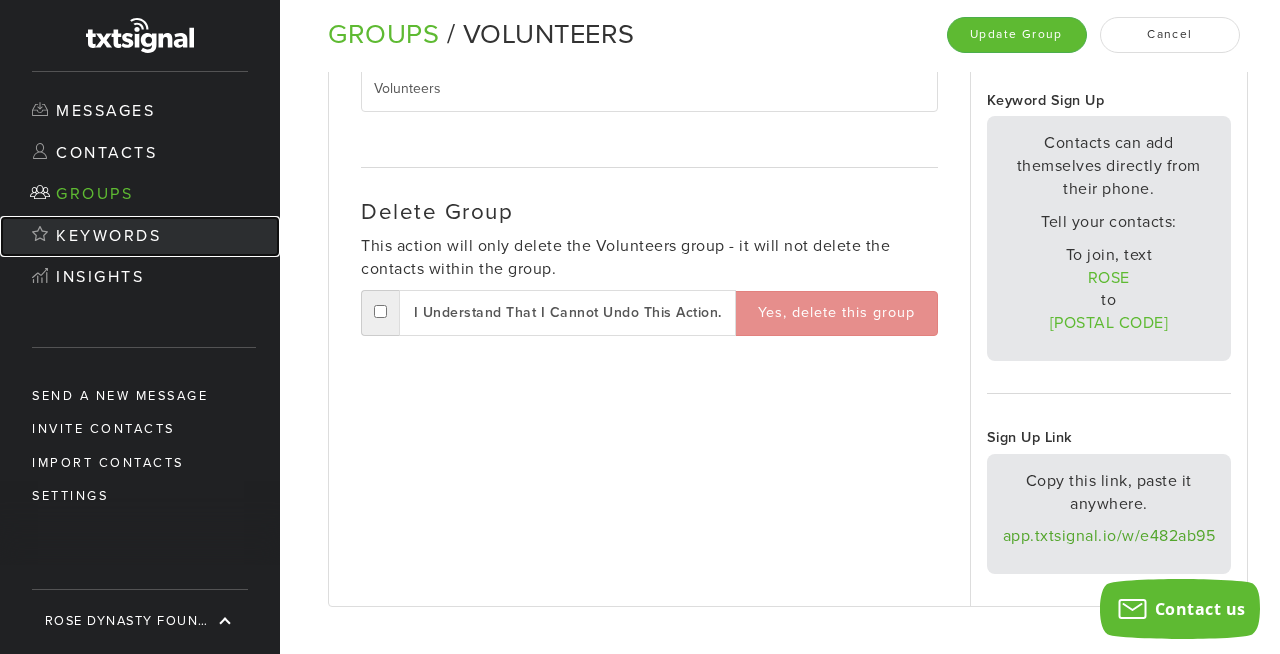 click on "Keywords" at bounding box center [140, 237] 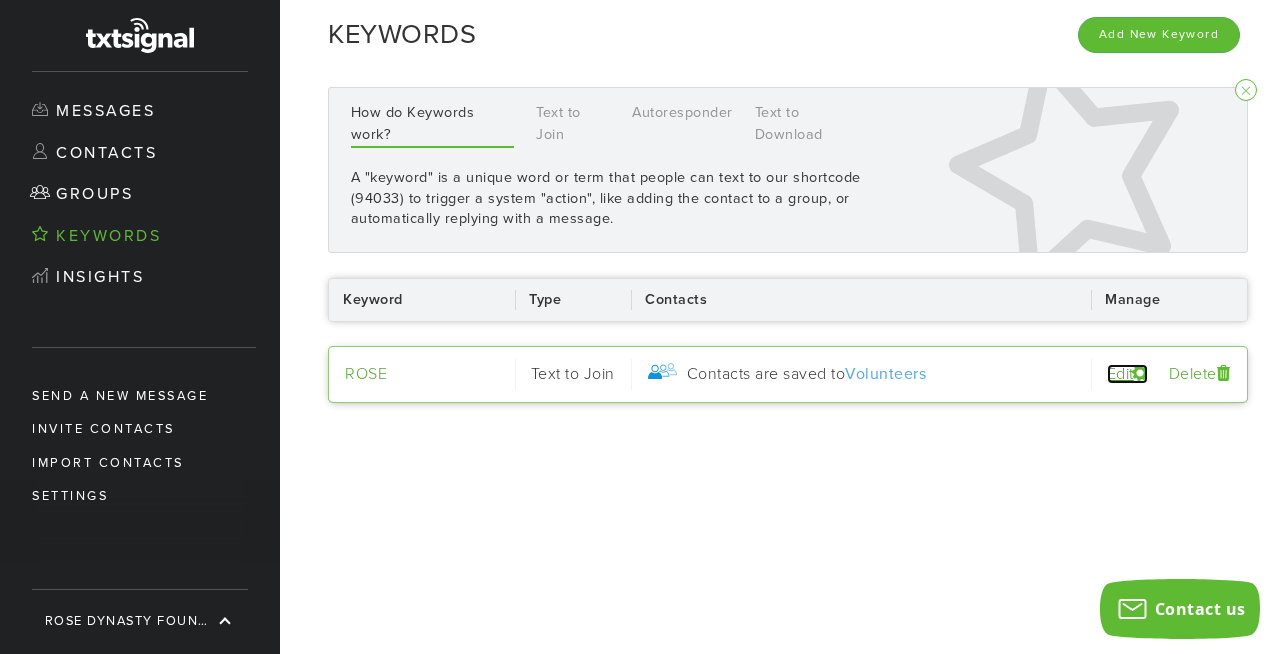click on "Edit" at bounding box center (1127, 374) 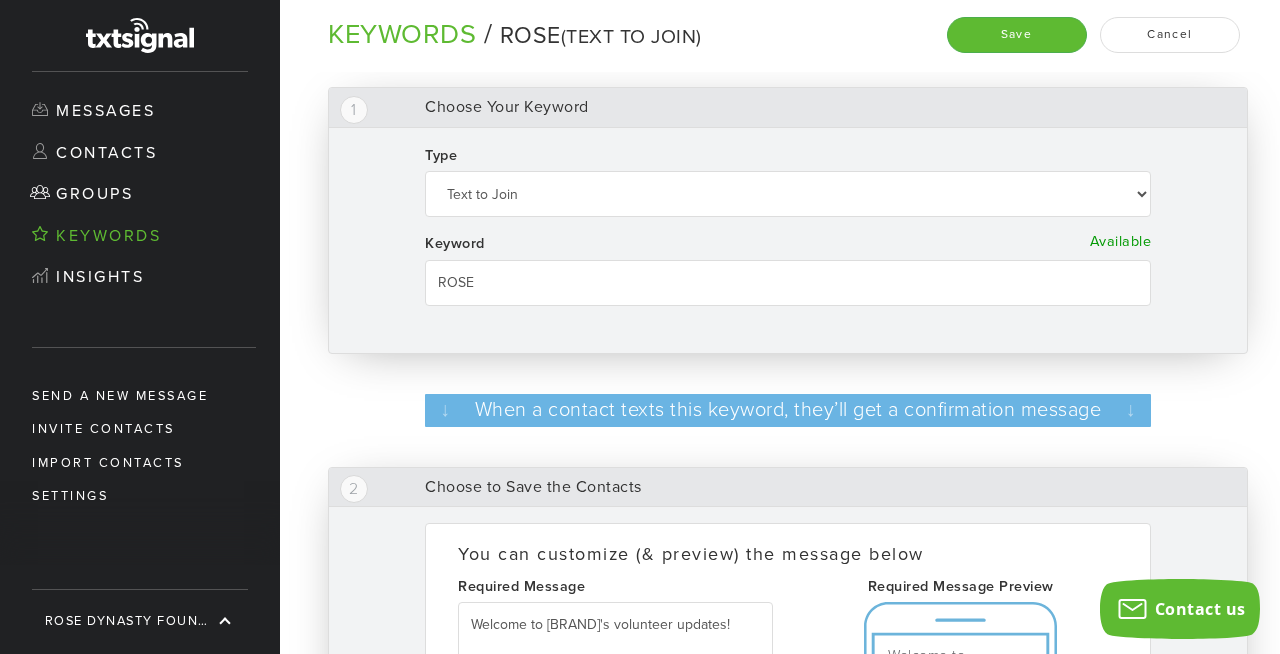 scroll, scrollTop: 1, scrollLeft: 0, axis: vertical 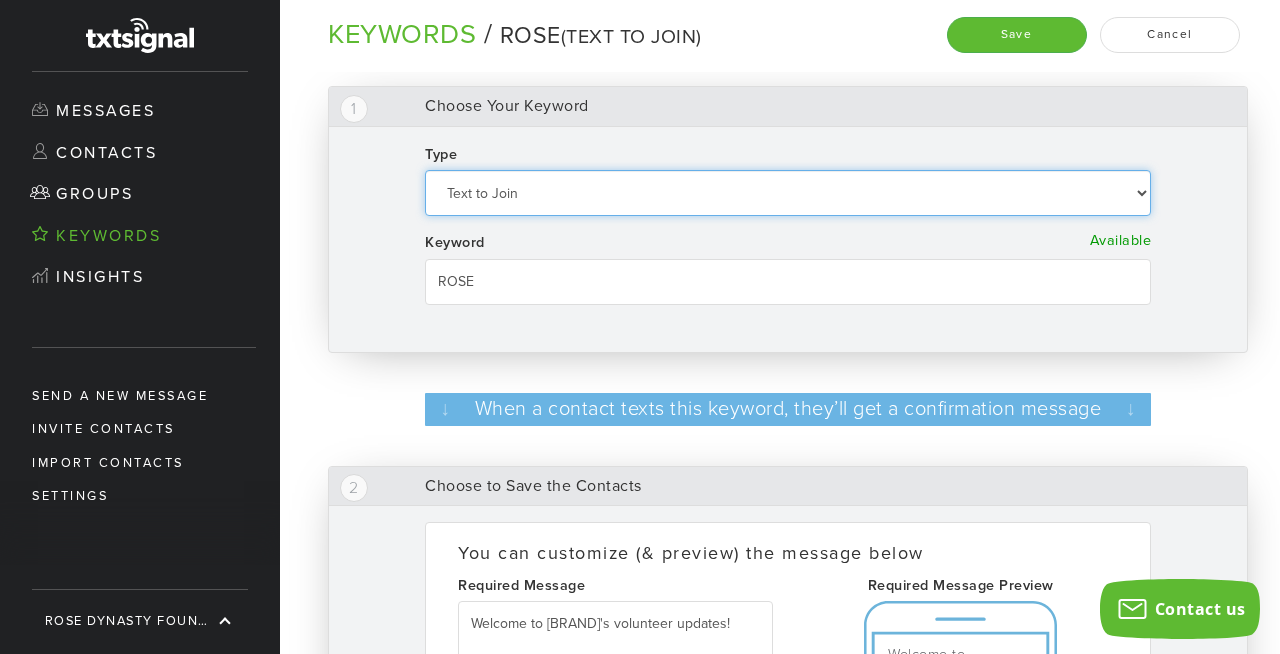click on "Autoresponder   Text to Join   Text to Download" at bounding box center (788, 193) 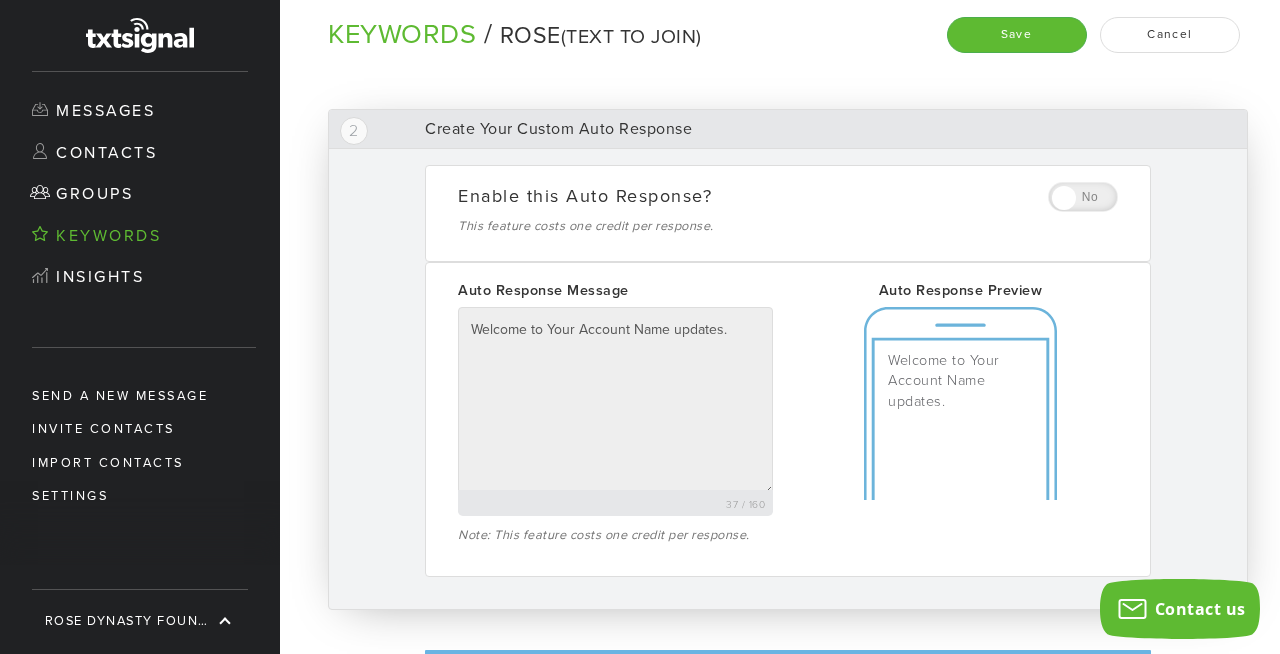 scroll, scrollTop: 370, scrollLeft: 0, axis: vertical 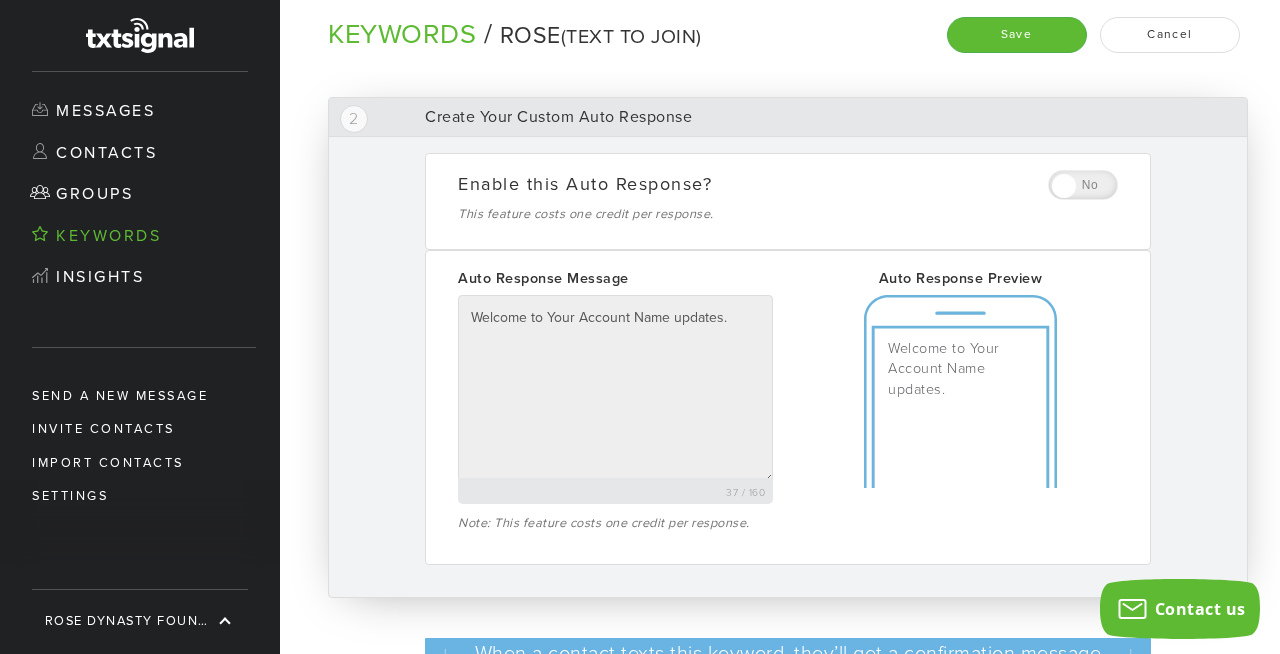 click at bounding box center [1083, 185] 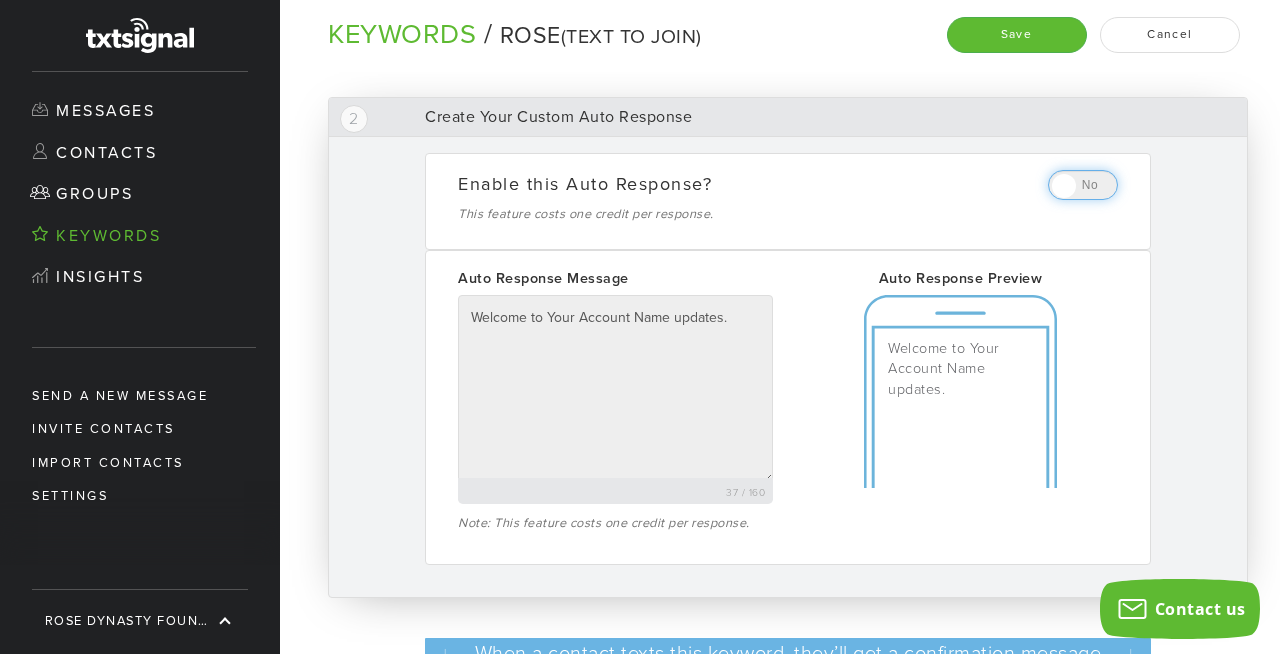 click at bounding box center (1054, 180) 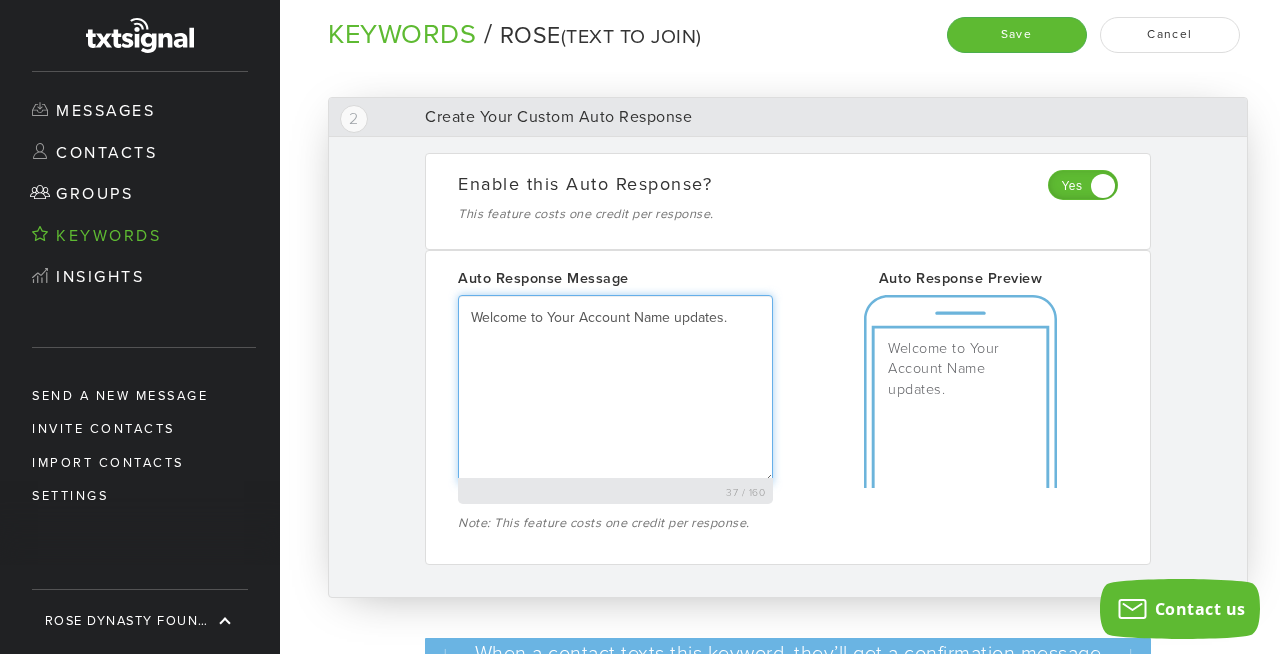 click on "Welcome to Your Account Name updates." at bounding box center [615, 389] 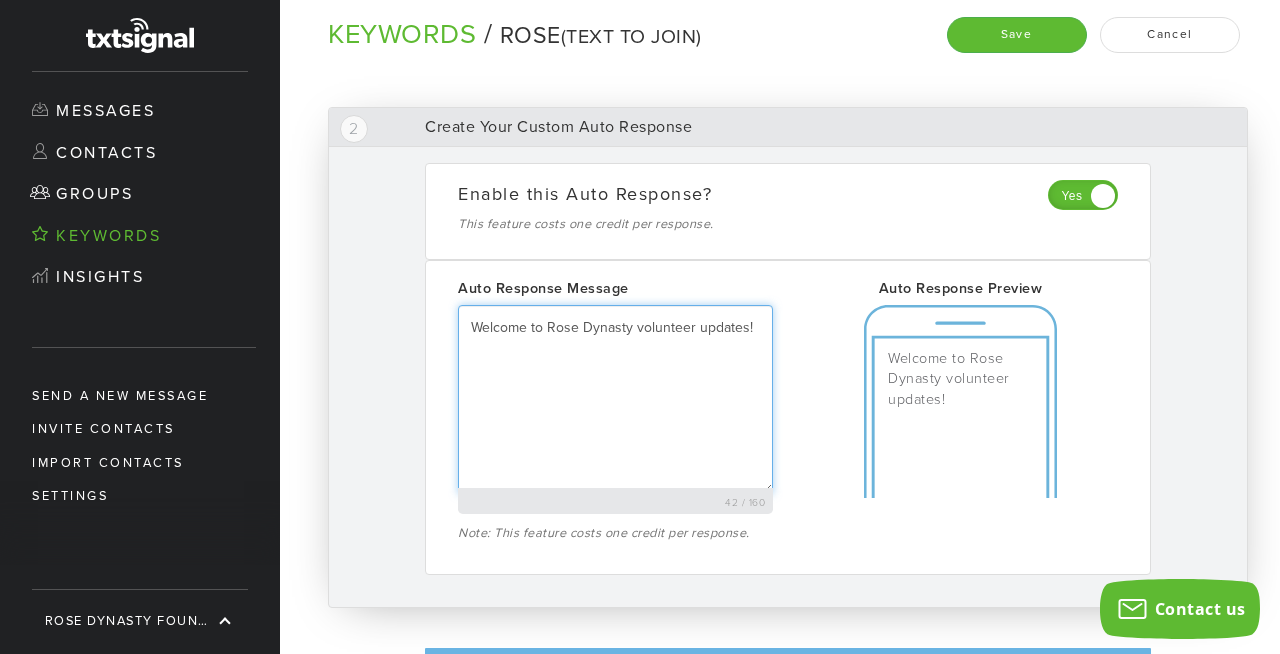 scroll, scrollTop: 0, scrollLeft: 0, axis: both 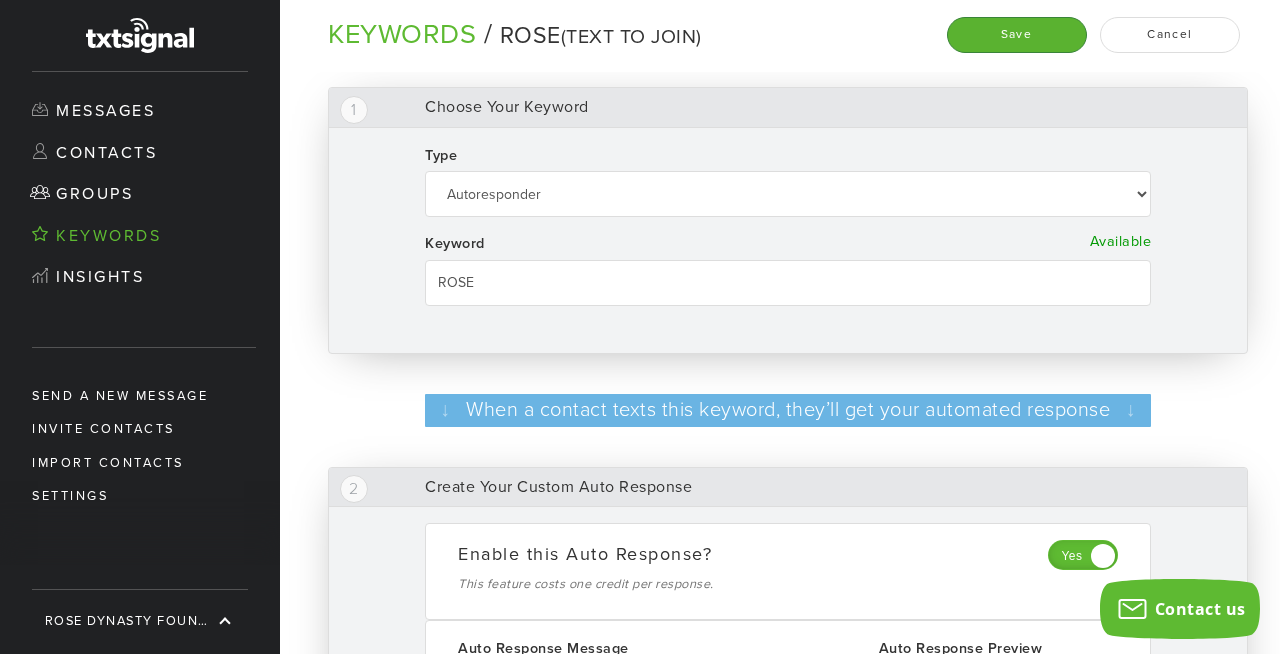 type on "Welcome to Rose Dynasty volunteer updates!" 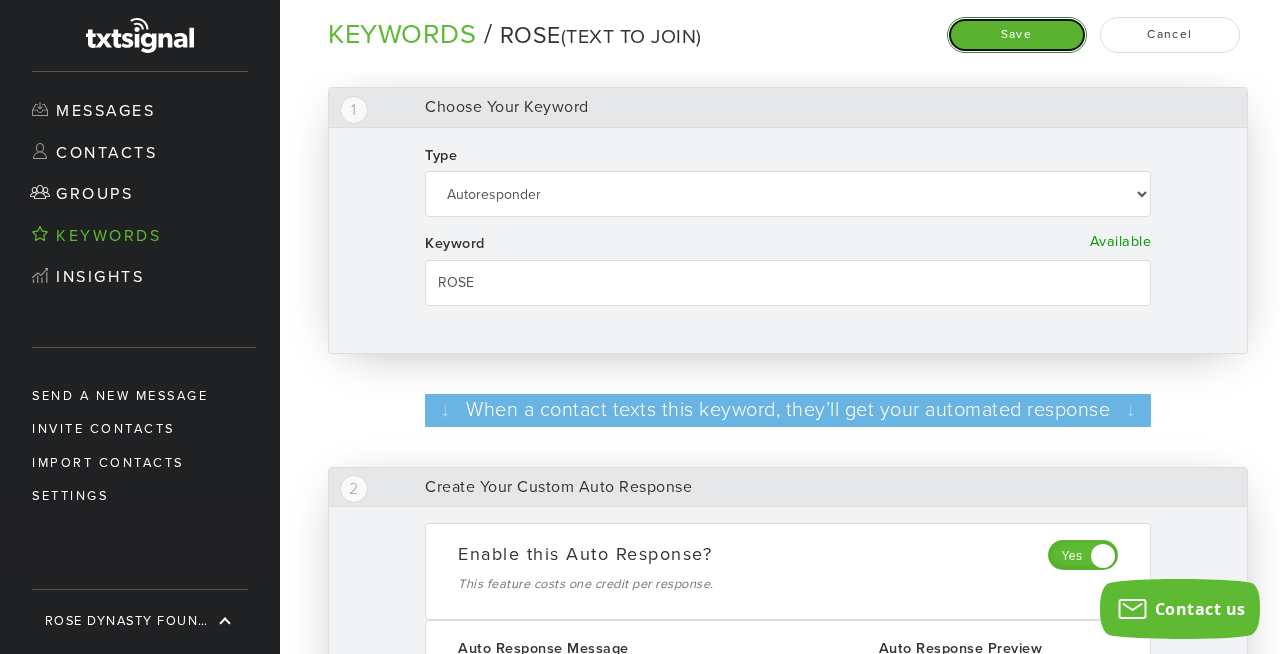 click on "Save" at bounding box center (1017, 34) 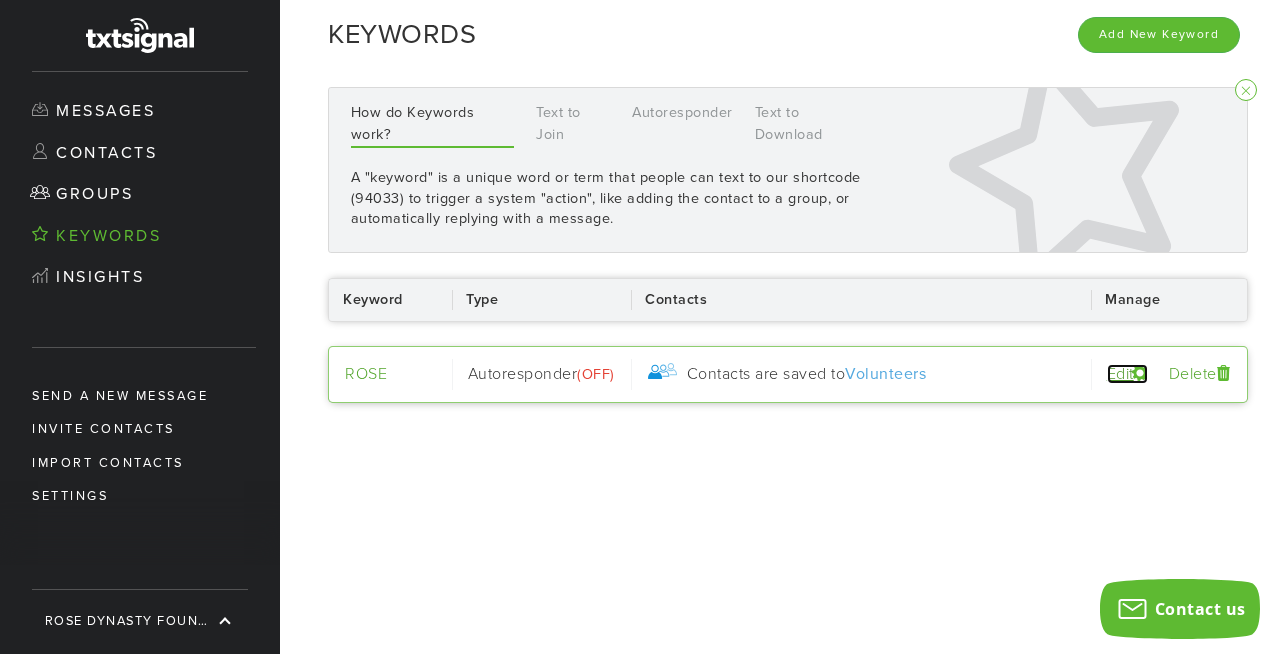 click on "Edit" at bounding box center (1127, 374) 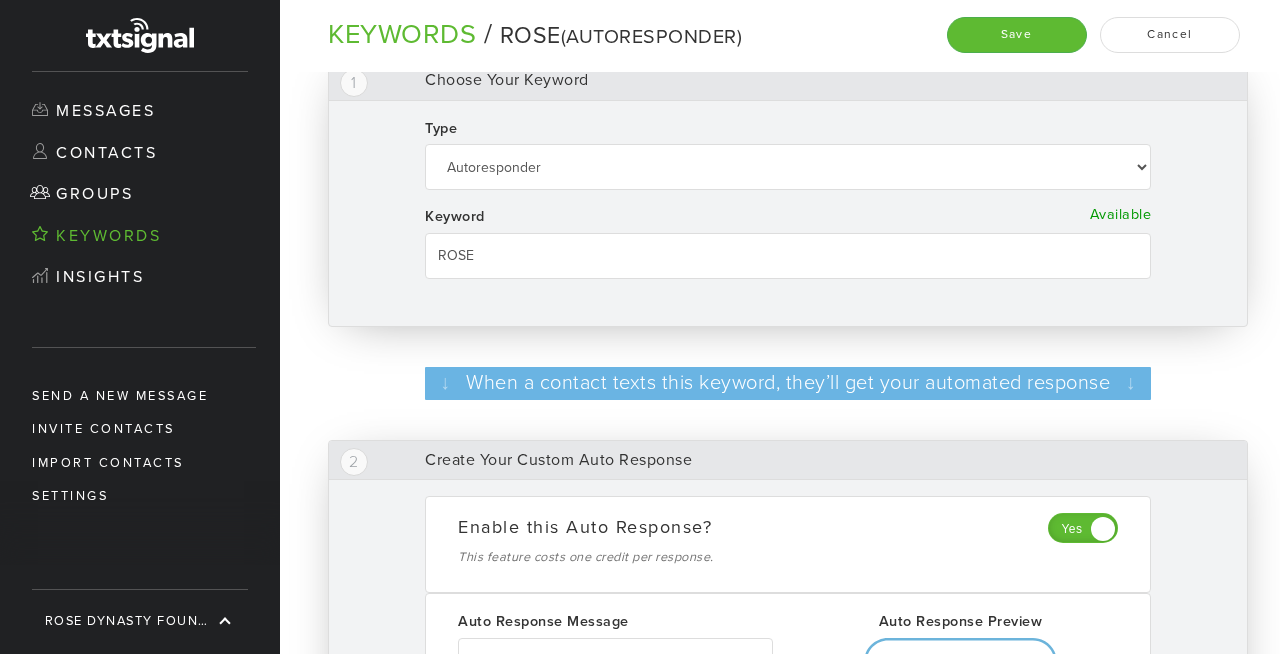 scroll, scrollTop: 28, scrollLeft: 0, axis: vertical 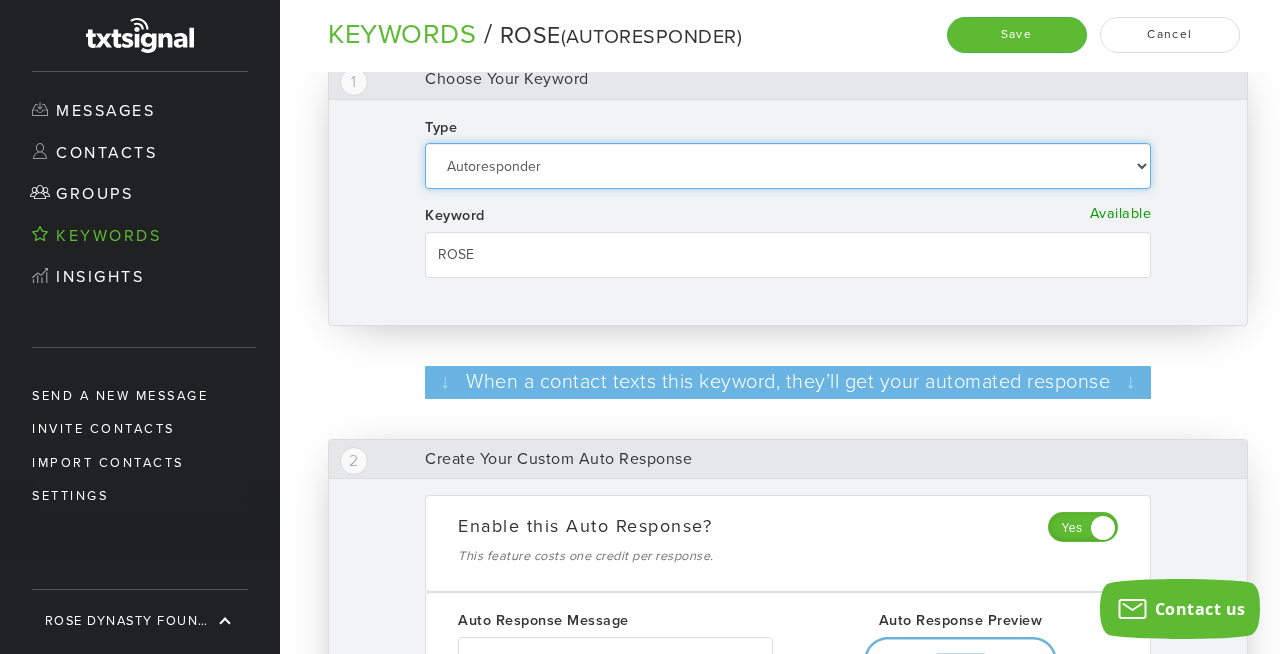 click on "Autoresponder   Text to Join   Text to Download" at bounding box center (788, 166) 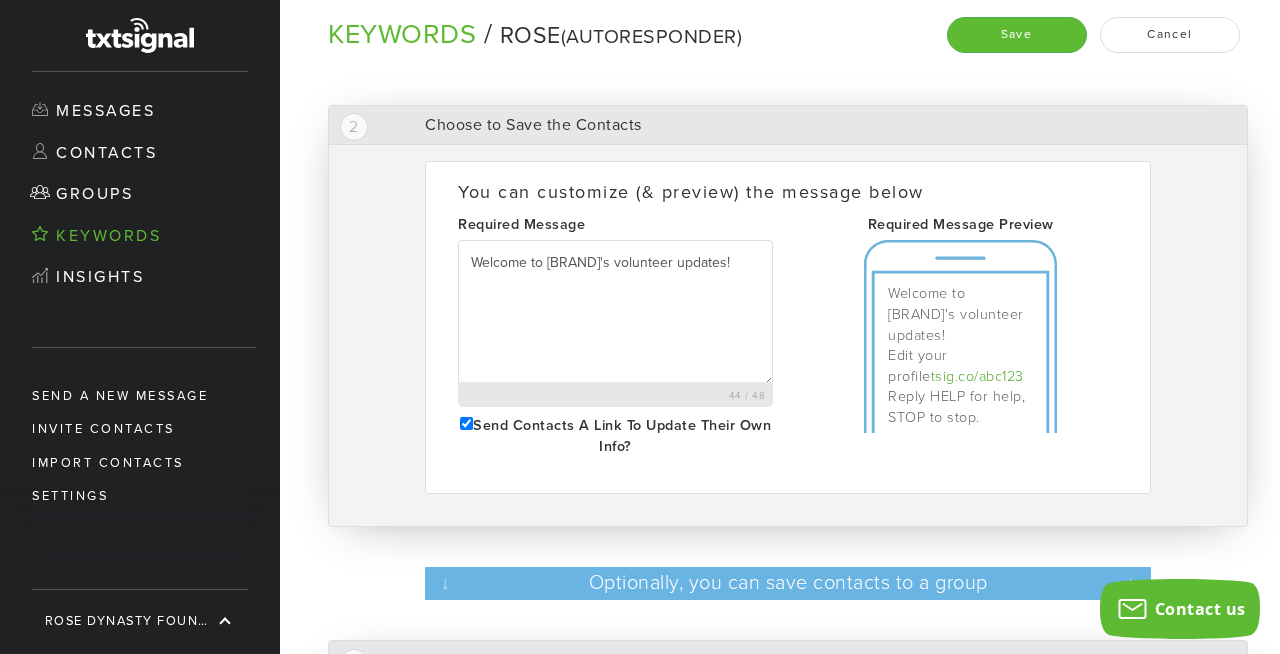 scroll, scrollTop: 0, scrollLeft: 0, axis: both 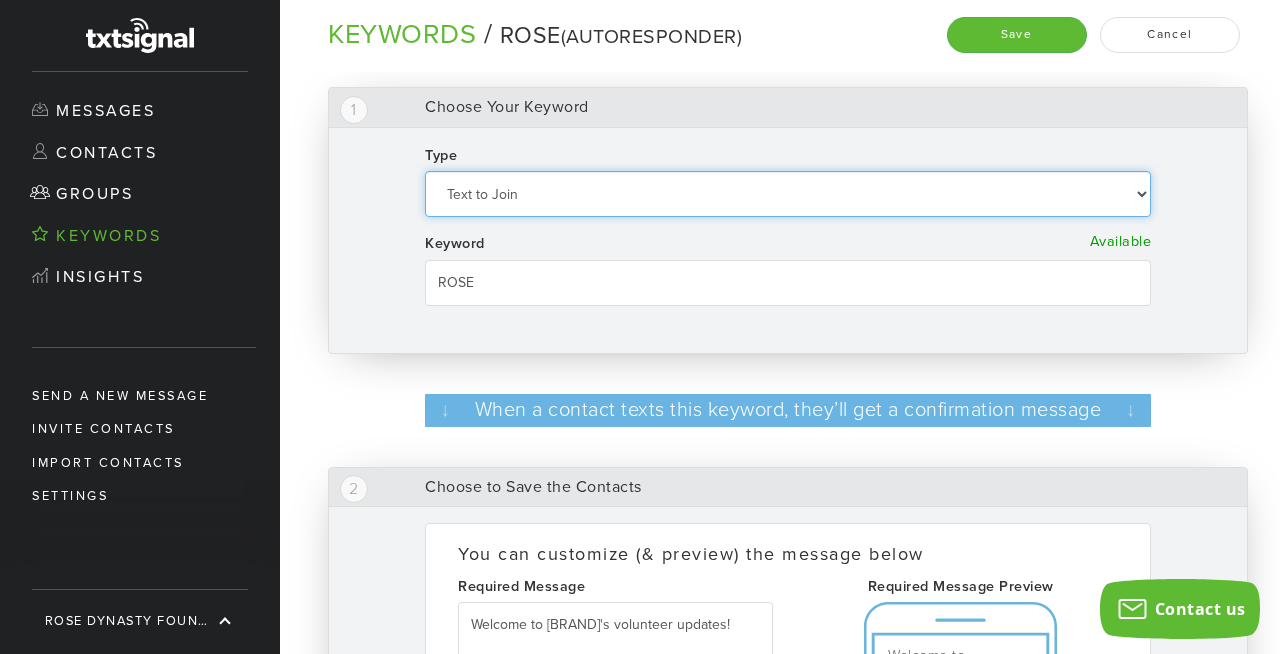 click on "Autoresponder   Text to Join   Text to Download" at bounding box center [788, 194] 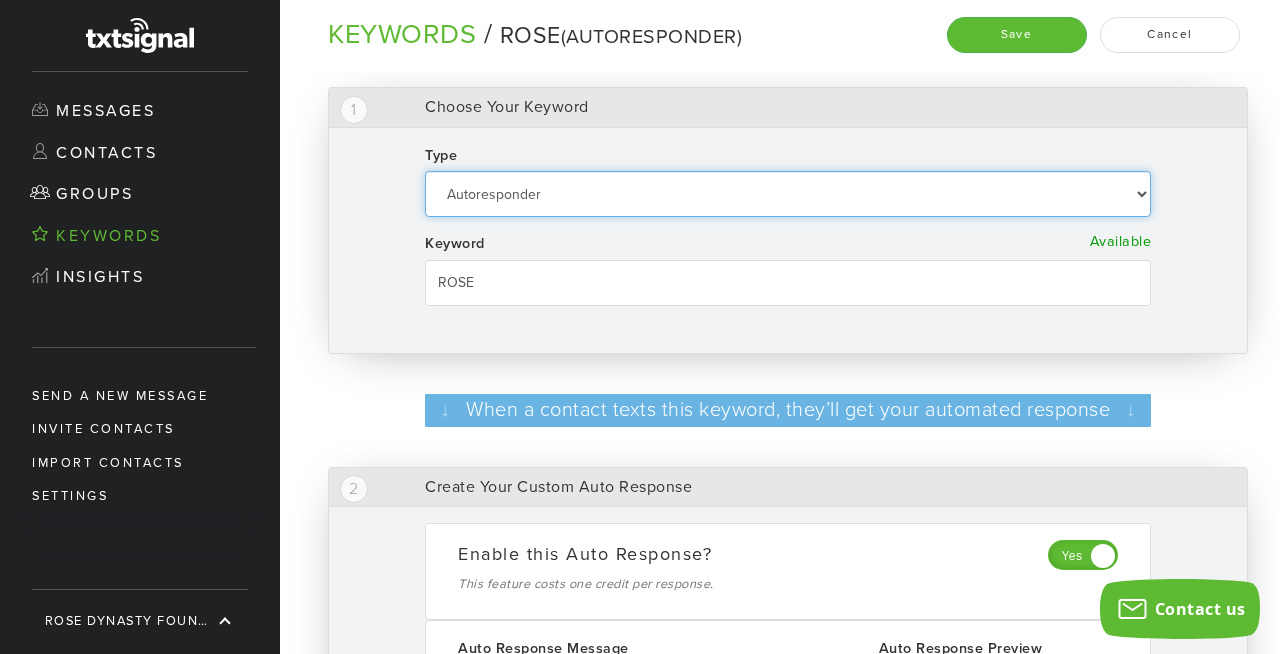 scroll, scrollTop: 19, scrollLeft: 0, axis: vertical 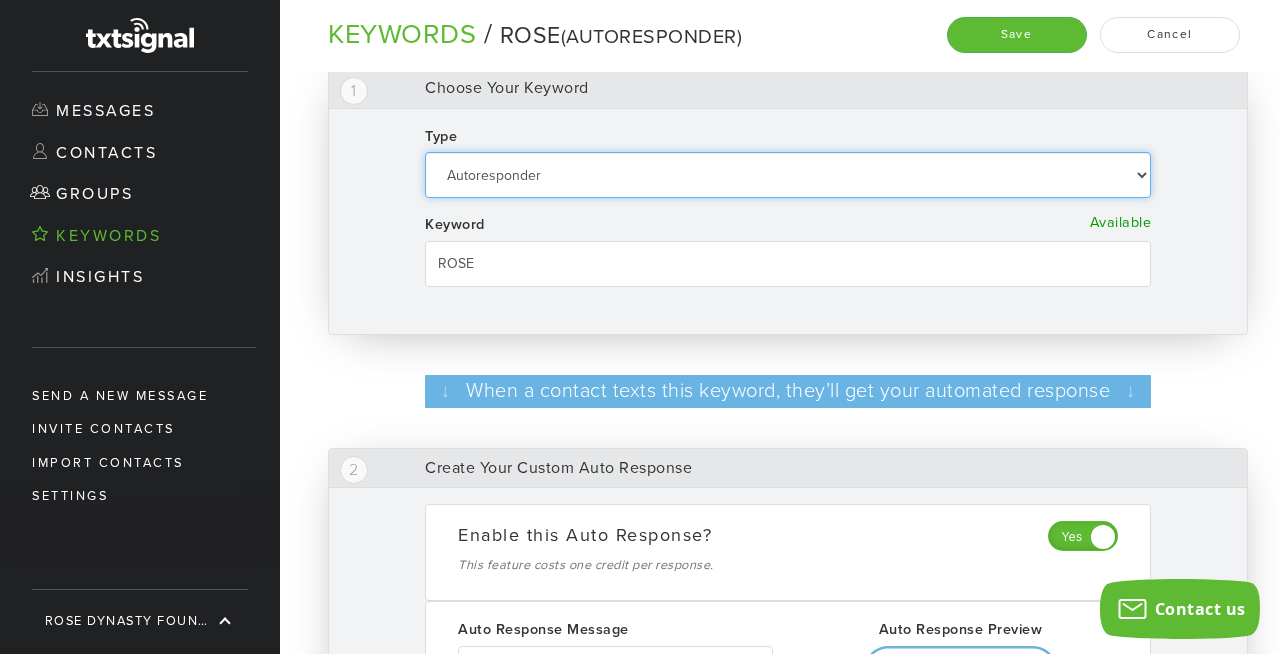 click on "Autoresponder   Text to Join   Text to Download" at bounding box center [788, 175] 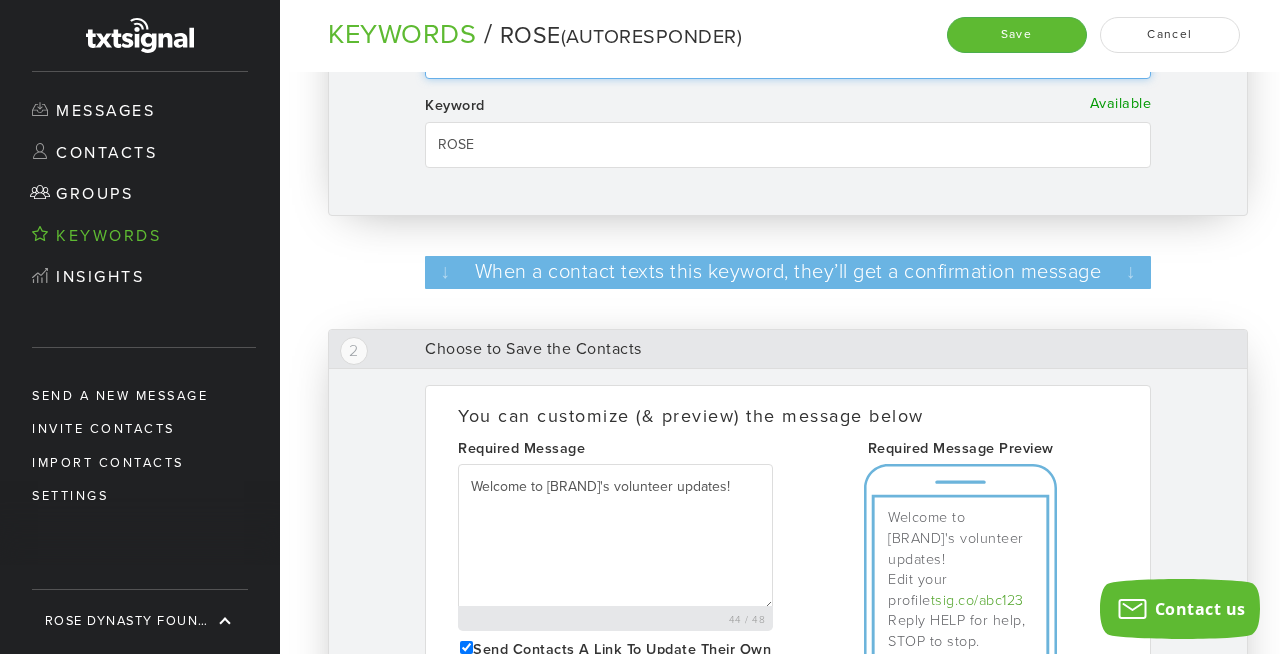 scroll, scrollTop: 0, scrollLeft: 0, axis: both 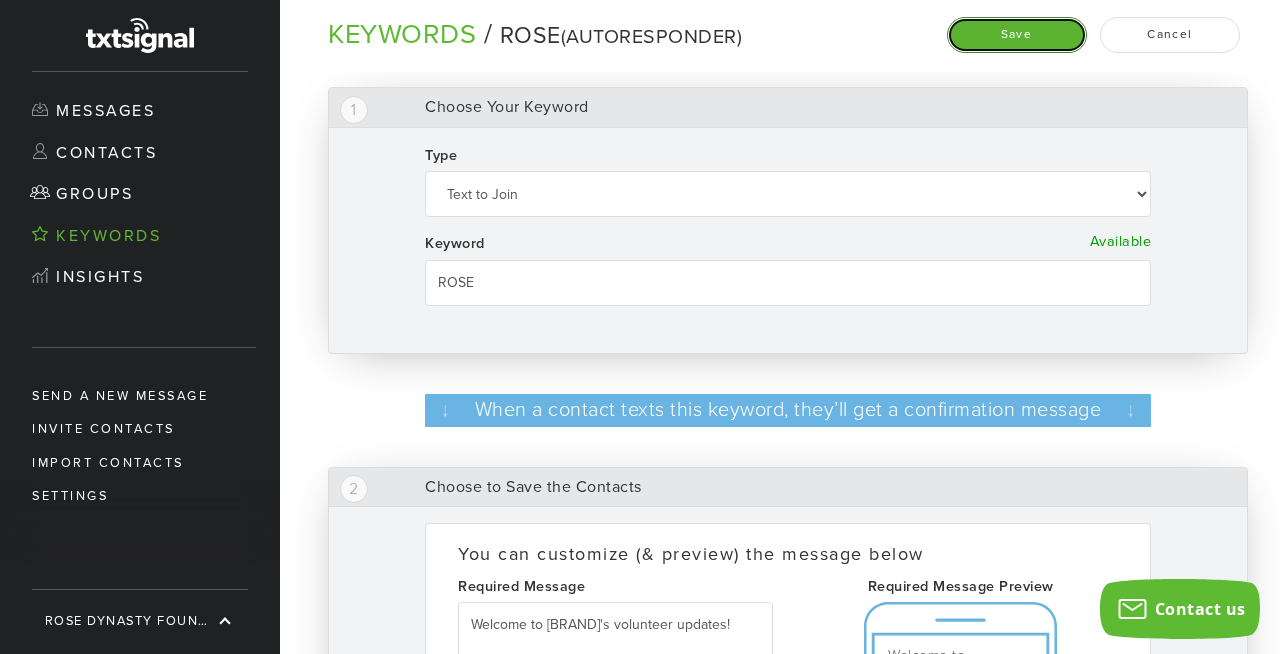 click on "Save" at bounding box center [1017, 34] 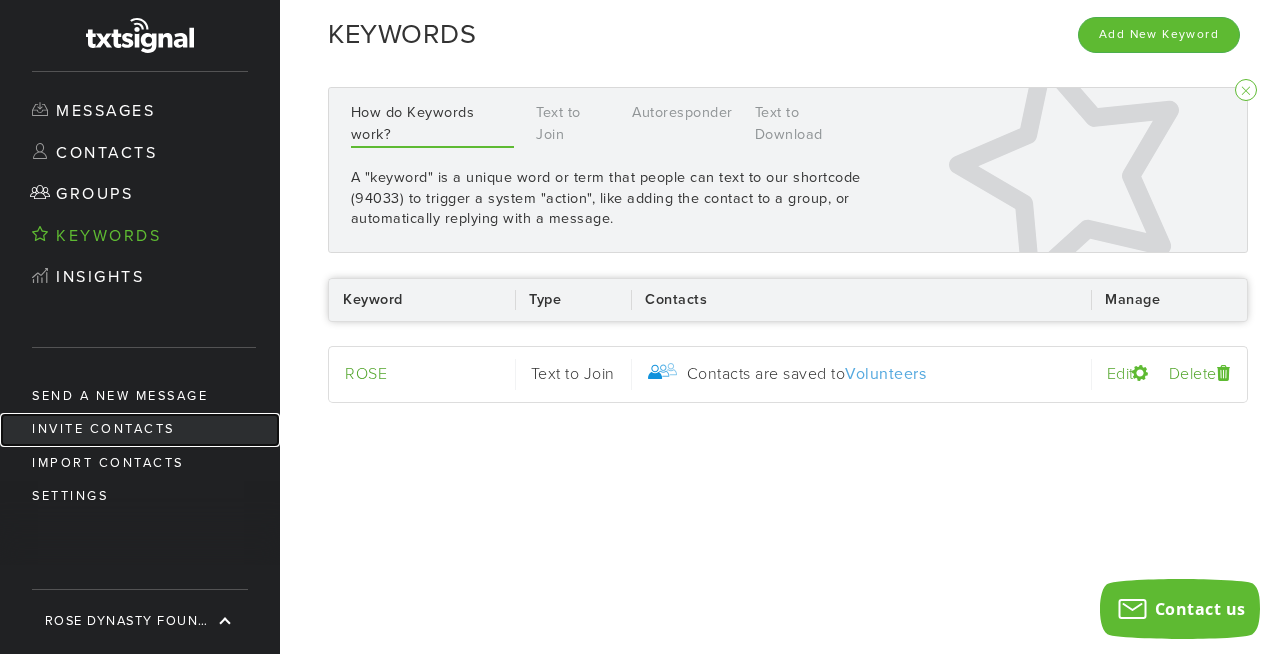 click on "Invite Contacts" at bounding box center (140, 429) 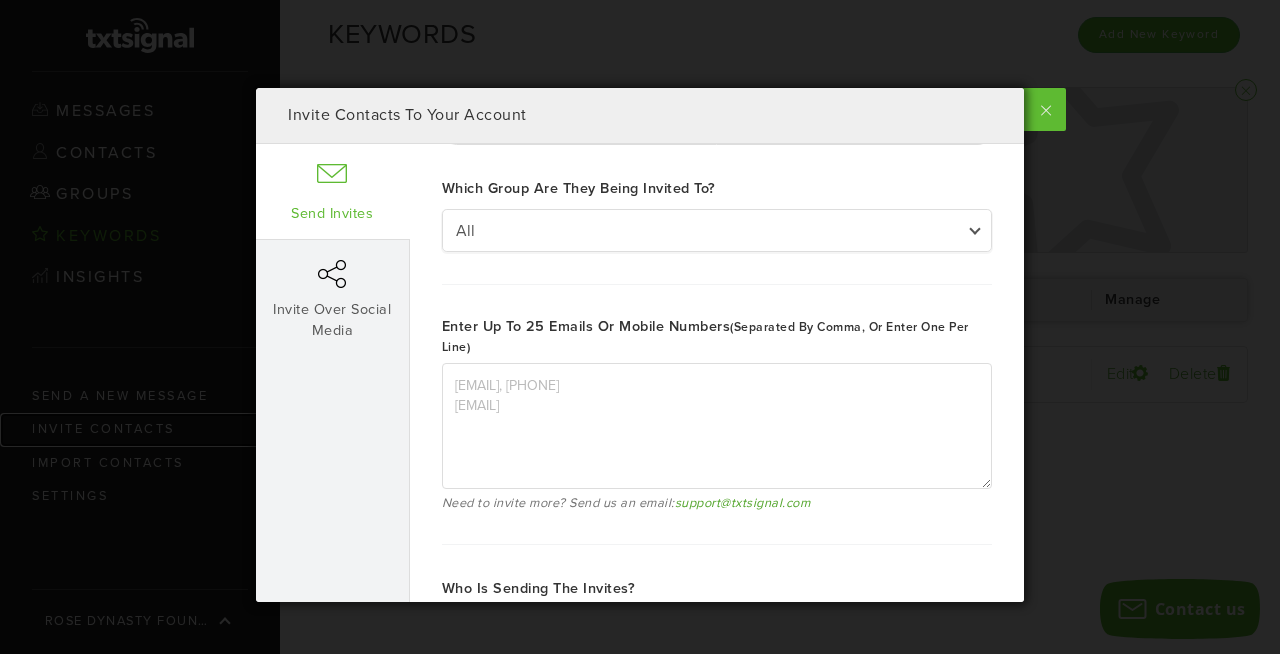 scroll, scrollTop: 0, scrollLeft: 0, axis: both 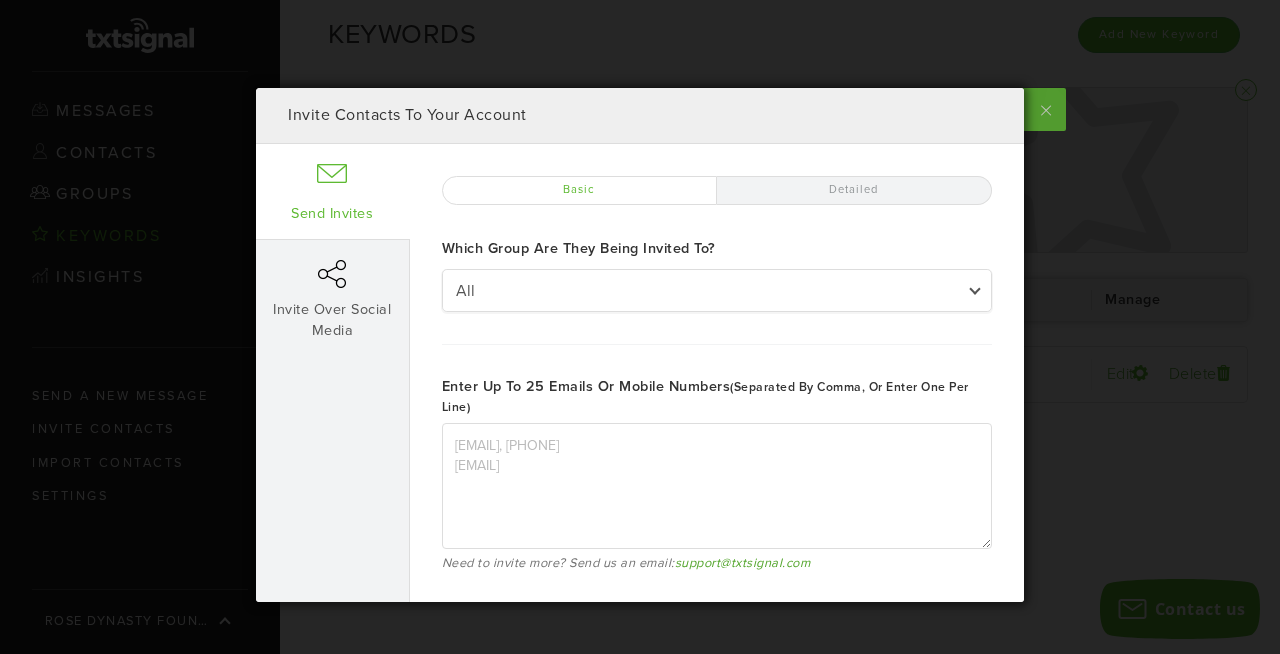 click at bounding box center (1043, 109) 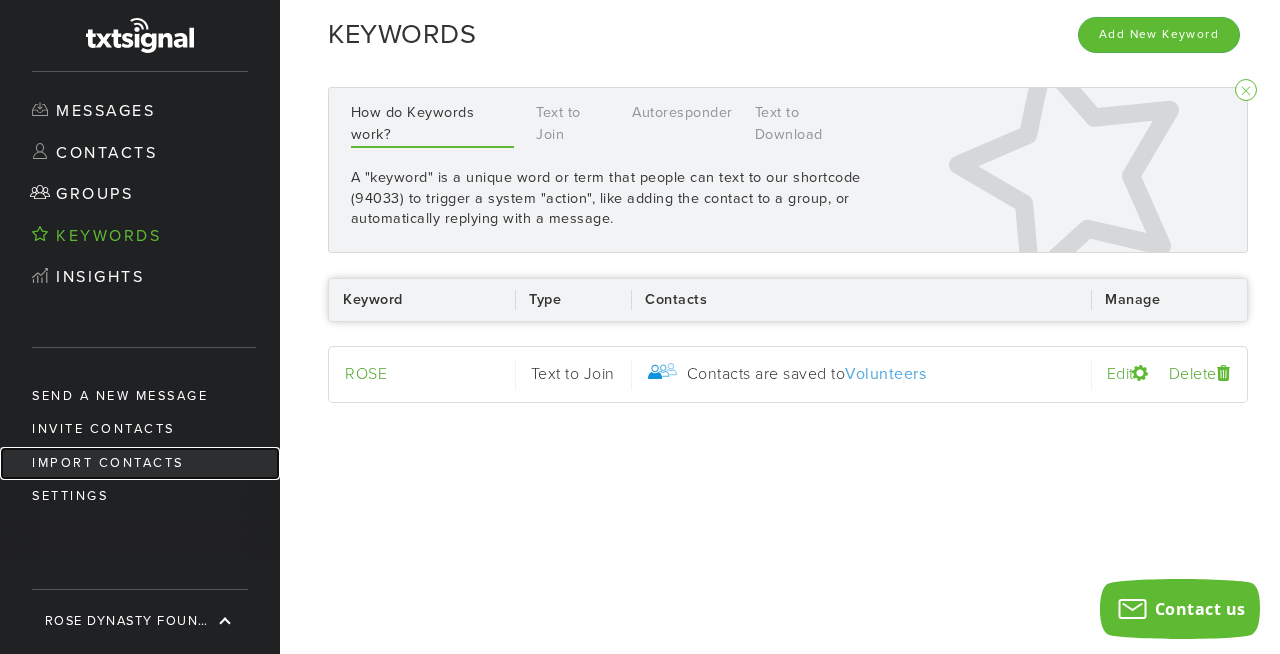 click on "Import Contacts" at bounding box center (140, 463) 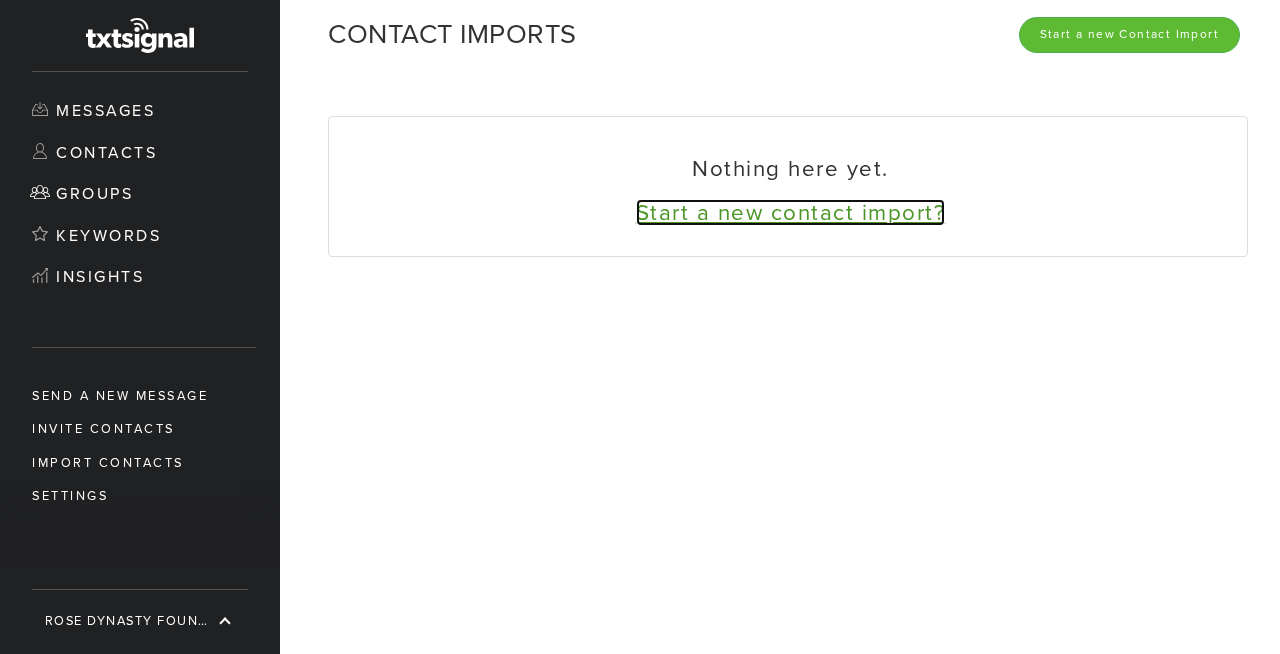 click on "Start a new contact import?" at bounding box center [791, 212] 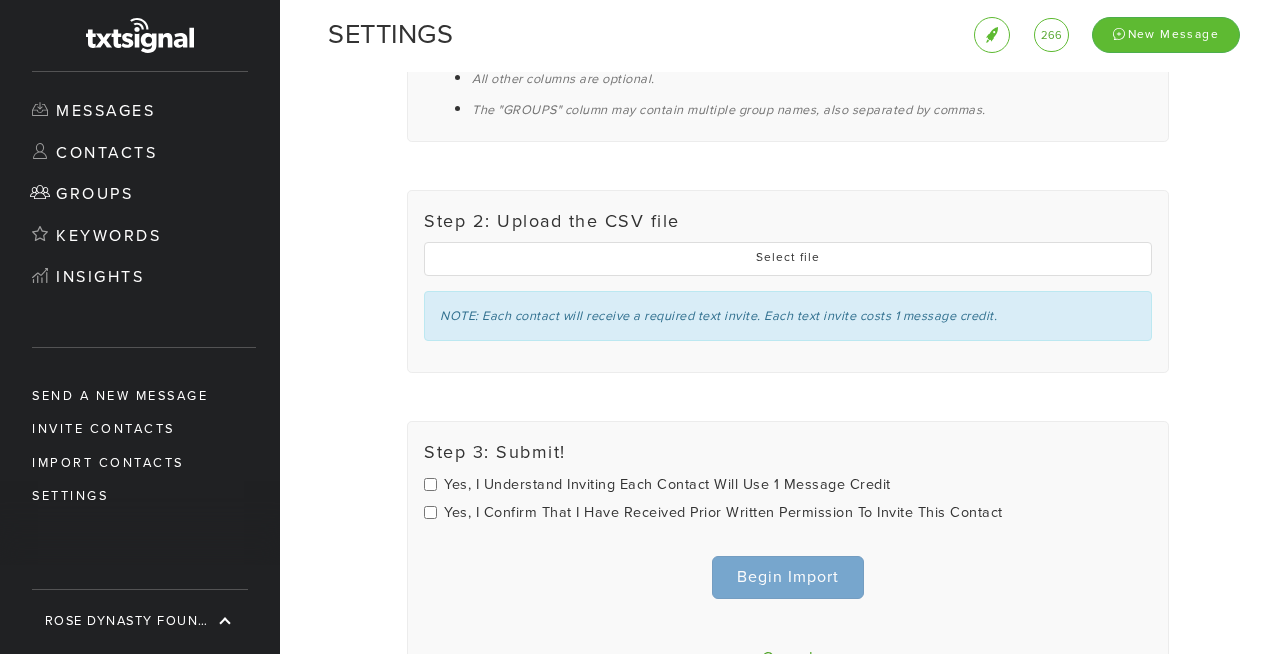 scroll, scrollTop: 326, scrollLeft: 0, axis: vertical 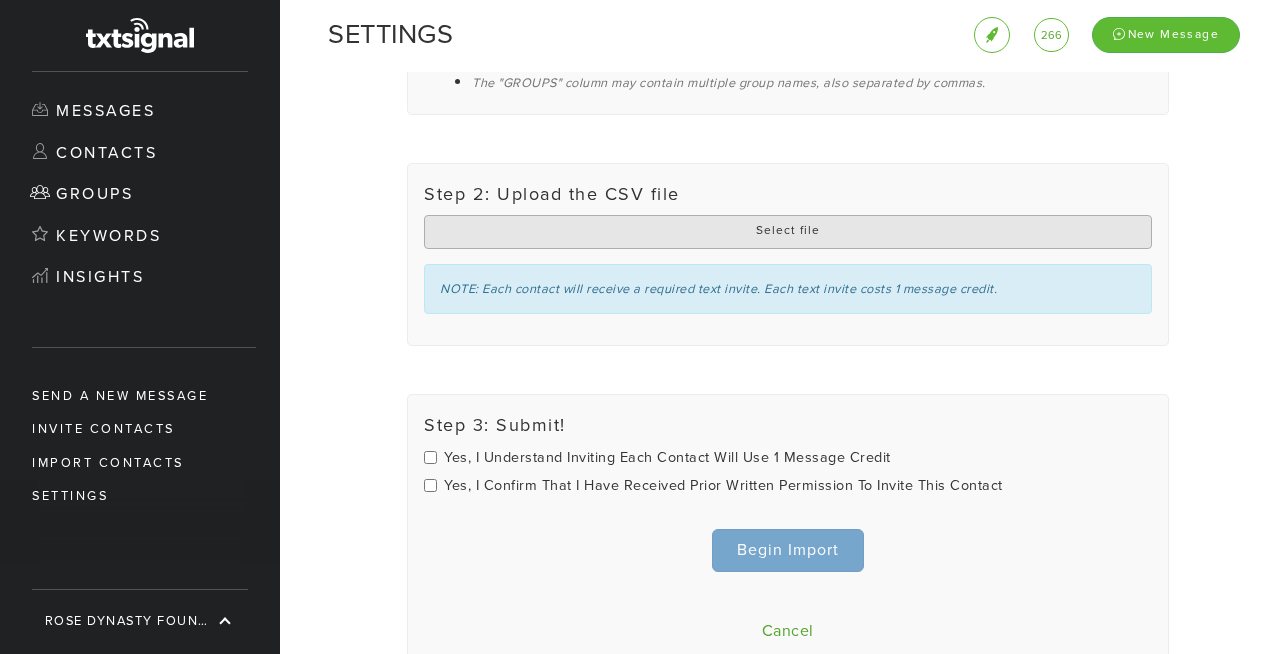 click at bounding box center (788, 232) 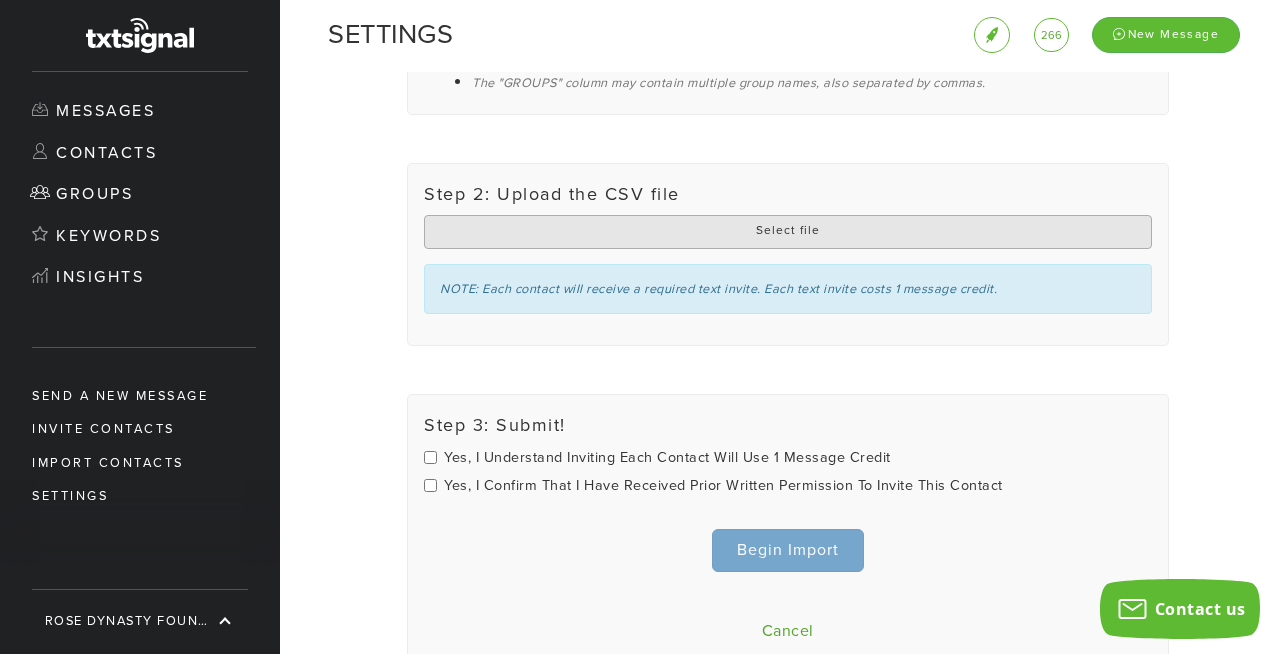 type on "C:\fakepath\TextSignal Volunteer Import 8-5-25 - contact-import-template.csv" 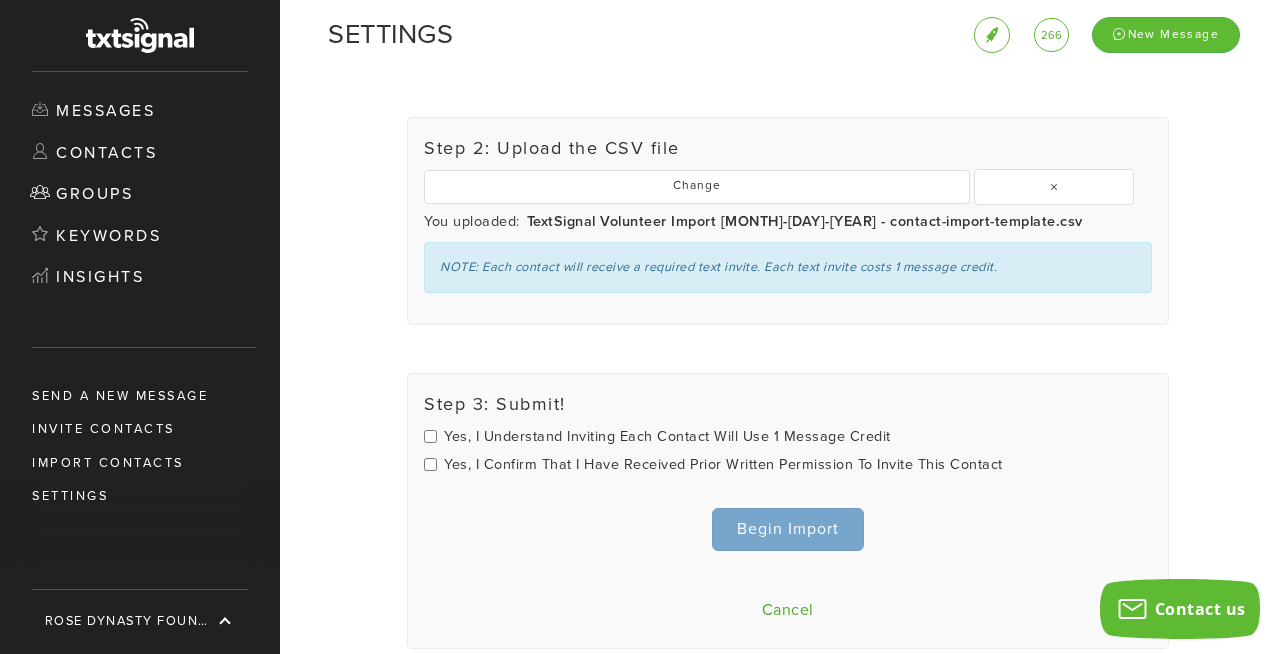 scroll, scrollTop: 415, scrollLeft: 0, axis: vertical 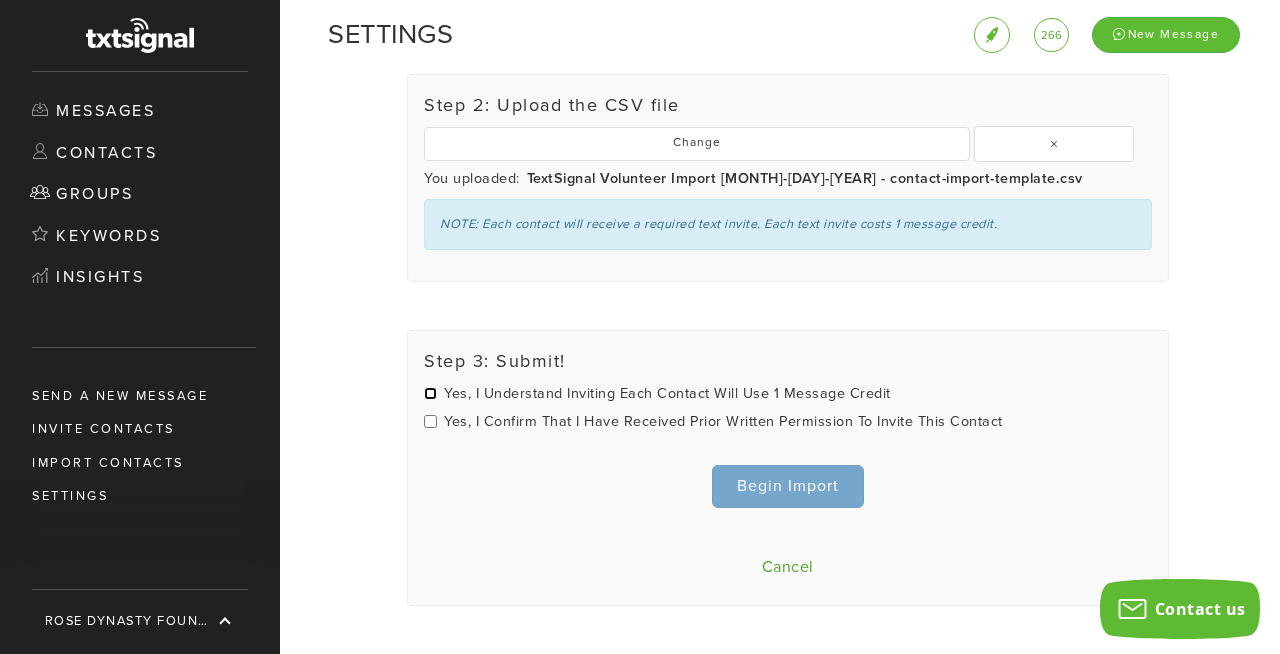 click on "Yes, I understand inviting each contact will use 1 message credit" at bounding box center (430, 393) 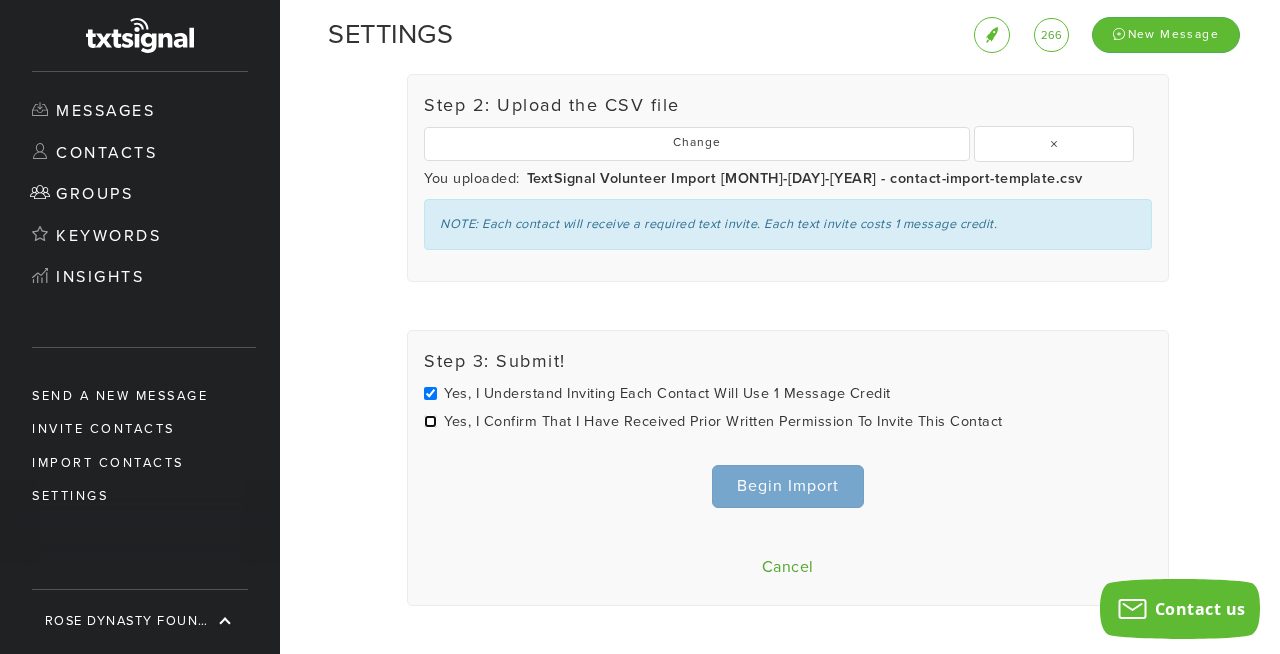 click on "Yes, I confirm that I have received prior written permission to invite this contact" at bounding box center (430, 421) 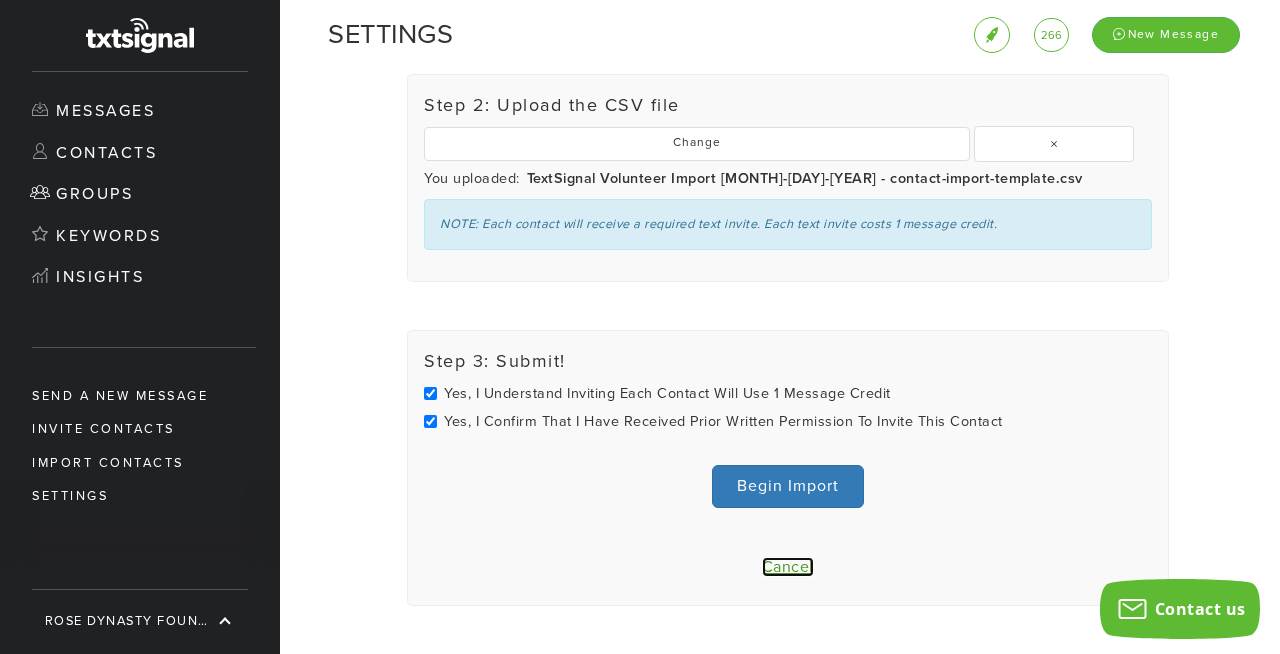 click on "Cancel" at bounding box center [788, 567] 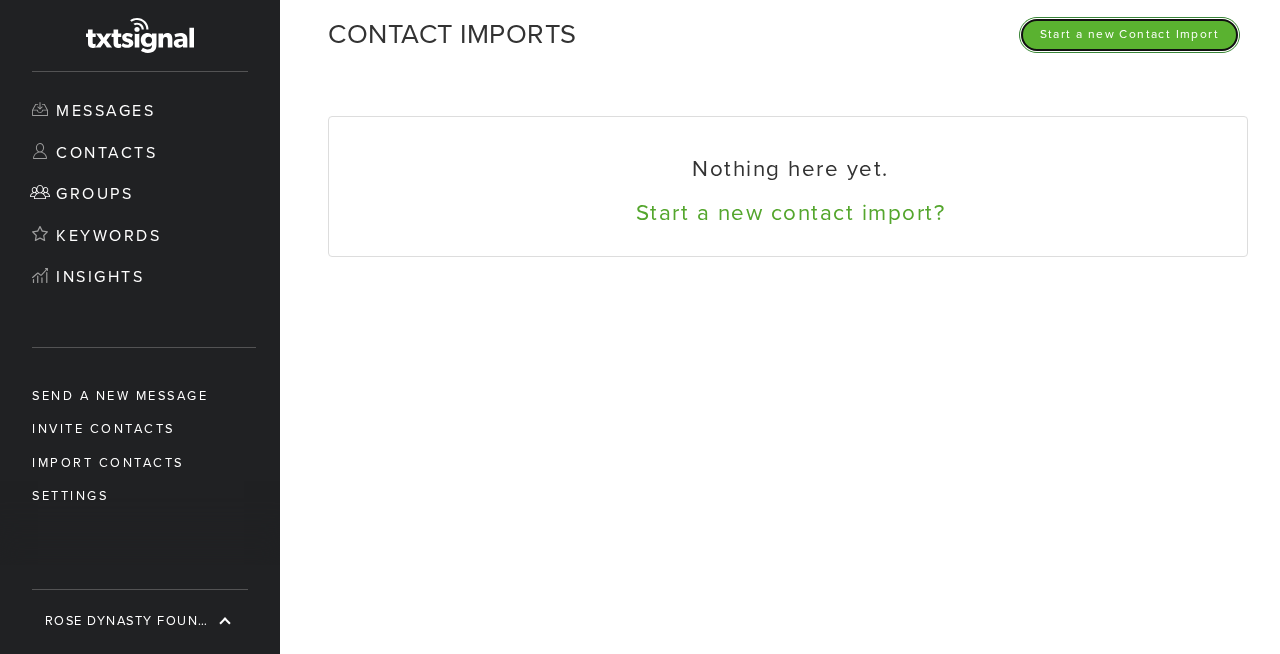 click on "Start a new Contact Import" at bounding box center [1129, 34] 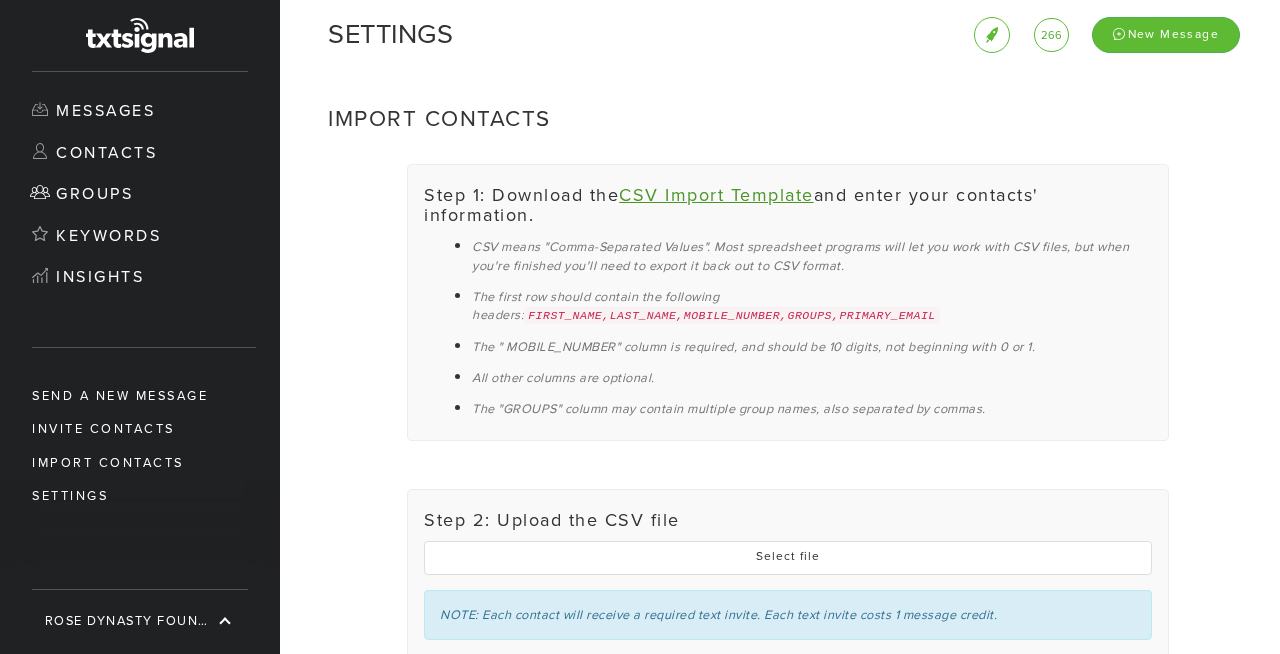 scroll, scrollTop: 10, scrollLeft: 0, axis: vertical 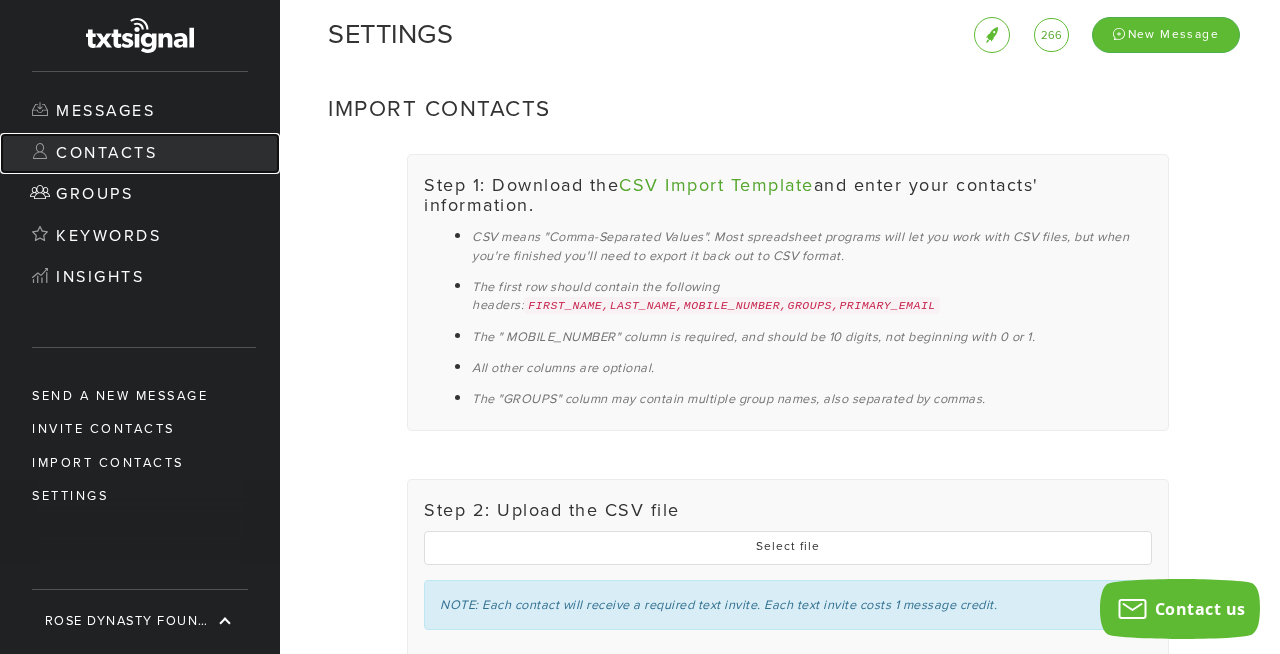 click on "Contacts" at bounding box center [140, 154] 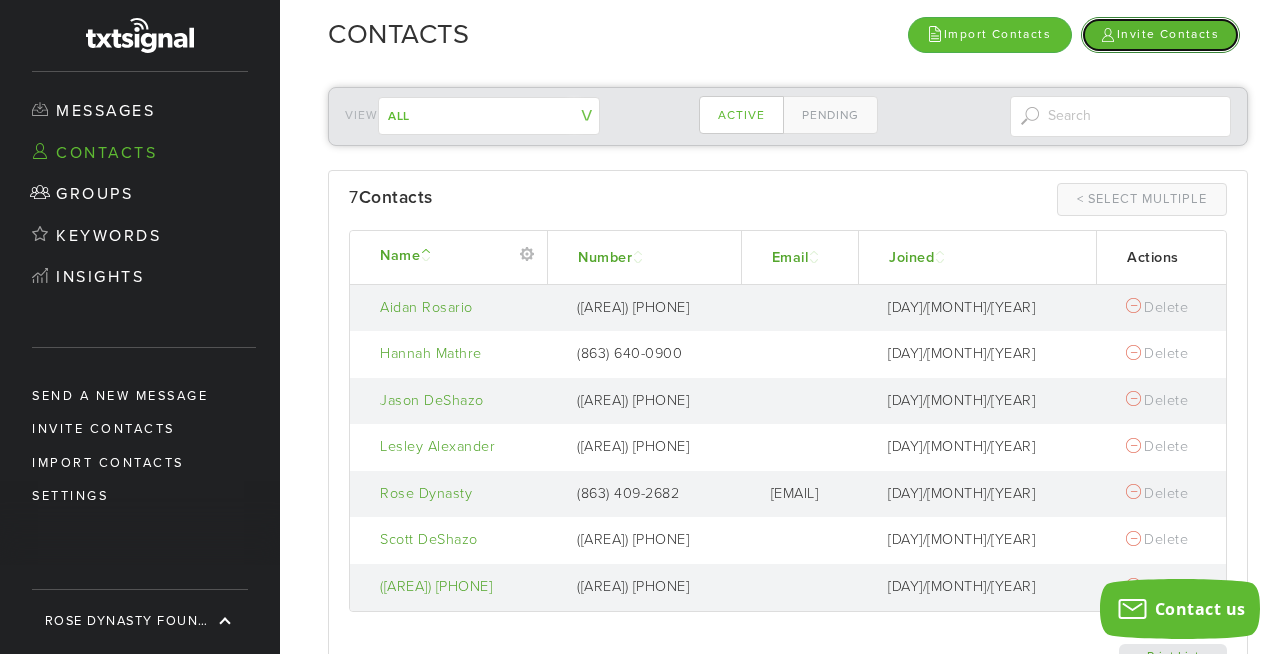 click on "Invite Contacts" at bounding box center [1160, 34] 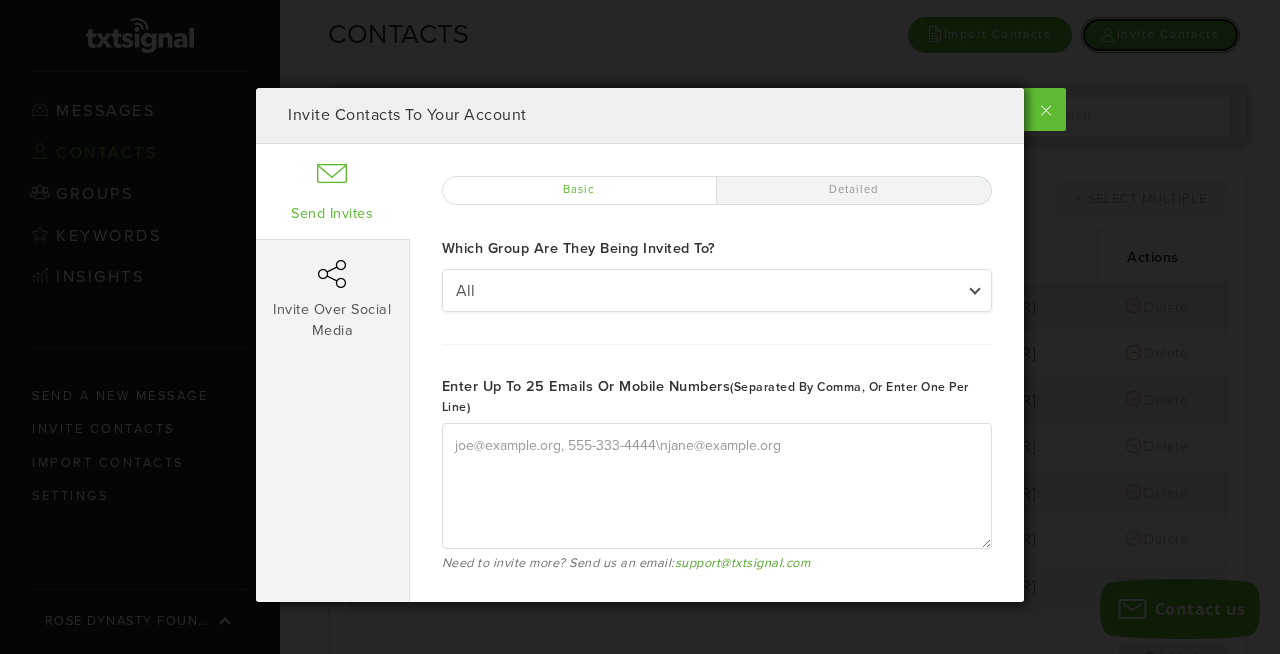 type on "joe@example.org, 555-333-4444
jane@example.org" 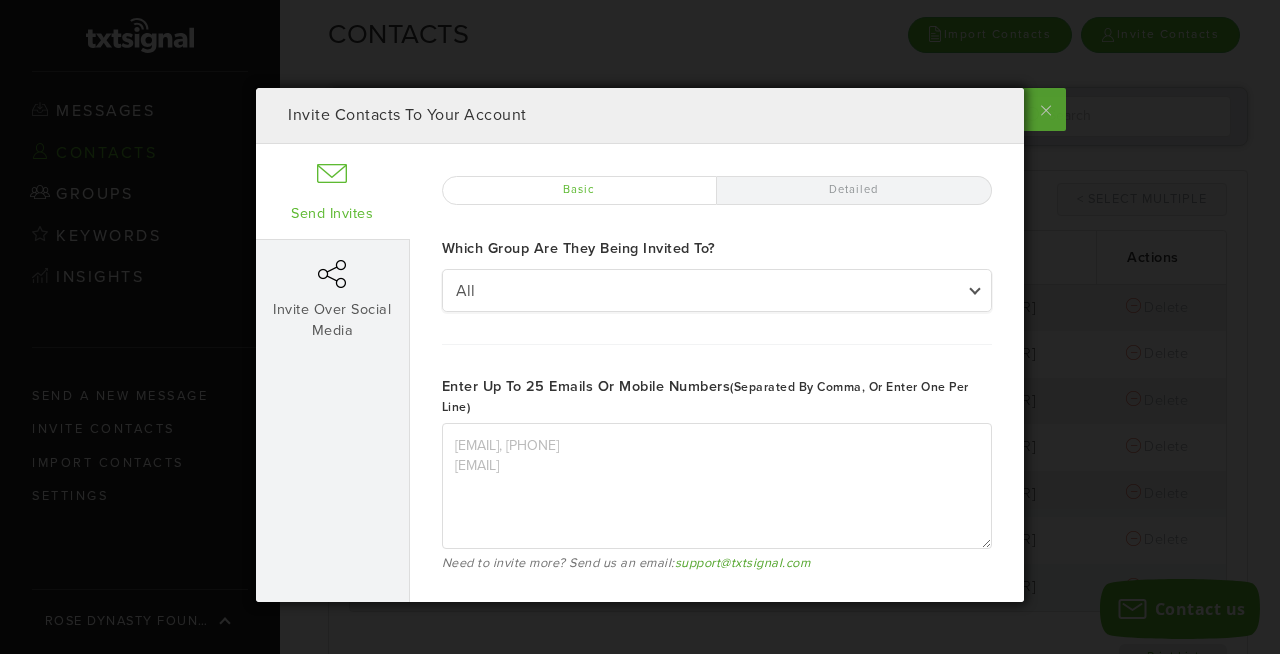 click at bounding box center [1043, 109] 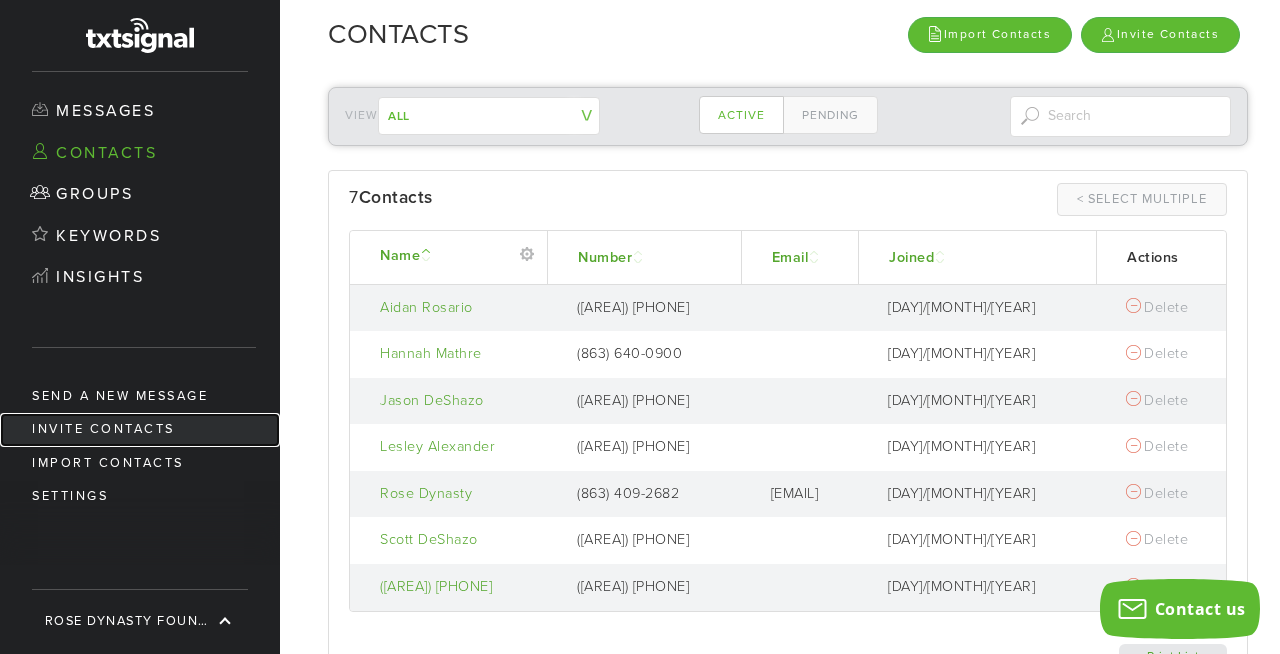 click on "Invite Contacts" at bounding box center [140, 429] 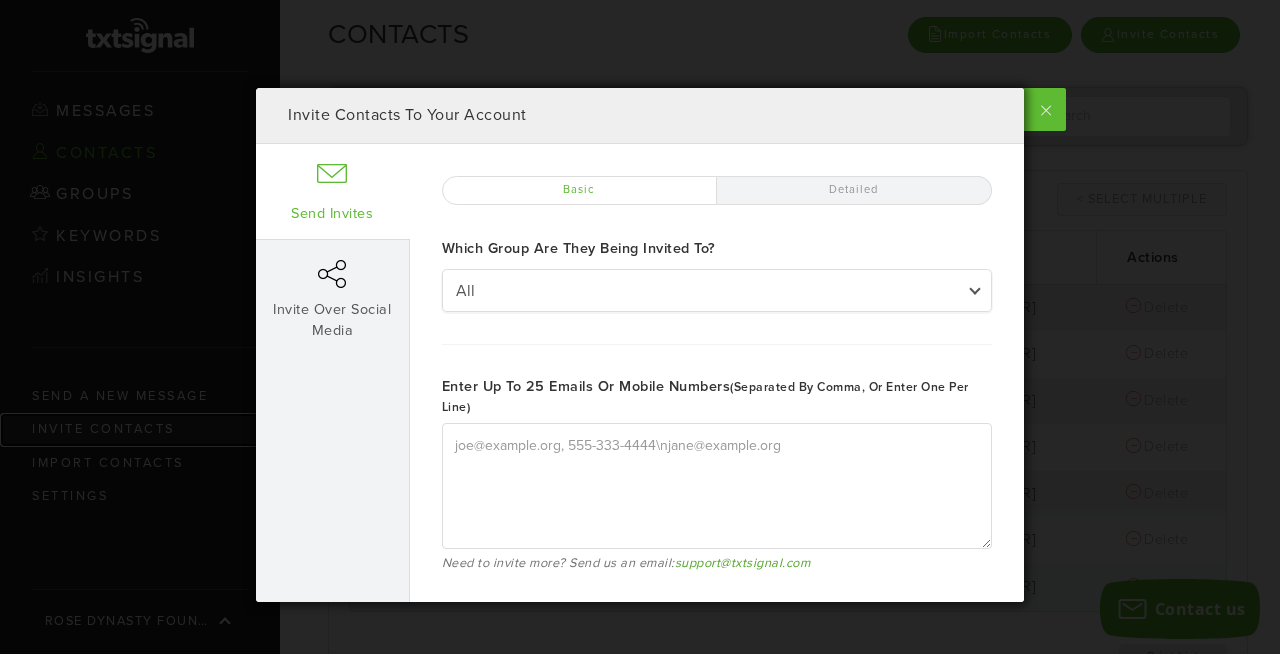 type on "joe@example.org, 555-333-4444
jane@example.org" 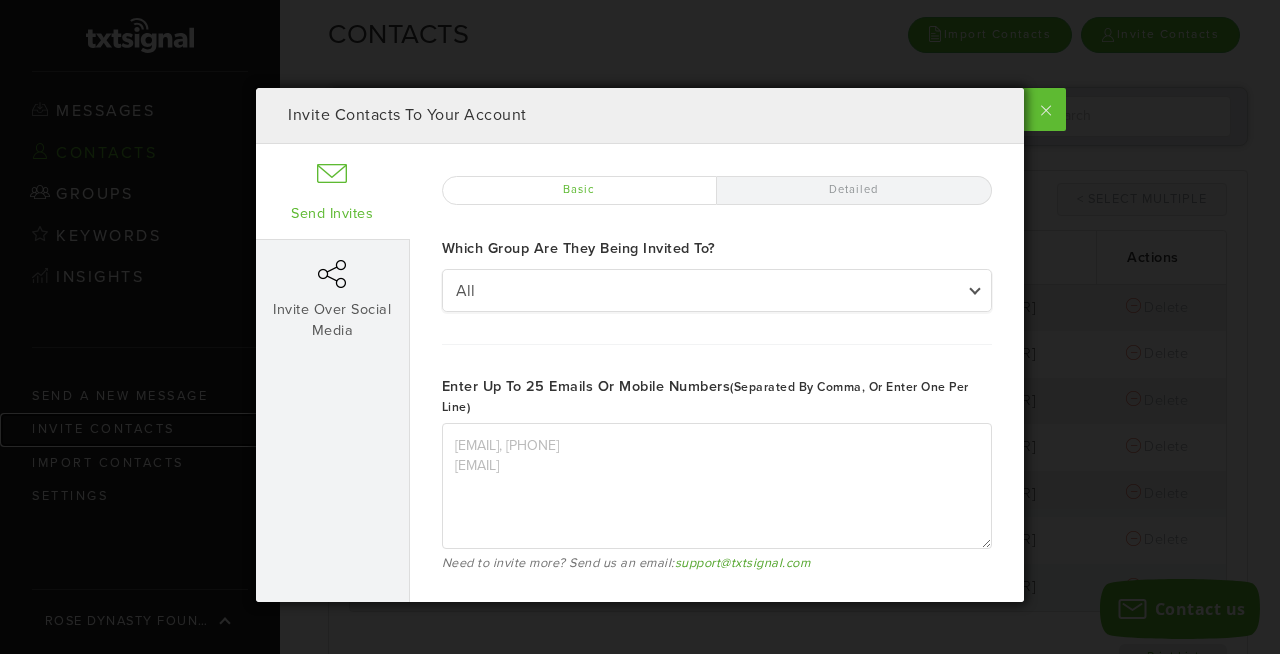 scroll, scrollTop: 42, scrollLeft: 0, axis: vertical 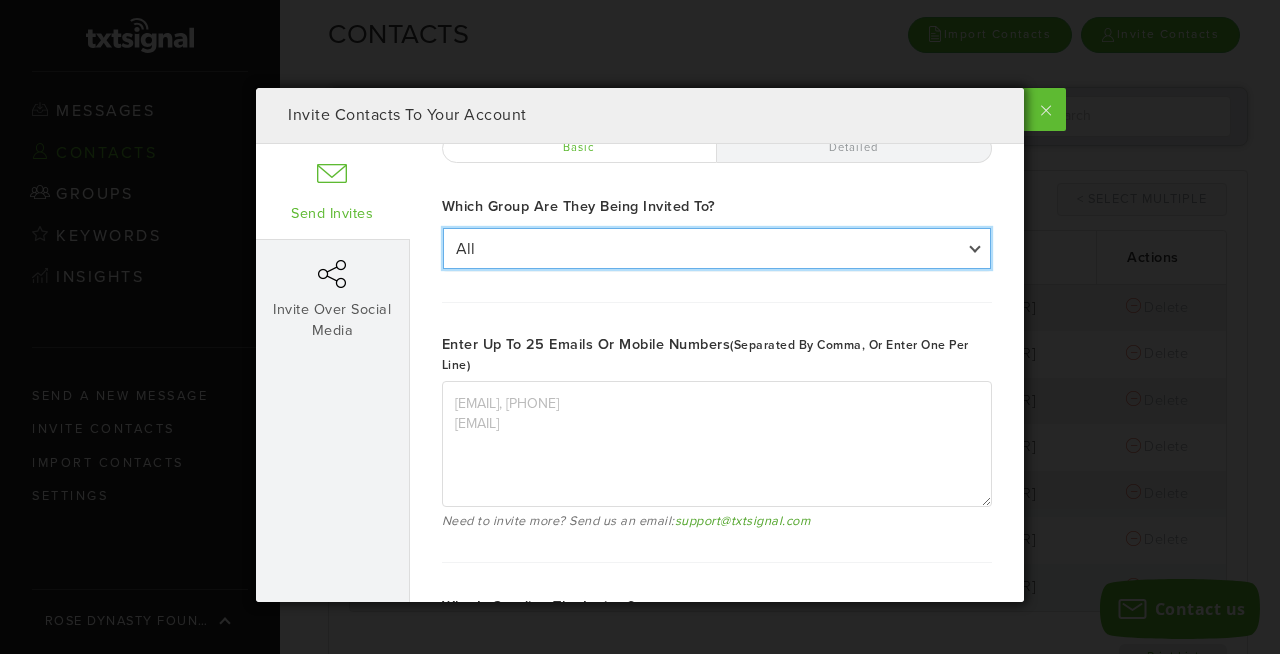 click on "All
All
Volunteers" at bounding box center (717, 248) 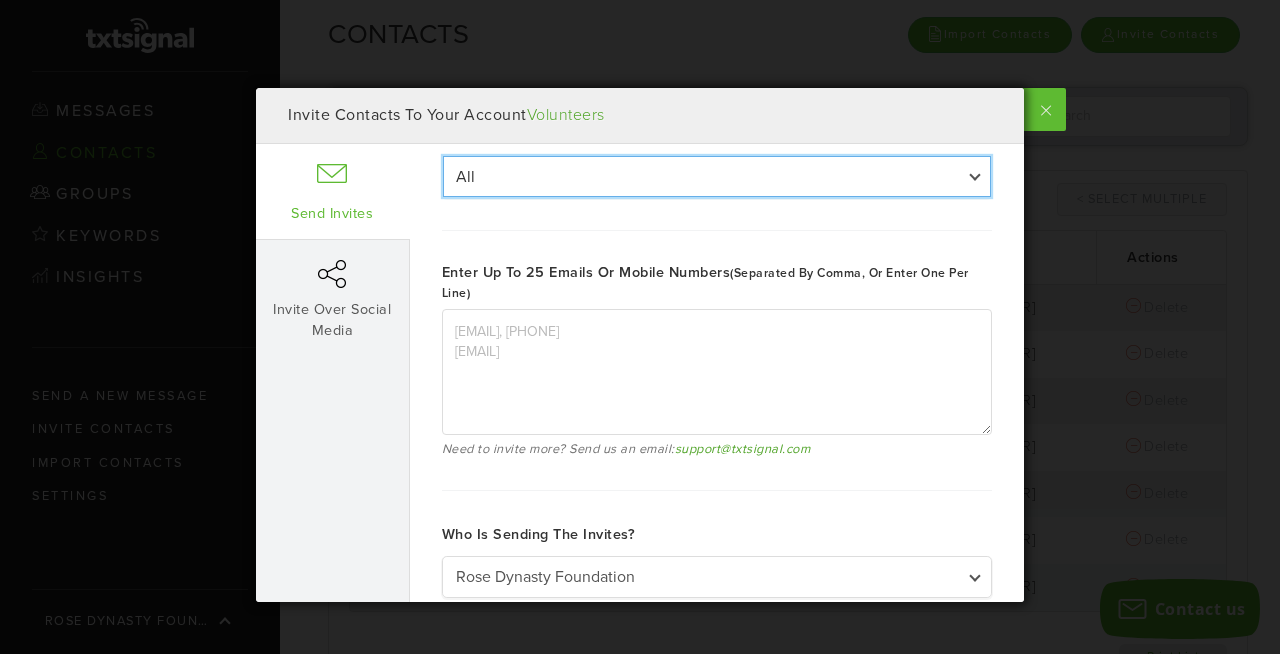 scroll, scrollTop: 123, scrollLeft: 0, axis: vertical 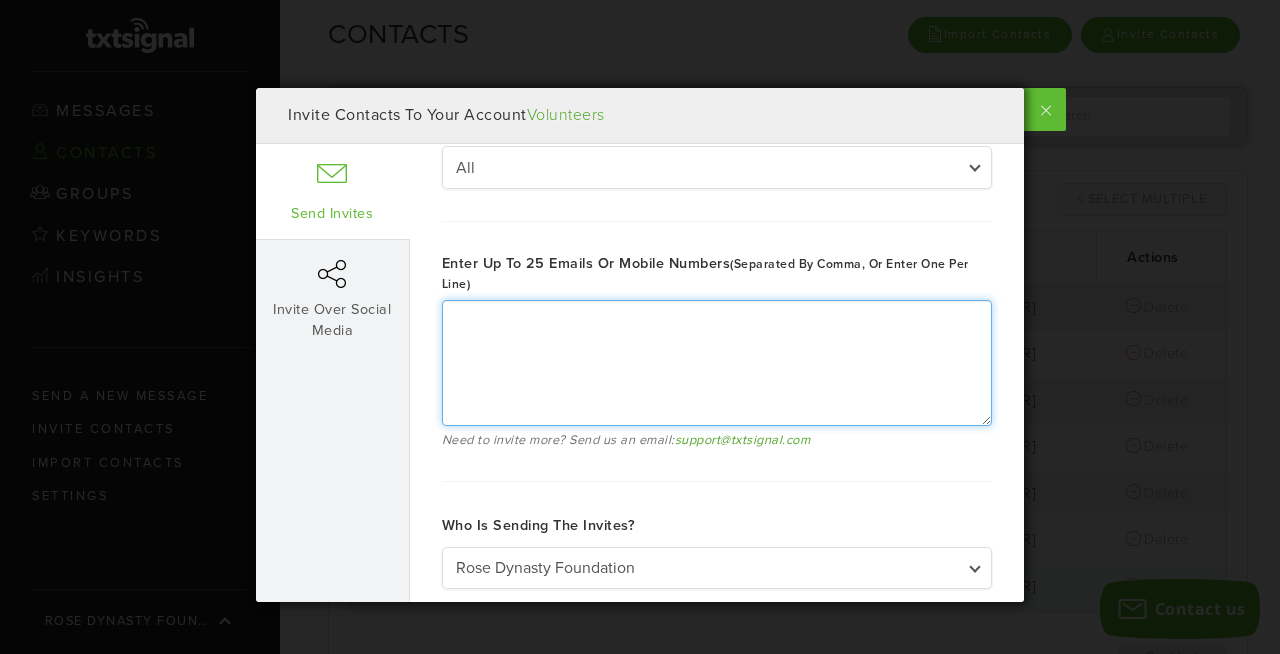 click on "Enter up to 25 emails or mobile numbers
(separated by comma, or enter one per line)" at bounding box center [717, 363] 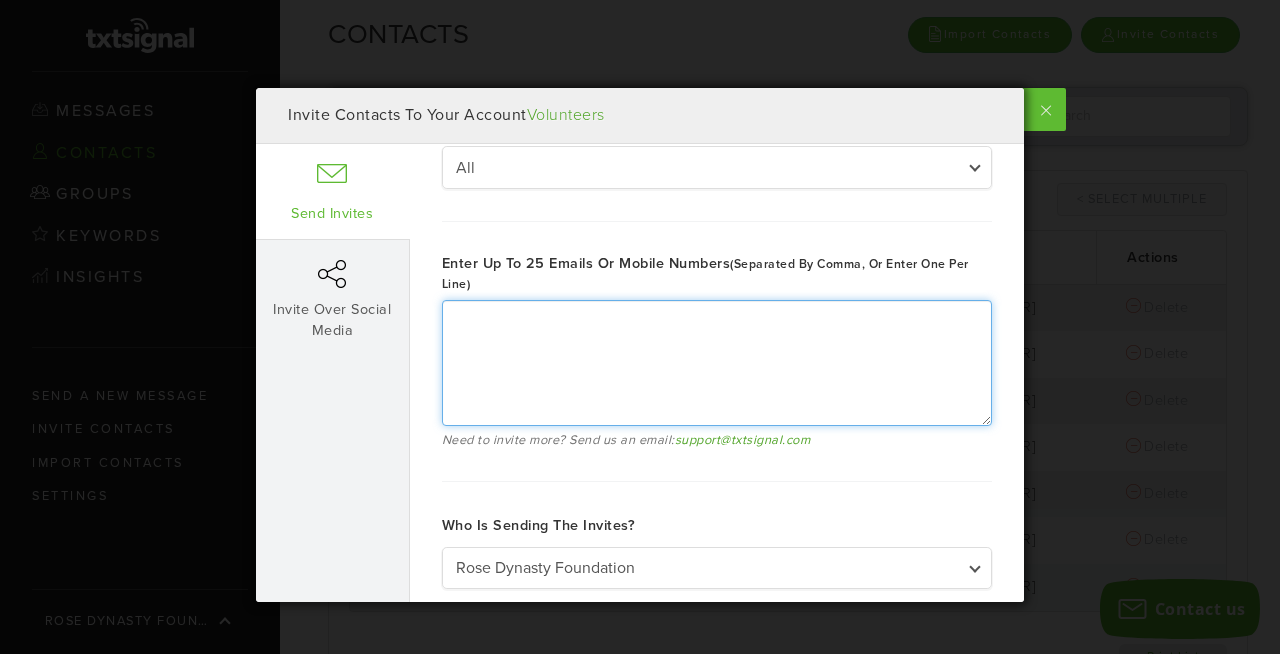 paste on "423-987-7192
(407) 924-2835
(971) 404-8700
(863) 445-4776
(863) 808-6528
(770) 827-4130
(904) 525-4082
(863) 608-8386
(615) 648-1900
(863) 513-2198
(228) 861-1808
703-851-2506
863-397-4068
(828) 606-2809
(813) 368-3738
(470) 203-5971
813 351-0163
863-712-0380
(765) 201-8395
512-577-0328
386-837-1013
(954) 552-9568
863.212.0224
512-788-6780" 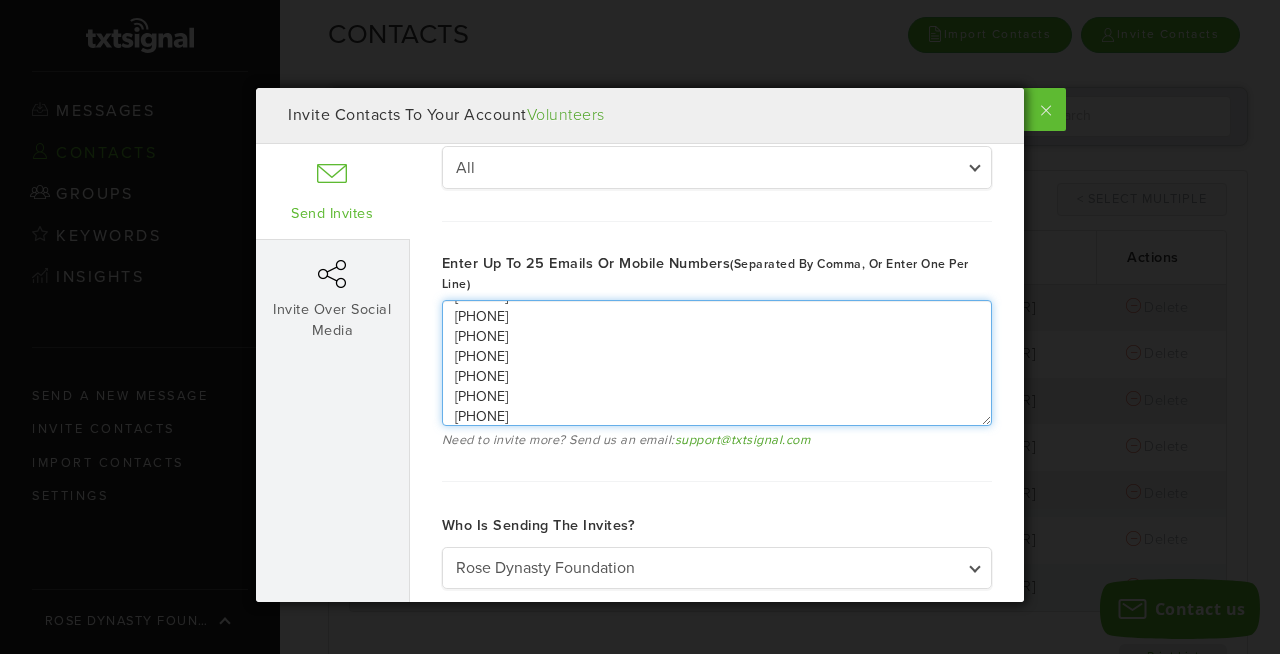 scroll, scrollTop: 380, scrollLeft: 0, axis: vertical 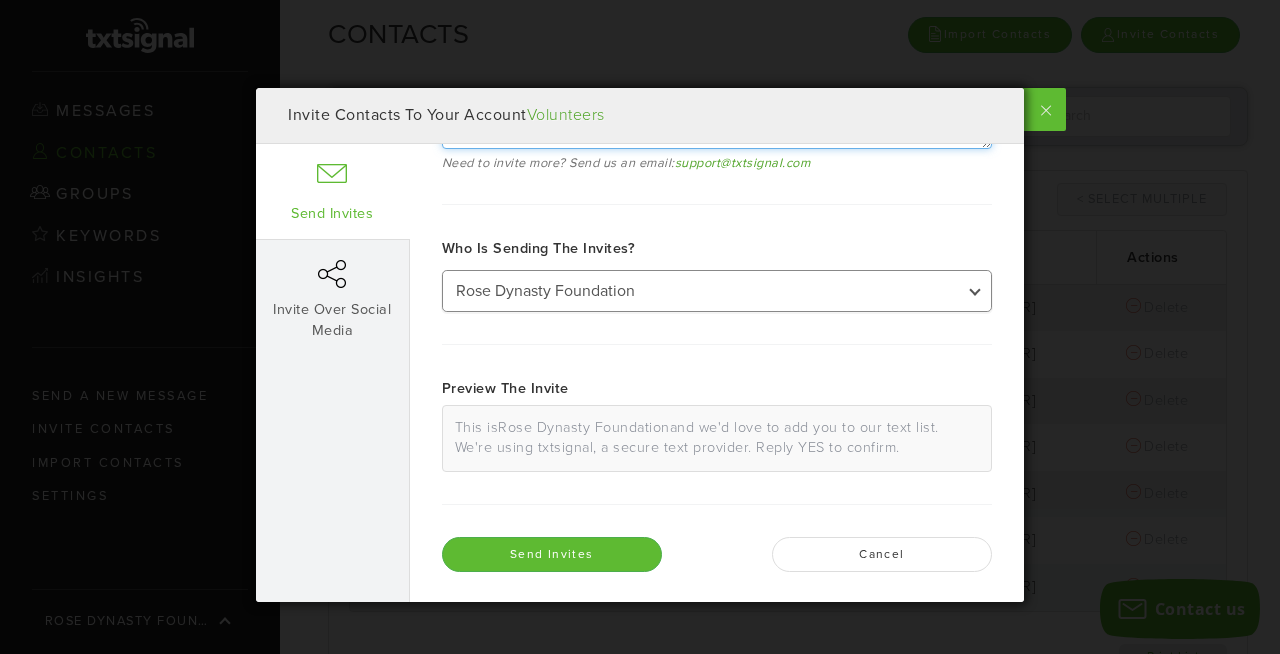 type on "4239877192
4079242835
9714048700
8634454776
8638086528
7708274130
9045254082
8636088386
6156481900
8635132198
2288611808
7038512506
8633974068
8286062809
8133683738
4702035971
8133510163
8637120380
7652018395
5125770328
3868371013
9545529568
8632120224
5127886780" 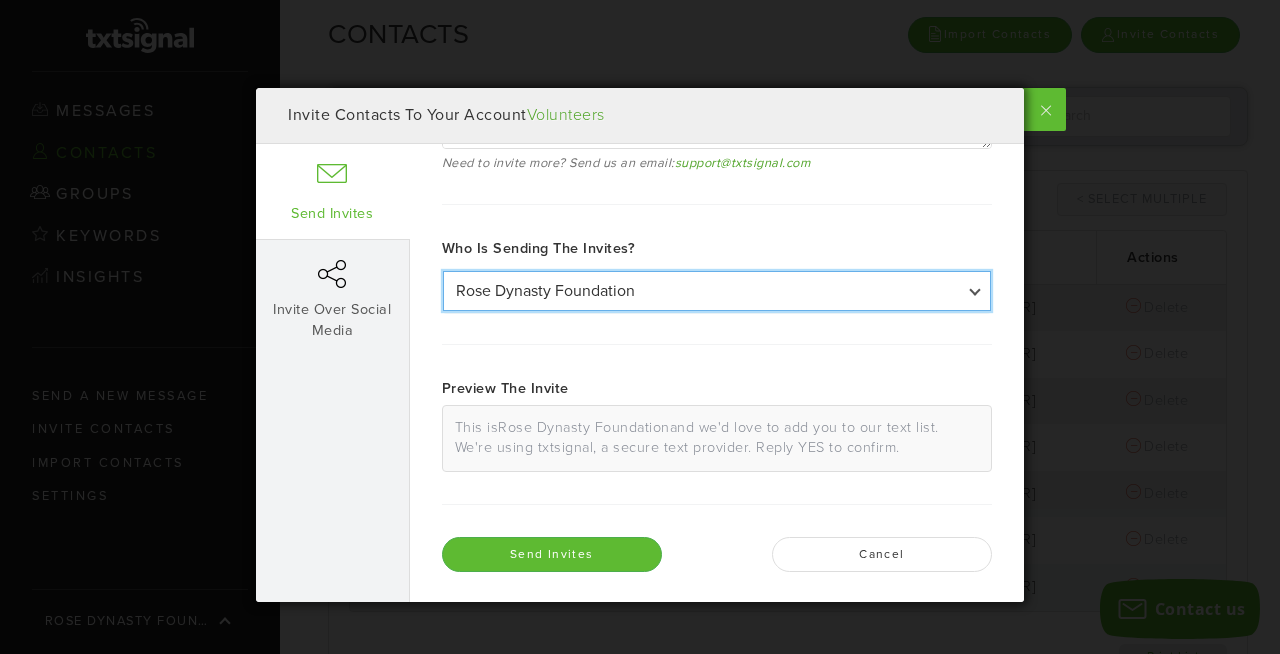 click on "Rose Dynasty Foundation
Rose" at bounding box center [717, 291] 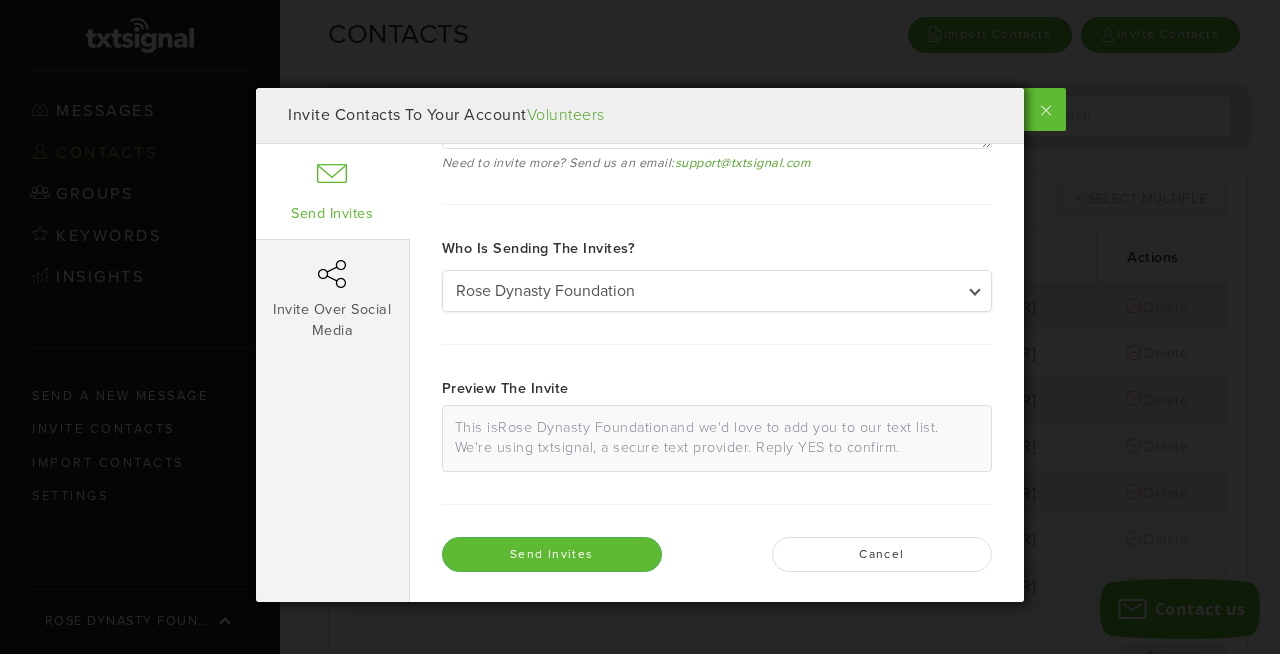 click on "Rose Dynasty Foundation" at bounding box center [584, 427] 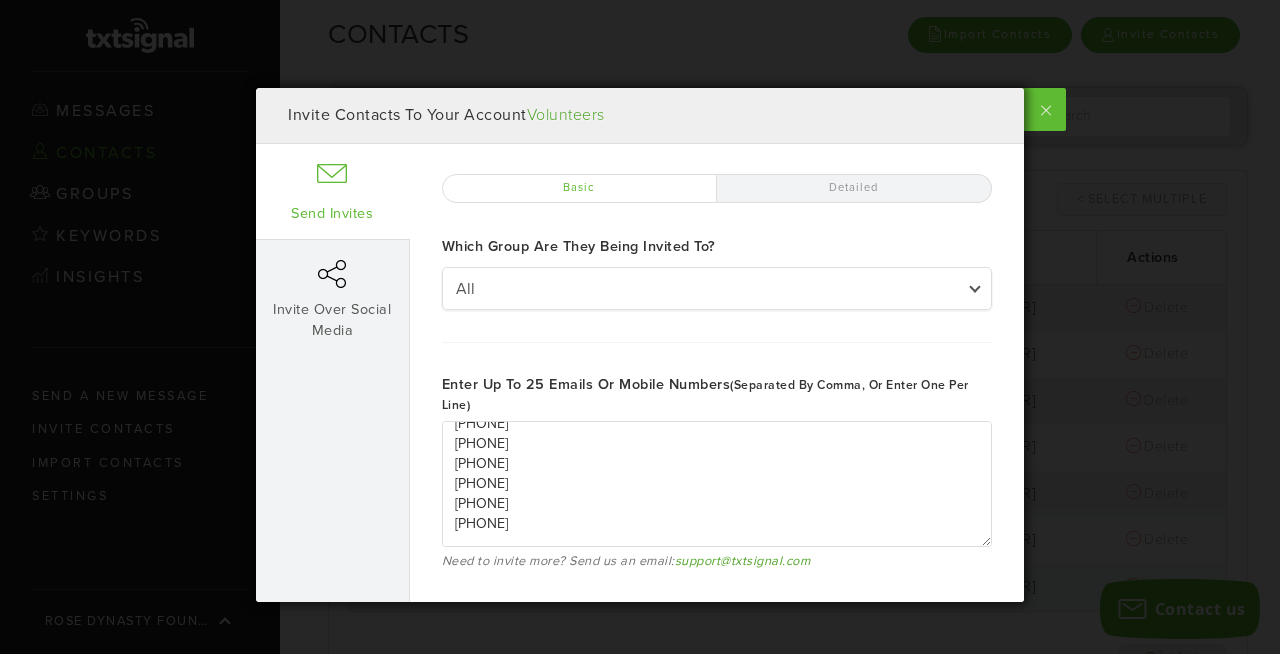 scroll, scrollTop: 0, scrollLeft: 0, axis: both 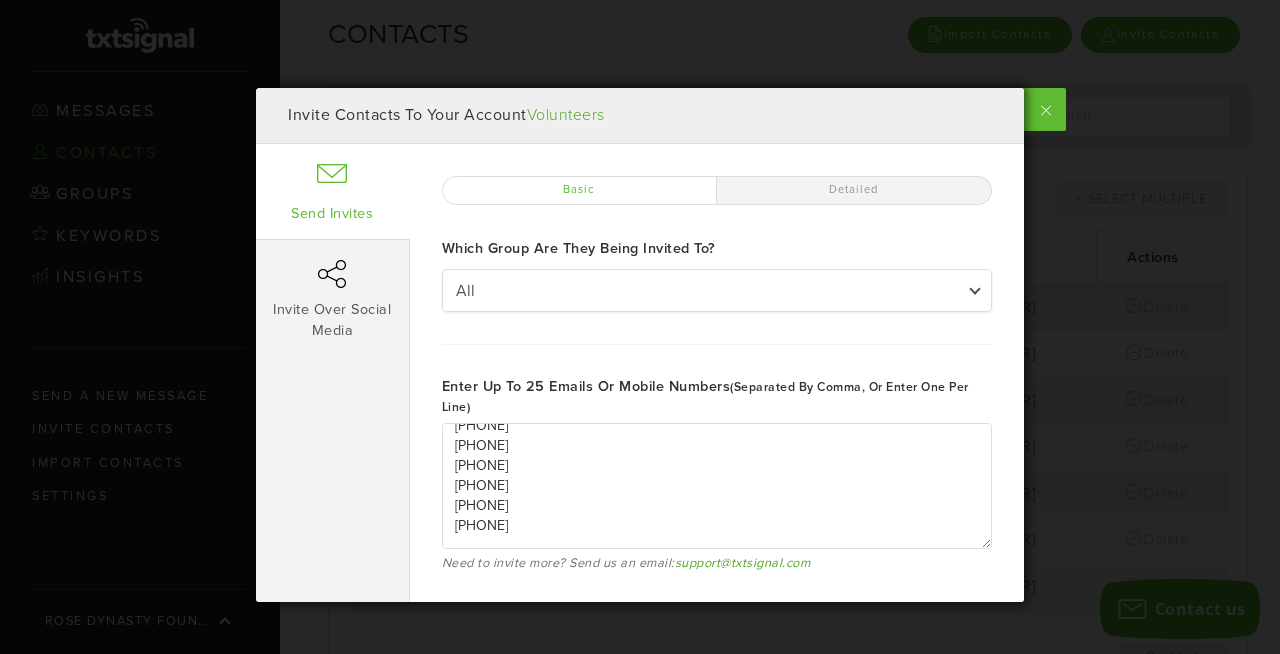click on "Detailed" at bounding box center [854, 190] 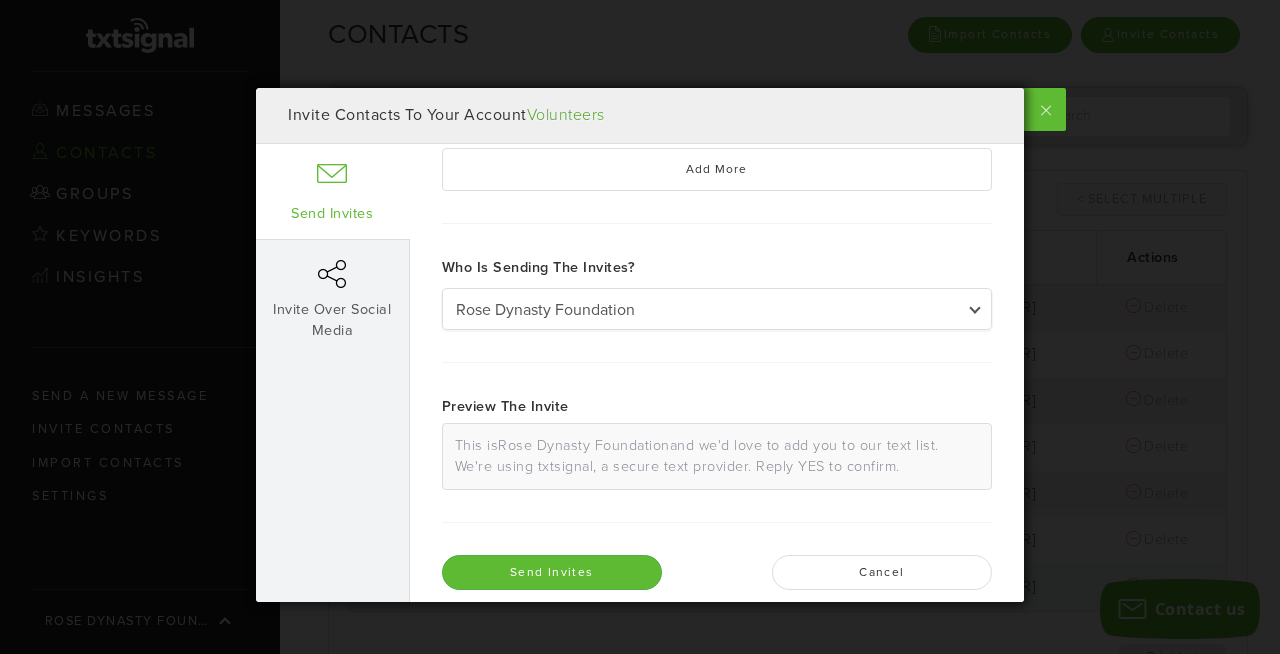 scroll, scrollTop: 627, scrollLeft: 0, axis: vertical 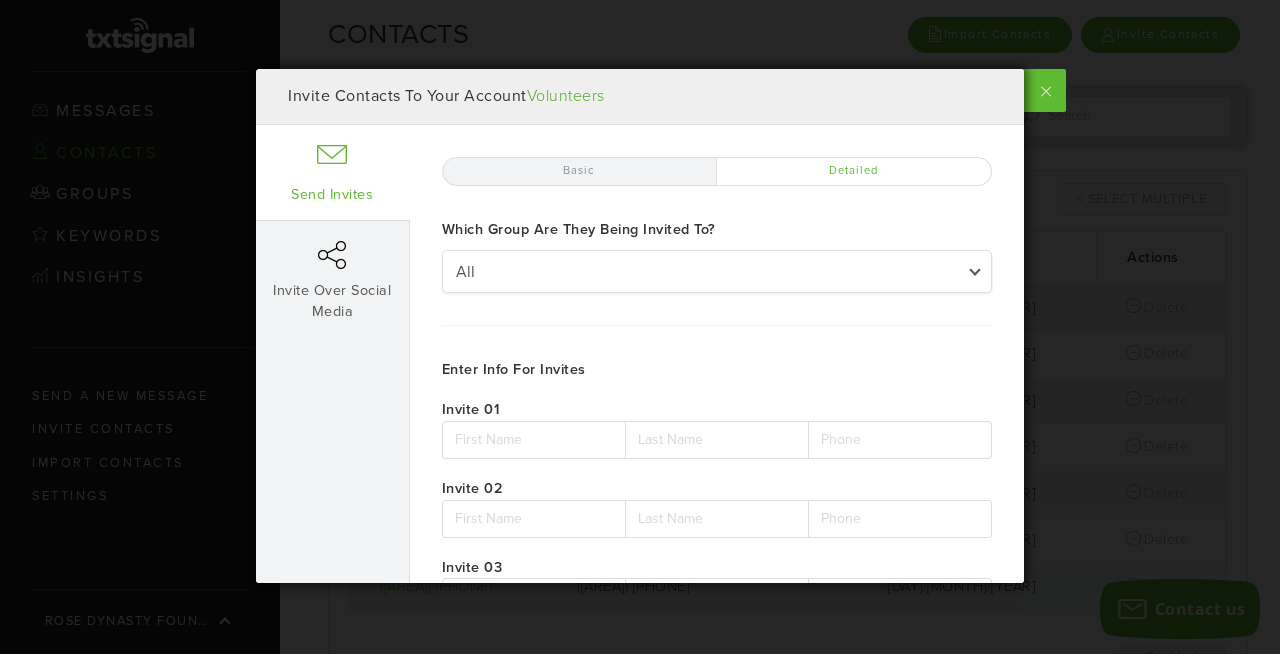 click on "Basic" at bounding box center [579, 171] 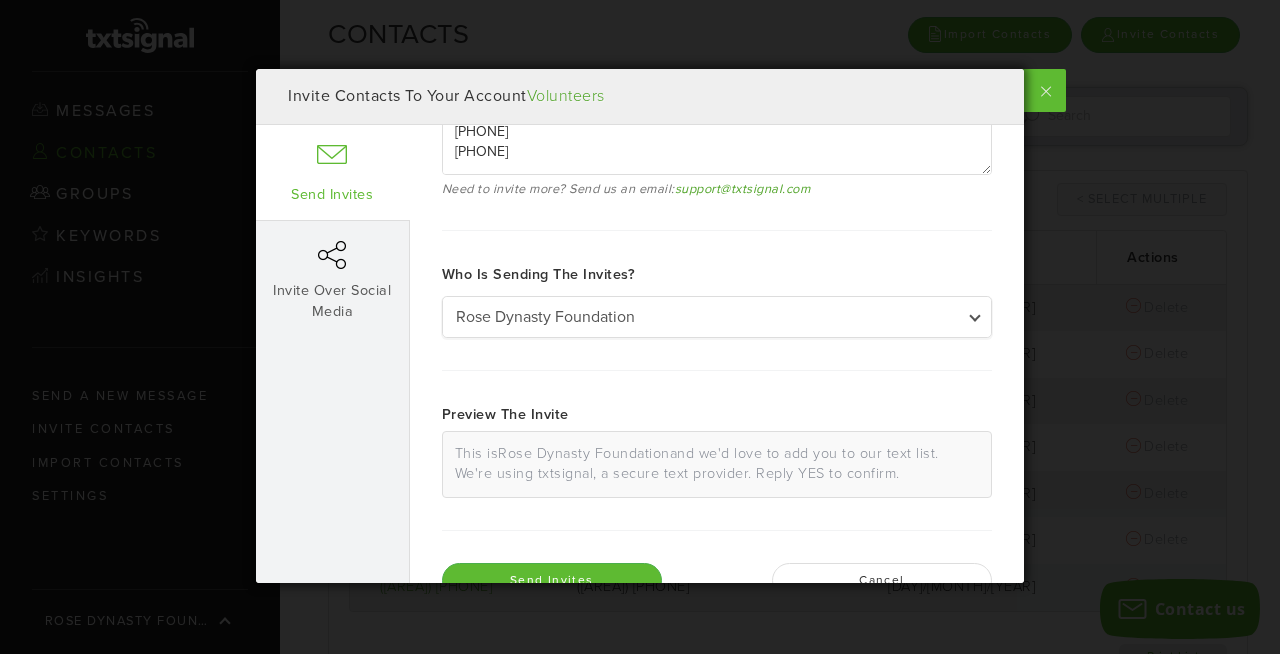 scroll, scrollTop: 400, scrollLeft: 0, axis: vertical 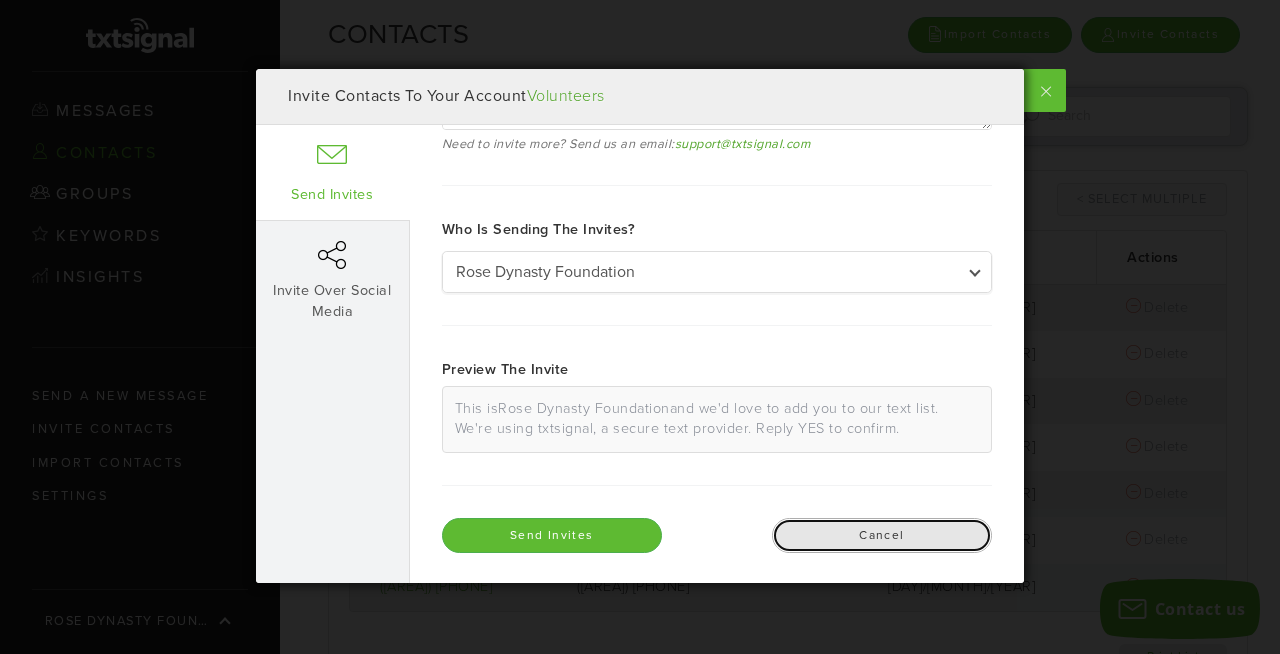click on "Cancel" at bounding box center (882, 535) 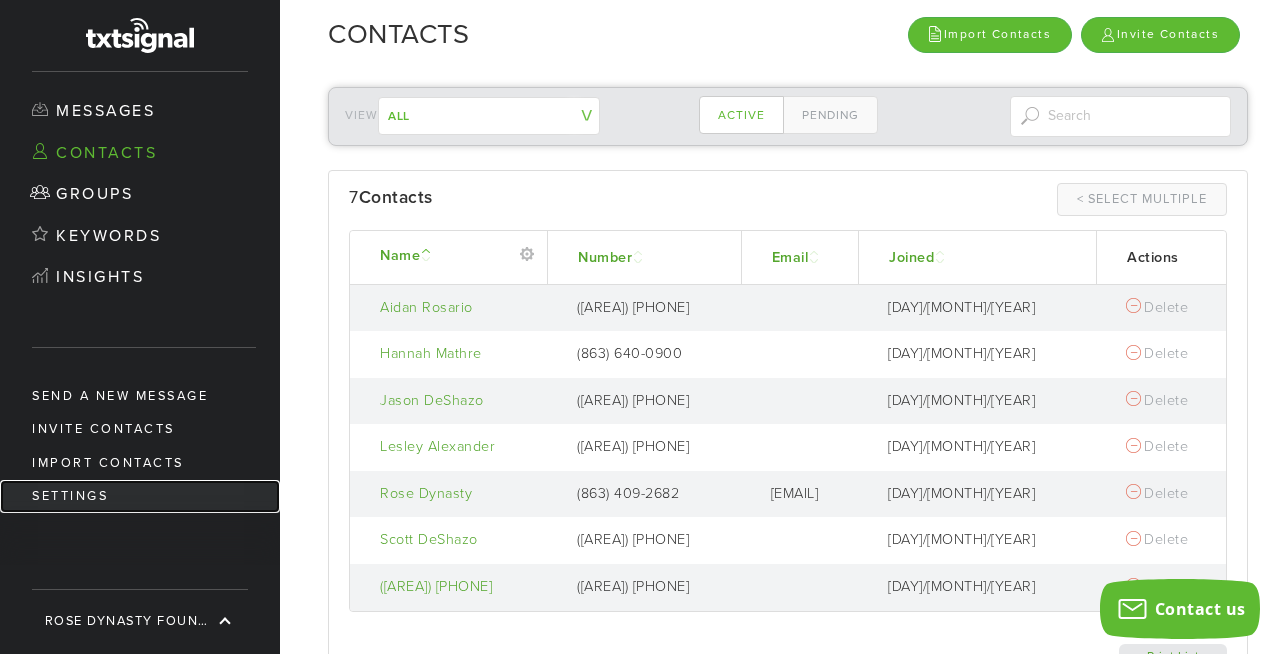 click on "Settings" at bounding box center (140, 496) 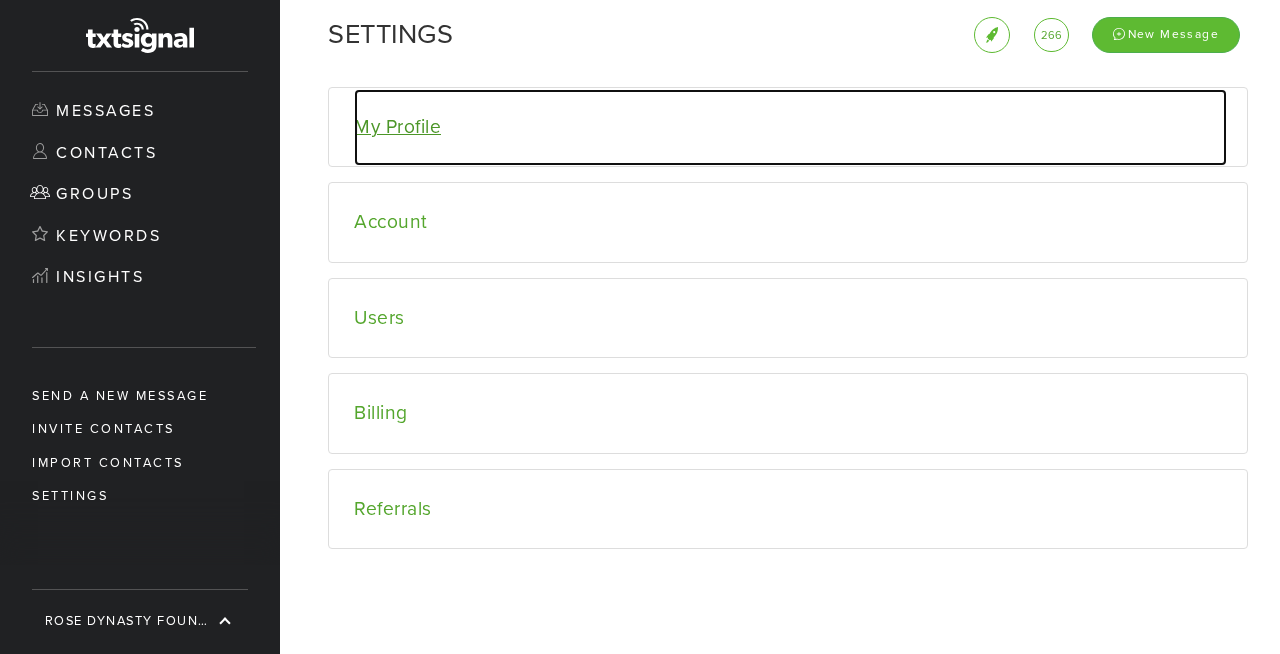 click on "My Profile" at bounding box center (790, 127) 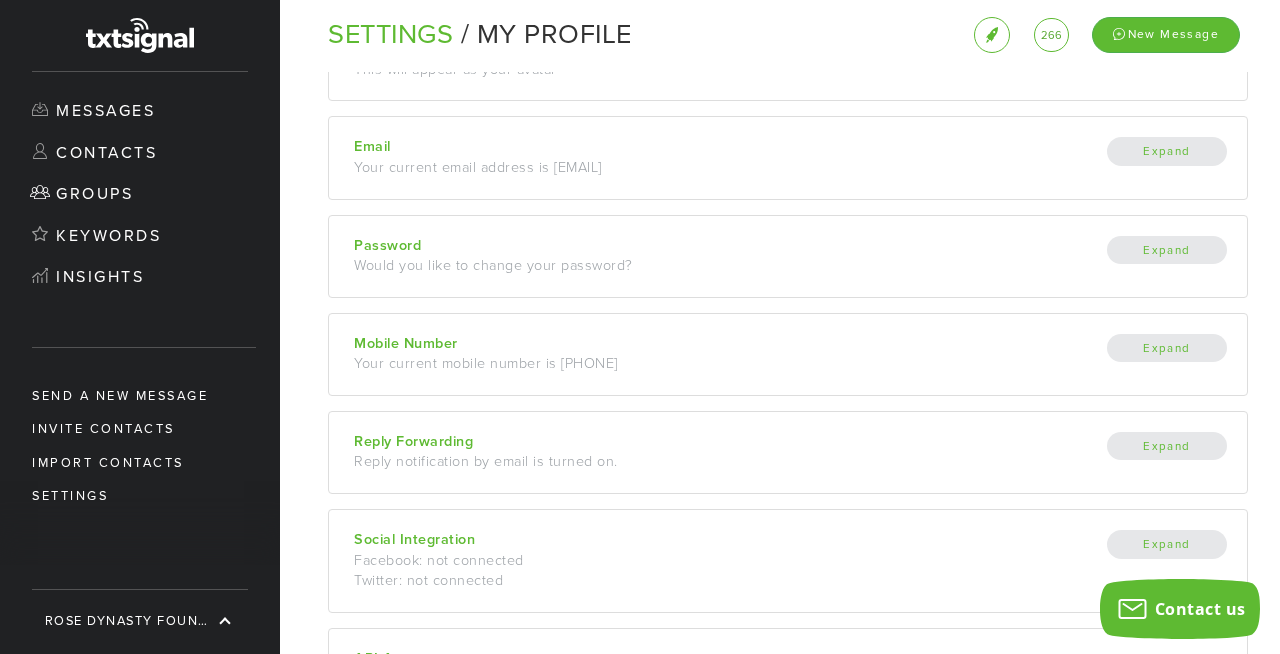scroll, scrollTop: 0, scrollLeft: 0, axis: both 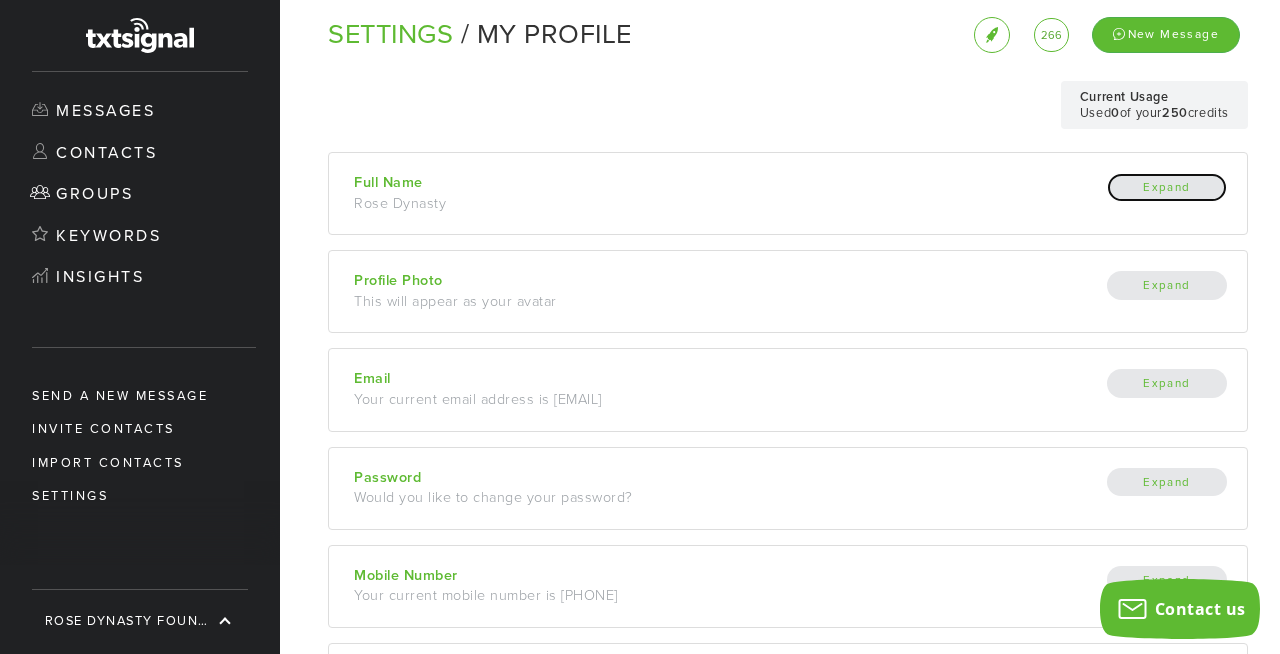 click on "Expand" at bounding box center [1167, 187] 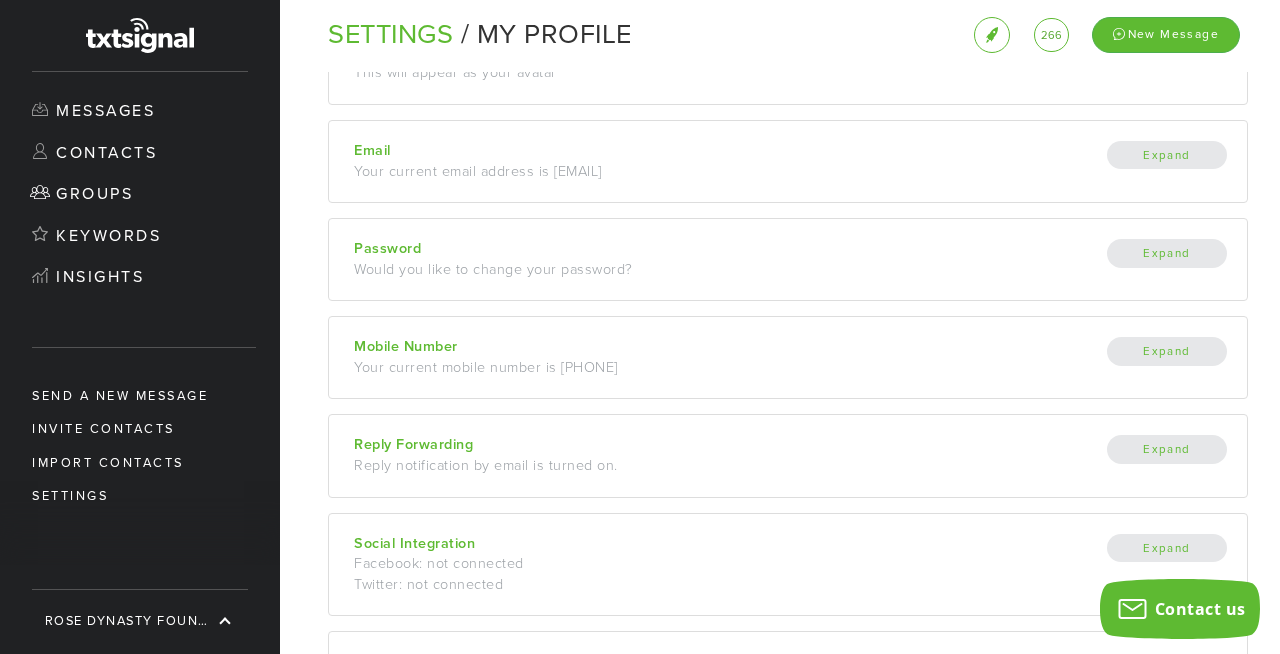 scroll, scrollTop: 424, scrollLeft: 0, axis: vertical 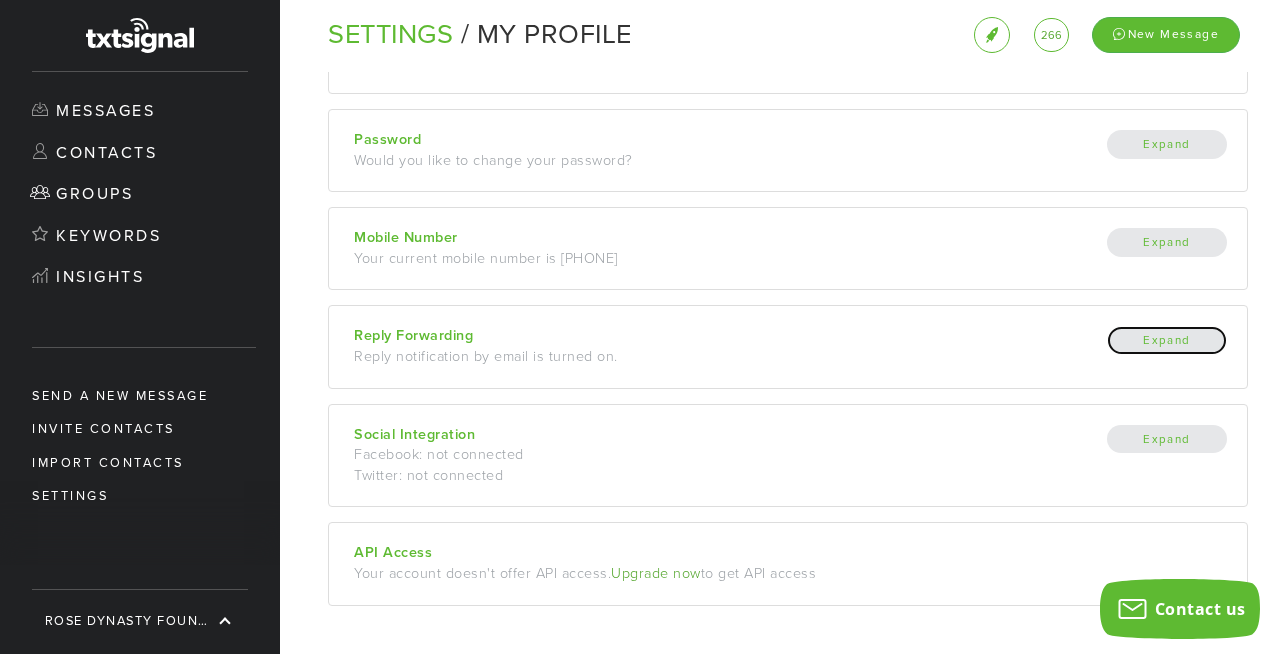 click on "Expand" at bounding box center [1167, 340] 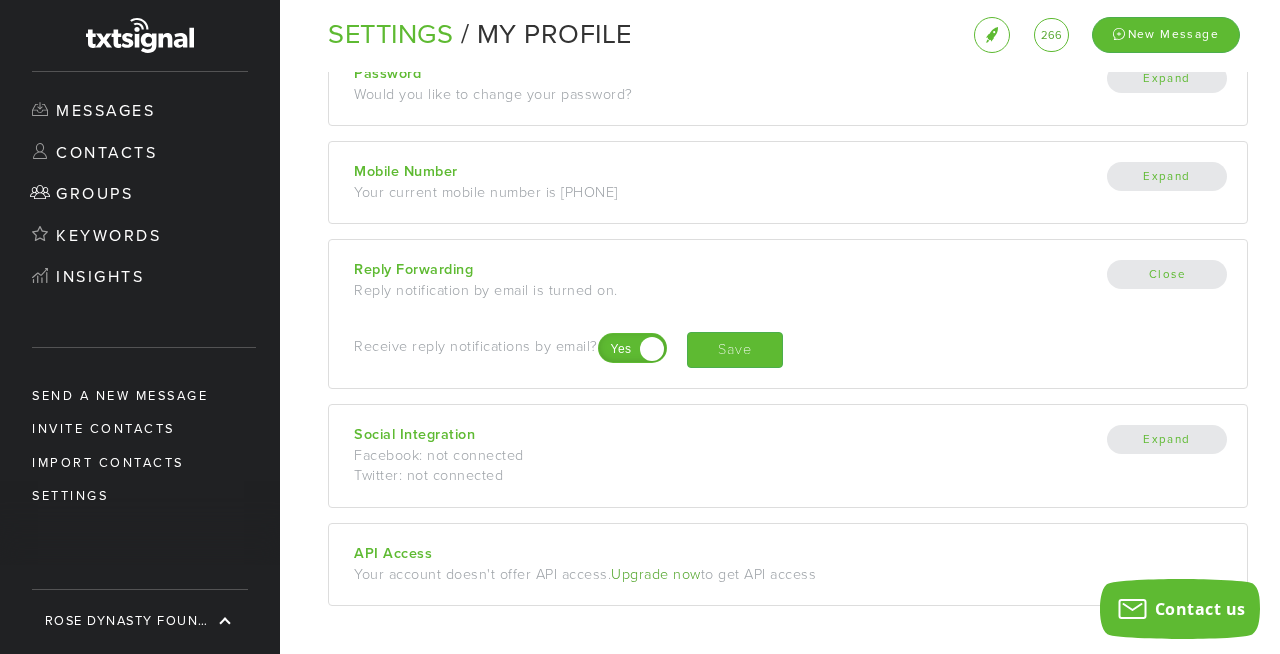 scroll, scrollTop: 490, scrollLeft: 0, axis: vertical 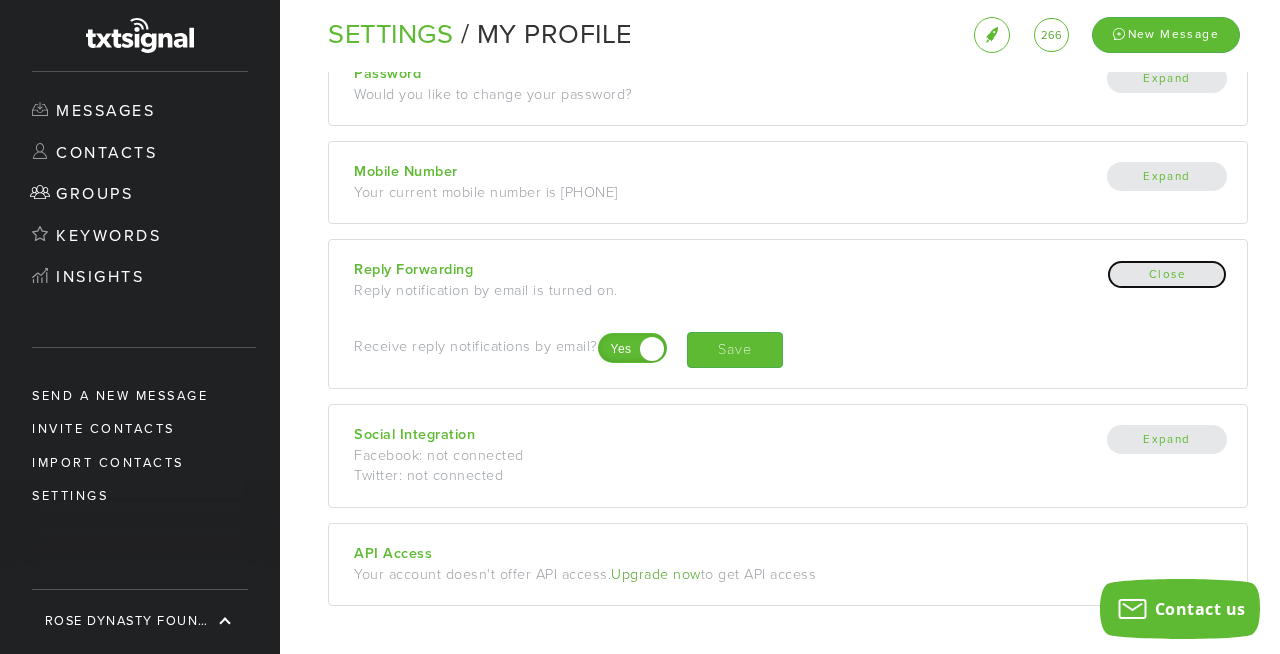 click on "Close" at bounding box center [1167, 274] 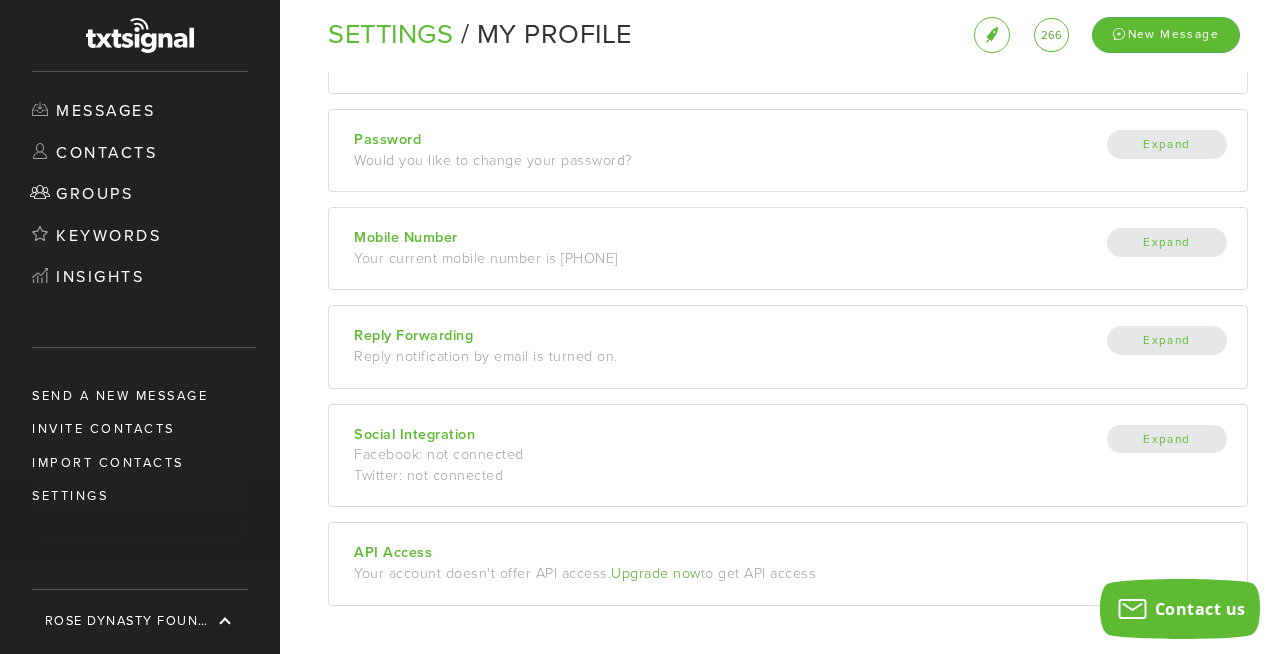 scroll, scrollTop: 424, scrollLeft: 0, axis: vertical 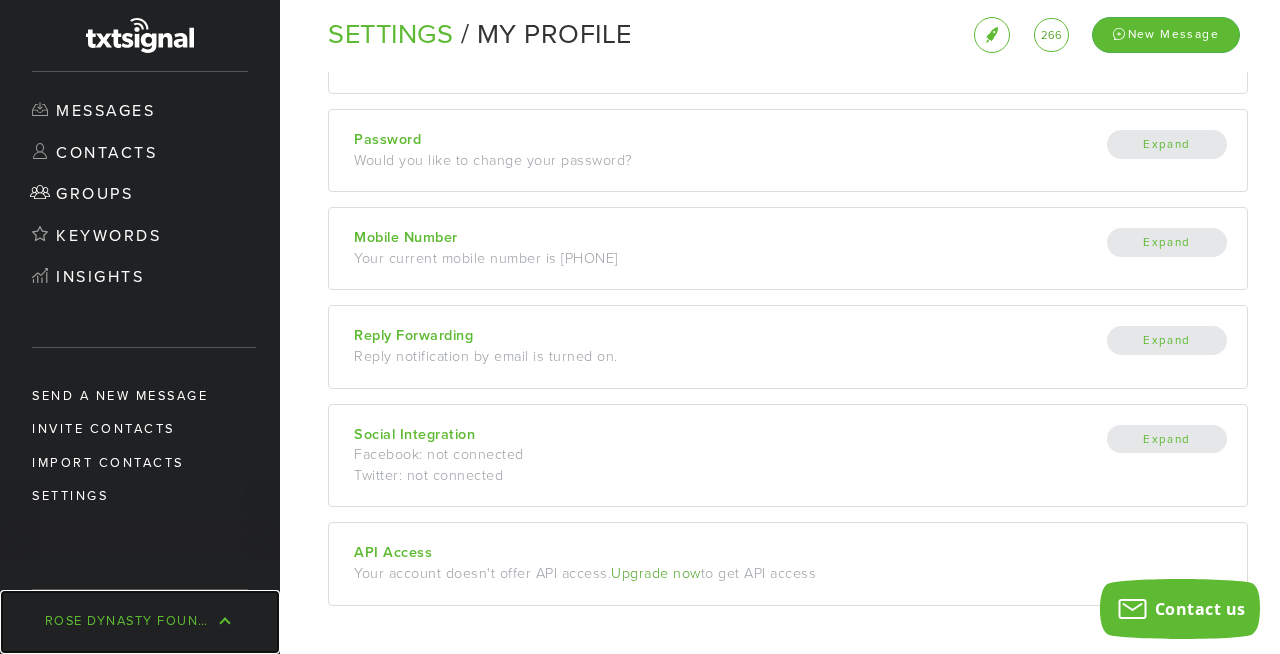 click on "Rose Dynasty Foundation" at bounding box center [140, 622] 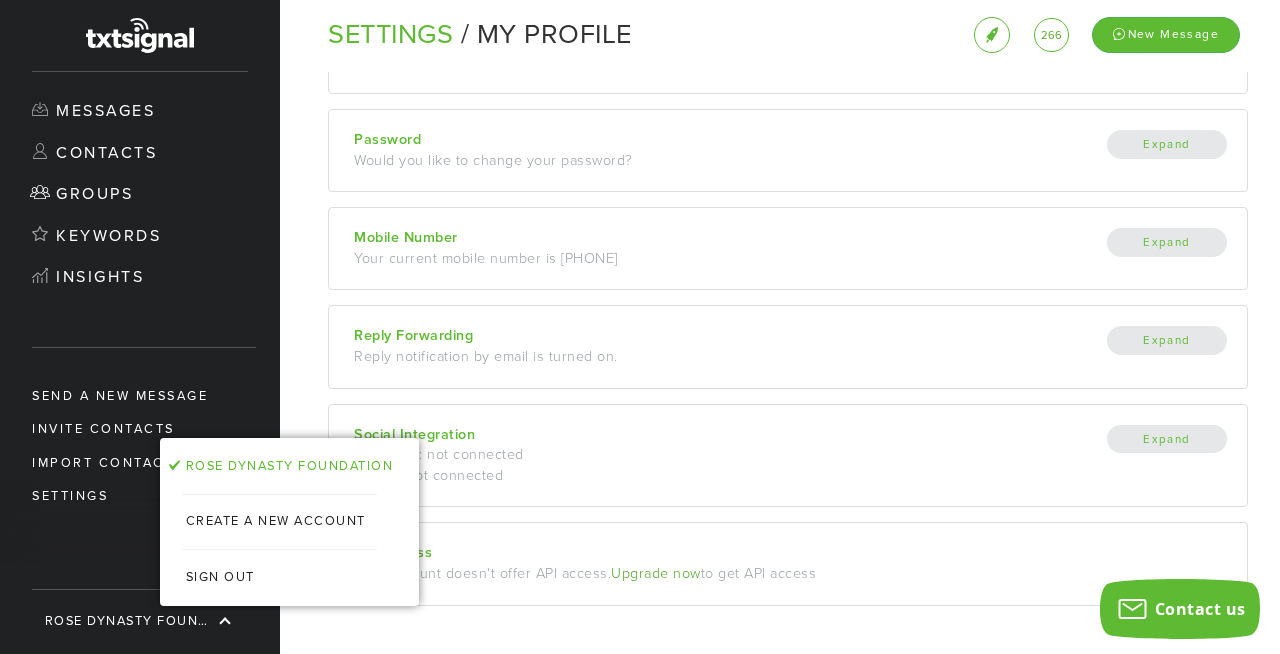 click on "SHOW THE LAUNCHPAD
Launchpad
Got Contacts   Got No Contacts   Auto Response       Got Contacts?
Import your list of contacts into the system
to start messaging.
Get Started   Need Contacts?
Learn some of the ways you can build your audience.
Learn More   Auto Responses
Offer value with a custom auto-response when
a contact opts in.
Learn More
266
266 credits
New Message" at bounding box center [1018, 35] 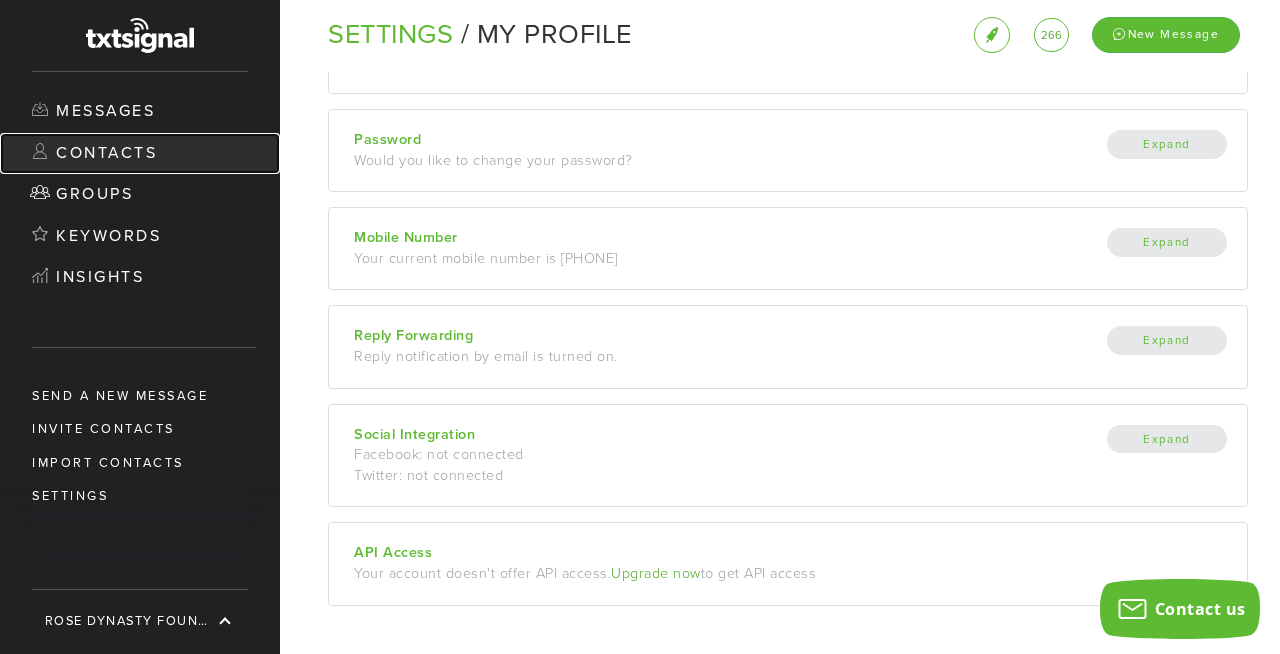 click on "Contacts" at bounding box center (140, 154) 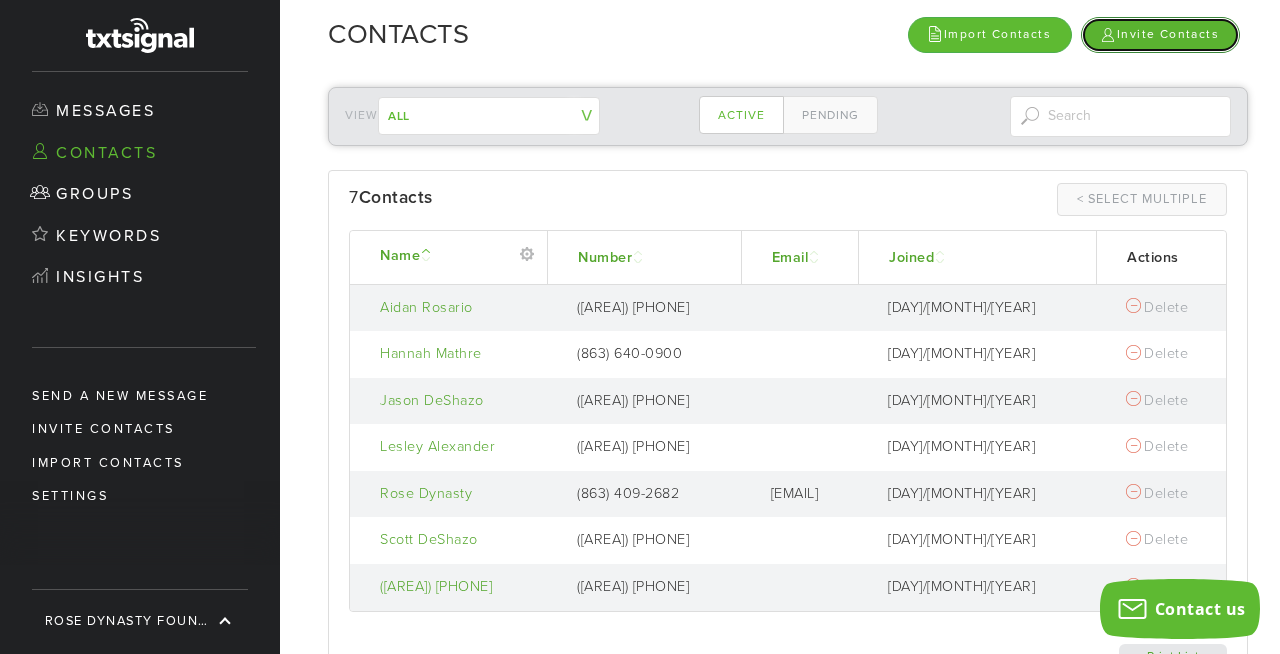 click on "Invite Contacts" at bounding box center (1160, 34) 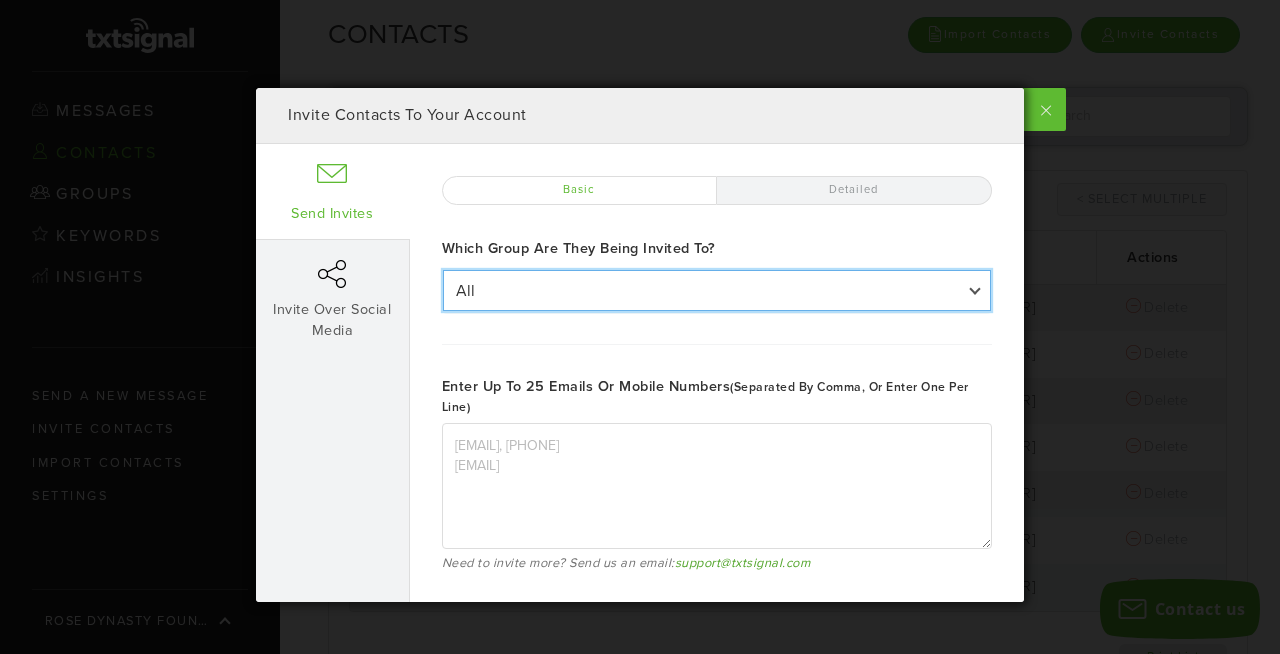 click on "All
All
Volunteers" at bounding box center [717, 290] 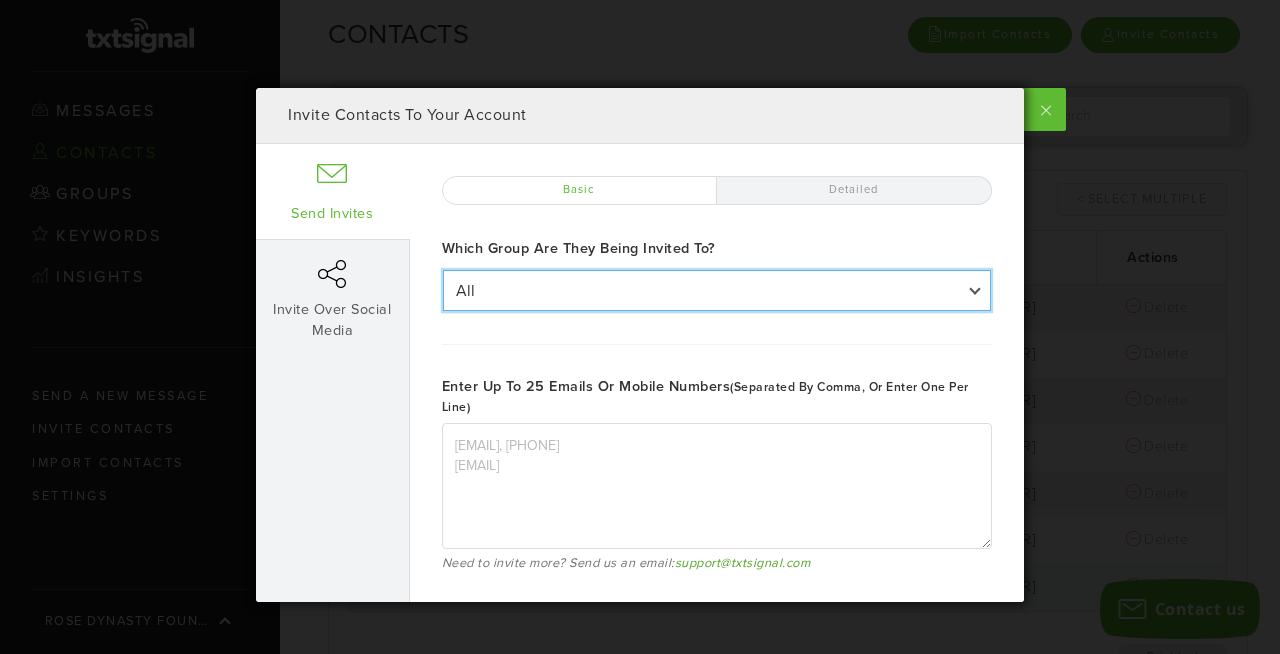select on "133219" 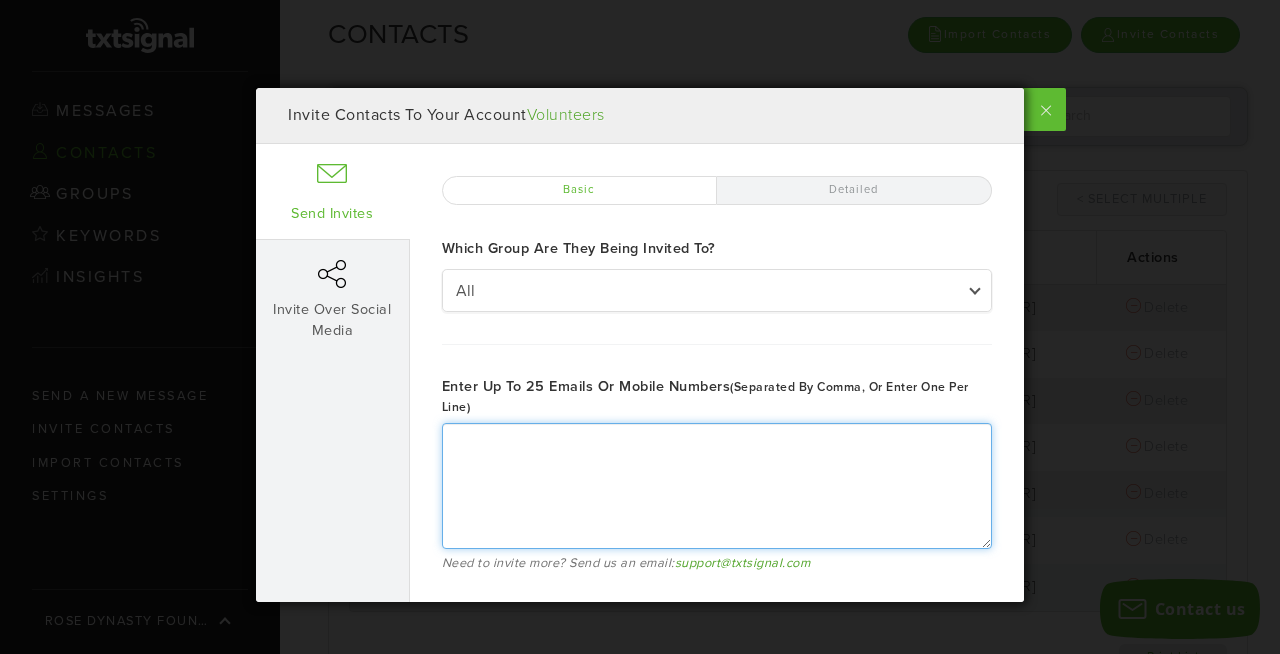 click on "Enter up to 25 emails or mobile numbers
(separated by comma, or enter one per line)" at bounding box center (717, 486) 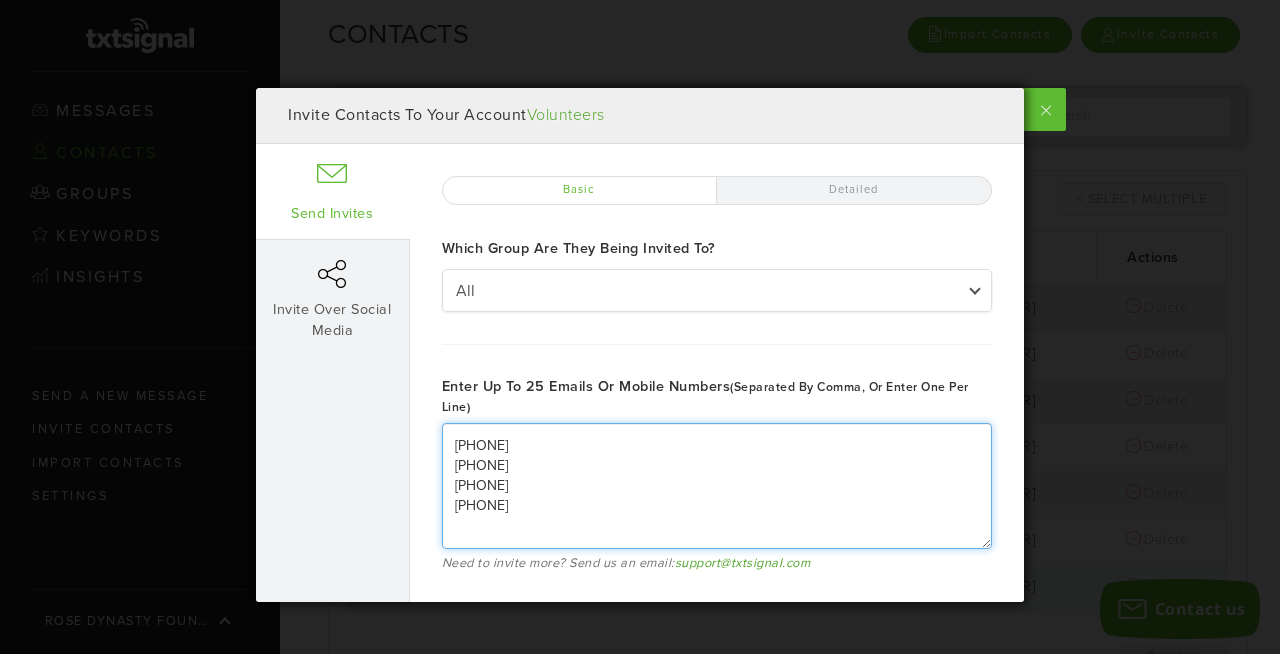 type on "863210–3186
8137321984
8633973627
6177709060" 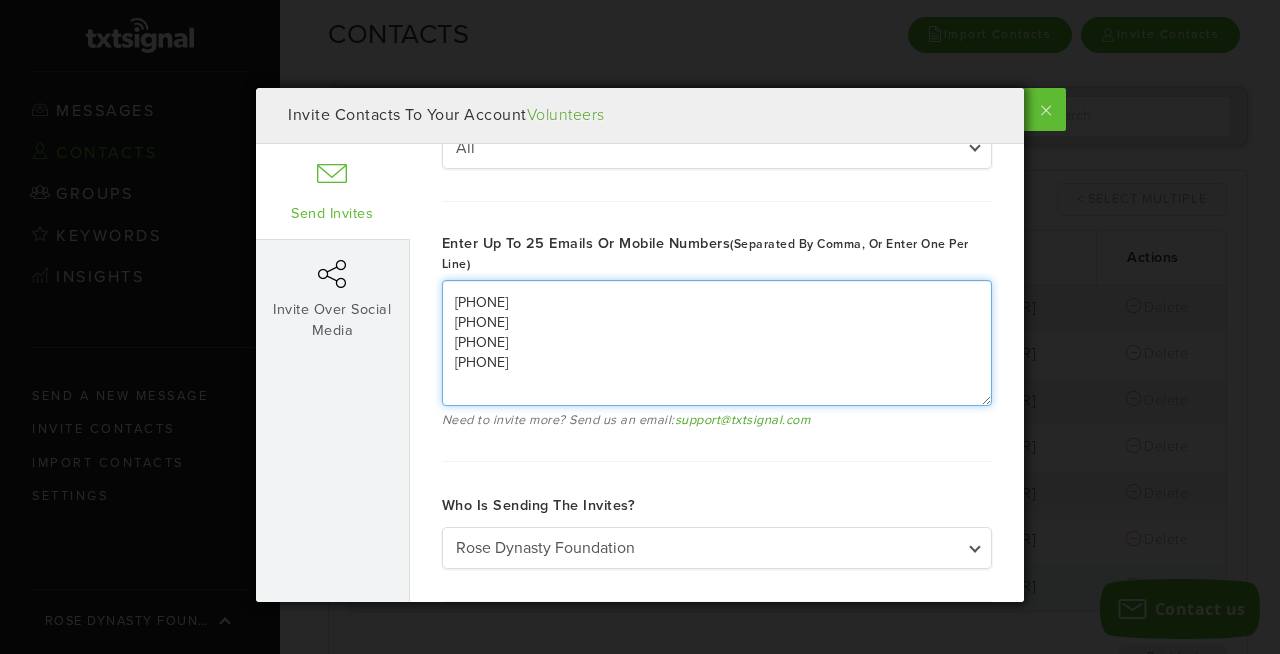 scroll, scrollTop: 121, scrollLeft: 0, axis: vertical 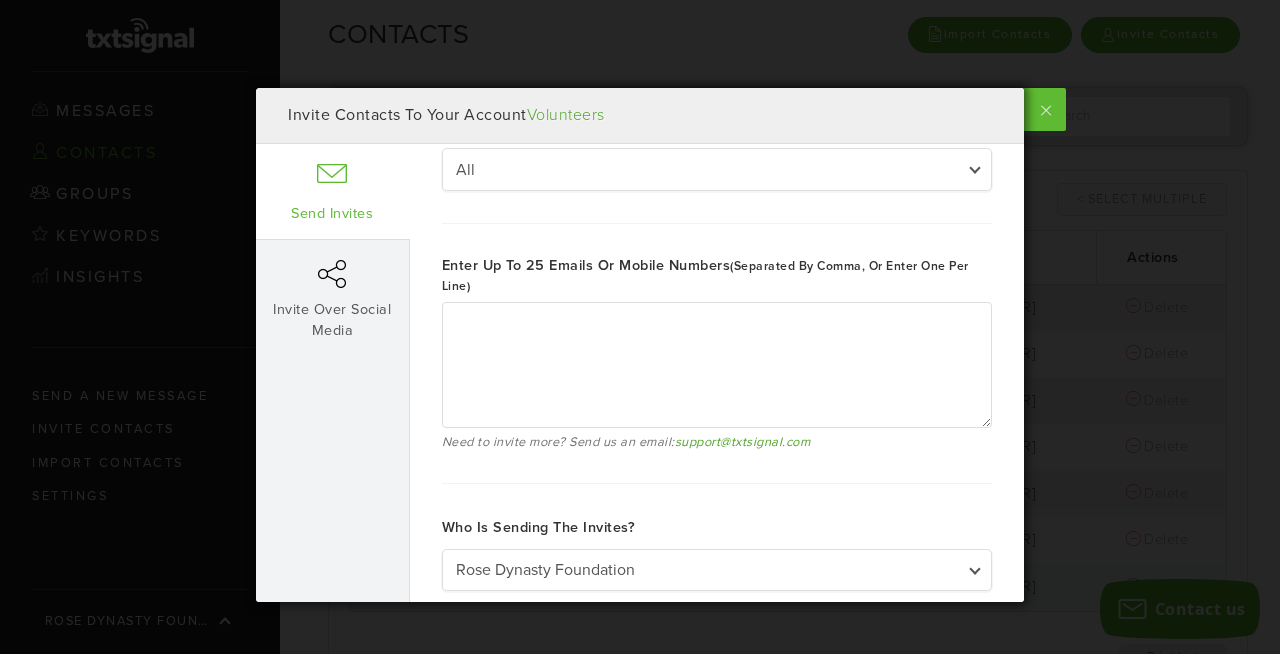 type on "joe@example.org, 555-333-4444
jane@example.org" 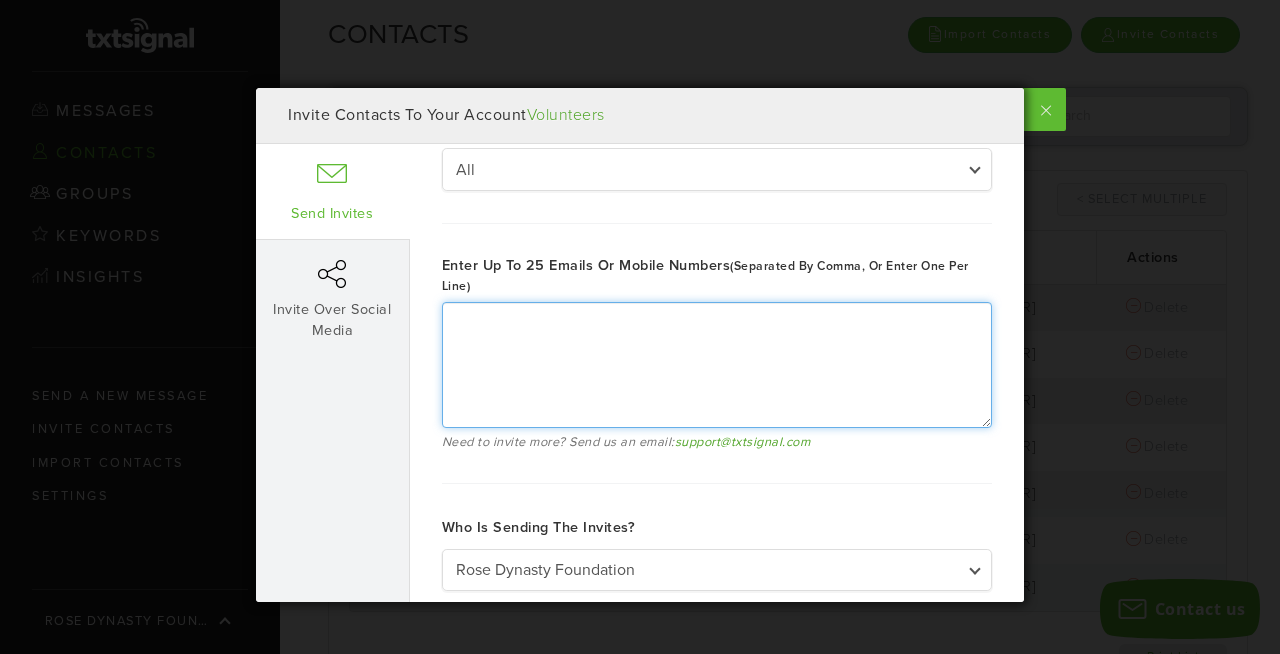paste on "Volunteers
Volunteers
Volunteers
Volunteers
Volunteers
Volunteers
Volunteers
Volunteers
Volunteers
Volunteers
Volunteers
Volunteers
Volunteers
Volunteers
Volunteers
Volunteers
Volunteers
Volunteers
Volunteers
Volunteers
Volunteers
Volunteers
Volunteers
Volunteers" 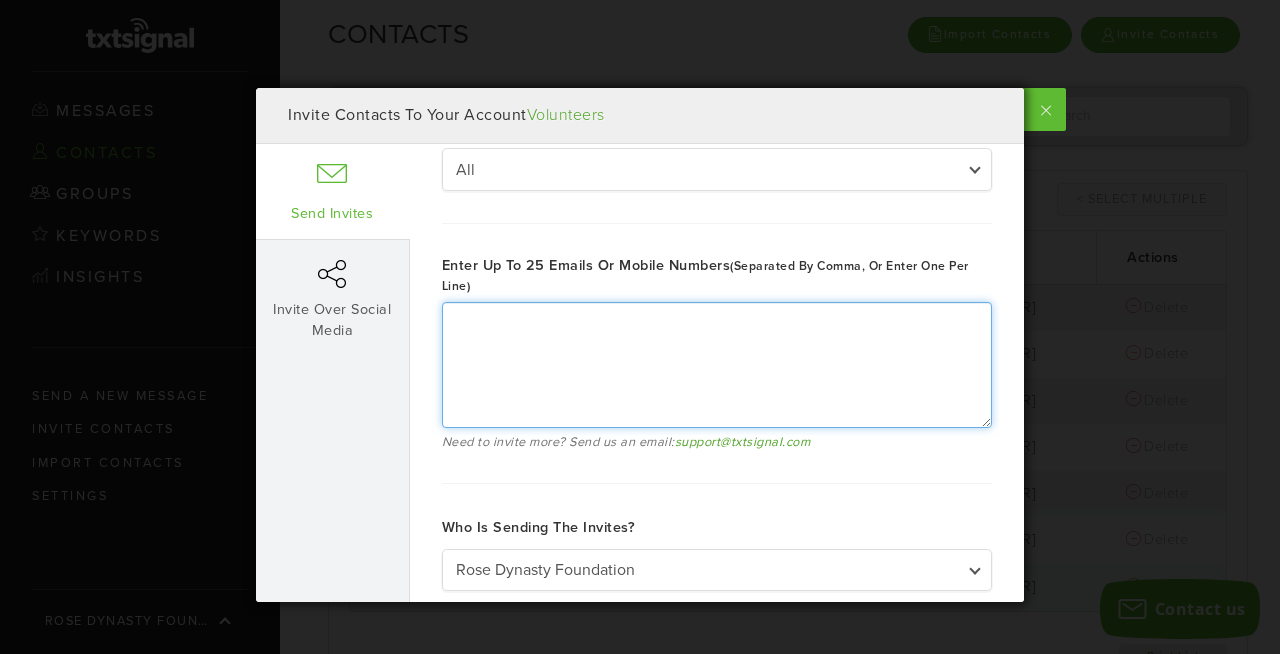 scroll, scrollTop: 0, scrollLeft: 0, axis: both 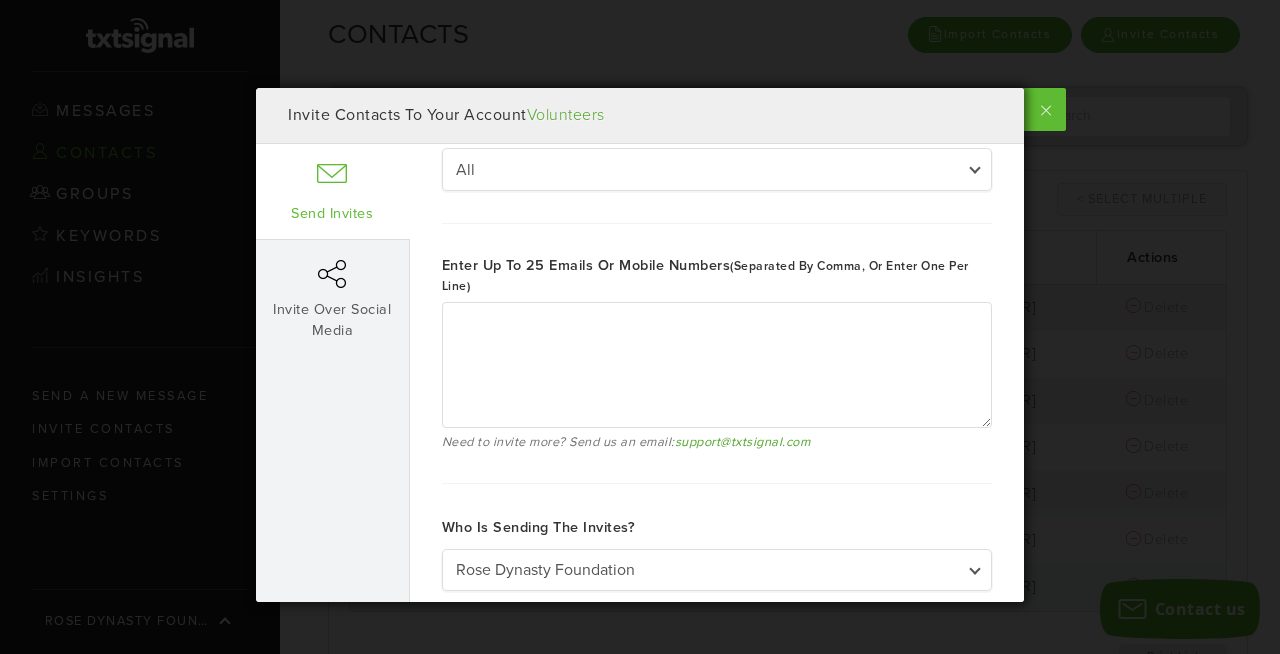 type on "joe@example.org, 555-333-4444
jane@example.org" 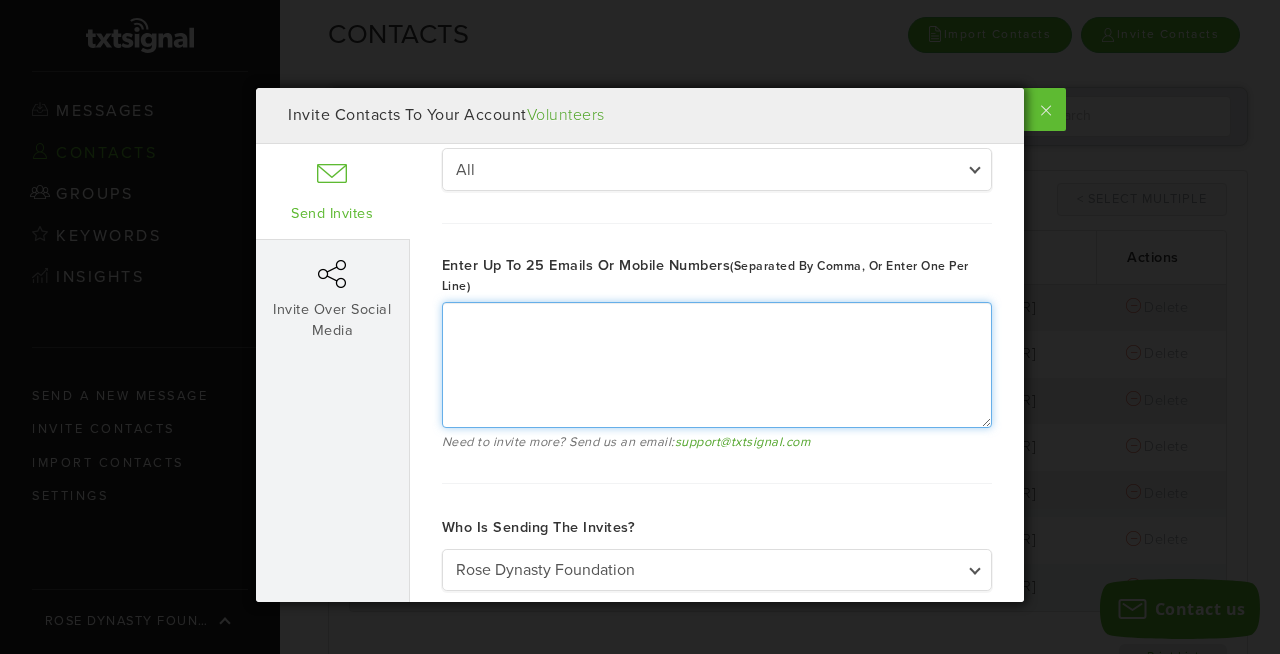 paste on "423-987-7192
(407) 924-2835
(971) 404-8700
(863) 445-4776
(863) 808-6528
(770) 827-4130
(904) 525-4082
(863) 608-8386
(615) 648-1900
(863) 513-2198
(228) 861-1808
703-851-2506
863-397-4068
(828) 606-2809
(813) 368-3738
(470) 203-5971
813 351-0163
863-712-0380
(765) 201-8395
512-577-0328
386-837-1013
(954) 552-9568
863.212.0224
512-788-6780" 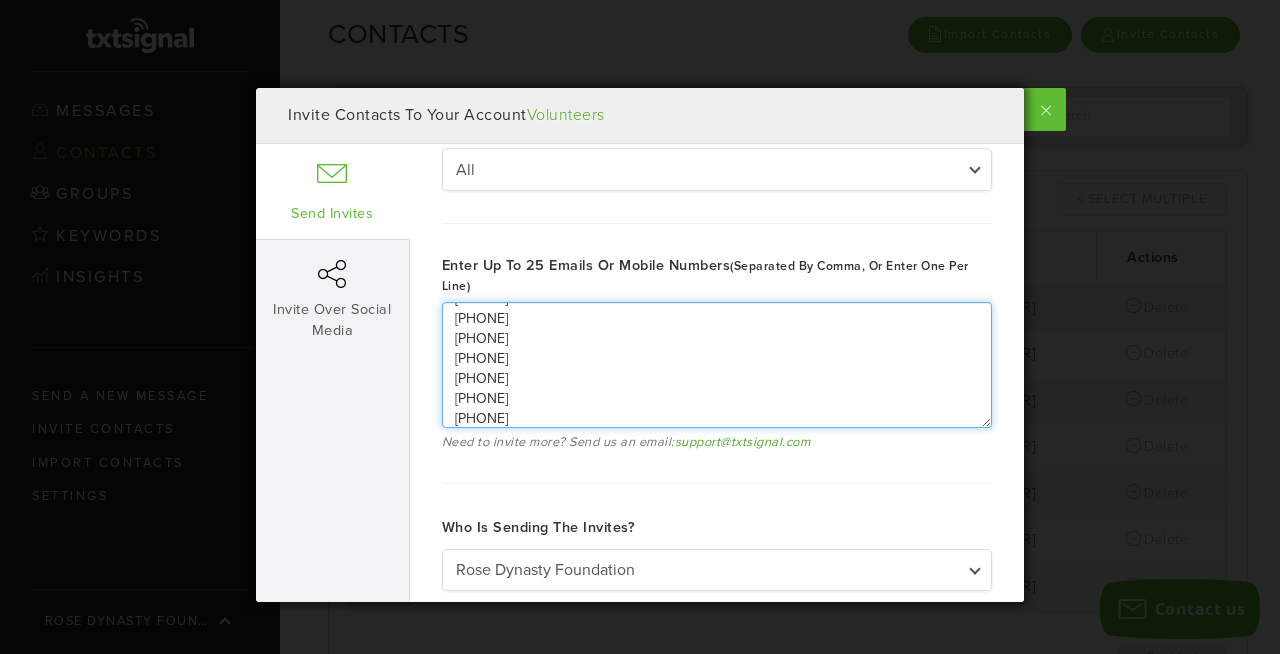 scroll, scrollTop: 380, scrollLeft: 0, axis: vertical 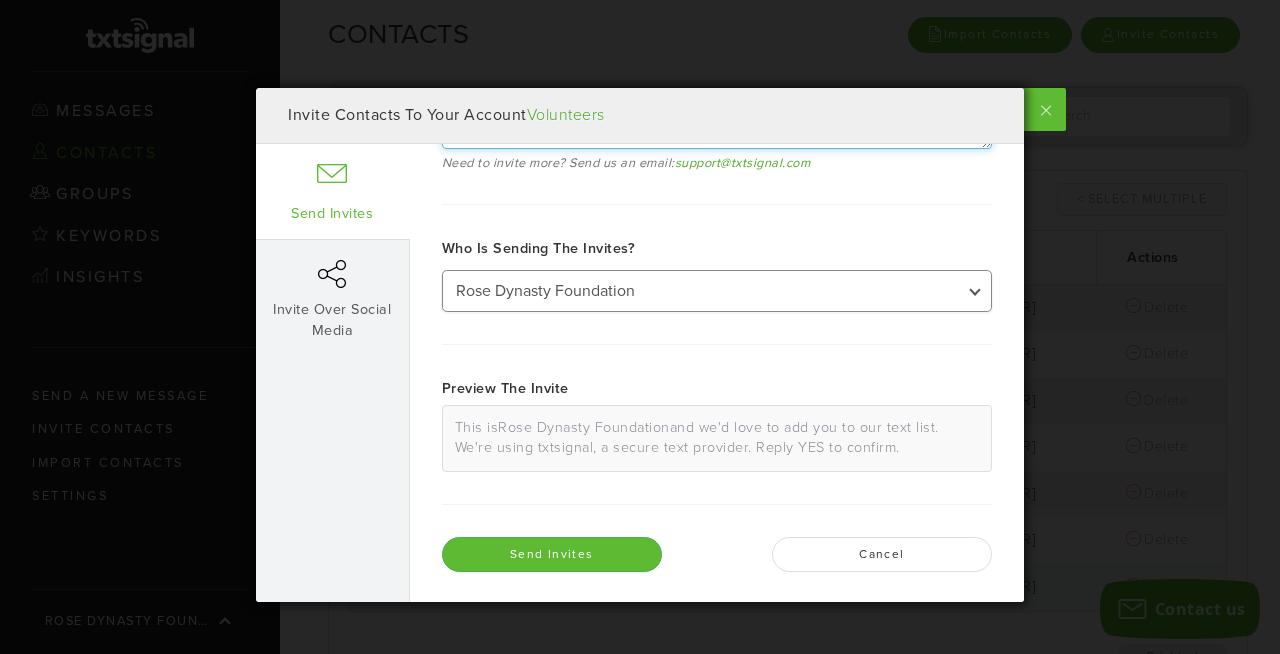 type on "4239877192
4079242835
9714048700
8634454776
8638086528
7708274130
9045254082
8636088386
6156481900
8635132198
2288611808
7038512506
8633974068
8286062809
8133683738
4702035971
8133510163
8637120380
7652018395
5125770328
3868371013
9545529568
8632120224
5127886780" 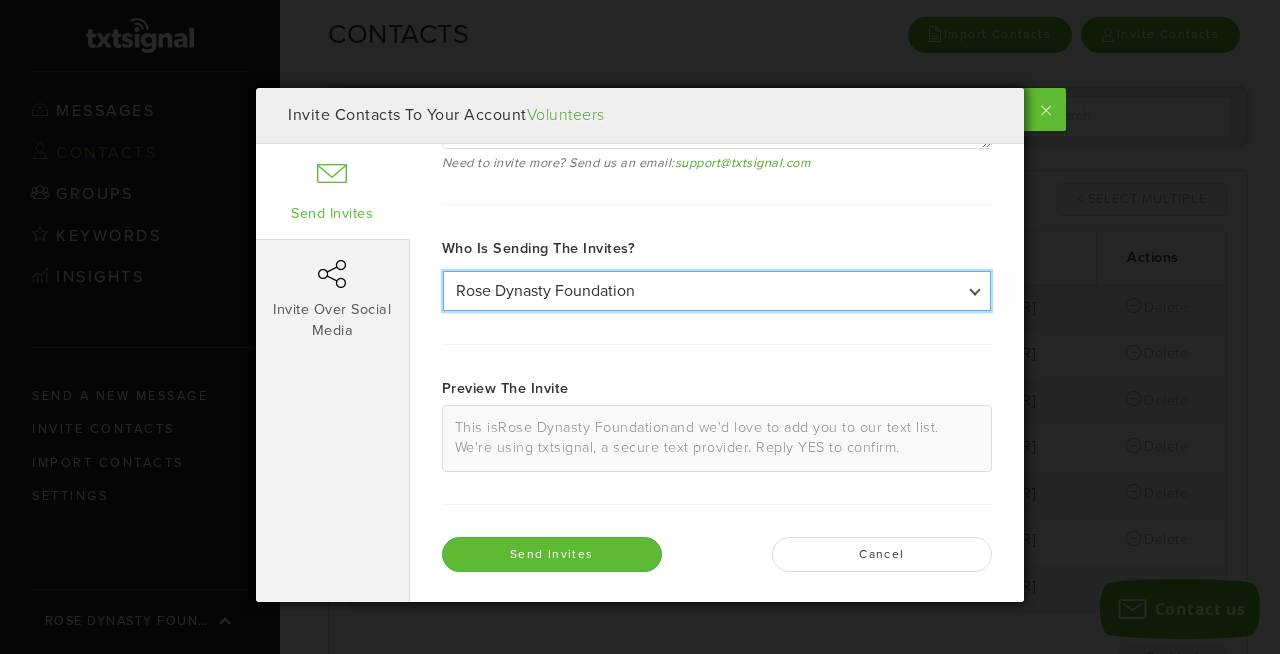 click on "Rose Dynasty Foundation
Rose" at bounding box center (717, 291) 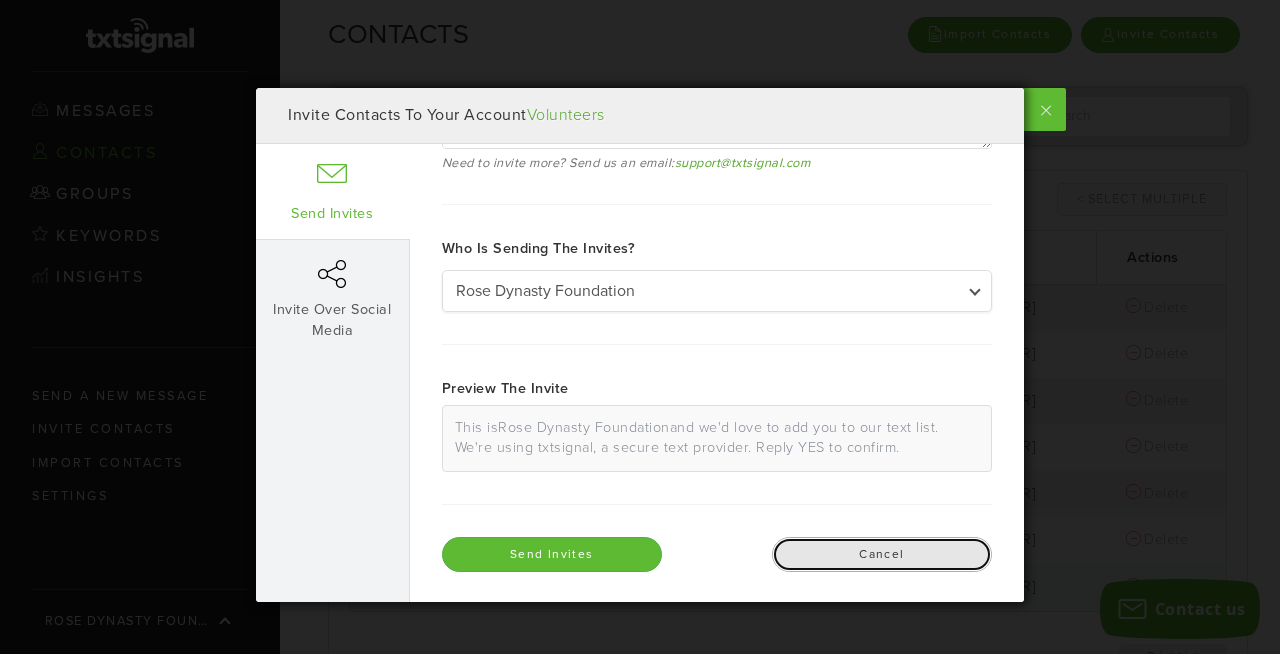click on "Cancel" at bounding box center (882, 554) 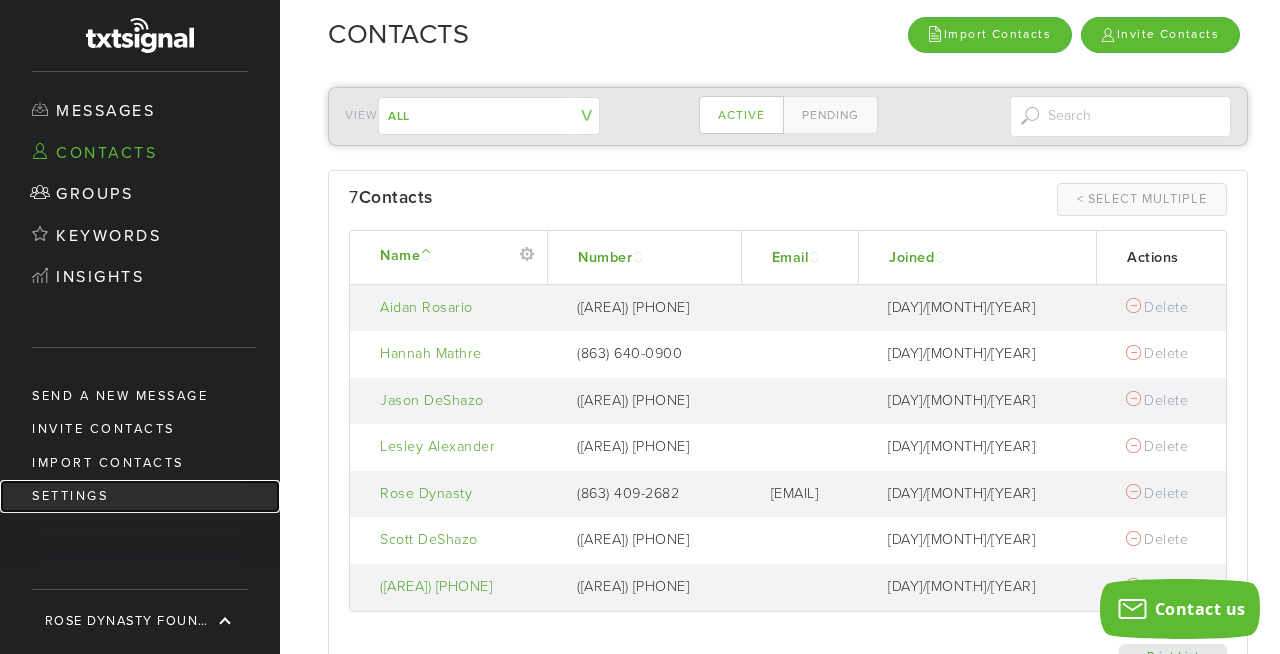 click on "Settings" at bounding box center (140, 496) 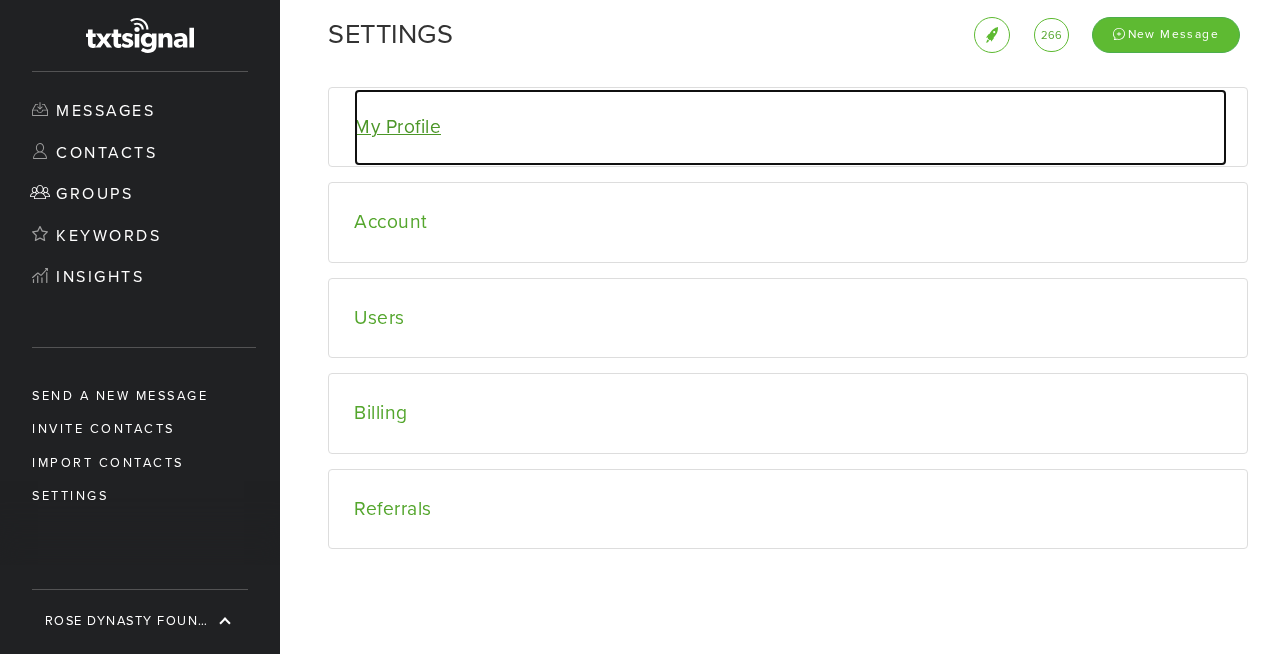 click on "My Profile" at bounding box center [790, 127] 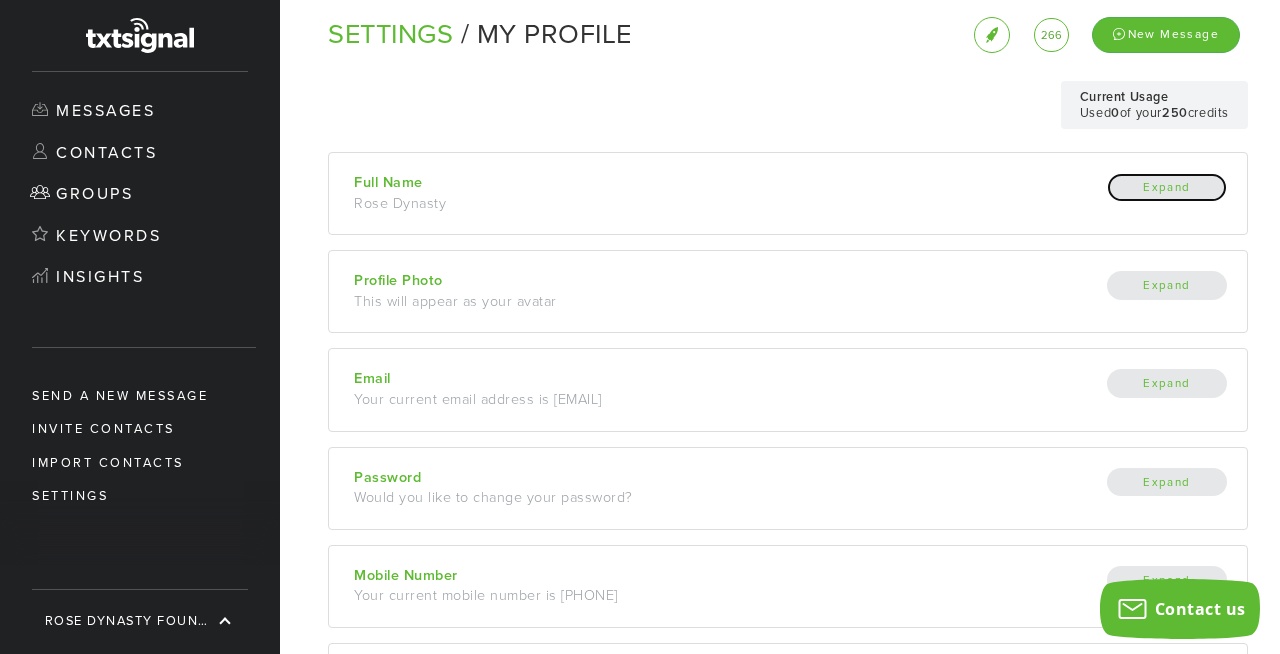 click on "Expand" at bounding box center [1167, 187] 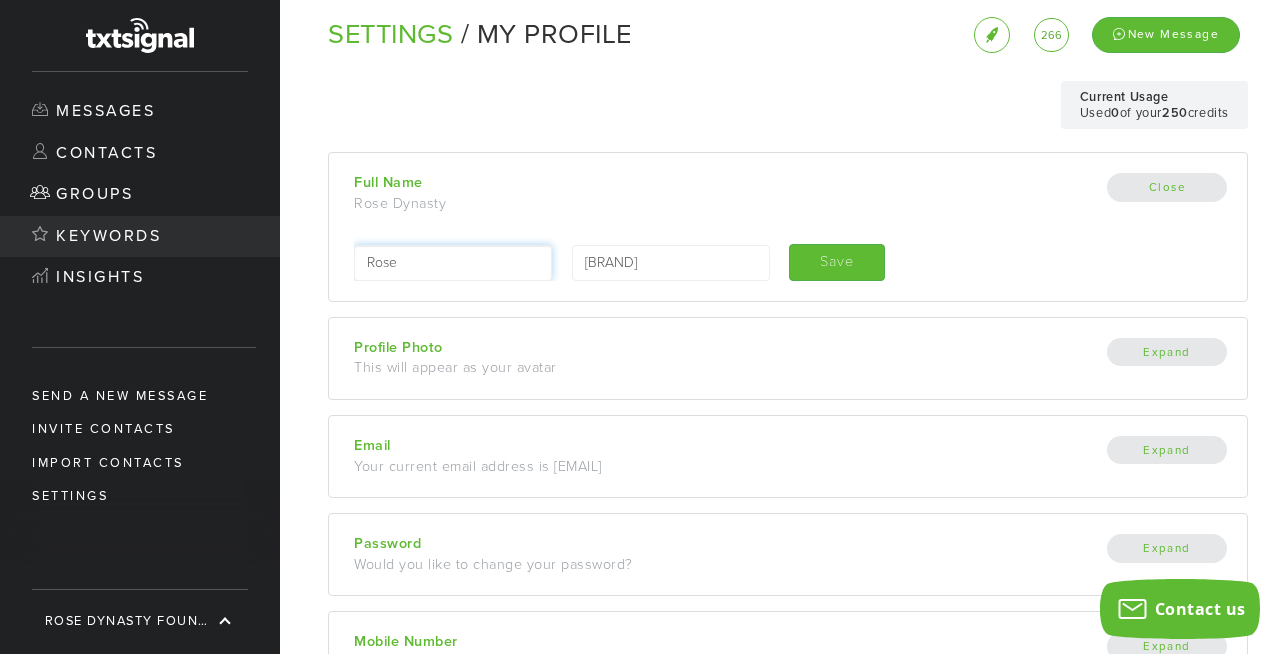 drag, startPoint x: 466, startPoint y: 265, endPoint x: 244, endPoint y: 250, distance: 222.50618 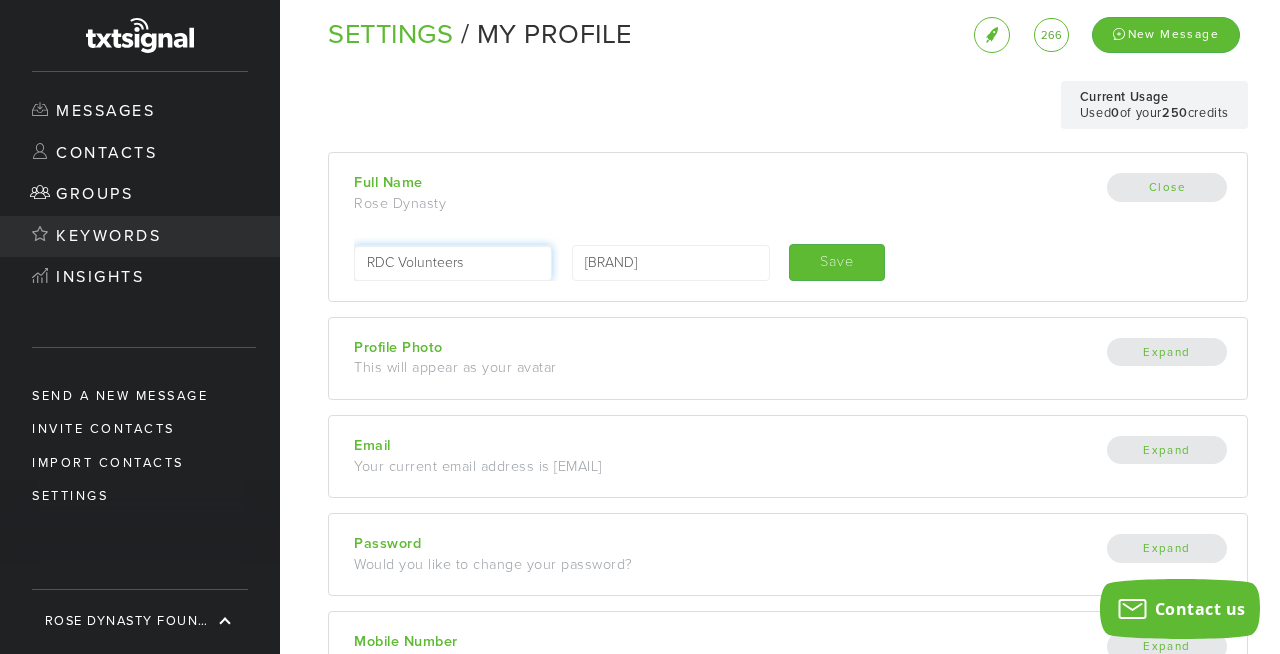 type on "RDC Volunteers" 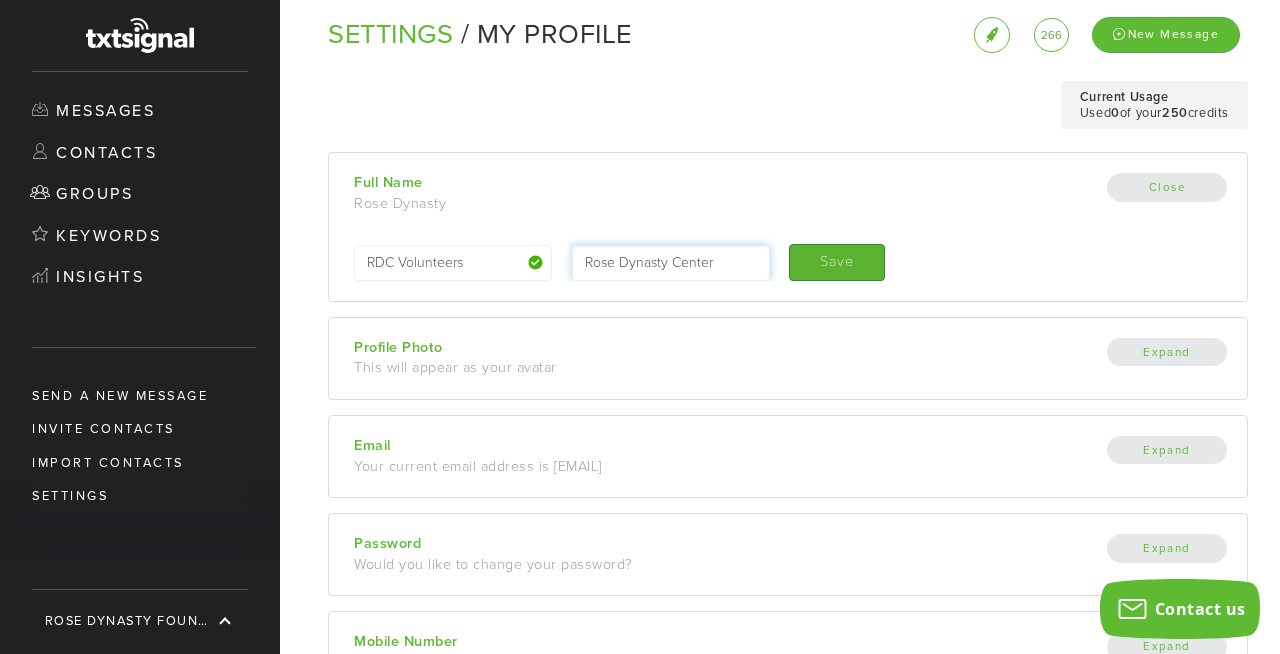 type on "Rose Dynasty Center" 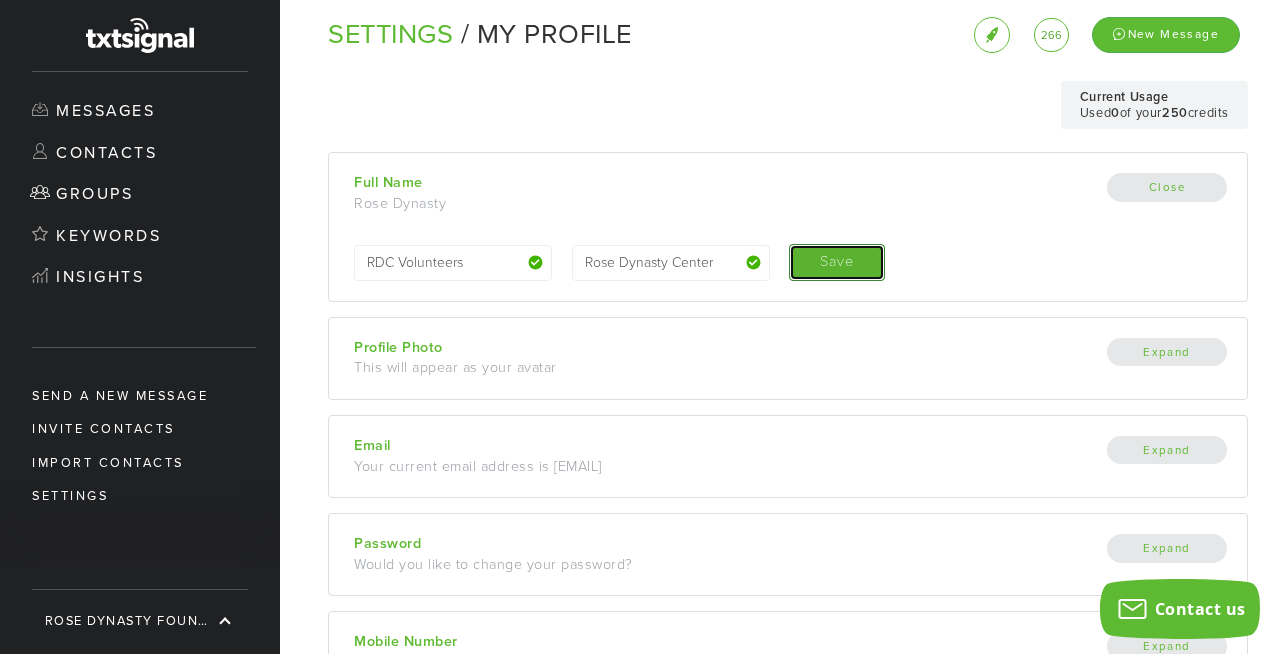 click on "Save" at bounding box center [837, 262] 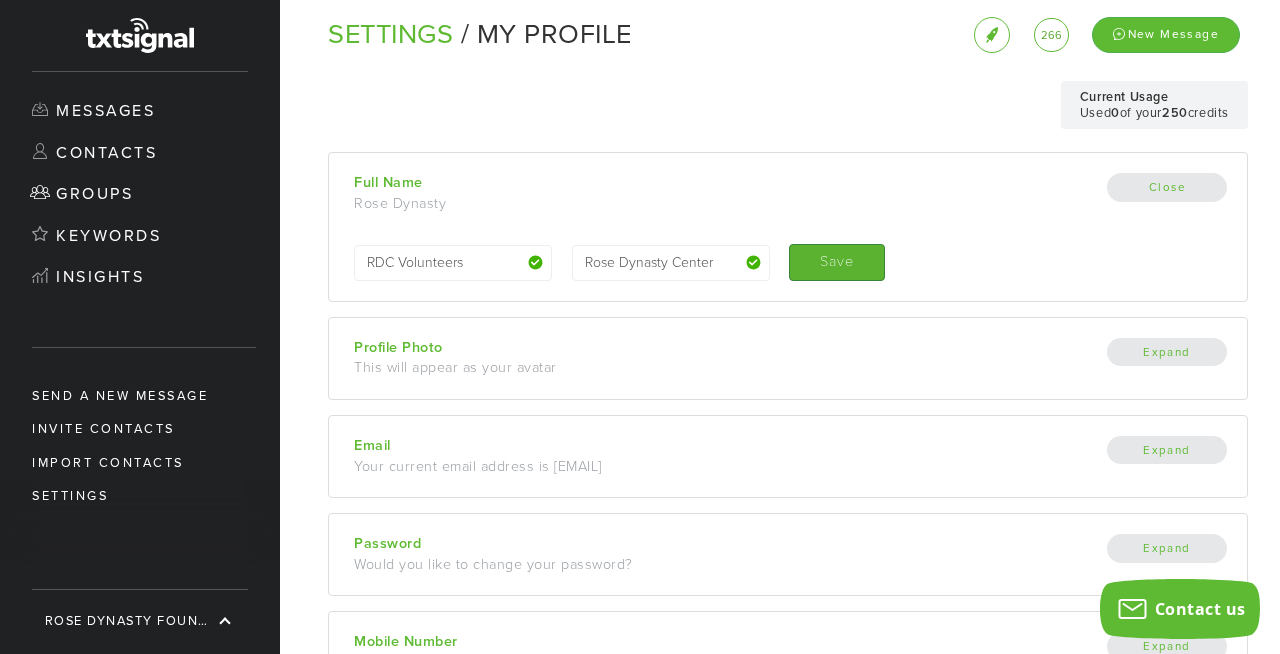 type on "Saving" 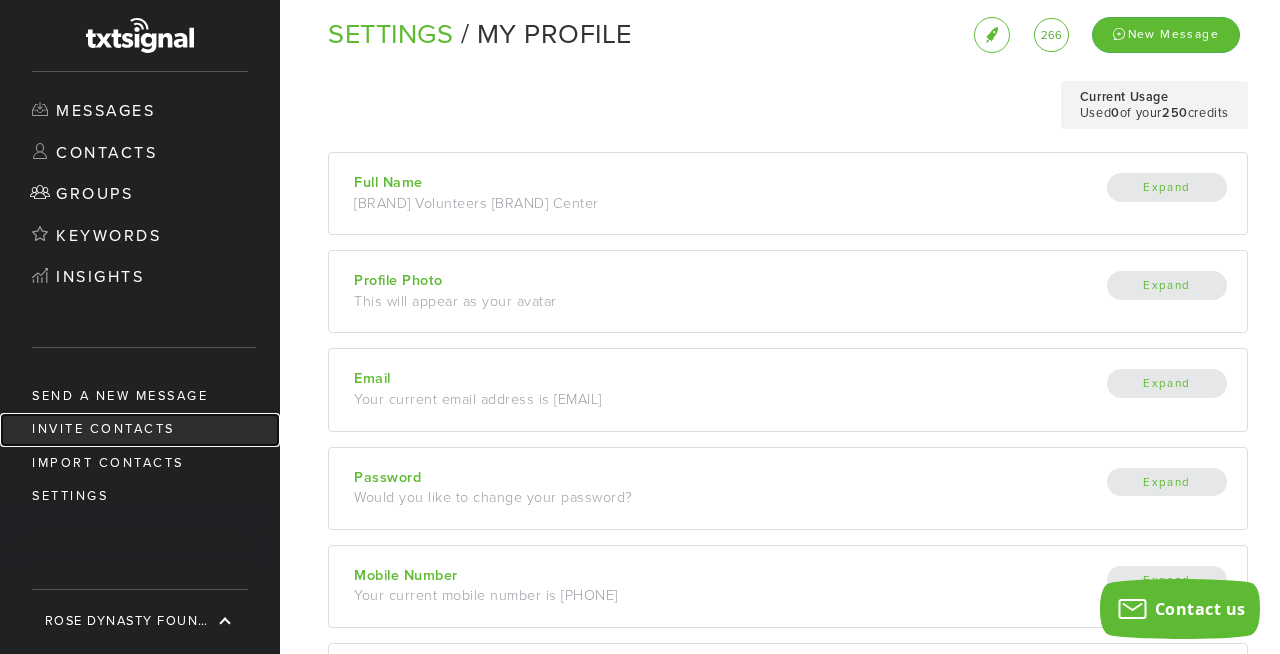 click on "Invite Contacts" at bounding box center [140, 429] 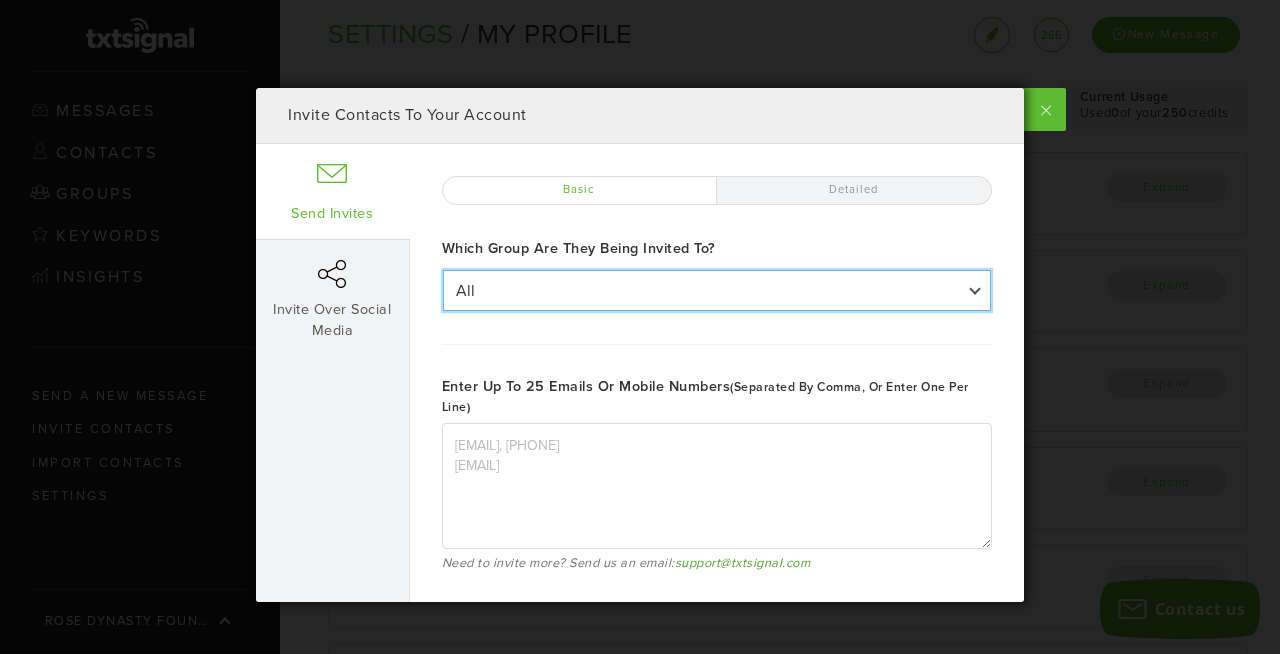 click on "All
All
Volunteers" at bounding box center [717, 290] 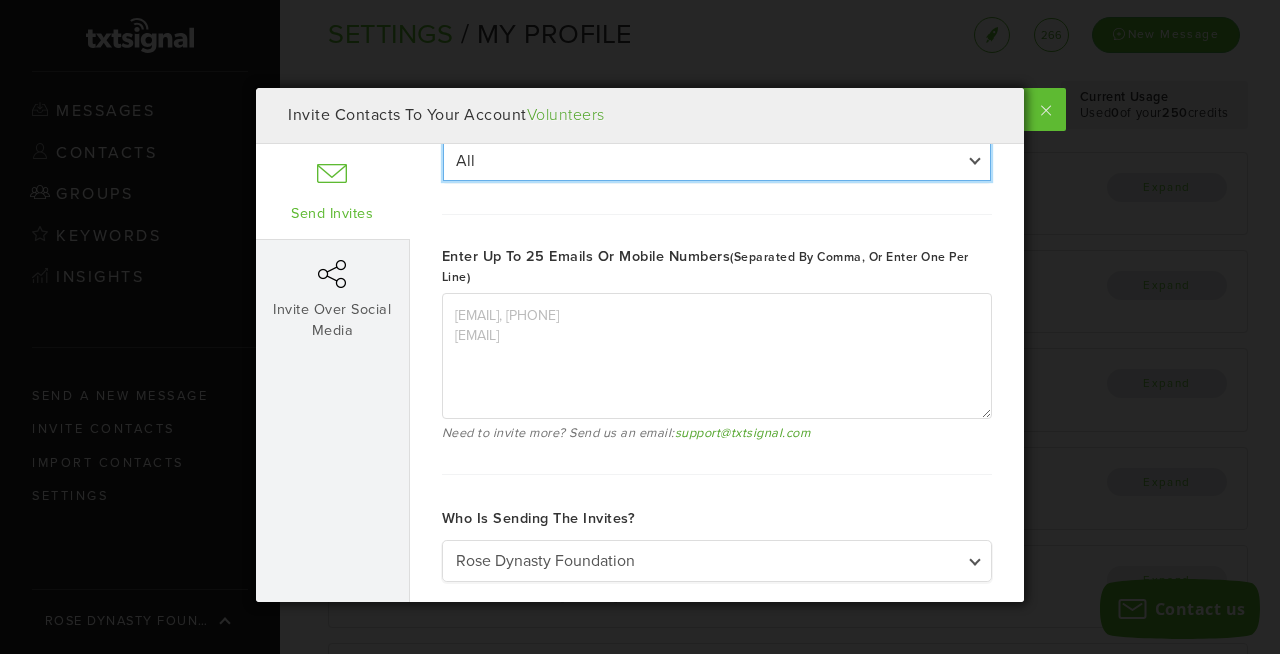 scroll, scrollTop: 156, scrollLeft: 0, axis: vertical 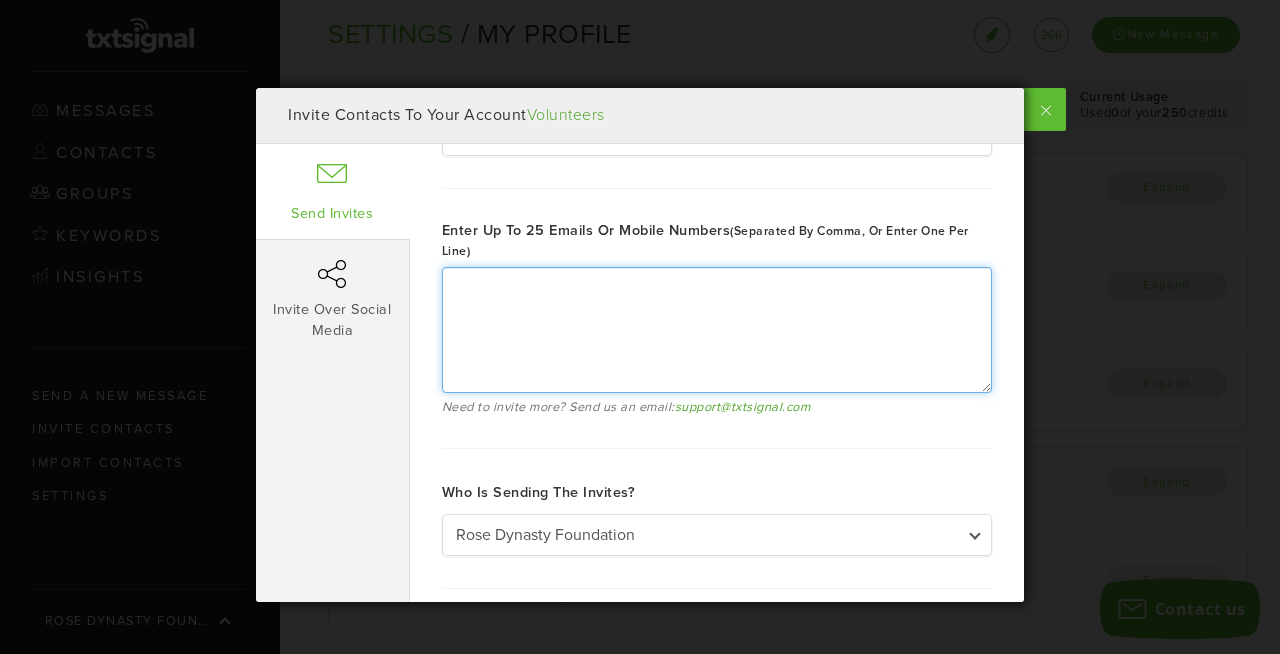 click on "Enter up to 25 emails or mobile numbers
(separated by comma, or enter one per line)" at bounding box center (717, 330) 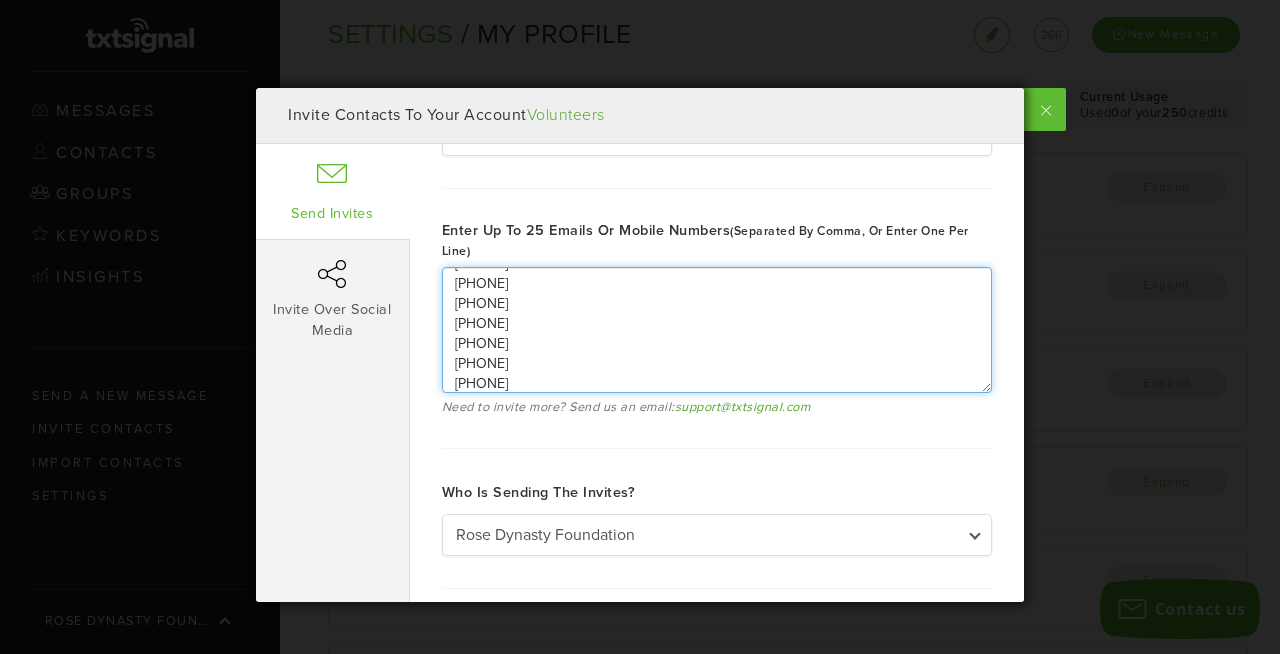scroll, scrollTop: 380, scrollLeft: 0, axis: vertical 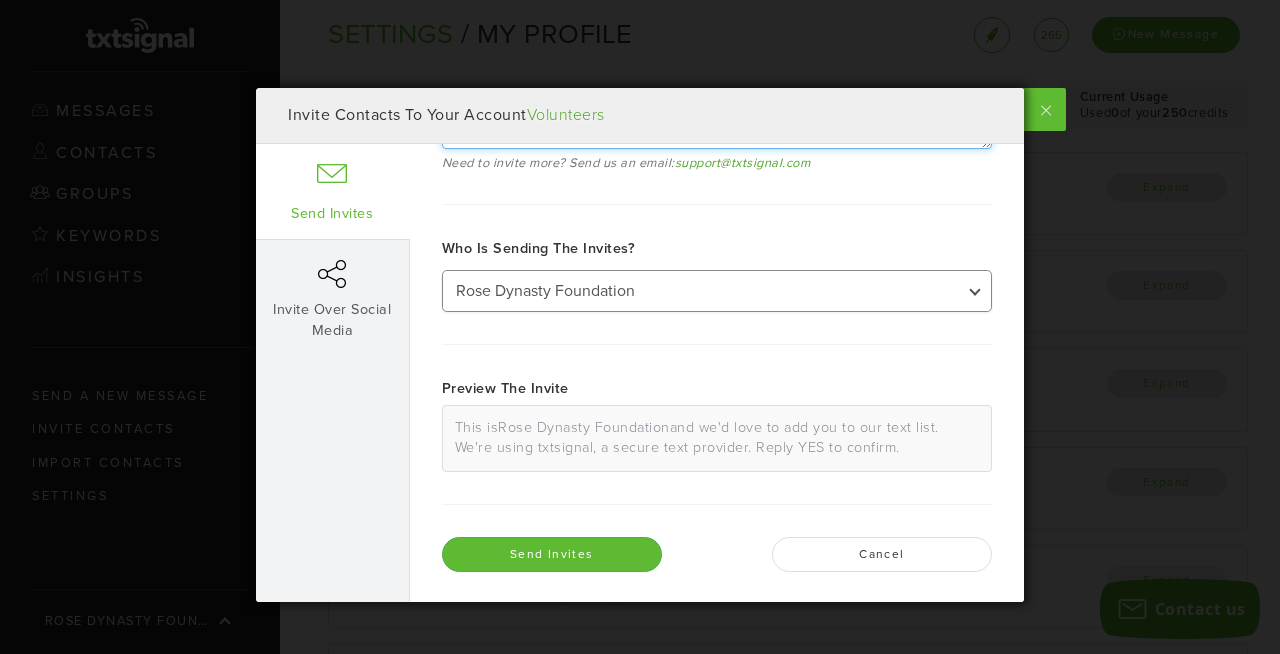 type on "4239877192
4079242835
9714048700
8634454776
8638086528
7708274130
9045254082
8636088386
6156481900
8635132198
2288611808
7038512506
8633974068
8286062809
8133683738
4702035971
8133510163
8637120380
7652018395
5125770328
3868371013
9545529568
8632120224
5127886780" 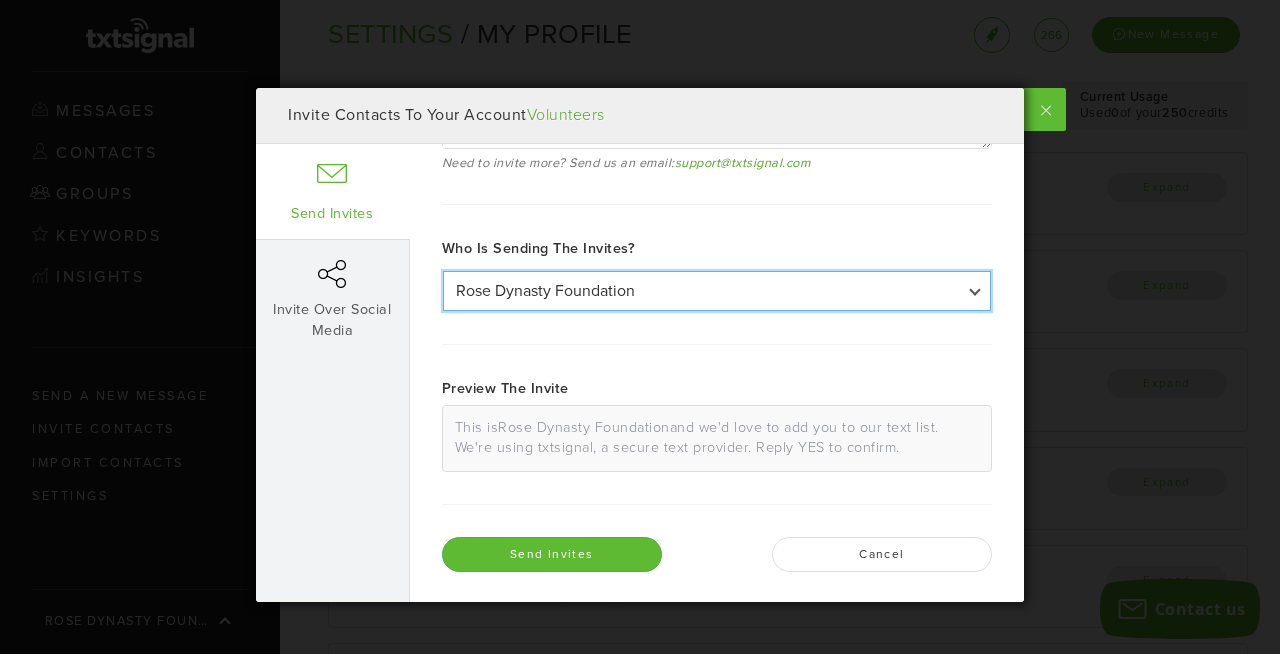 click on "Rose Dynasty Foundation
RDC Volunteers" at bounding box center [717, 291] 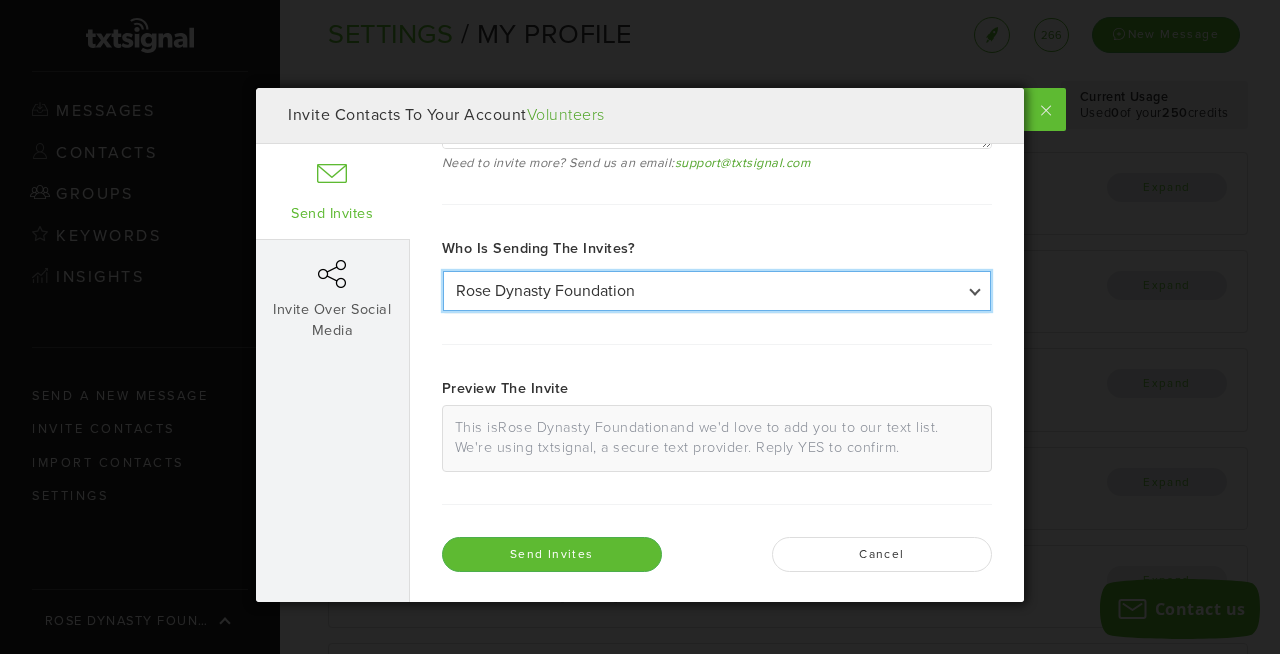 select on "59989" 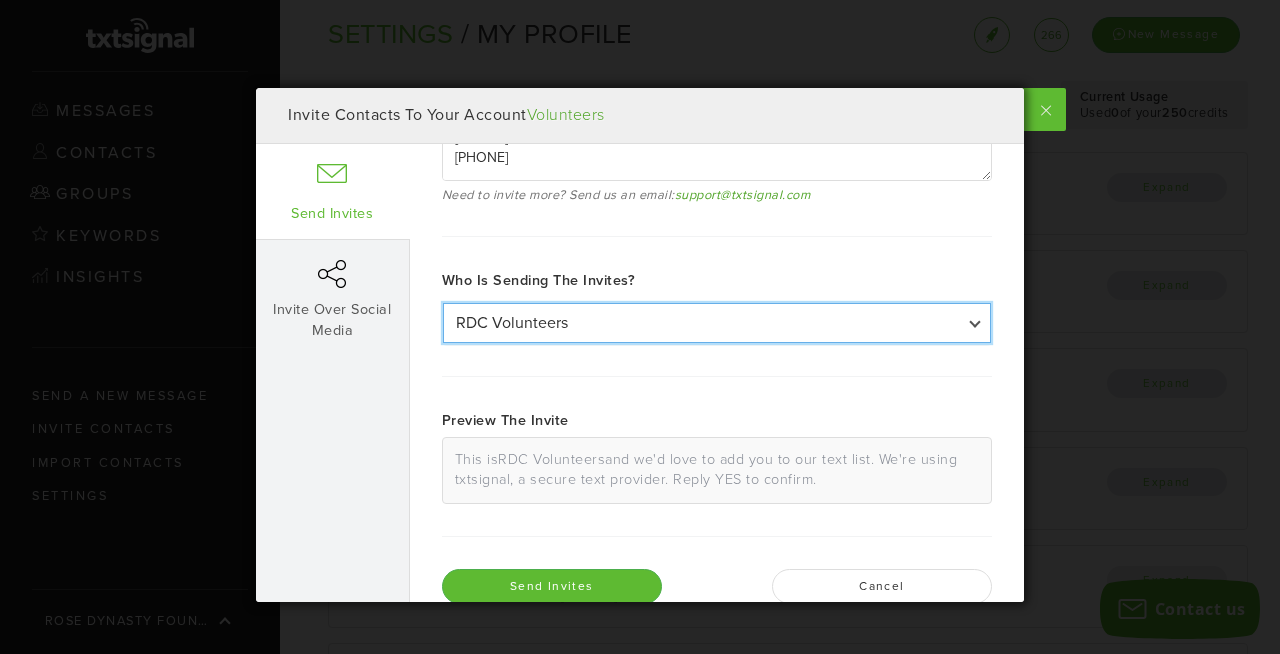 scroll, scrollTop: 400, scrollLeft: 0, axis: vertical 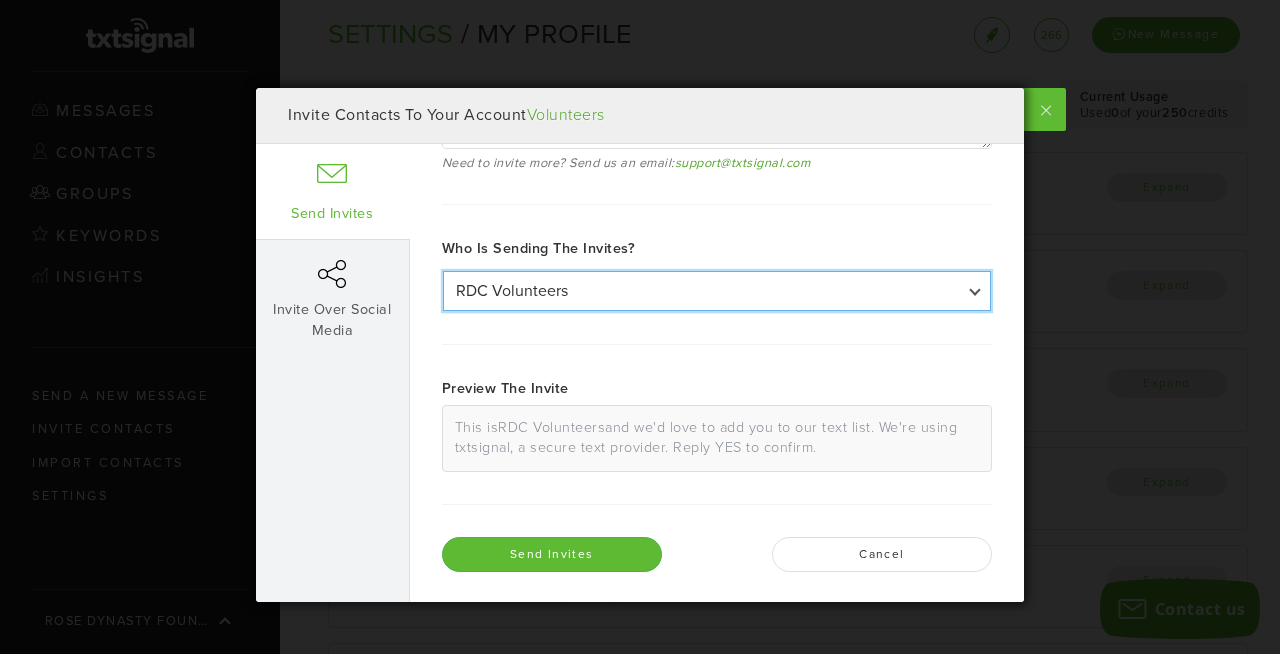 click on "Rose Dynasty Foundation
RDC Volunteers" at bounding box center (717, 291) 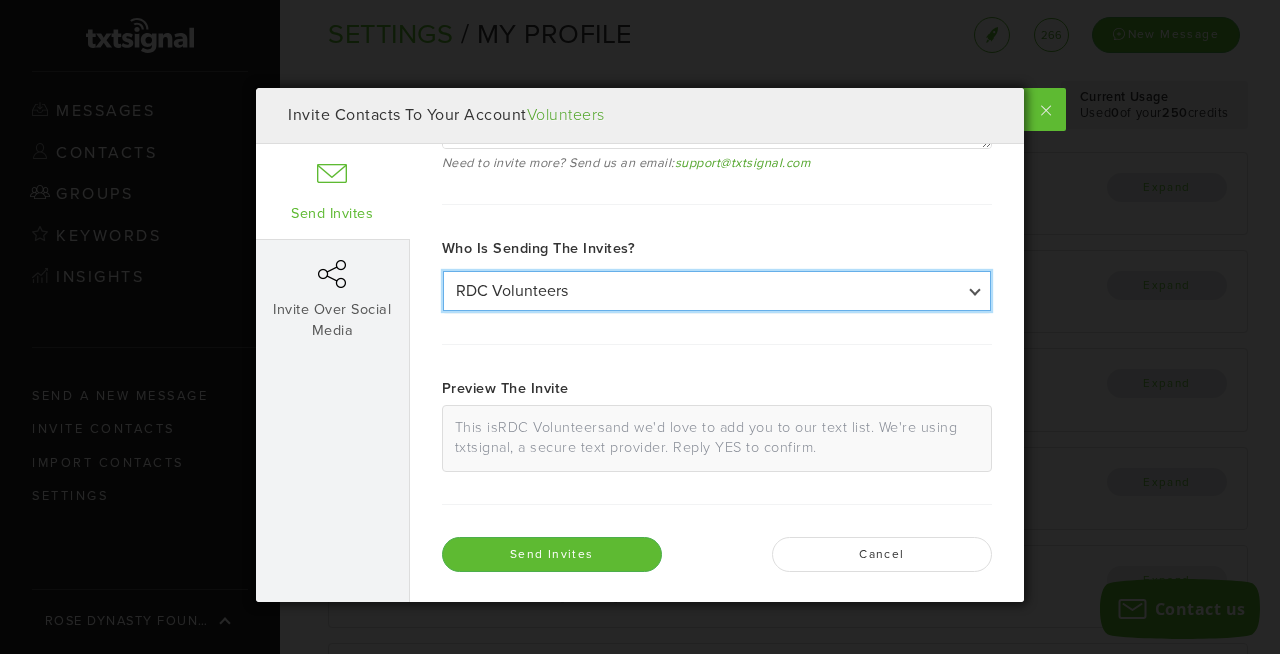 select 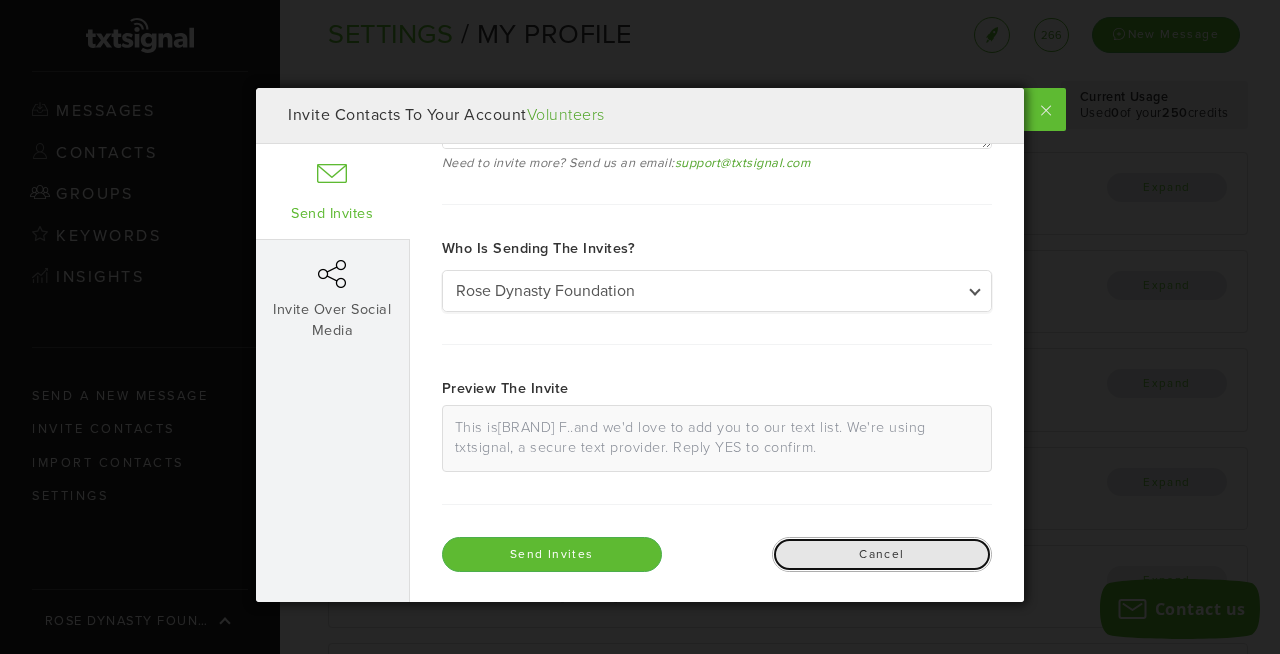 click on "Cancel" at bounding box center (882, 554) 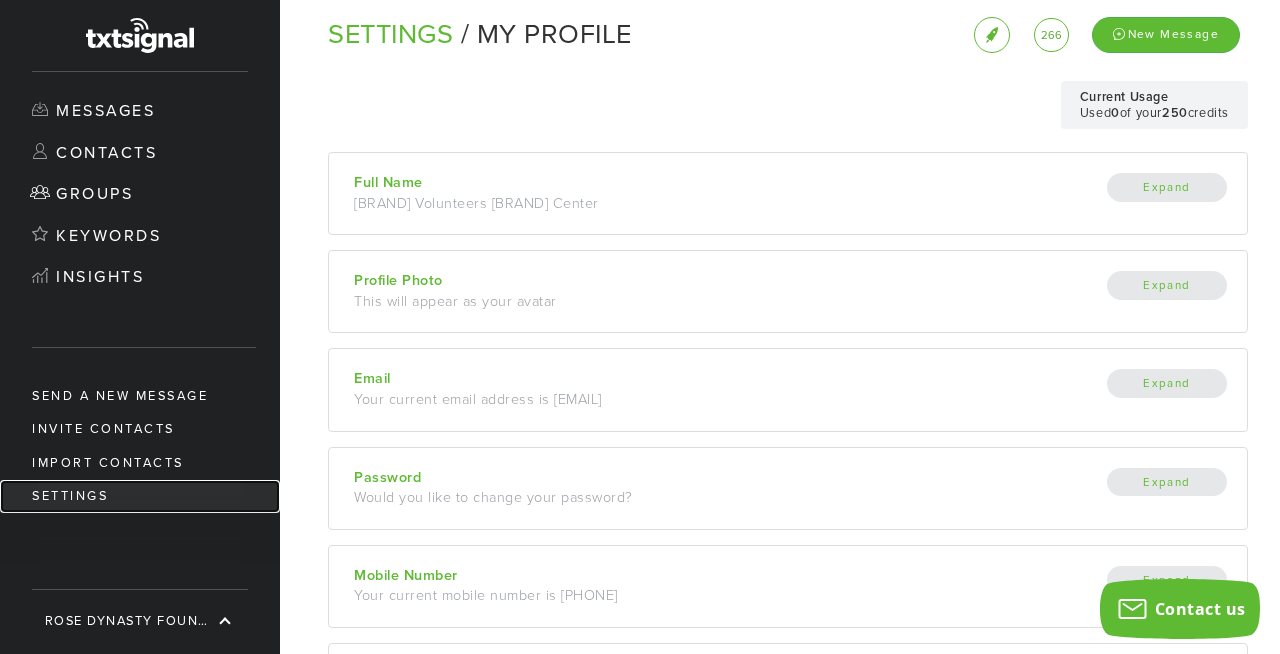 click on "Settings" at bounding box center (140, 496) 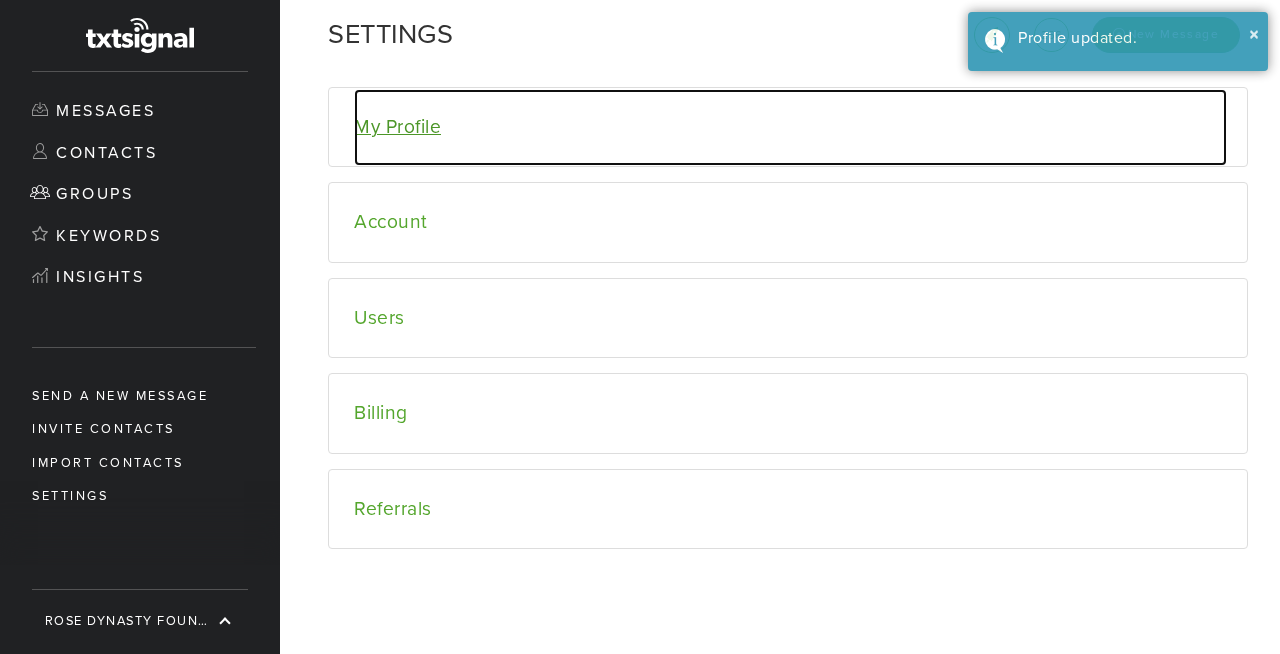 click on "My Profile" at bounding box center (790, 127) 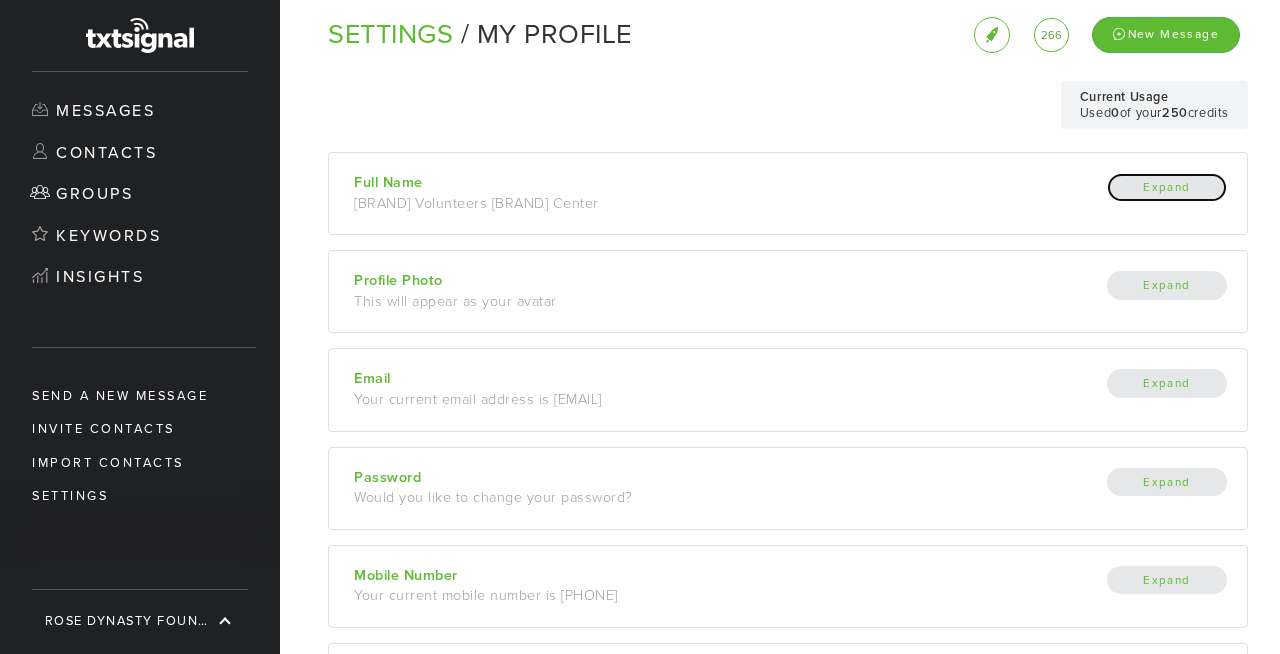 click on "Expand" at bounding box center (1167, 187) 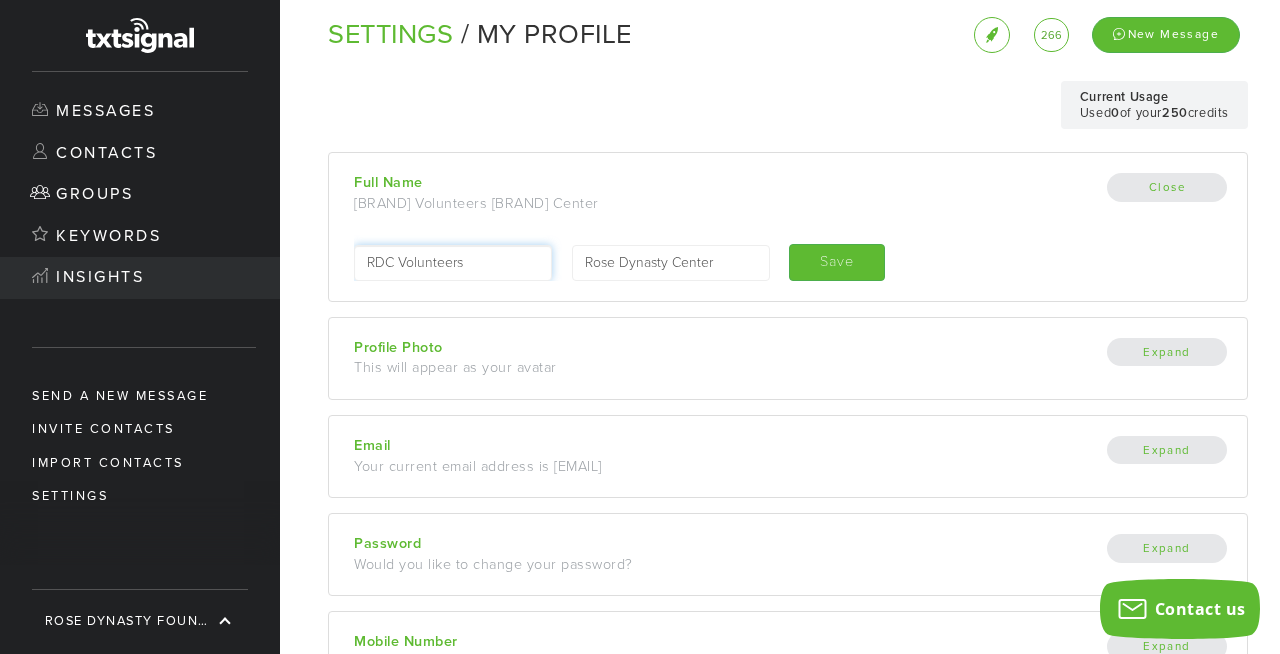 drag, startPoint x: 399, startPoint y: 266, endPoint x: 262, endPoint y: 265, distance: 137.00365 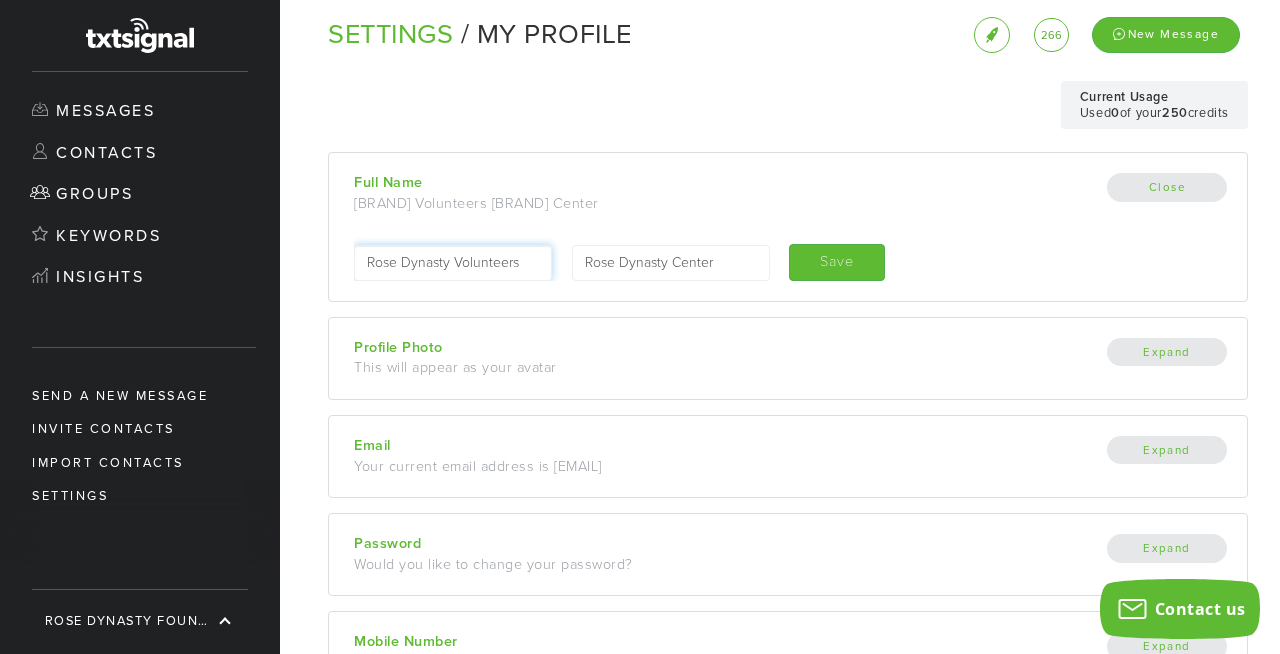 scroll, scrollTop: 0, scrollLeft: 10, axis: horizontal 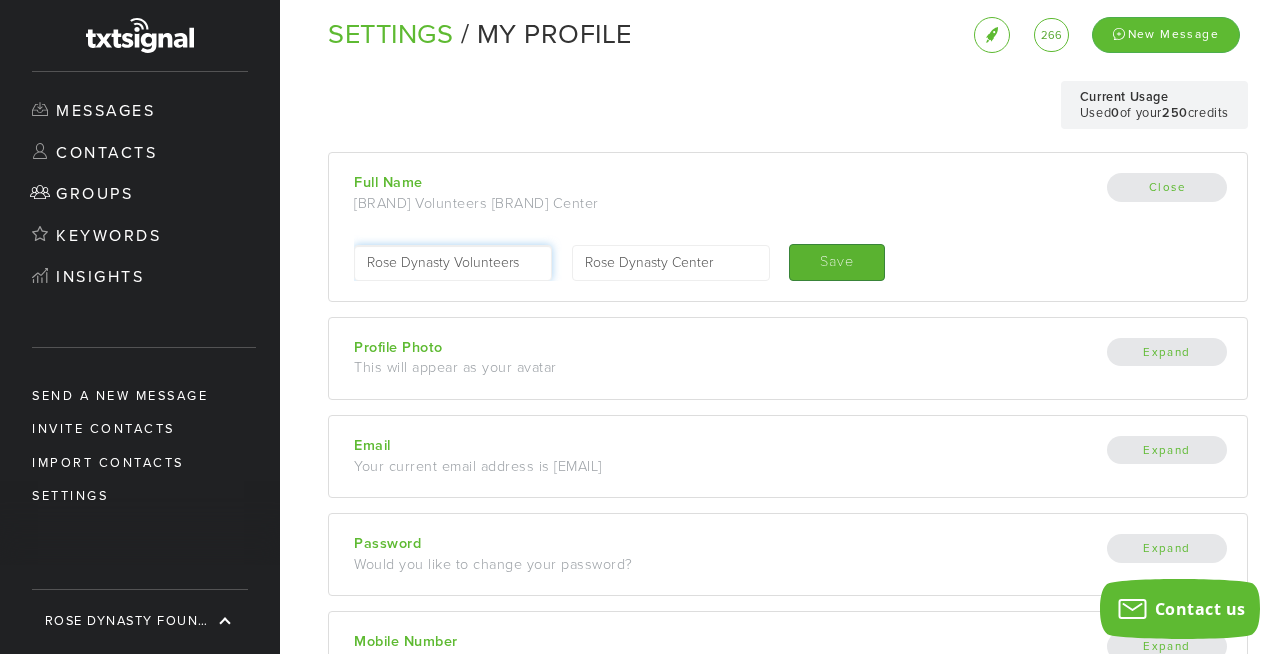 type on "Rose Dynasty Volunteers" 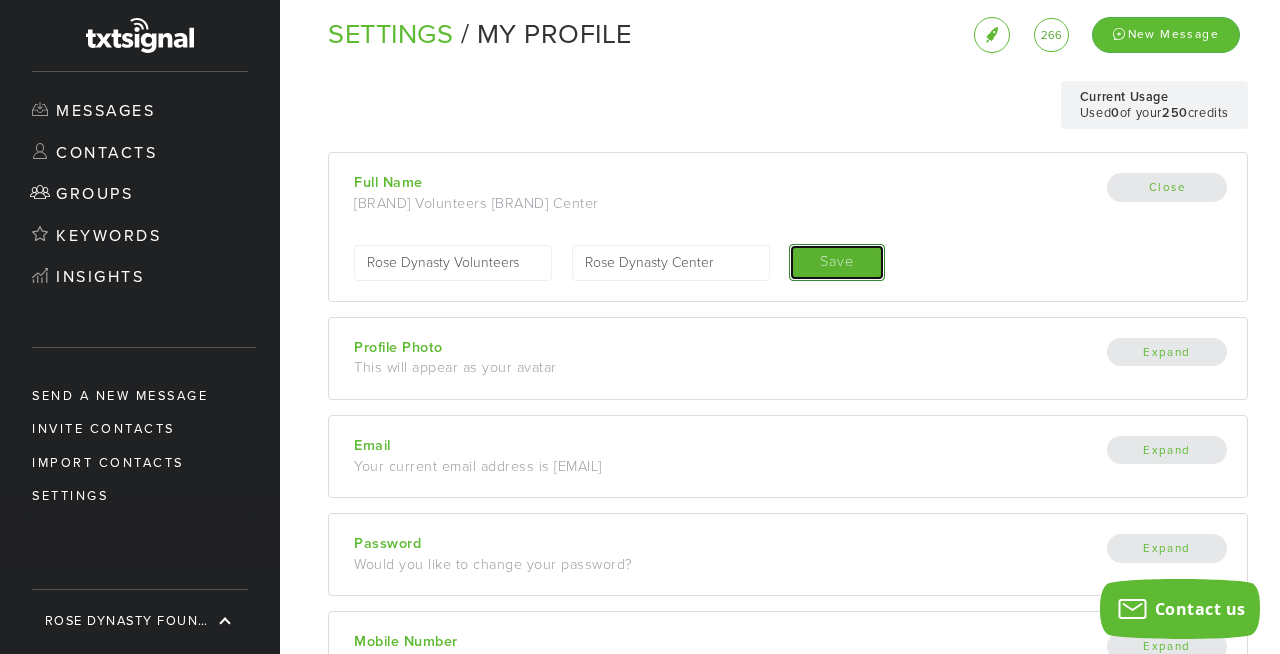 click on "Save" at bounding box center (837, 262) 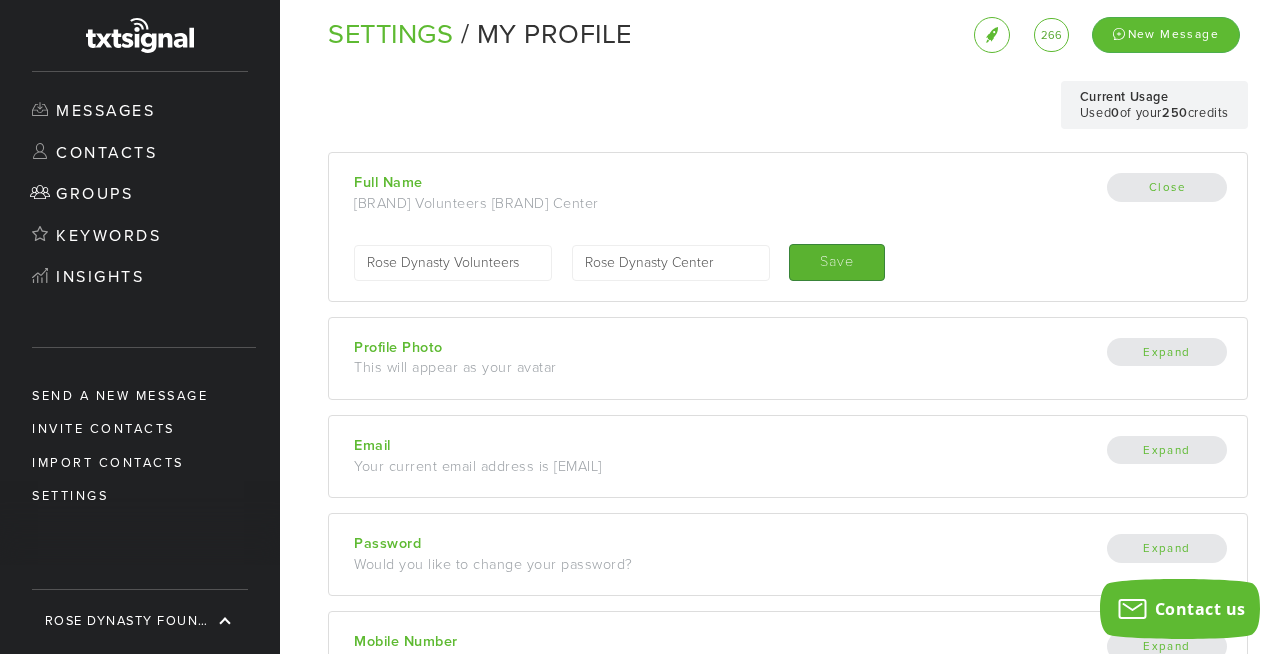 type on "Saving" 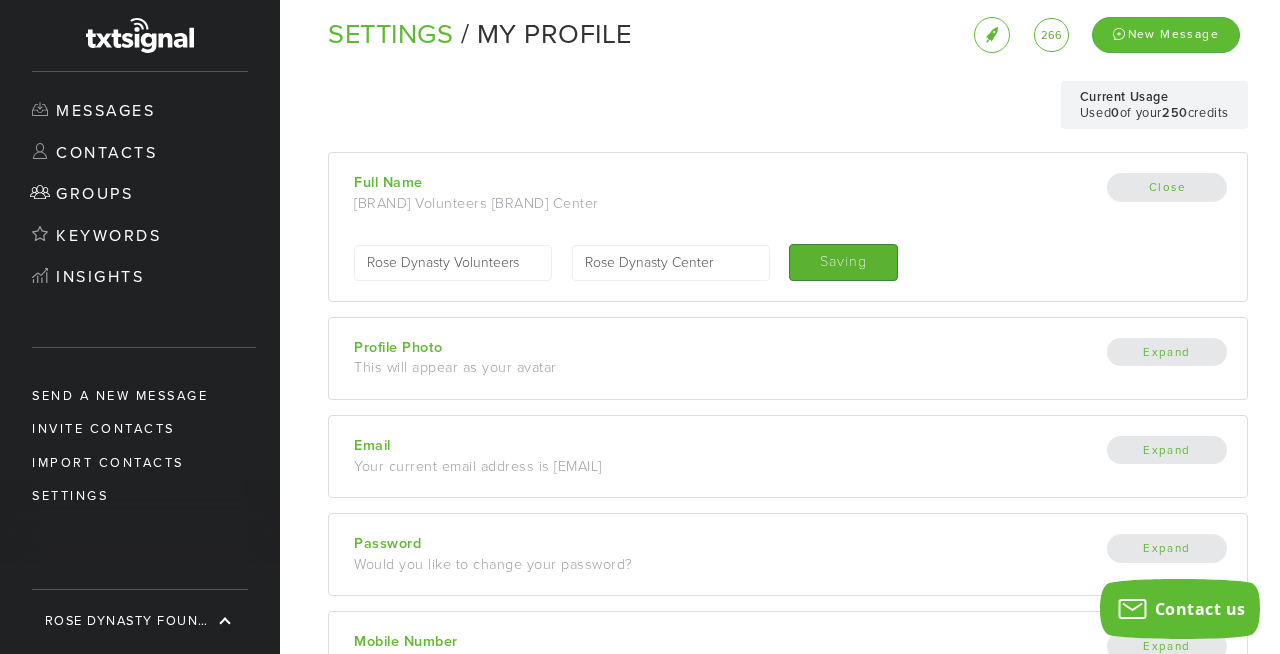 scroll, scrollTop: 0, scrollLeft: 0, axis: both 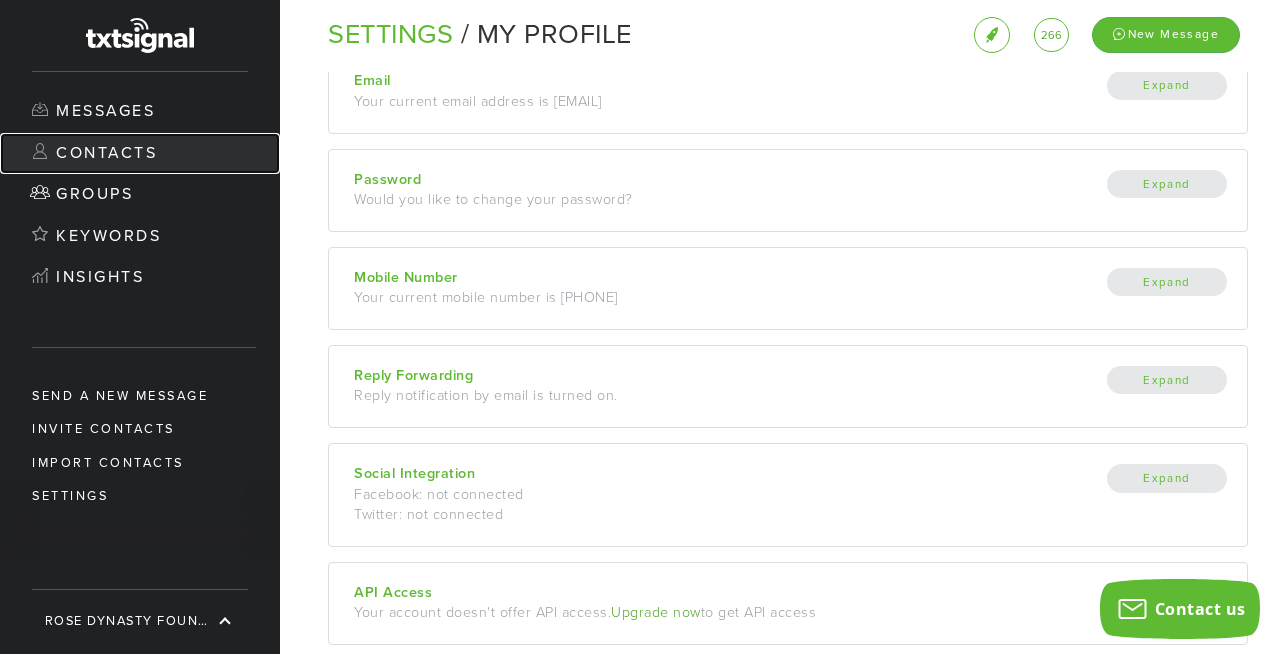 click on "Contacts" at bounding box center (140, 154) 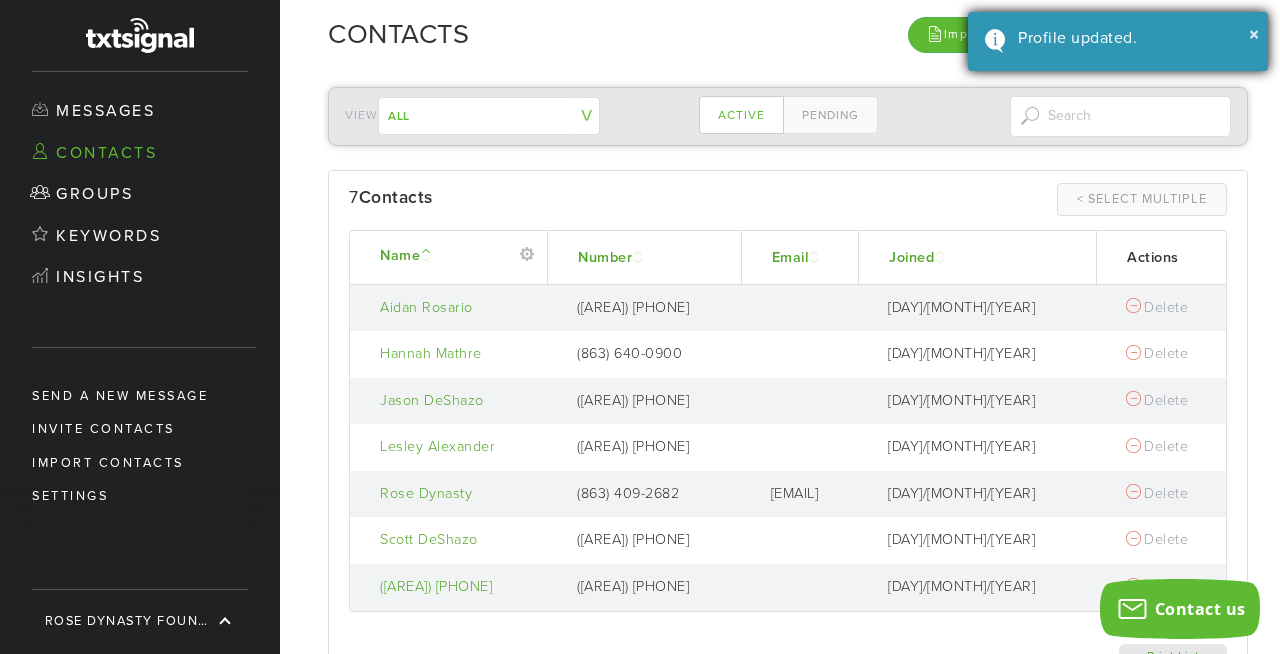 click on "× Profile updated." at bounding box center [1118, 41] 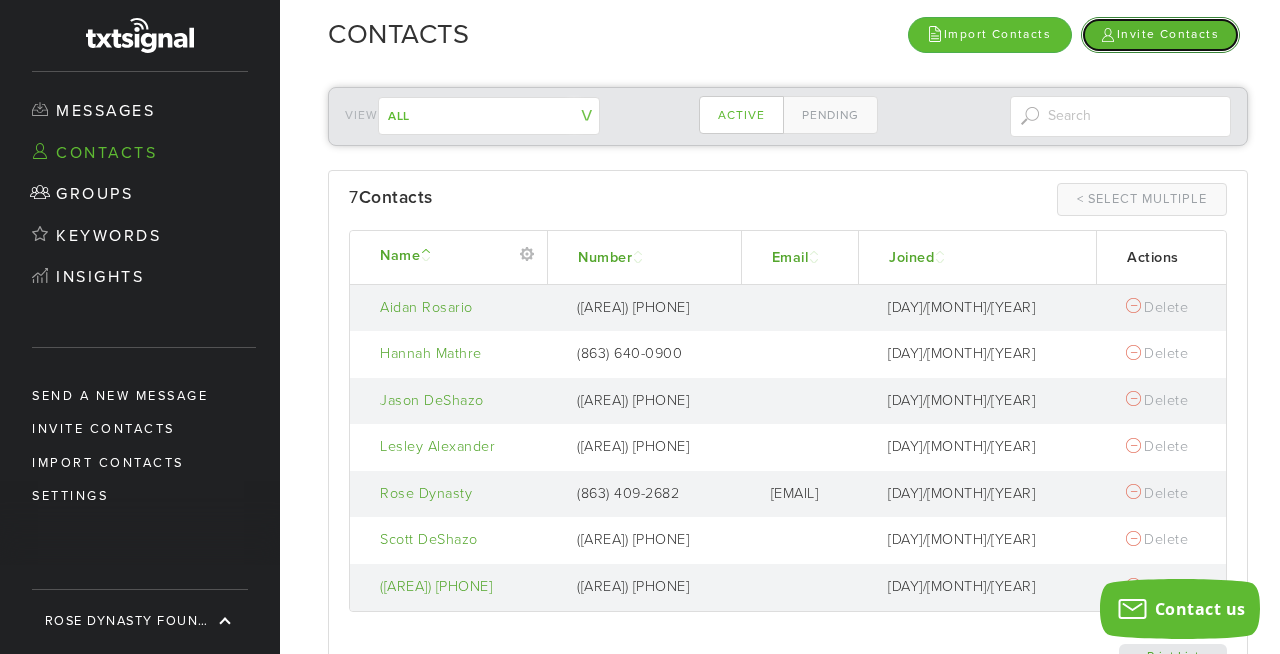 click on "Invite Contacts" at bounding box center [1160, 34] 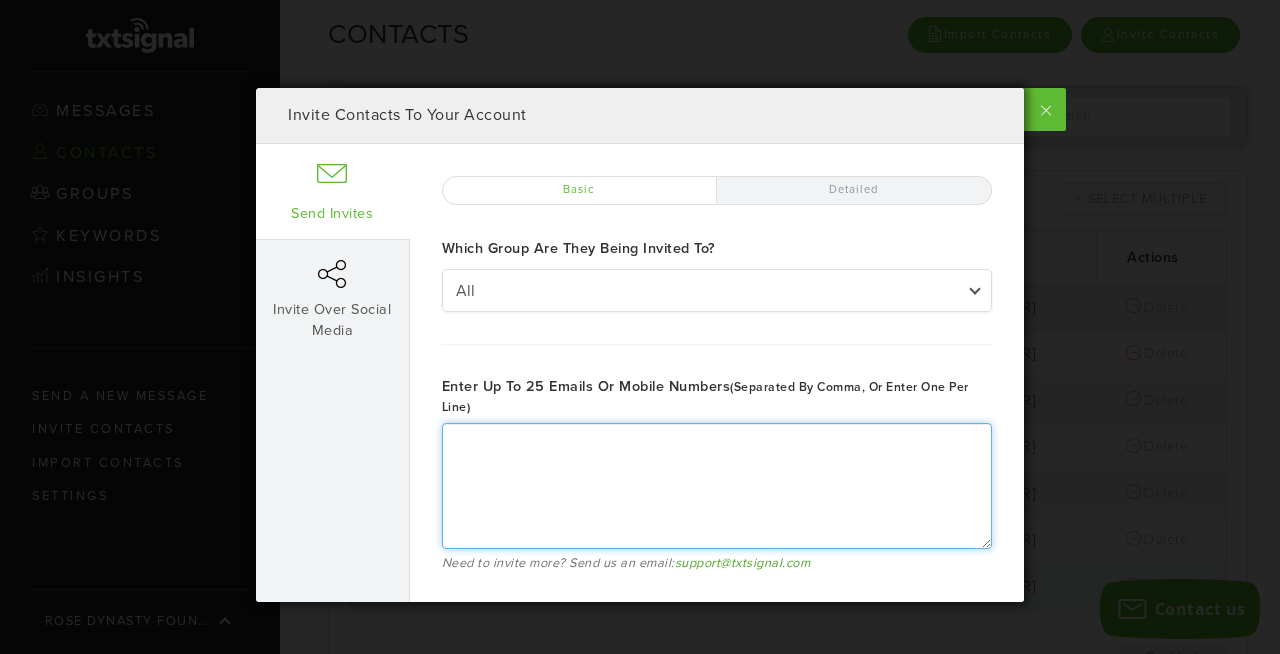click on "Enter up to 25 emails or mobile numbers
(separated by comma, or enter one per line)" at bounding box center (717, 486) 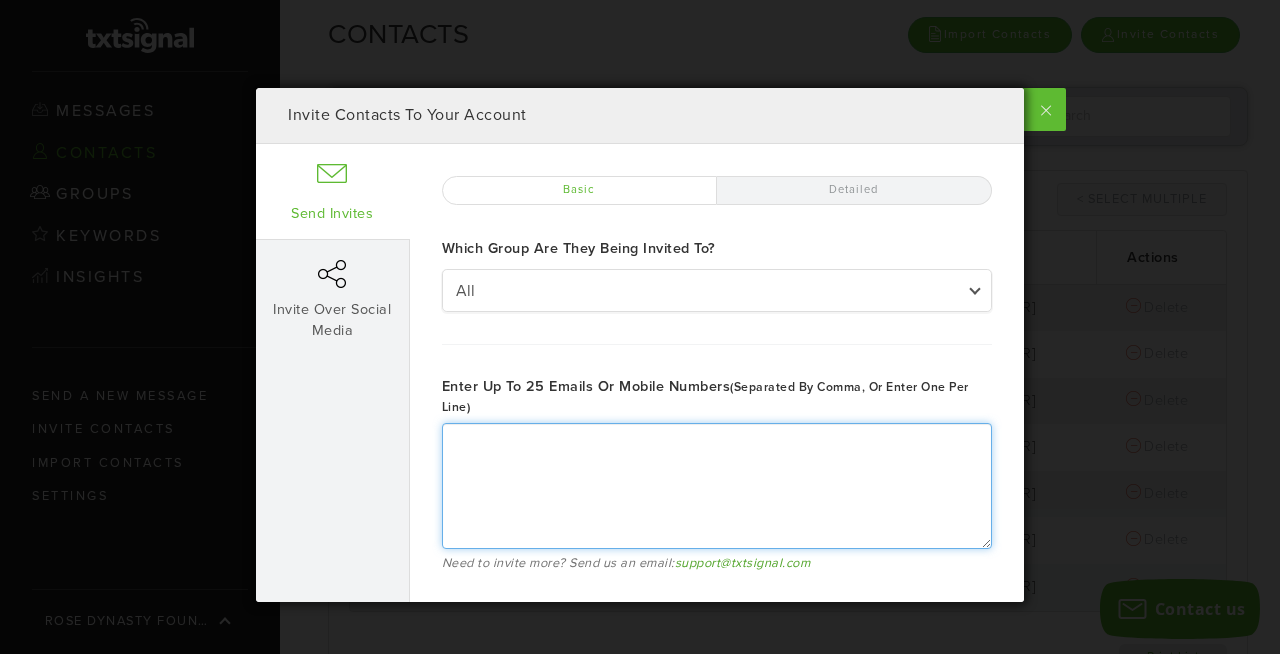 paste on "423-987-7192
(407) 924-2835
(971) 404-8700
(863) 445-4776
(863) 808-6528
(770) 827-4130
(904) 525-4082
(863) 608-8386
(615) 648-1900
(863) 513-2198
(228) 861-1808
703-851-2506
863-397-4068
(828) 606-2809
(813) 368-3738
(470) 203-5971
813 351-0163
863-712-0380
(765) 201-8395
512-577-0328
386-837-1013
(954) 552-9568
863.212.0224
512-788-6780" 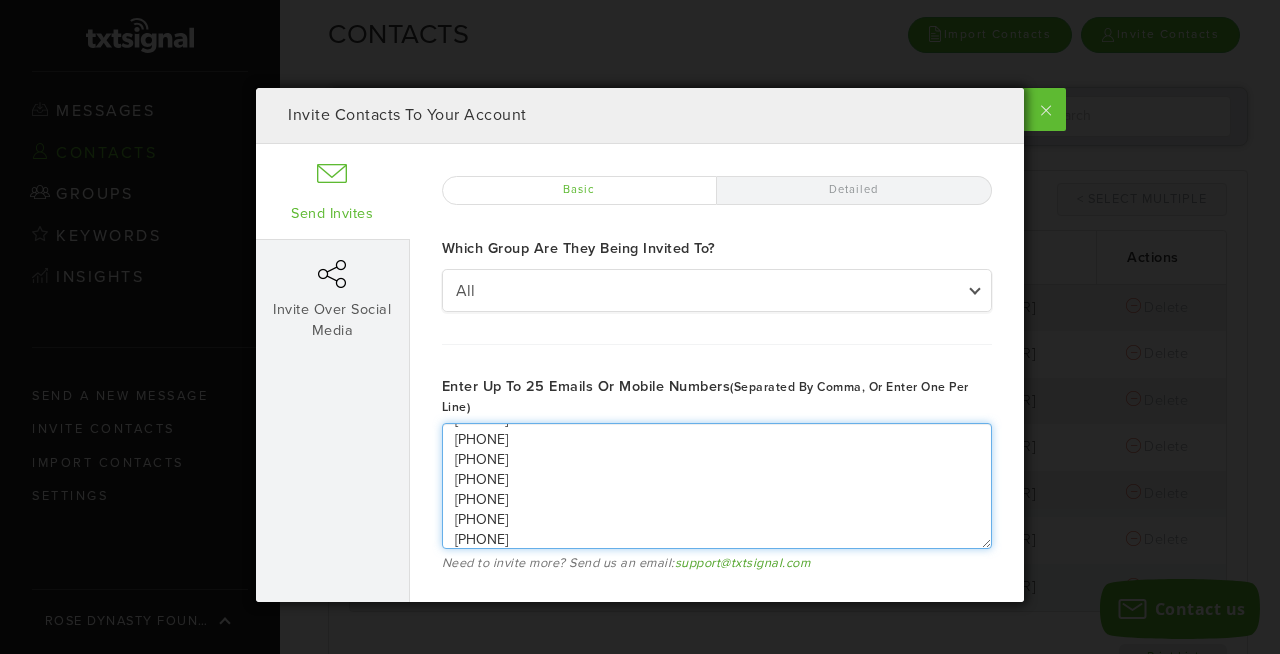 scroll, scrollTop: 380, scrollLeft: 0, axis: vertical 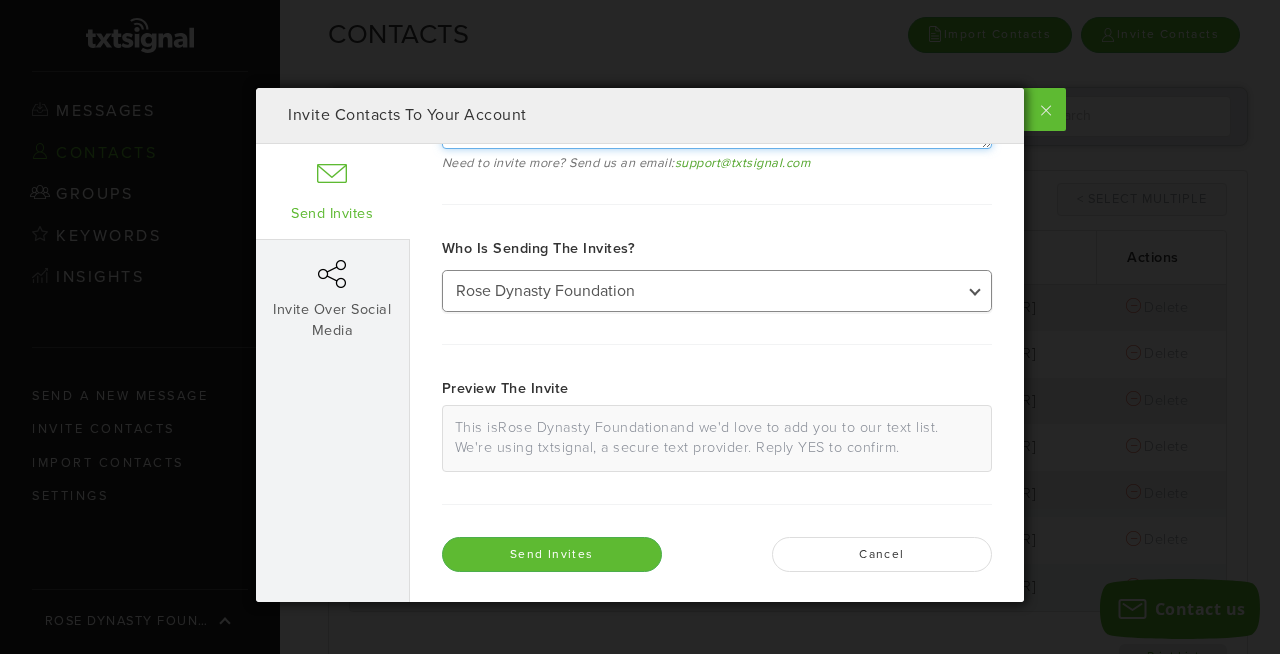 type on "4239877192
4079242835
9714048700
8634454776
8638086528
7708274130
9045254082
8636088386
6156481900
8635132198
2288611808
7038512506
8633974068
8286062809
8133683738
4702035971
8133510163
8637120380
7652018395
5125770328
3868371013
9545529568
8632120224
5127886780" 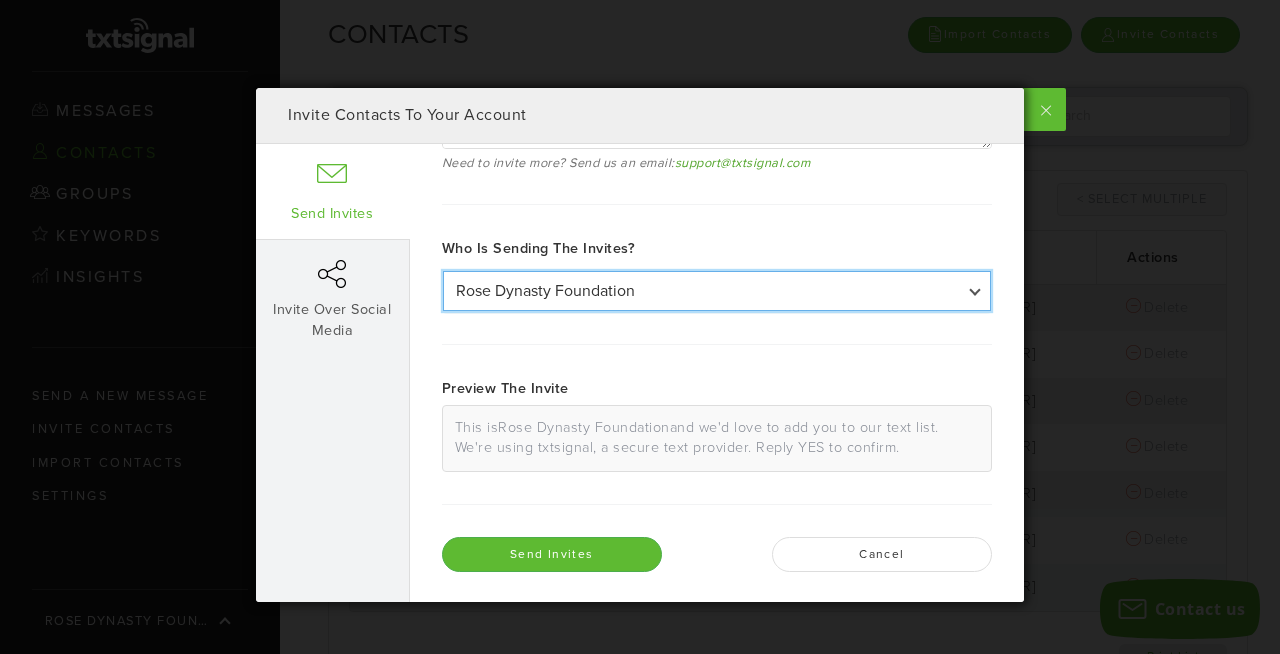 click on "Rose Dynasty Foundation
Rose Dynasty Volunteers" at bounding box center [717, 291] 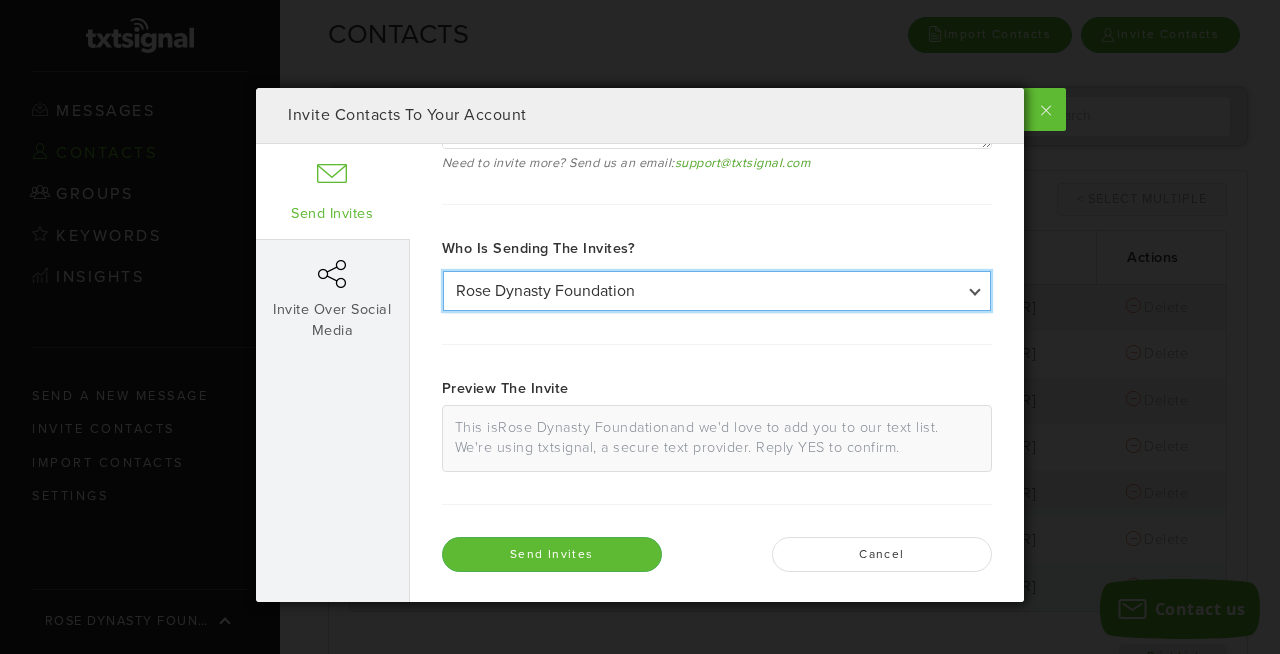 select on "59989" 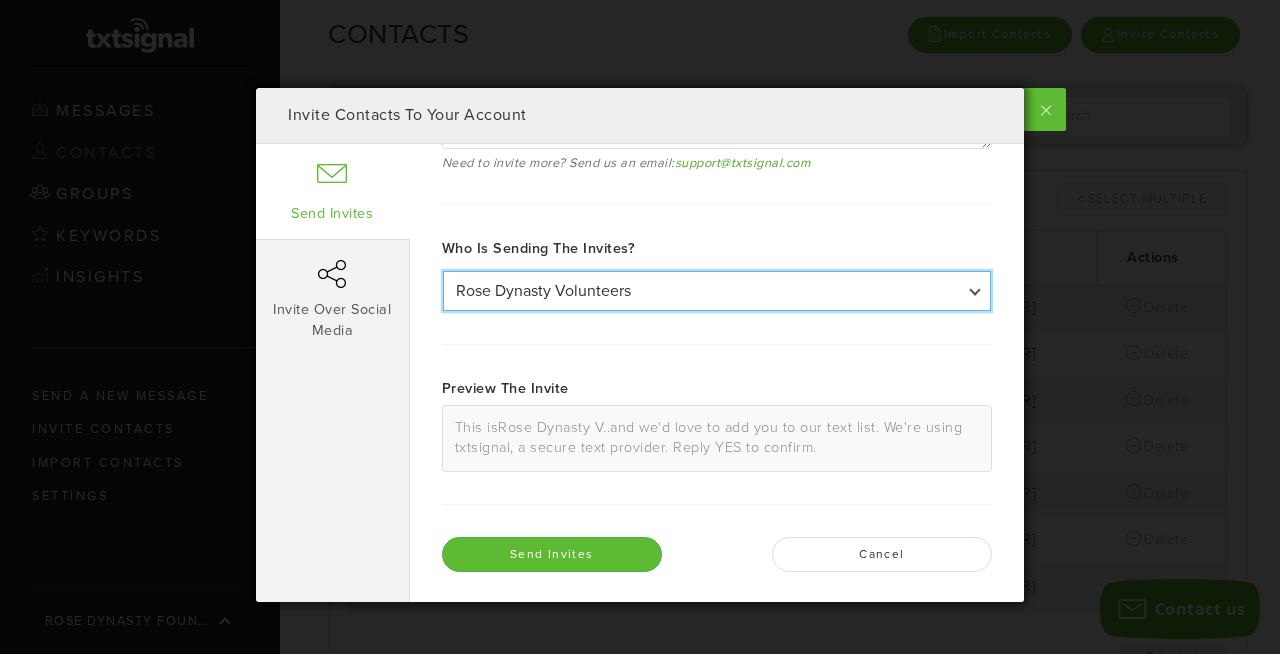 click on "Rose Dynasty Foundation
Rose Dynasty Volunteers" at bounding box center (717, 291) 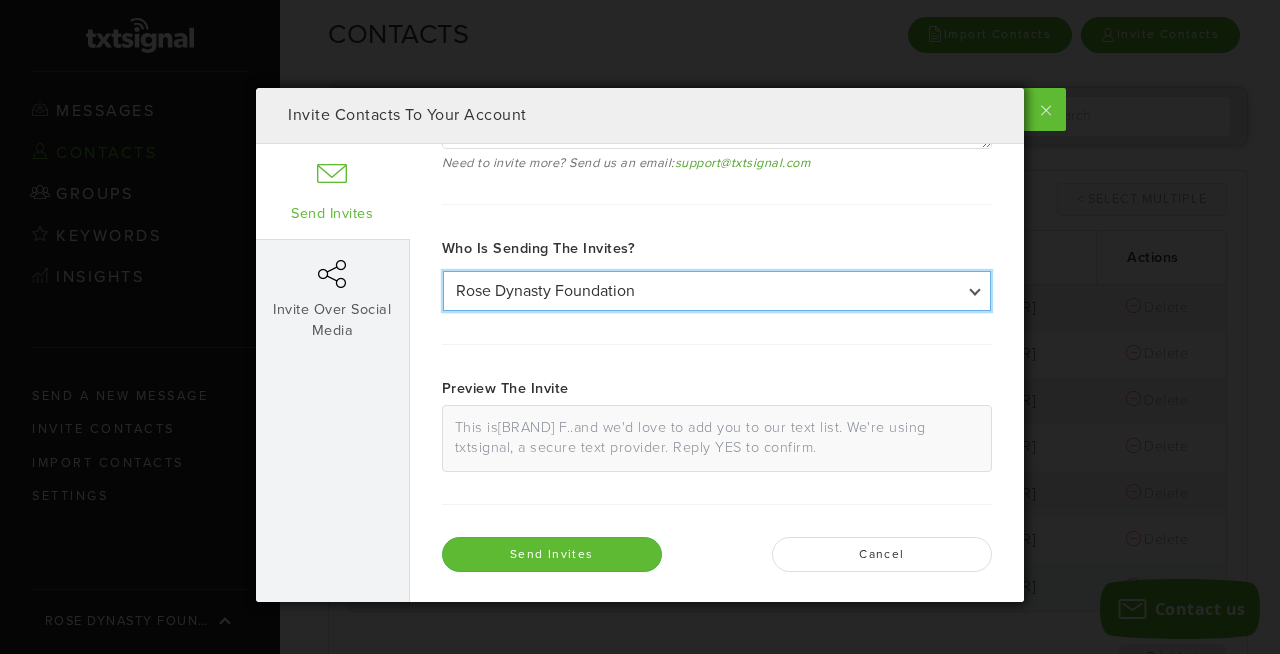 click on "Rose Dynasty Foundation
Rose Dynasty Volunteers" at bounding box center (717, 291) 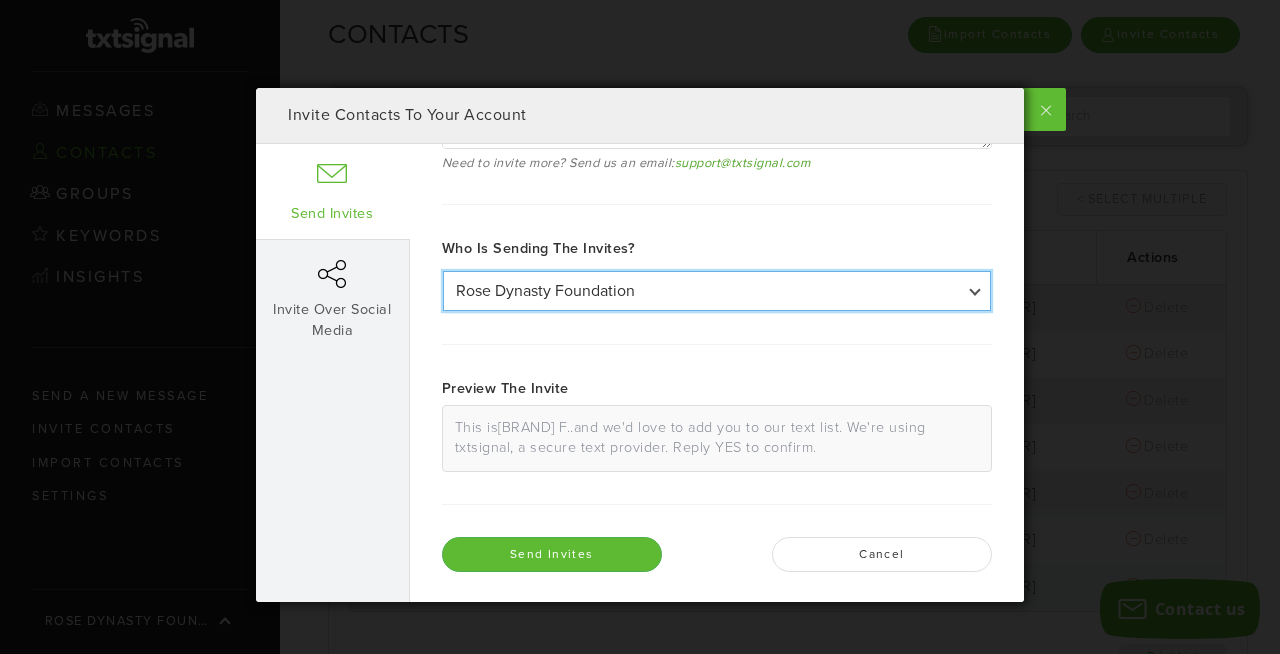 select on "59989" 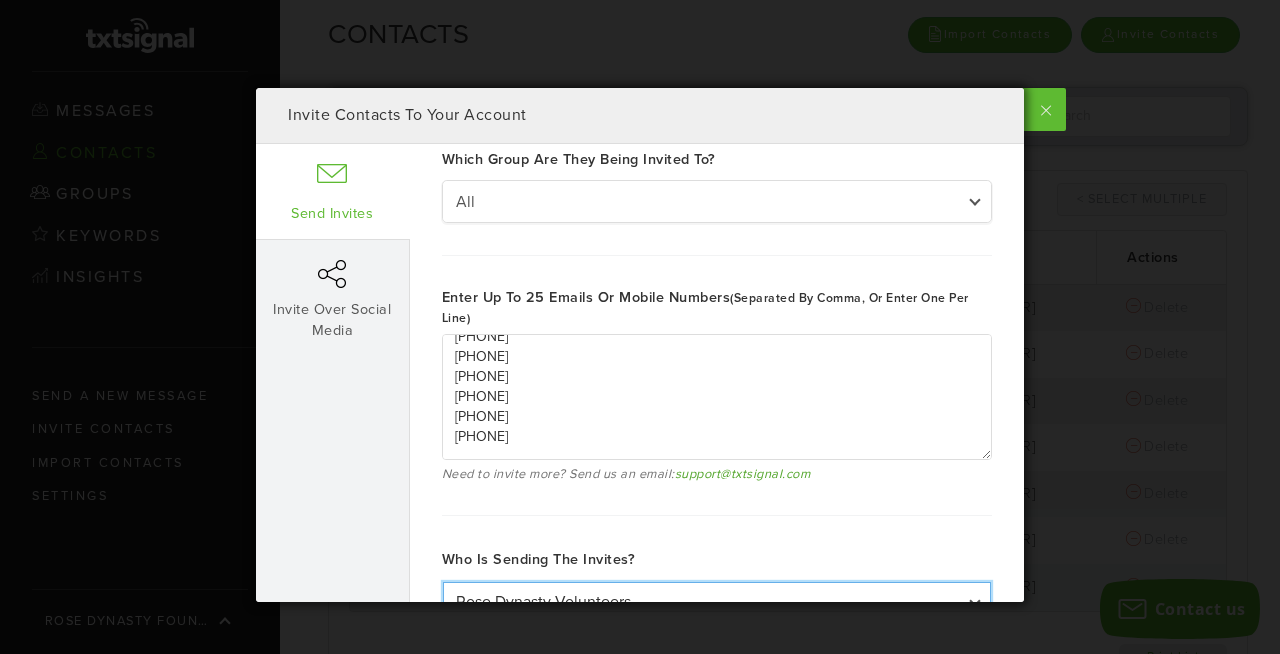 scroll, scrollTop: 107, scrollLeft: 0, axis: vertical 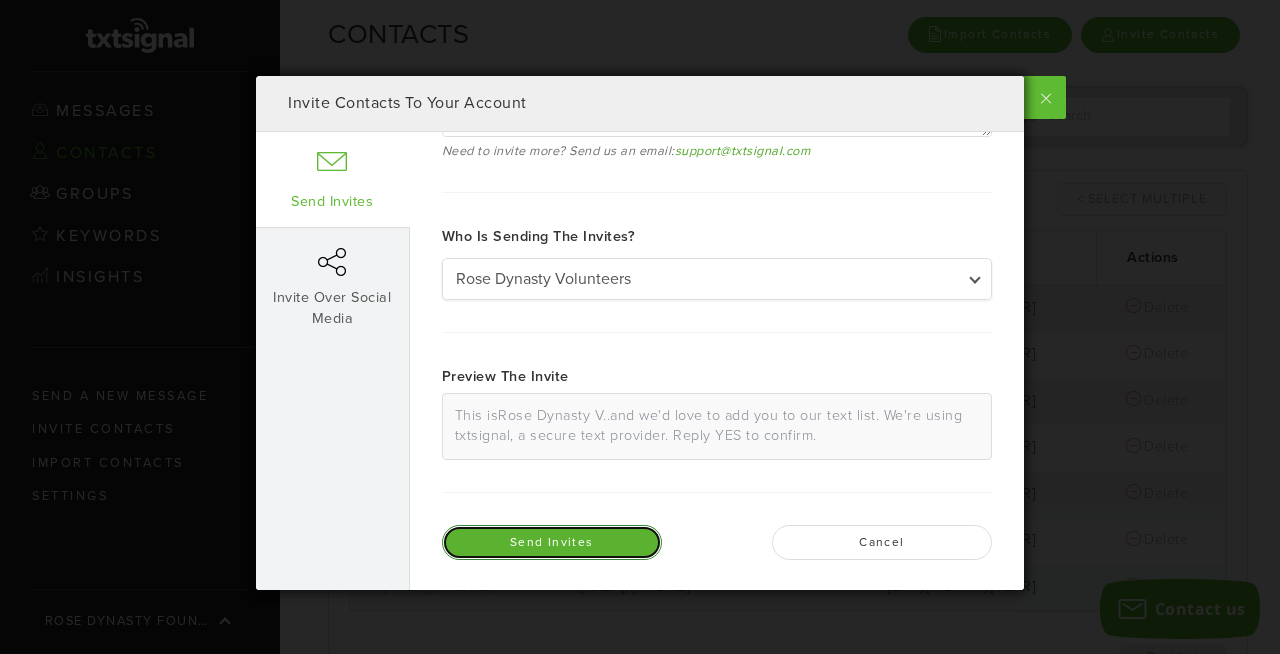 click on "Send Invites" at bounding box center [552, 542] 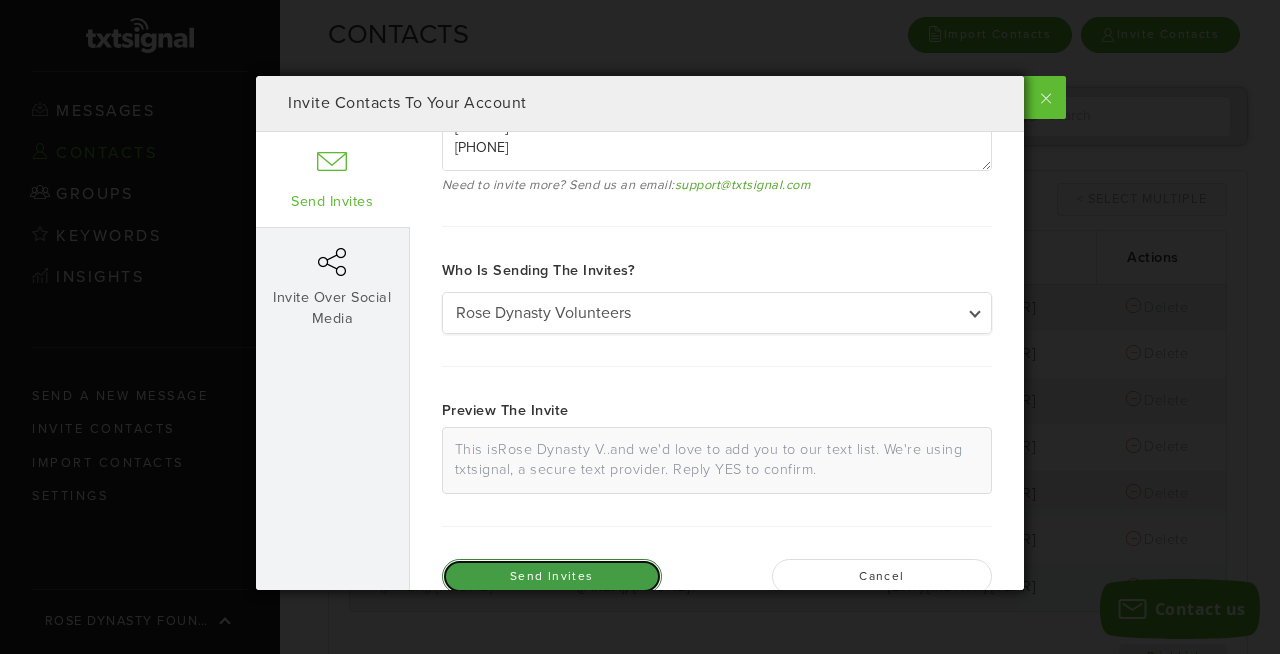 scroll, scrollTop: 400, scrollLeft: 0, axis: vertical 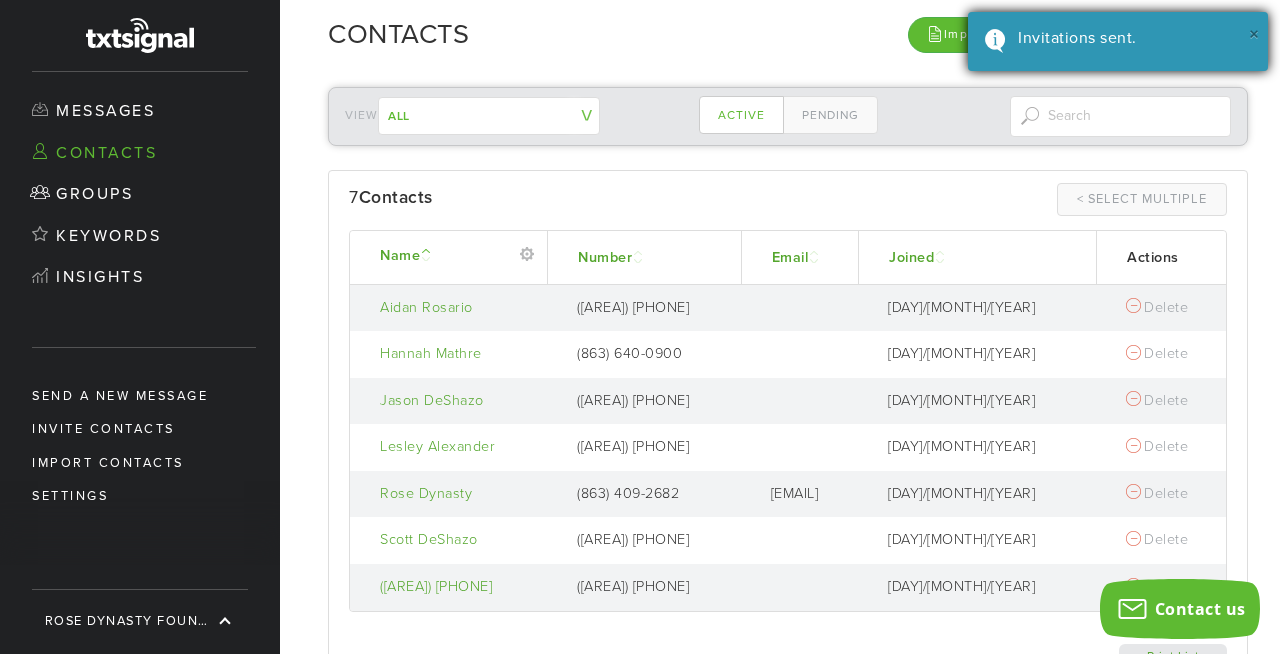 click on "×" at bounding box center (1254, 35) 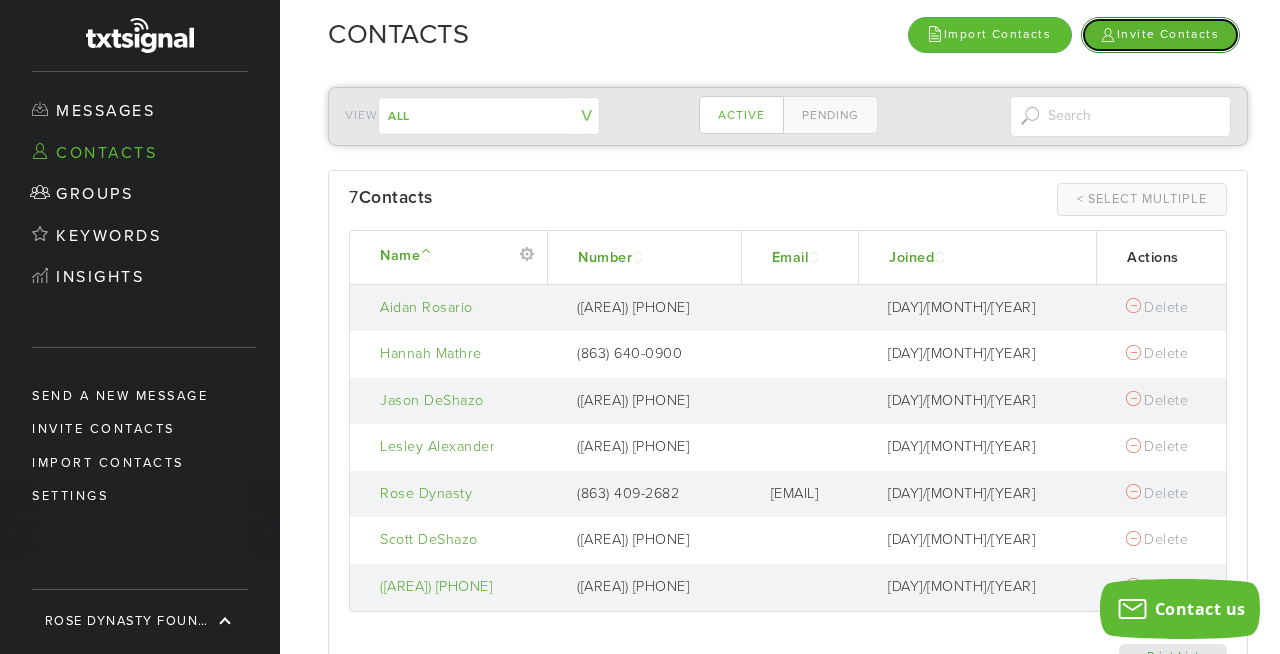 click on "Invite Contacts" at bounding box center (1160, 34) 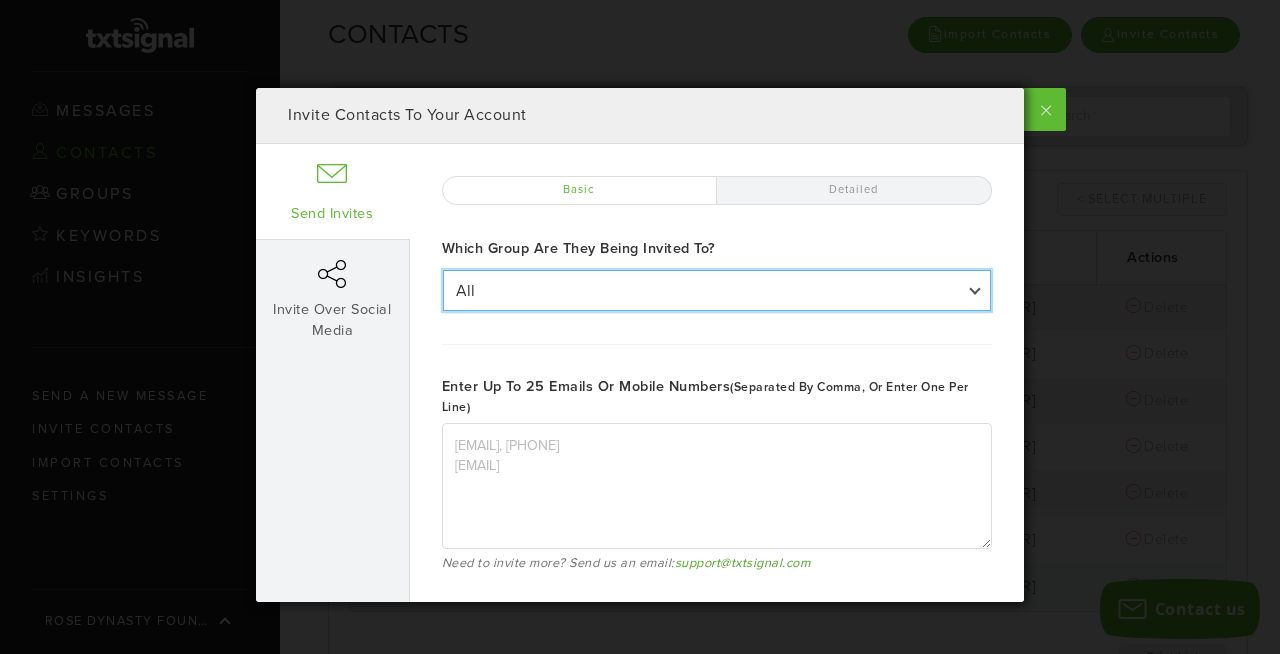click on "All
All
Volunteers" at bounding box center [717, 290] 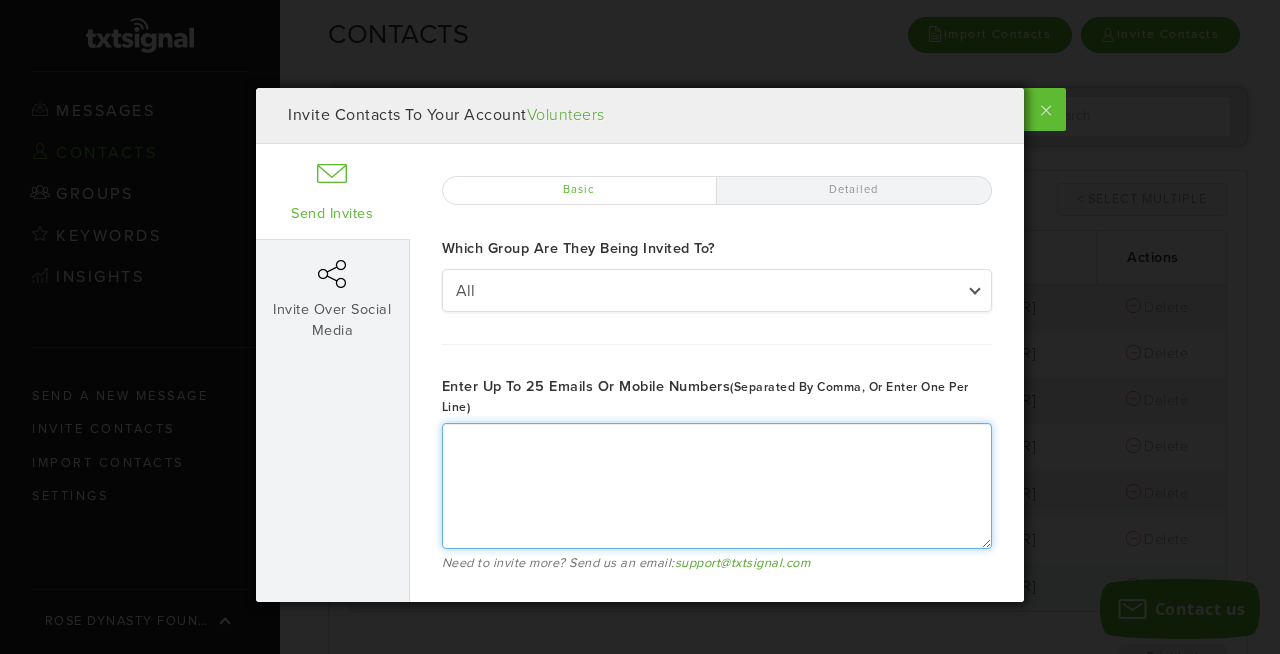 click on "Enter up to 25 emails or mobile numbers
(separated by comma, or enter one per line)" at bounding box center [717, 486] 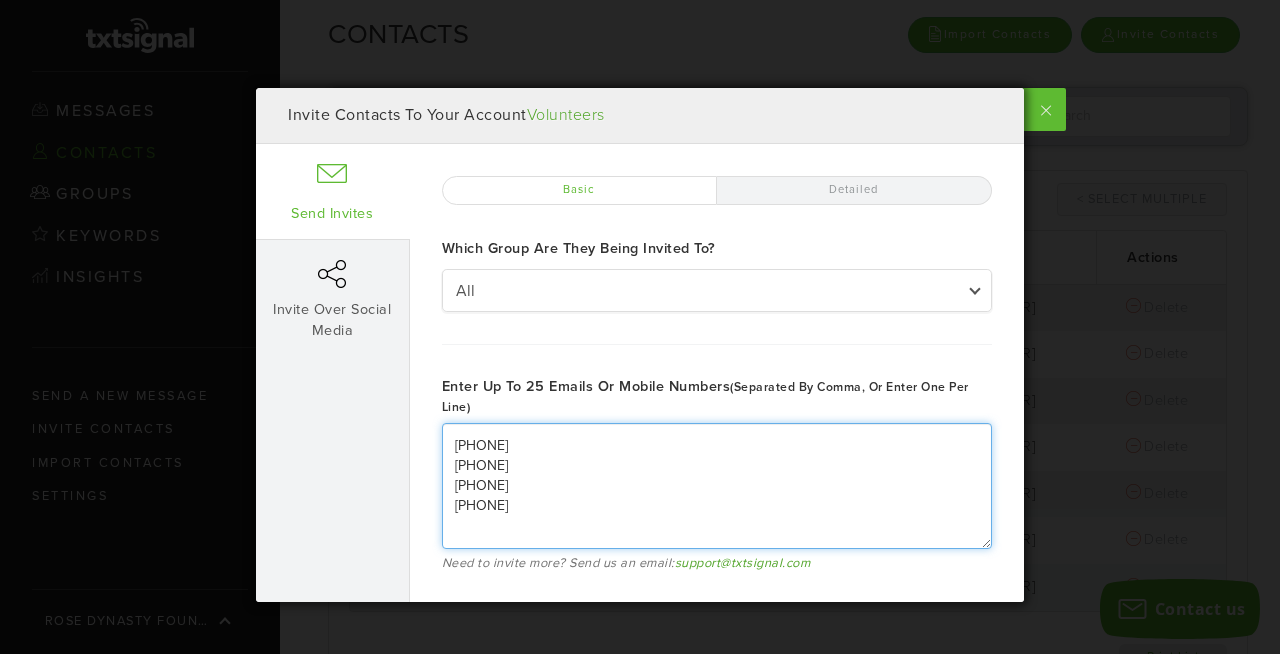 click on "863210–3186
8137321984
8633973627
6177709060" at bounding box center [717, 486] 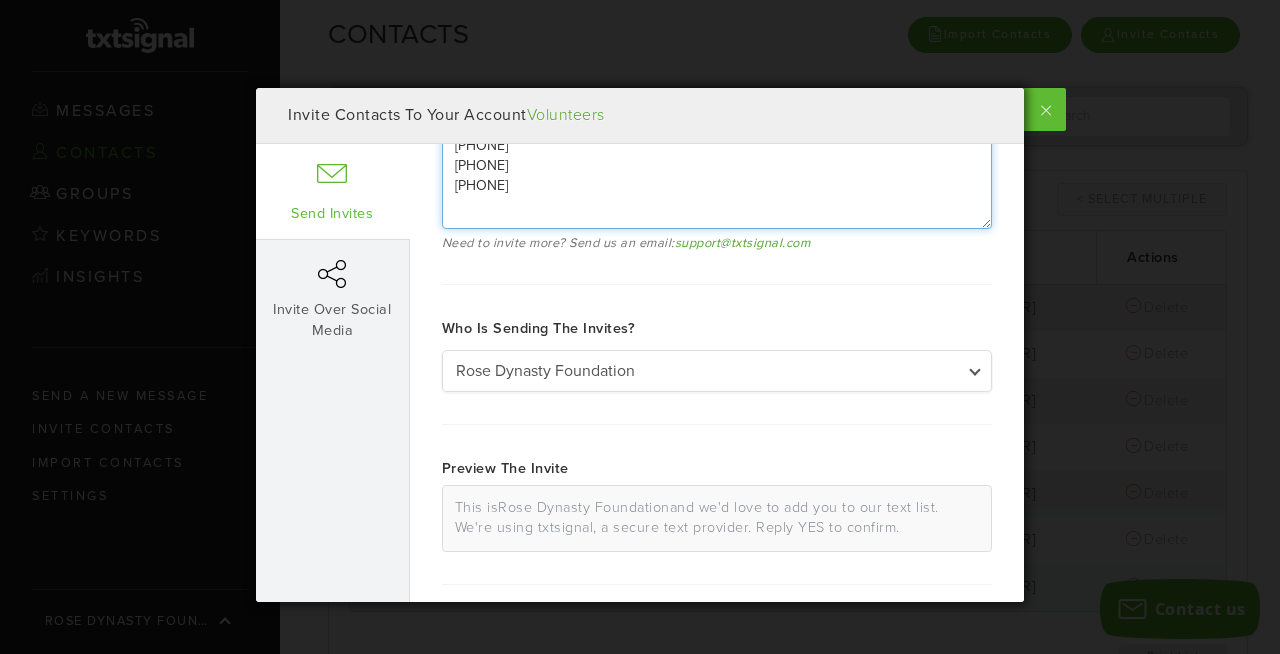 scroll, scrollTop: 400, scrollLeft: 0, axis: vertical 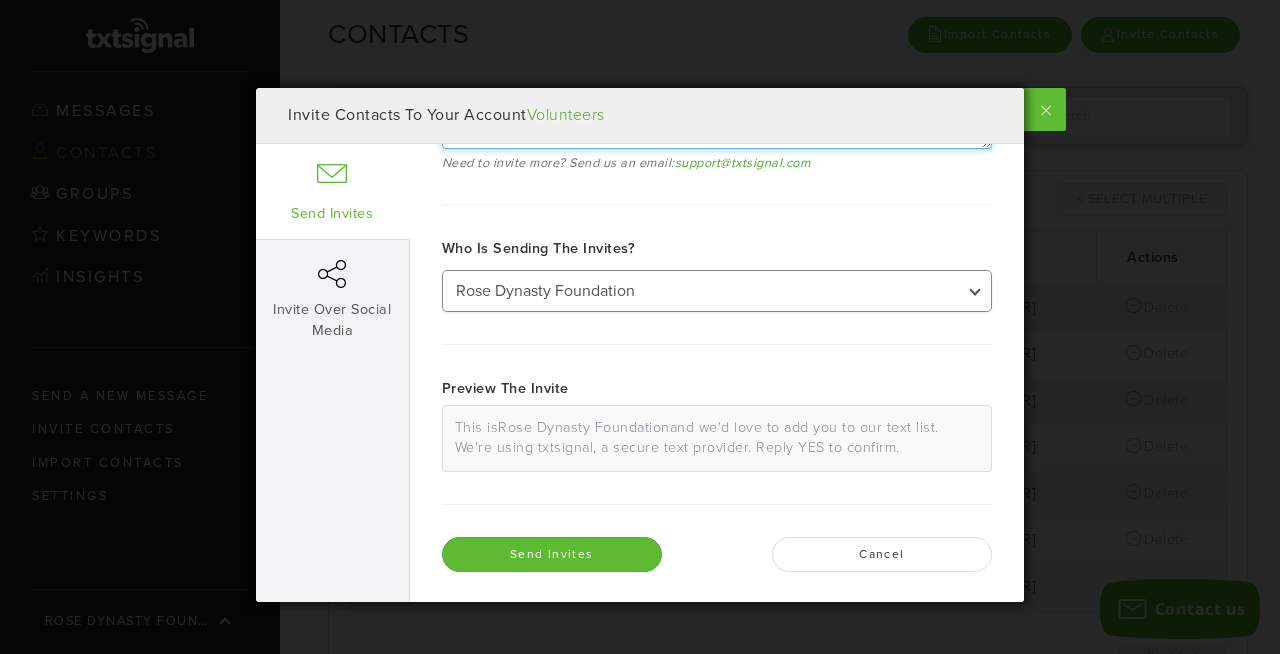 type on "8632103186
8137321984
8633973627
6177709060" 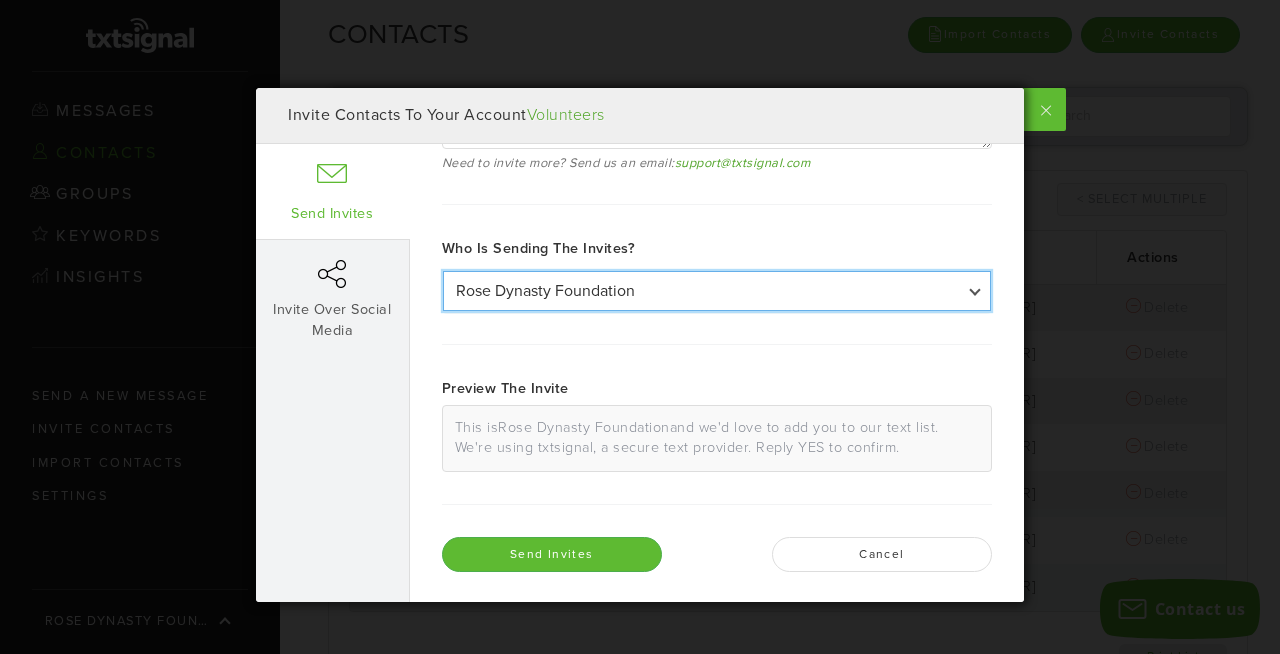 click on "Rose Dynasty Foundation
Rose Dynasty Volunteers" at bounding box center (717, 291) 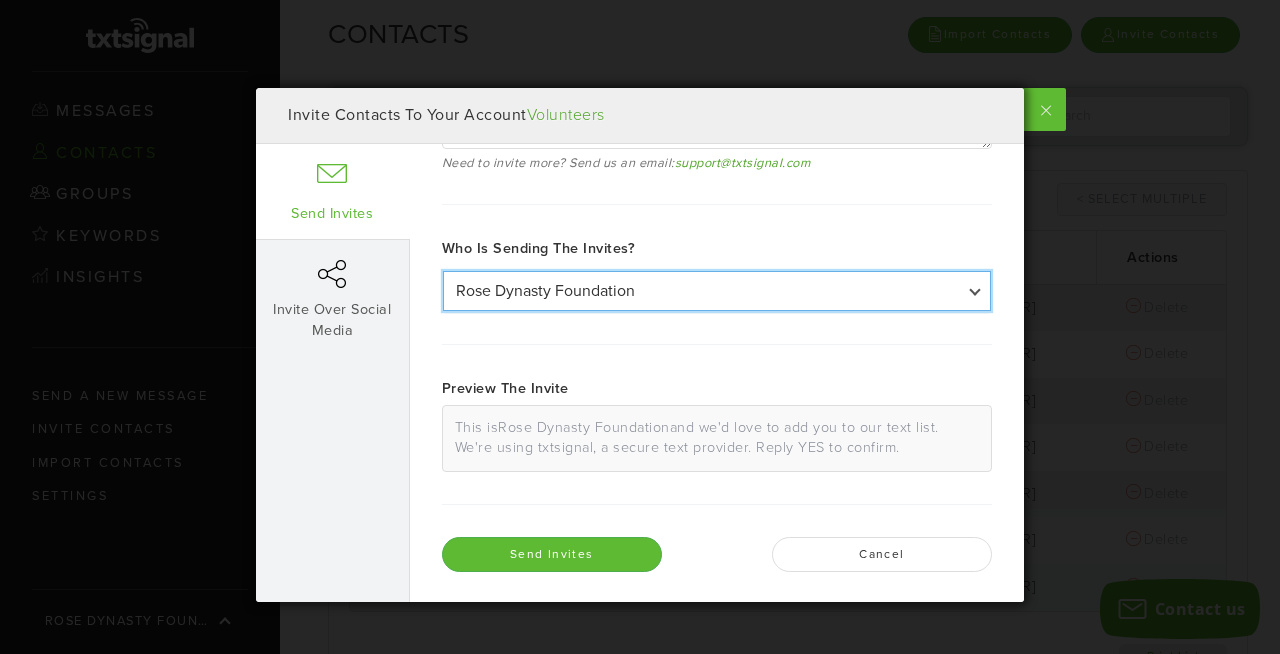 select on "59989" 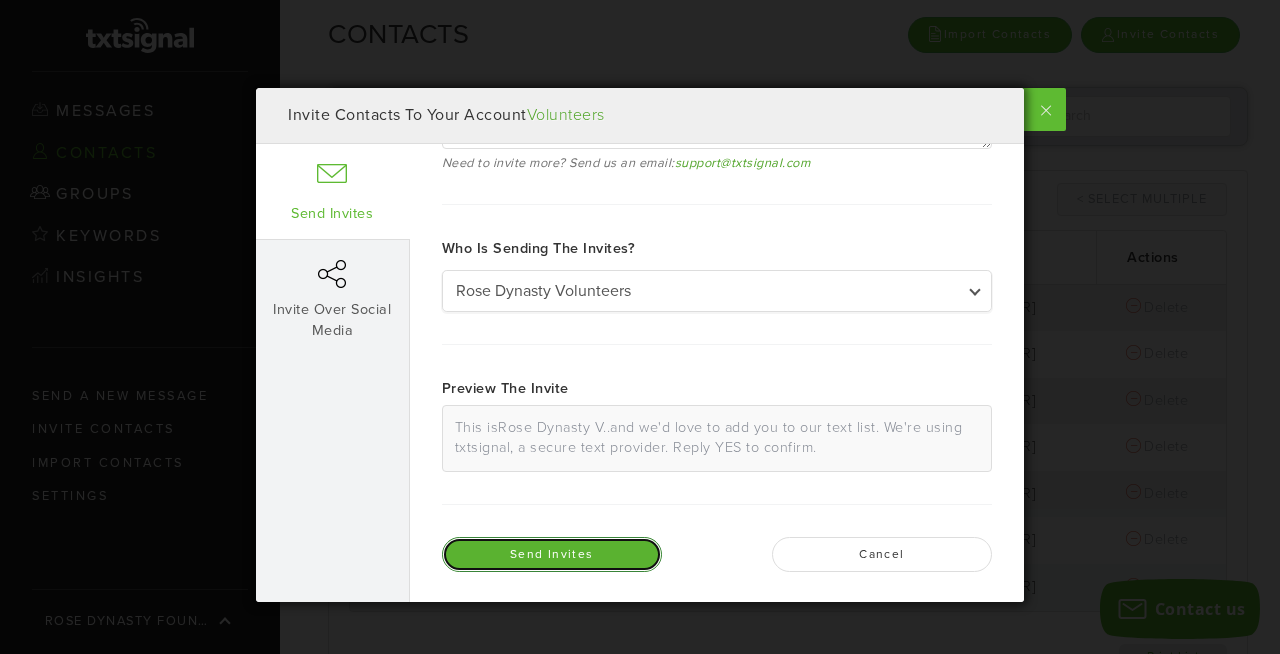 click on "Send Invites" at bounding box center (552, 554) 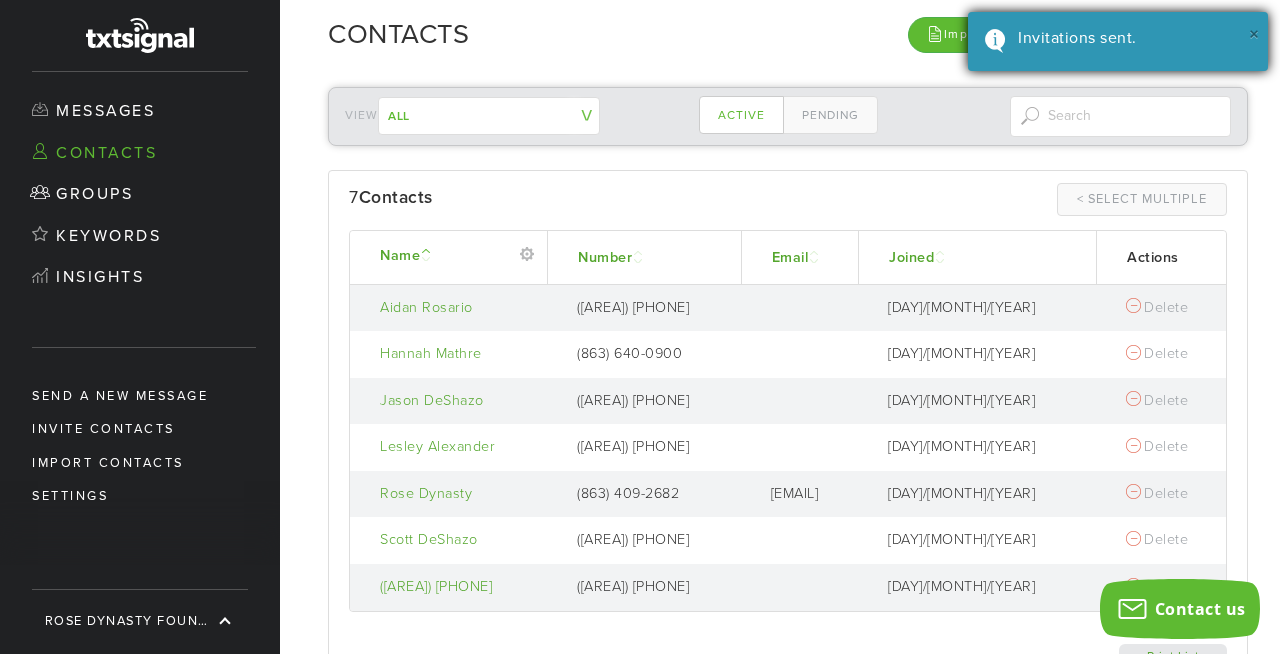 click on "×" at bounding box center (1254, 35) 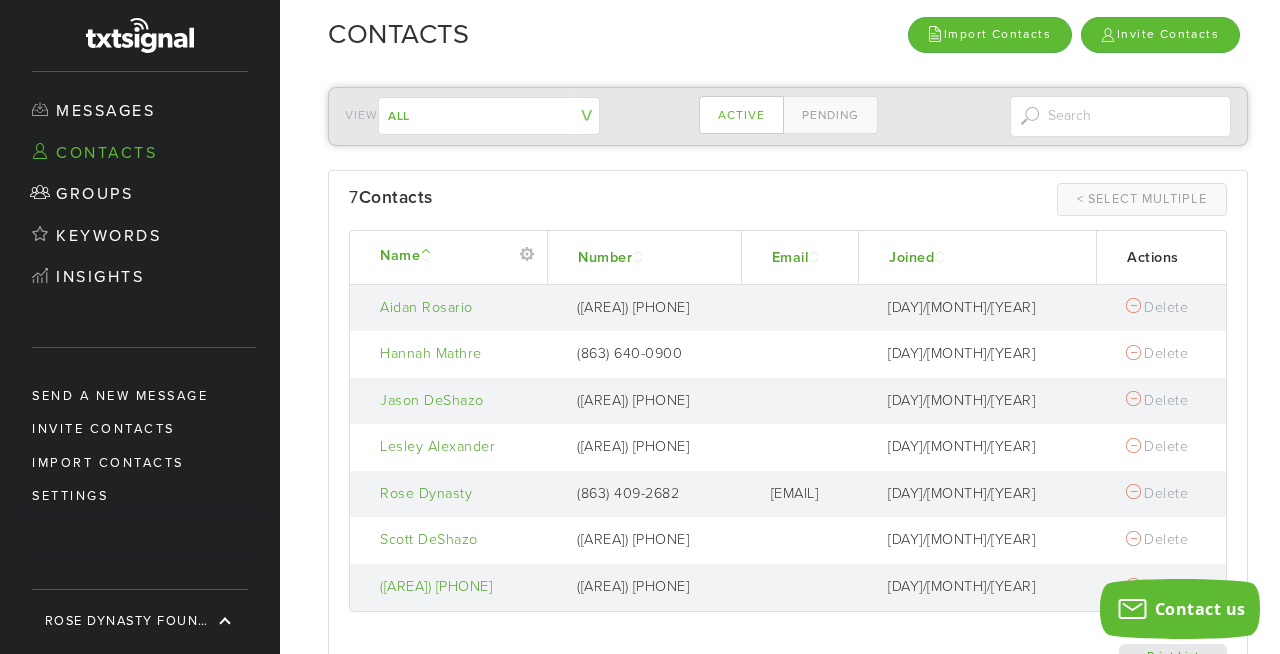 scroll, scrollTop: 82, scrollLeft: 0, axis: vertical 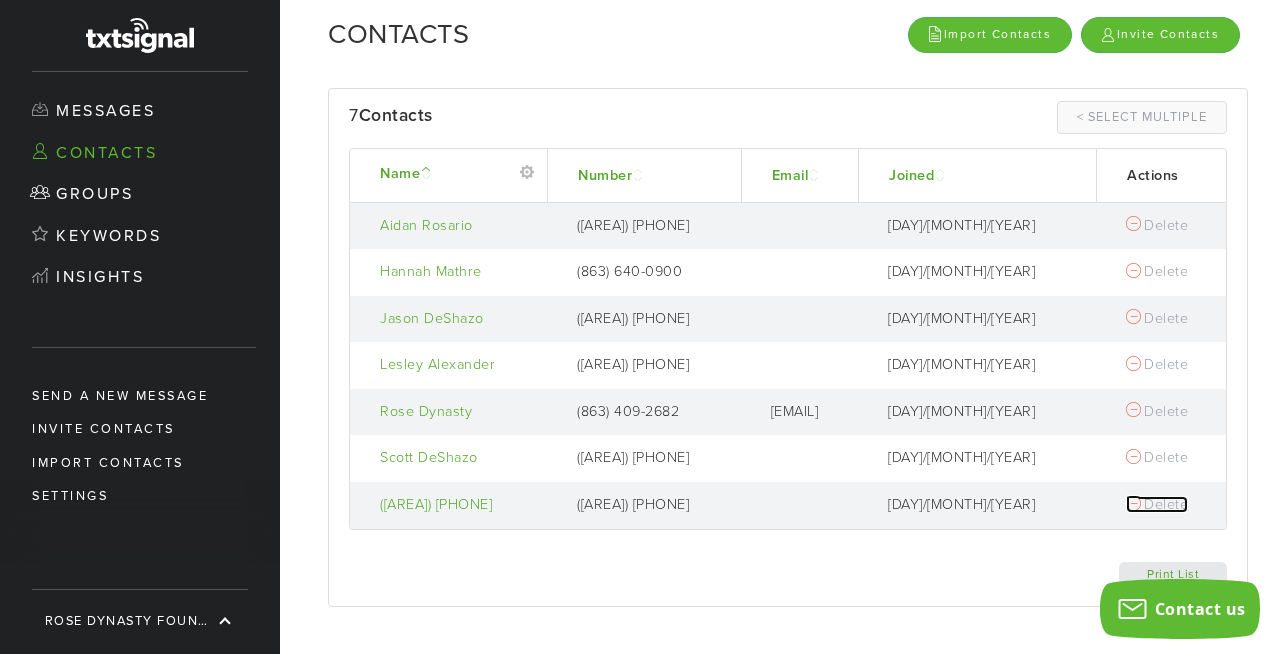 click at bounding box center (1133, 503) 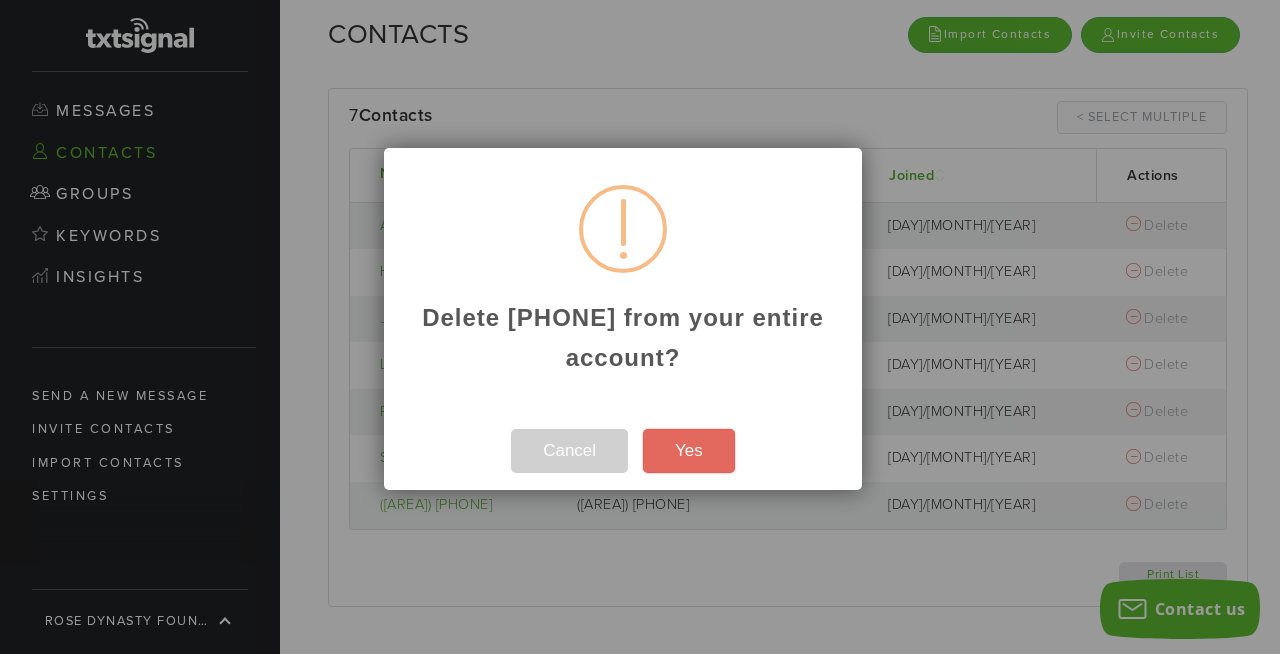 click on "Yes" at bounding box center (689, 451) 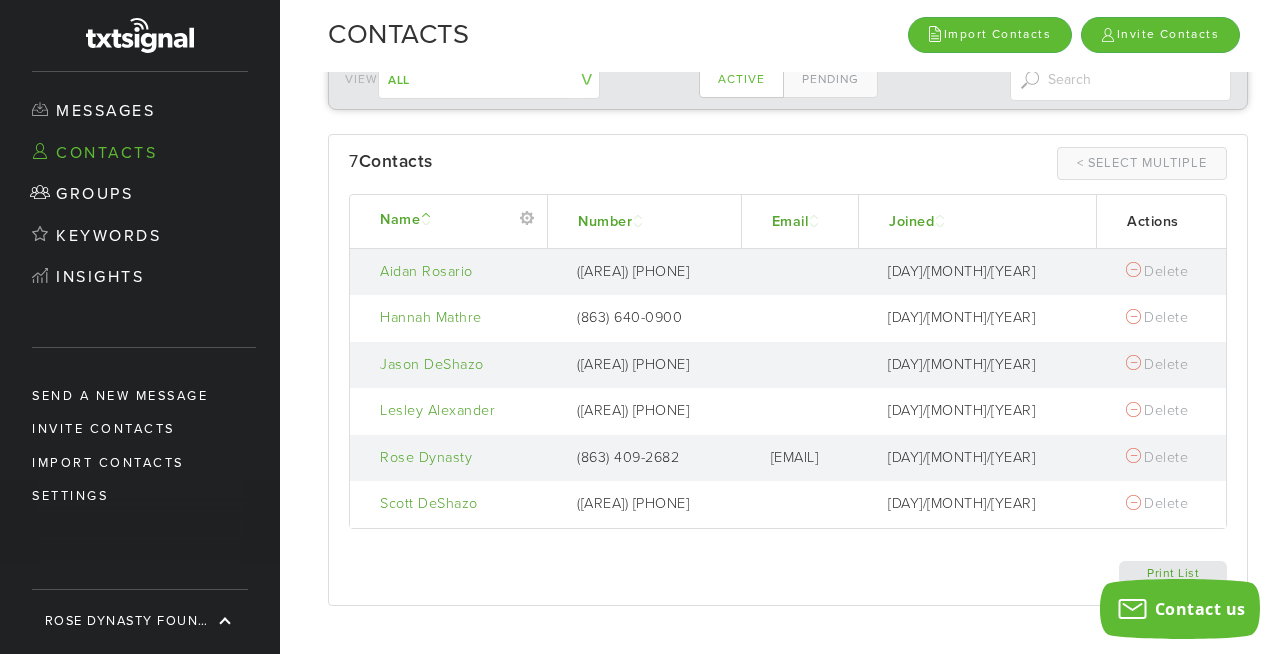 scroll, scrollTop: 36, scrollLeft: 0, axis: vertical 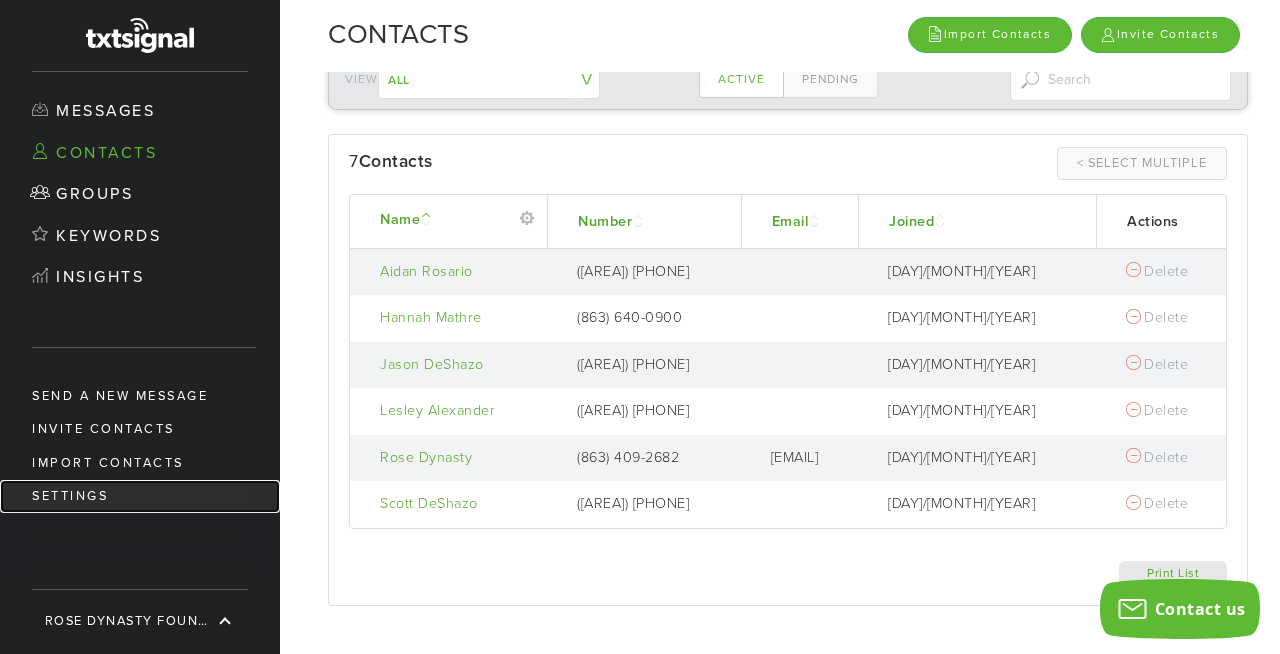 click on "Settings" at bounding box center [140, 496] 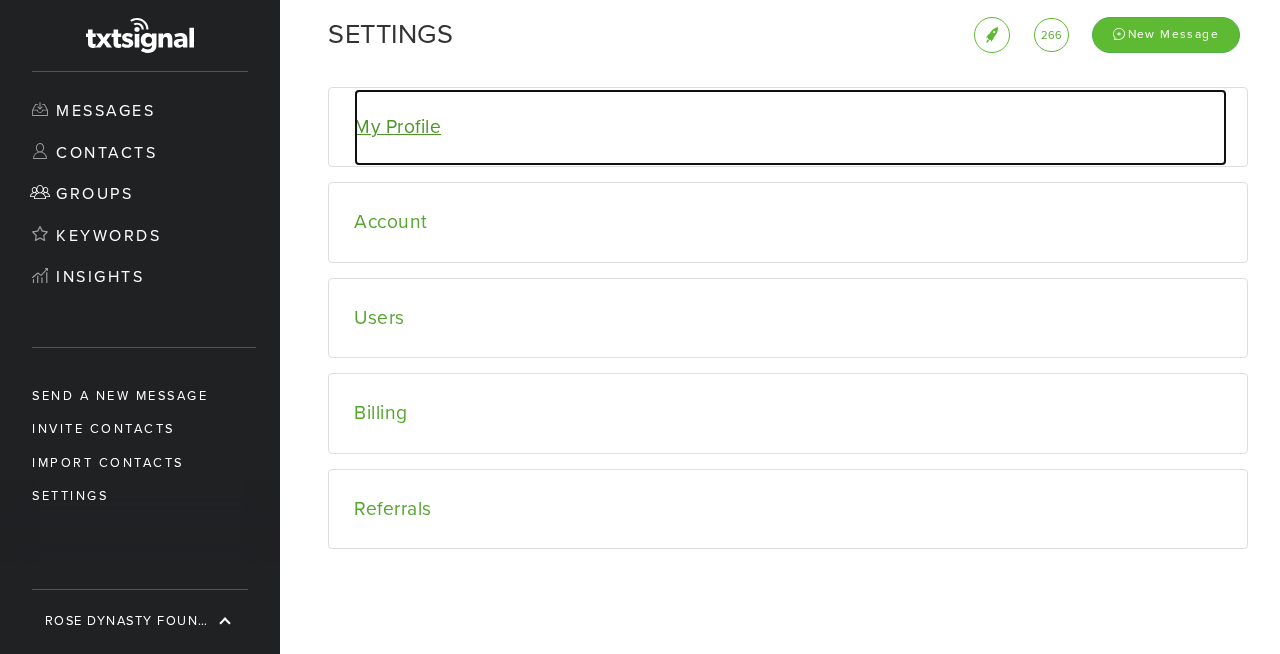 click on "My Profile" at bounding box center [790, 127] 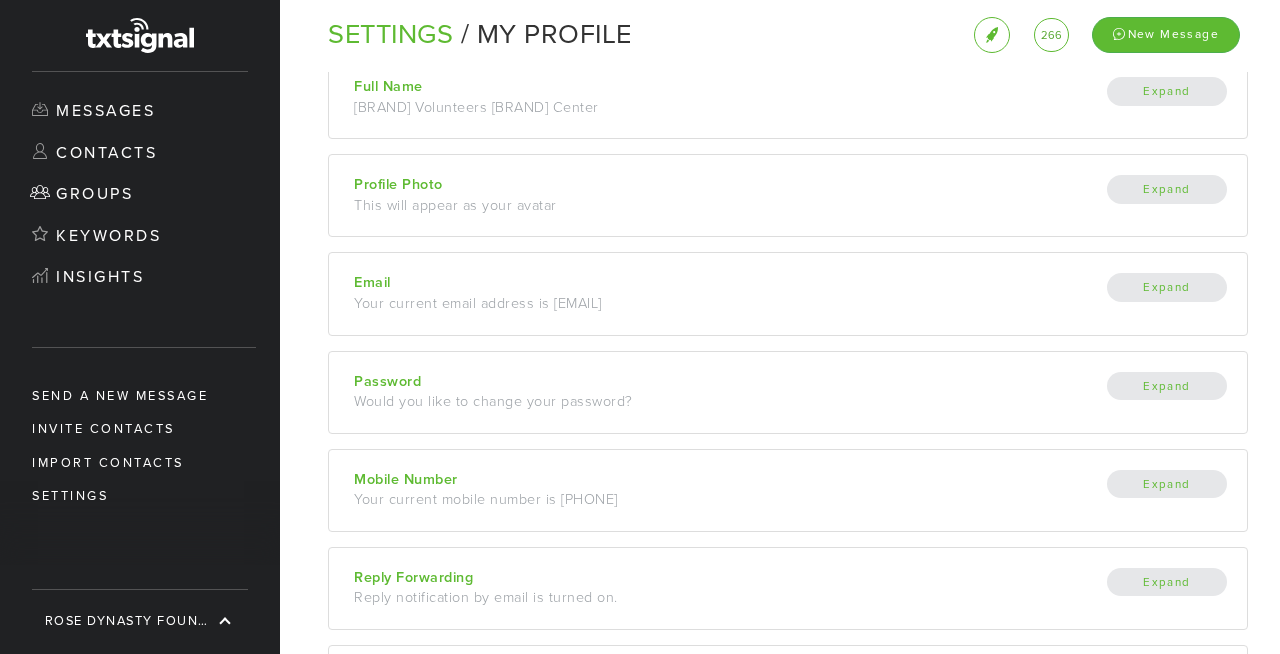 scroll, scrollTop: 143, scrollLeft: 0, axis: vertical 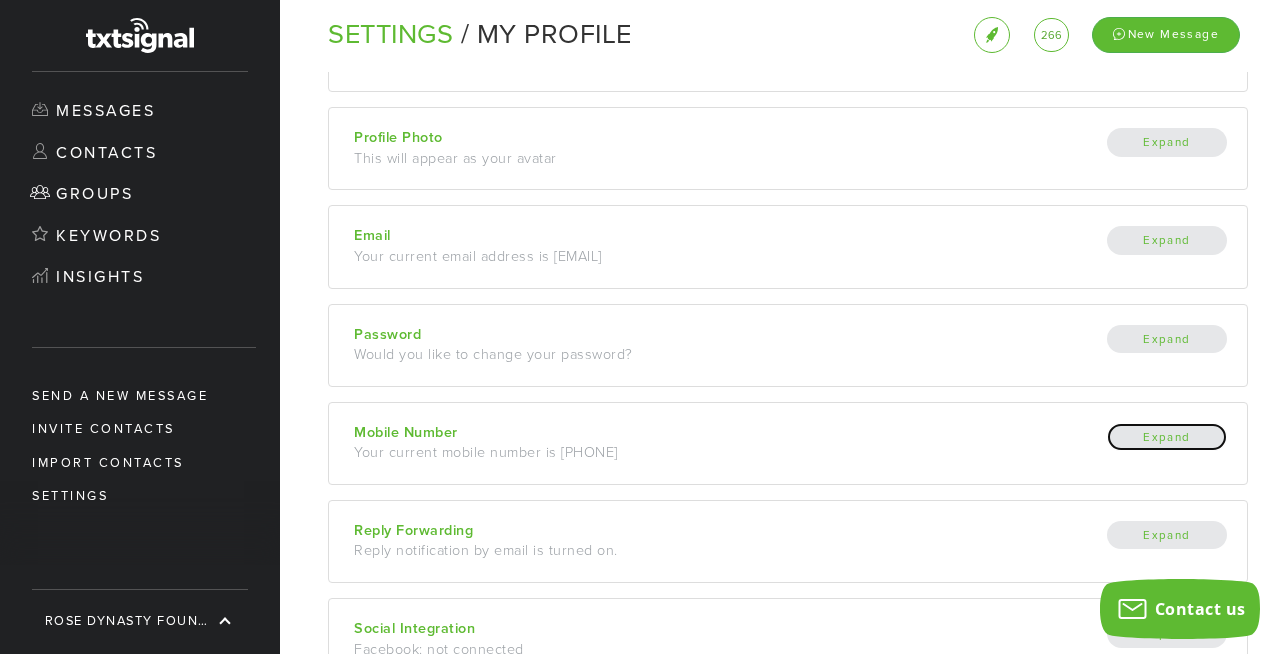 click on "Expand" at bounding box center [1167, 437] 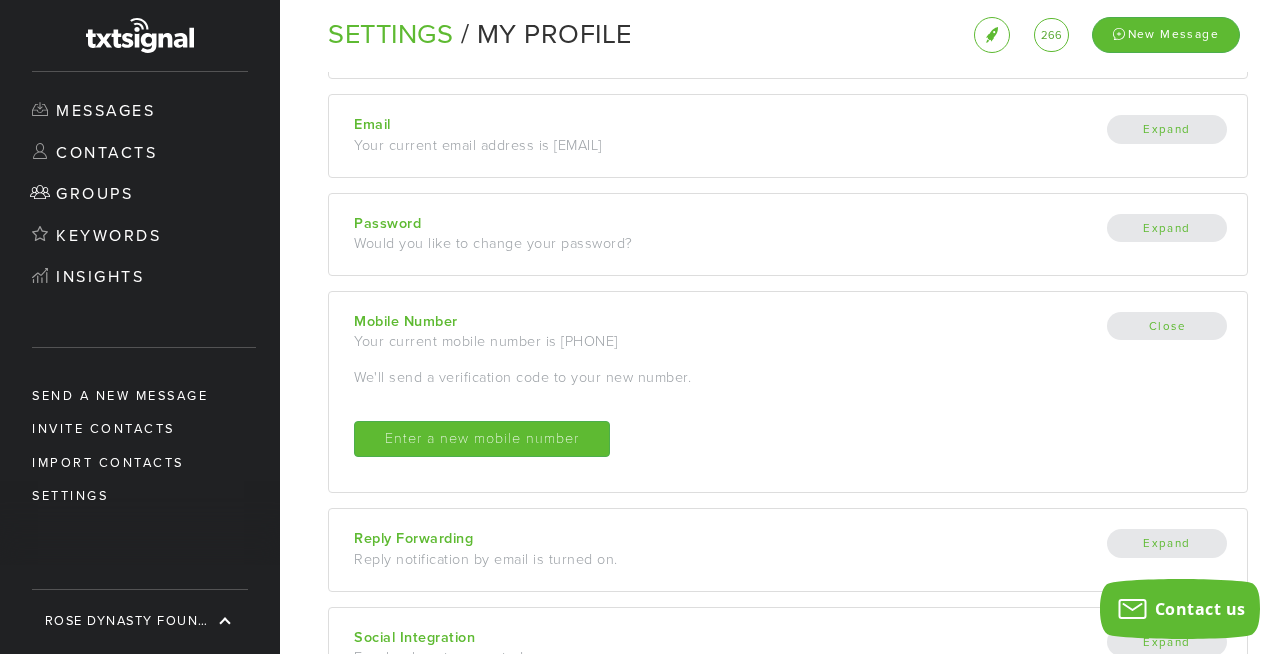 scroll, scrollTop: 263, scrollLeft: 0, axis: vertical 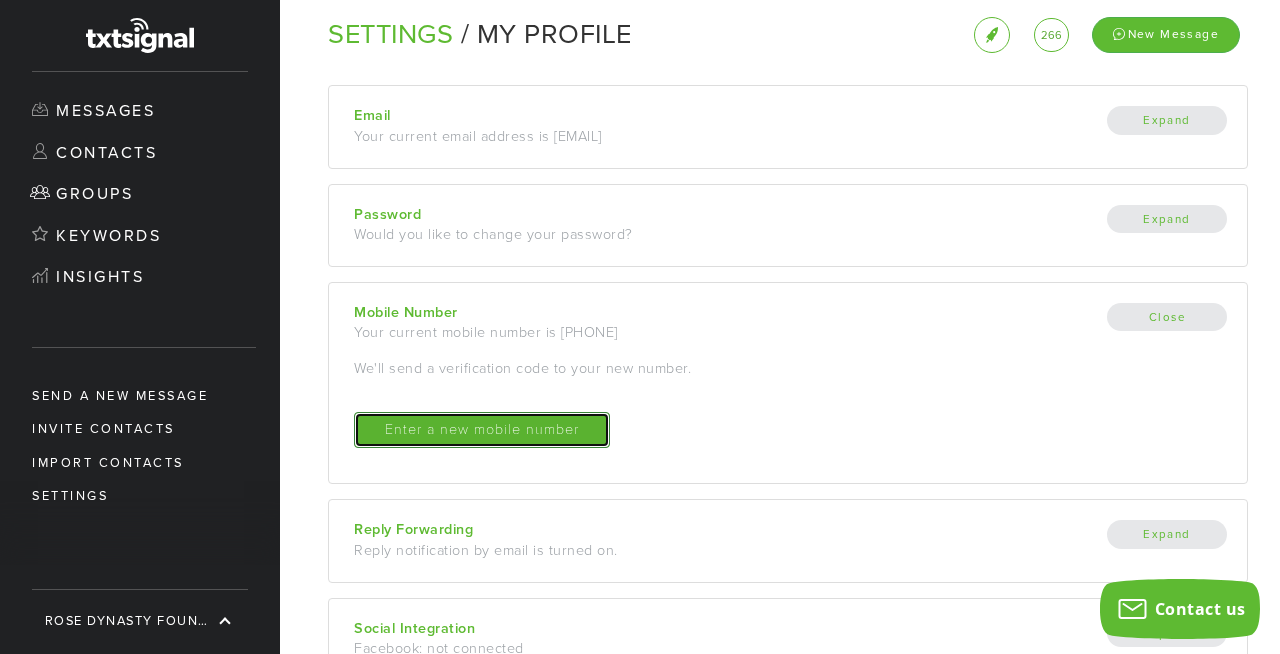 click on "Enter a new mobile number" at bounding box center [482, 430] 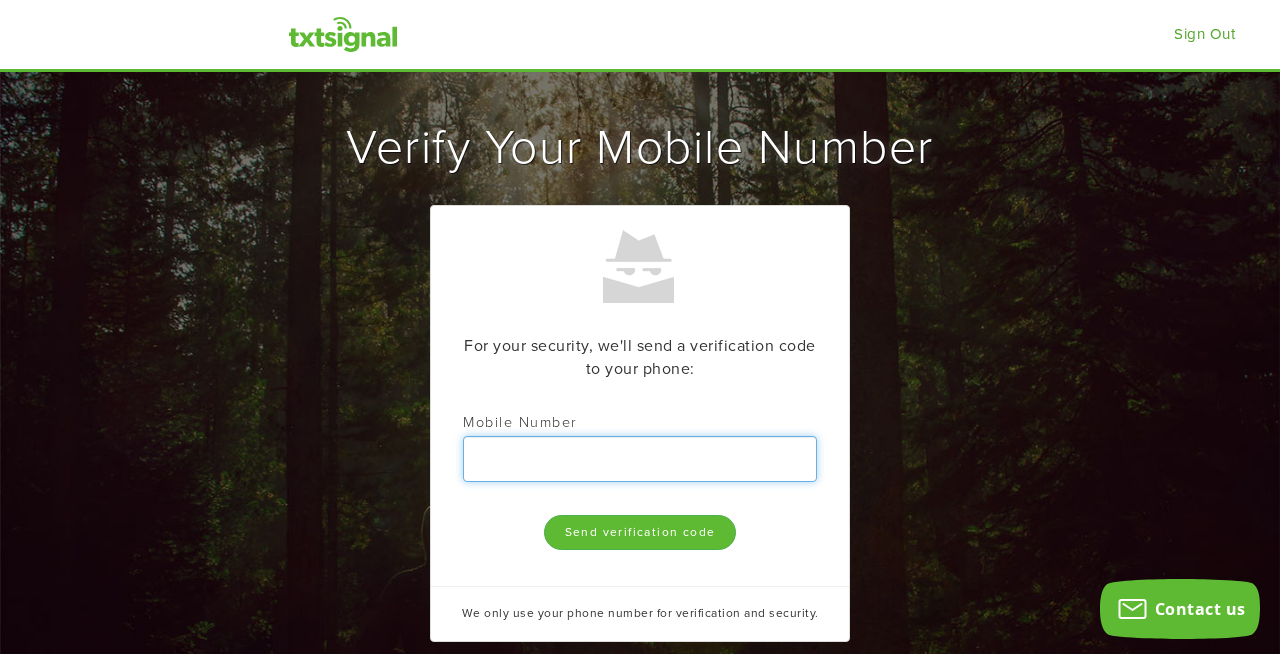 click on "Mobile number" at bounding box center [640, 459] 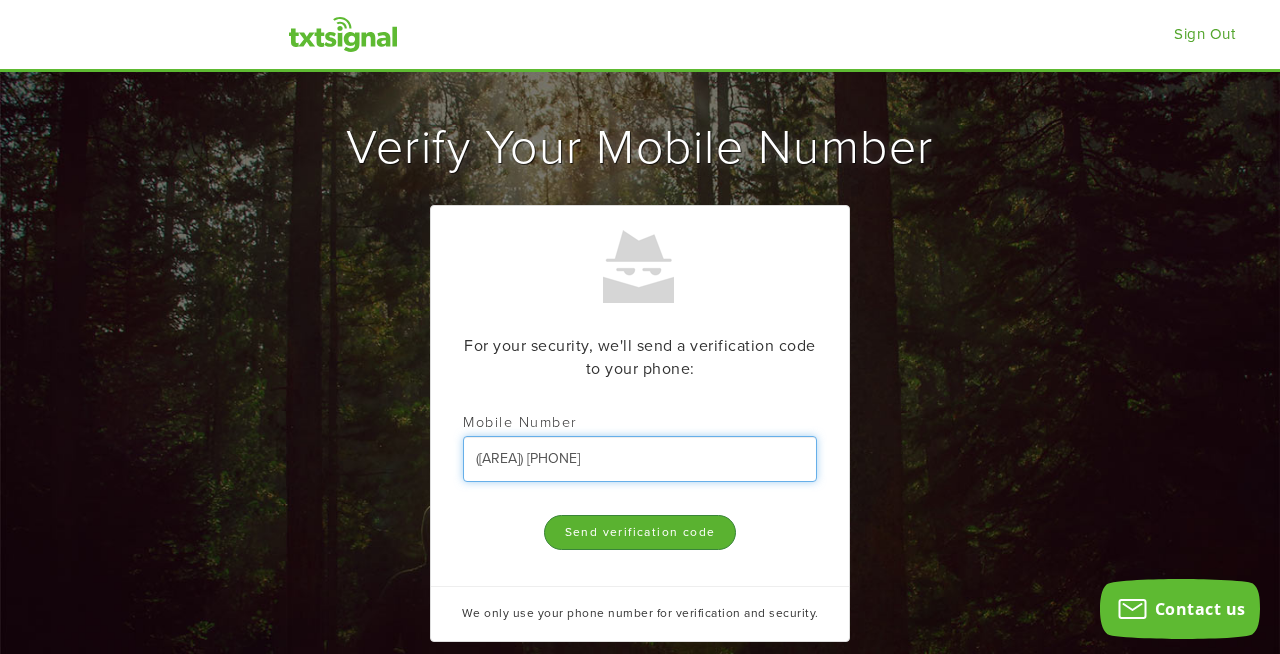 type on "(863) 267-6172" 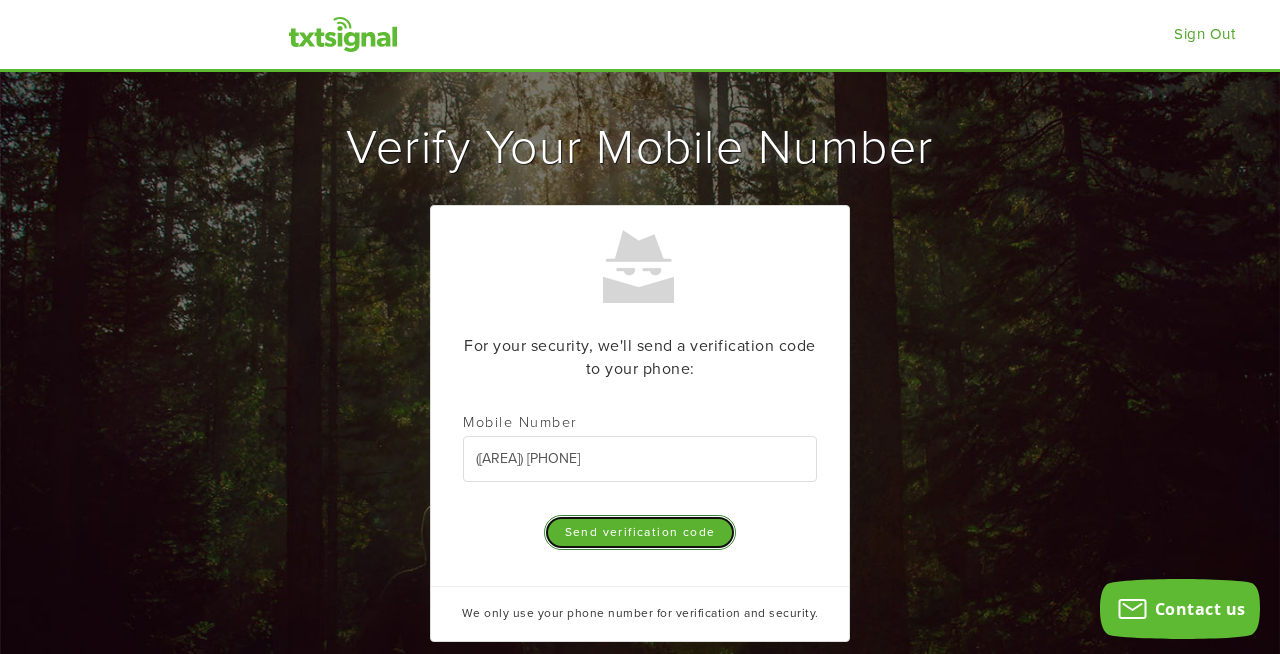 click on "Send verification code" at bounding box center [640, 532] 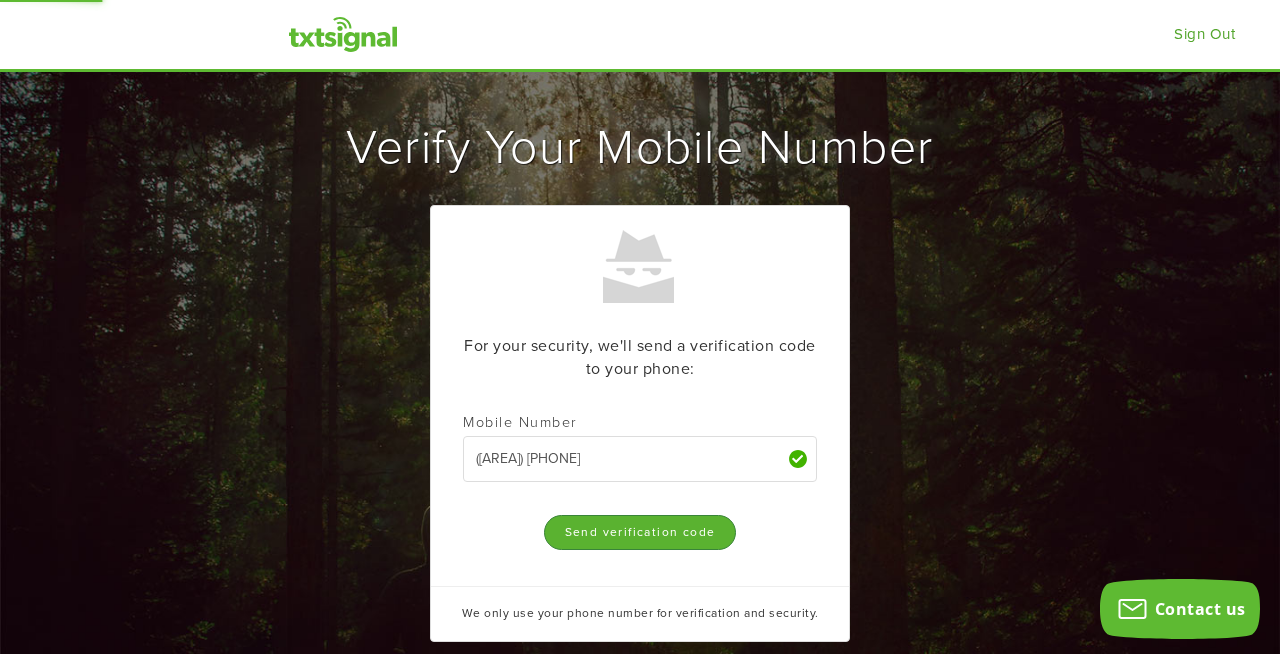 type on "Sending..." 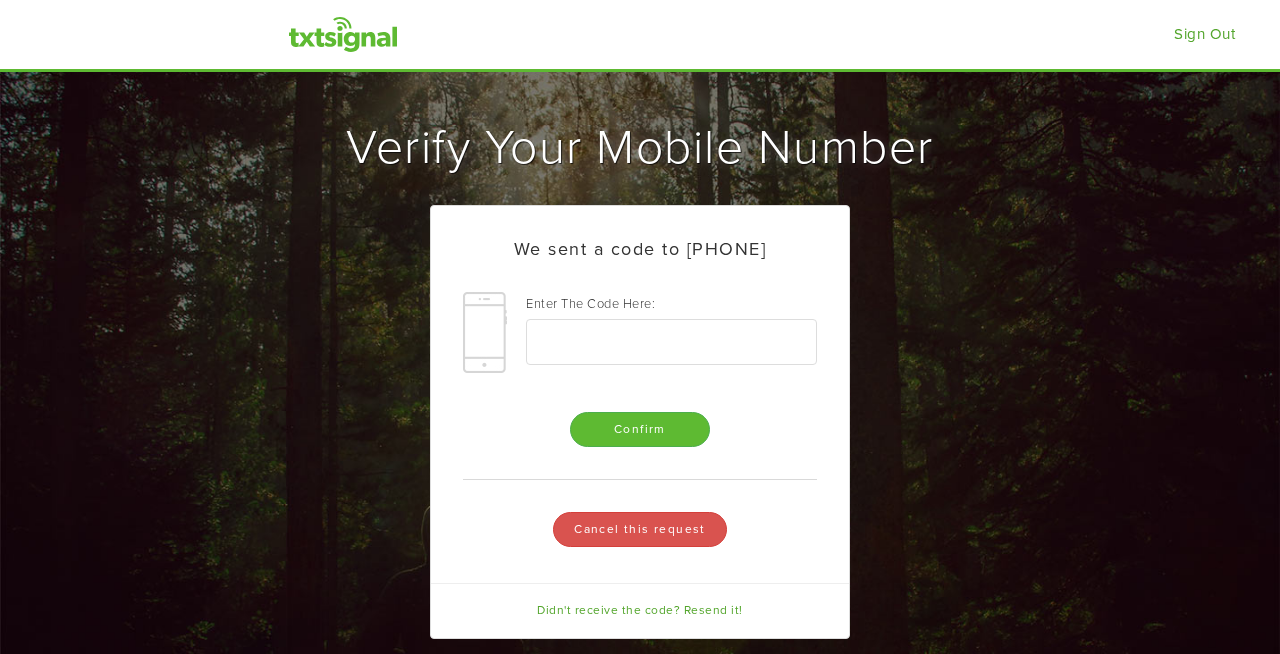 scroll, scrollTop: 0, scrollLeft: 0, axis: both 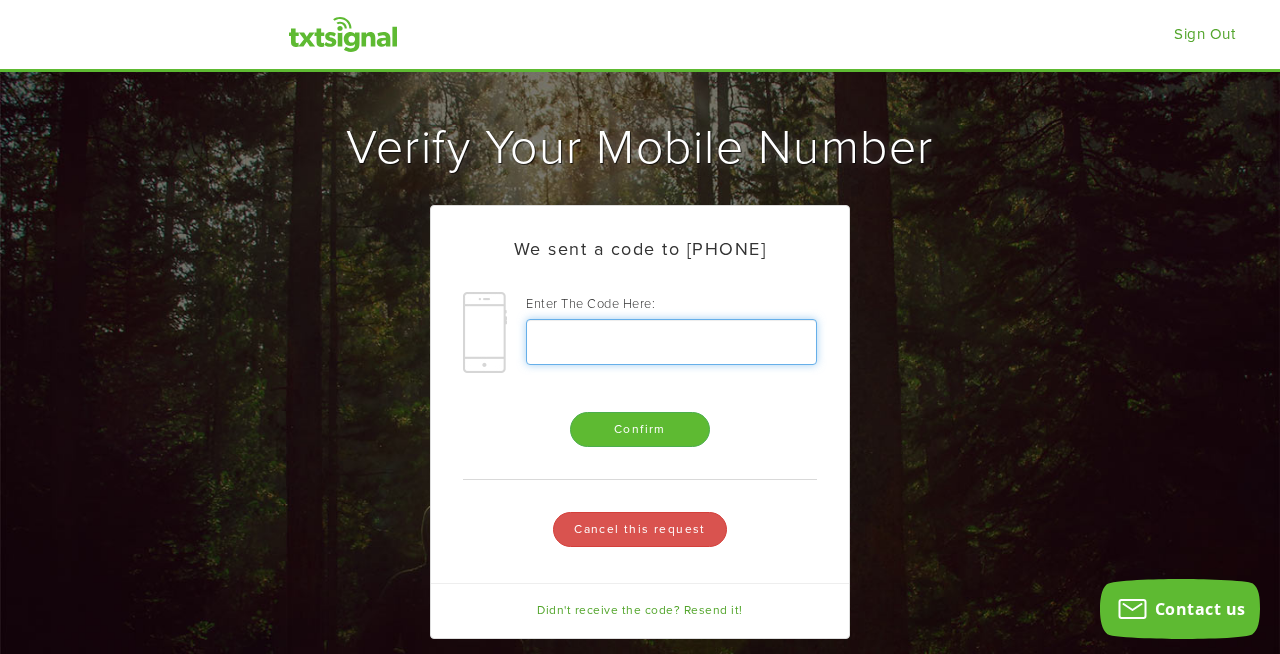 click on "Enter the code here:" at bounding box center [671, 342] 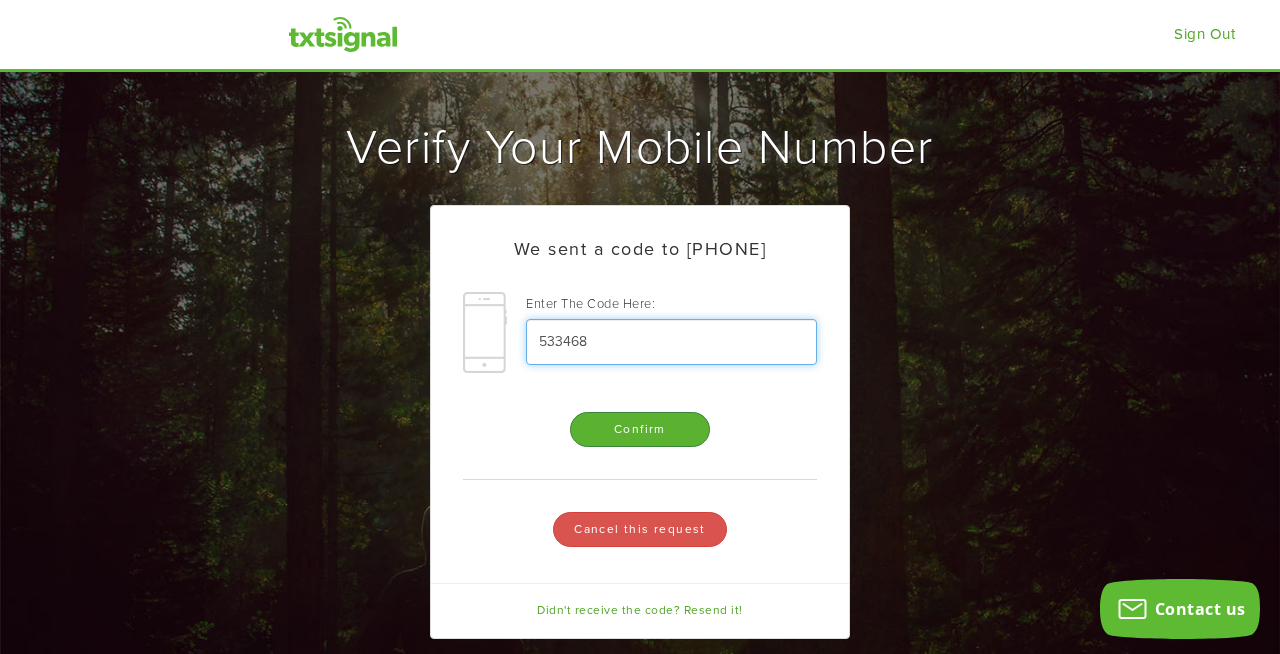 type on "533468" 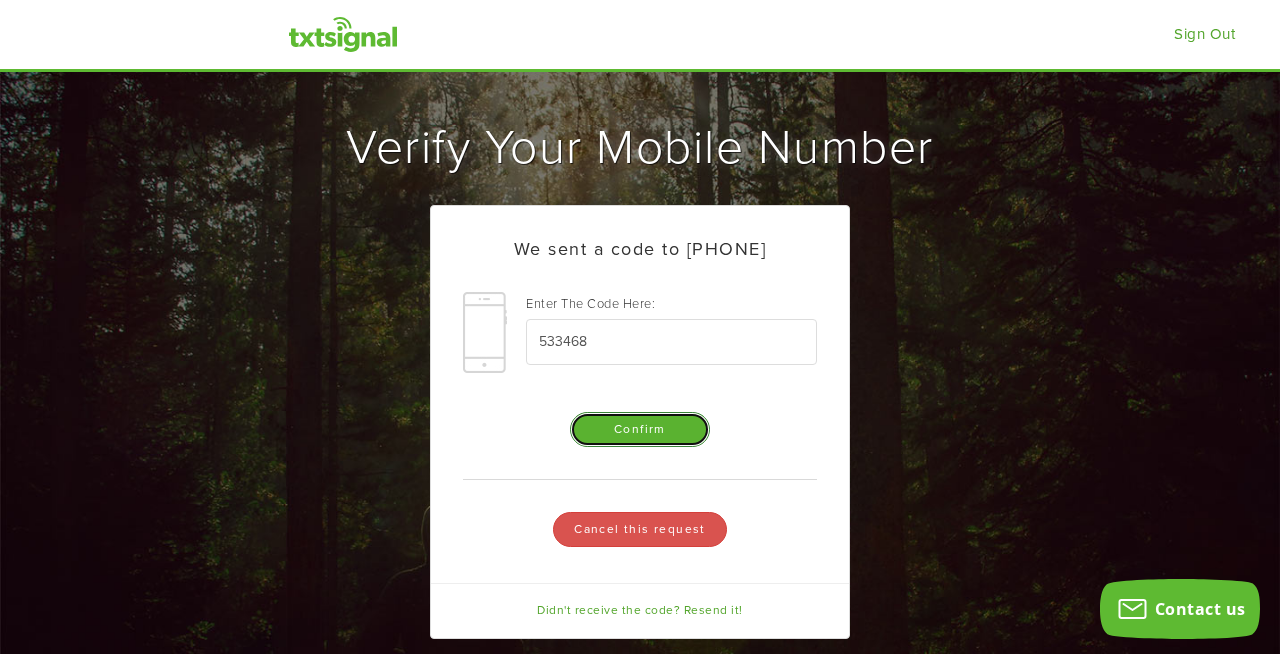 click on "Confirm" at bounding box center (640, 429) 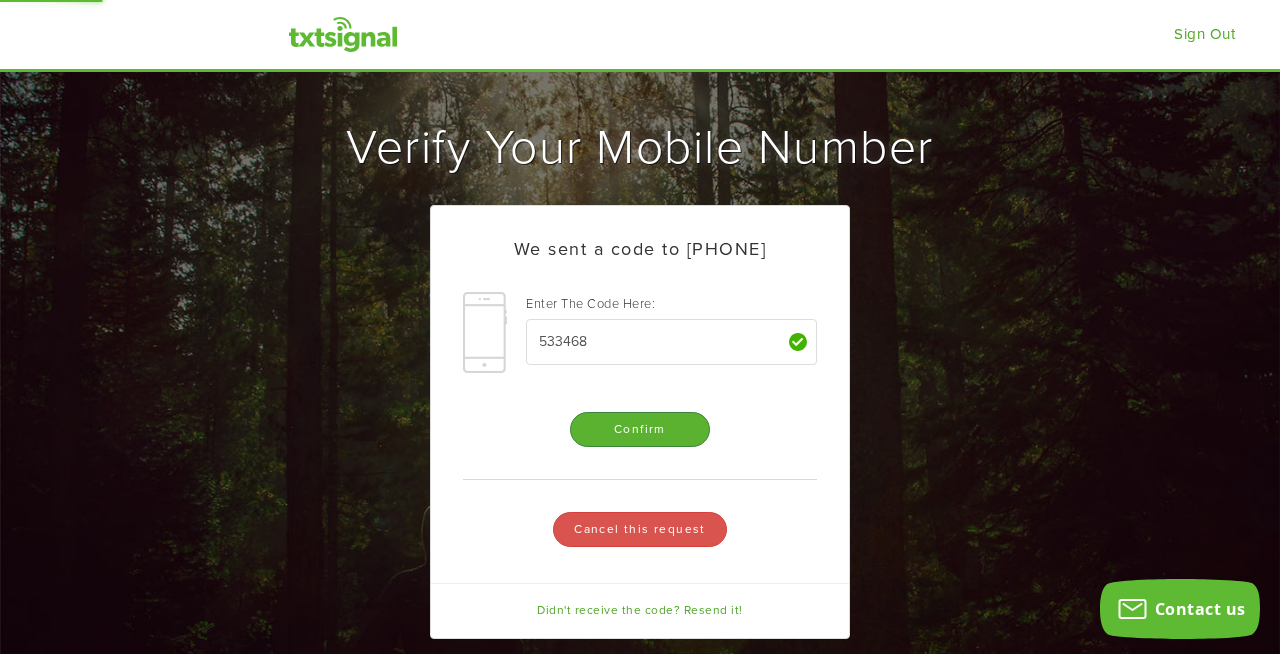 type on "Confirming..." 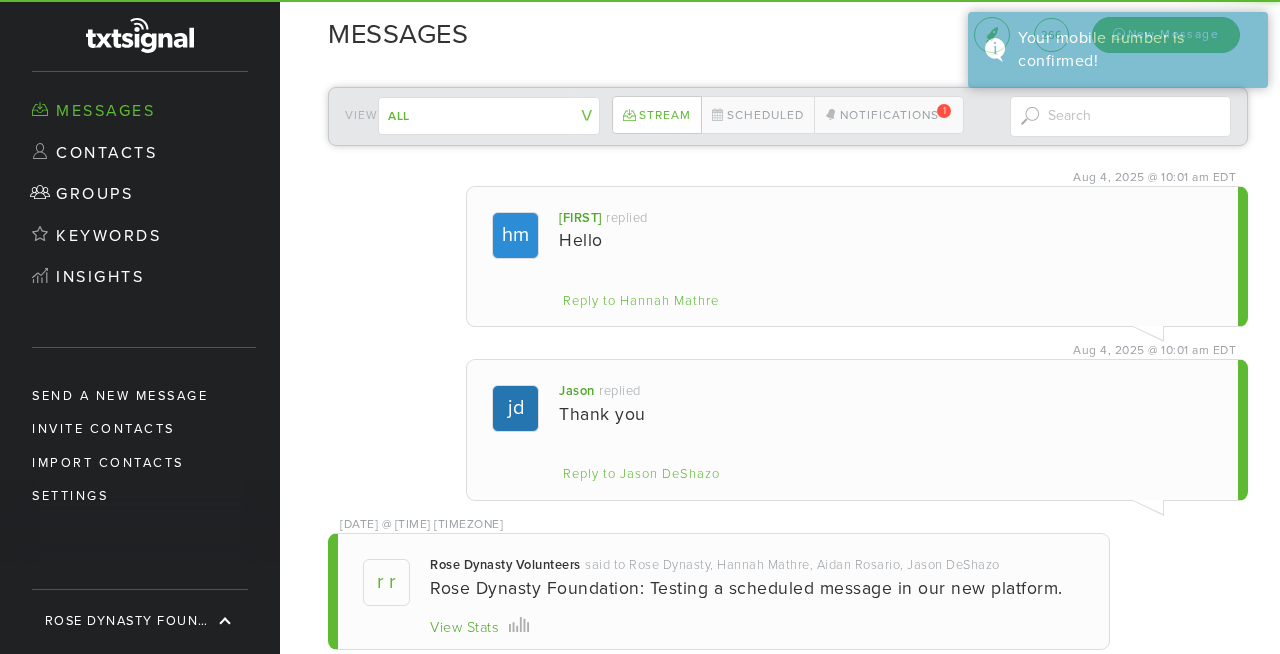 scroll, scrollTop: 0, scrollLeft: 0, axis: both 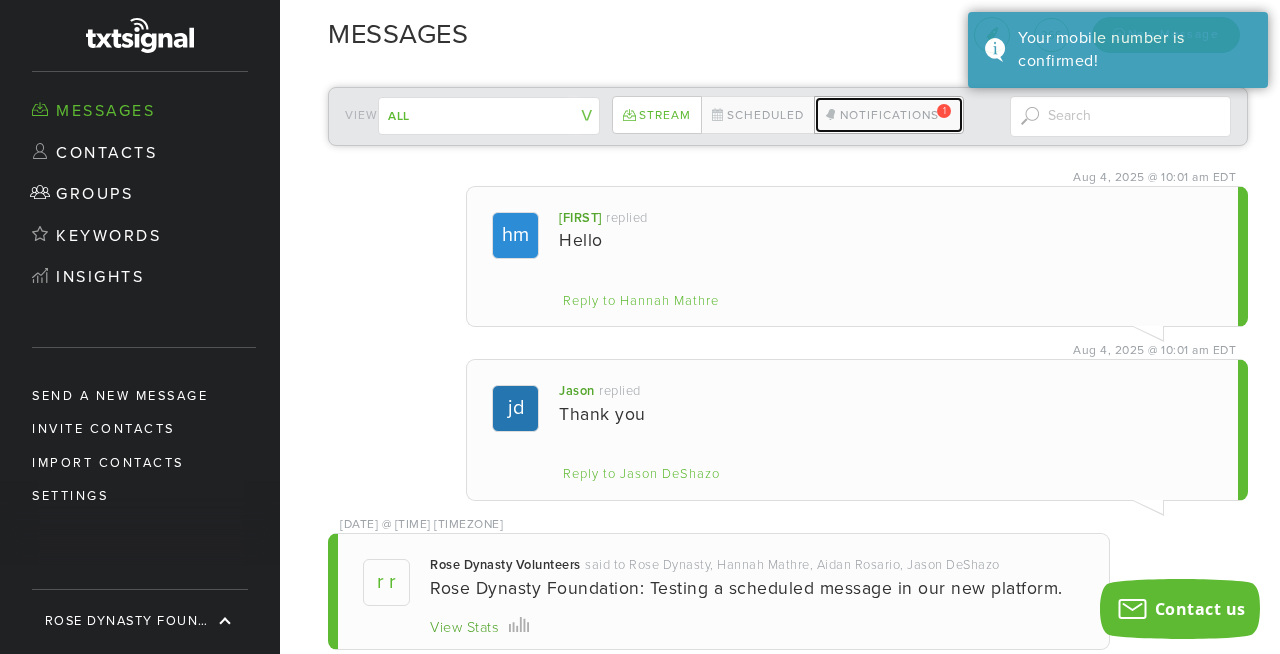 click on "Notifications
1" at bounding box center (889, 115) 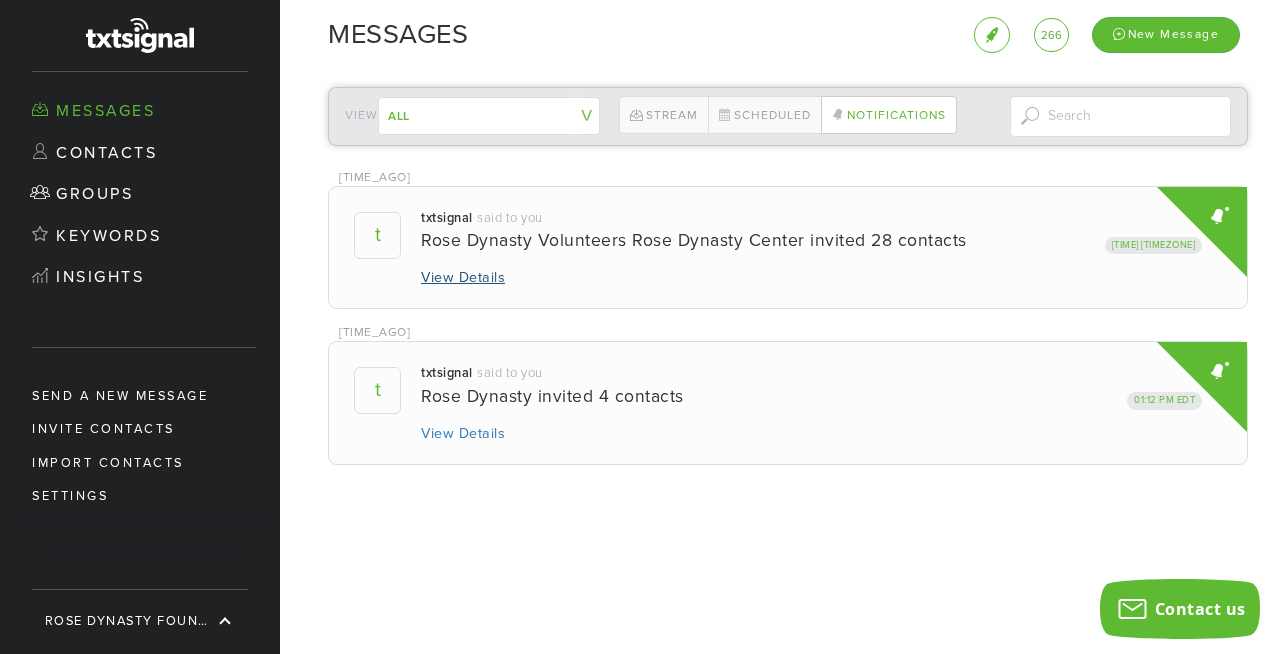 click on "View details" at bounding box center [463, 278] 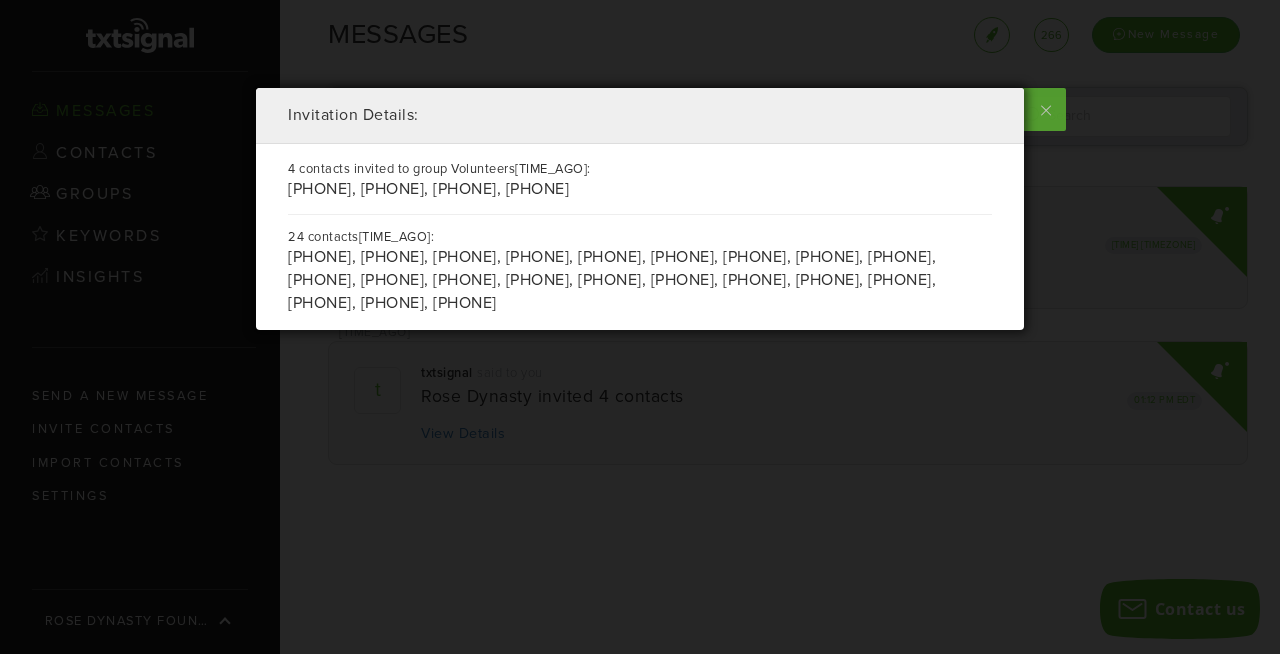 click at bounding box center [1043, 109] 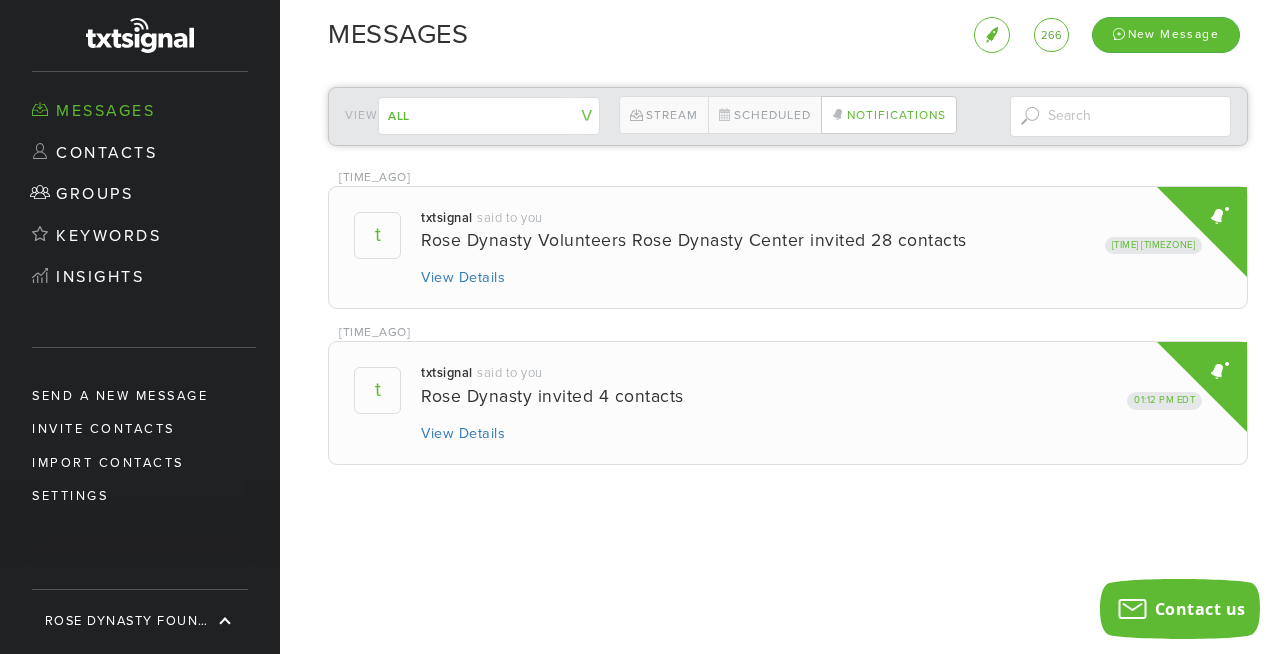 click on "txtsignal
said to you
Rose Dynasty Volunteers Rose Dynasty Center invited 28 contacts
View details" at bounding box center [753, 257] 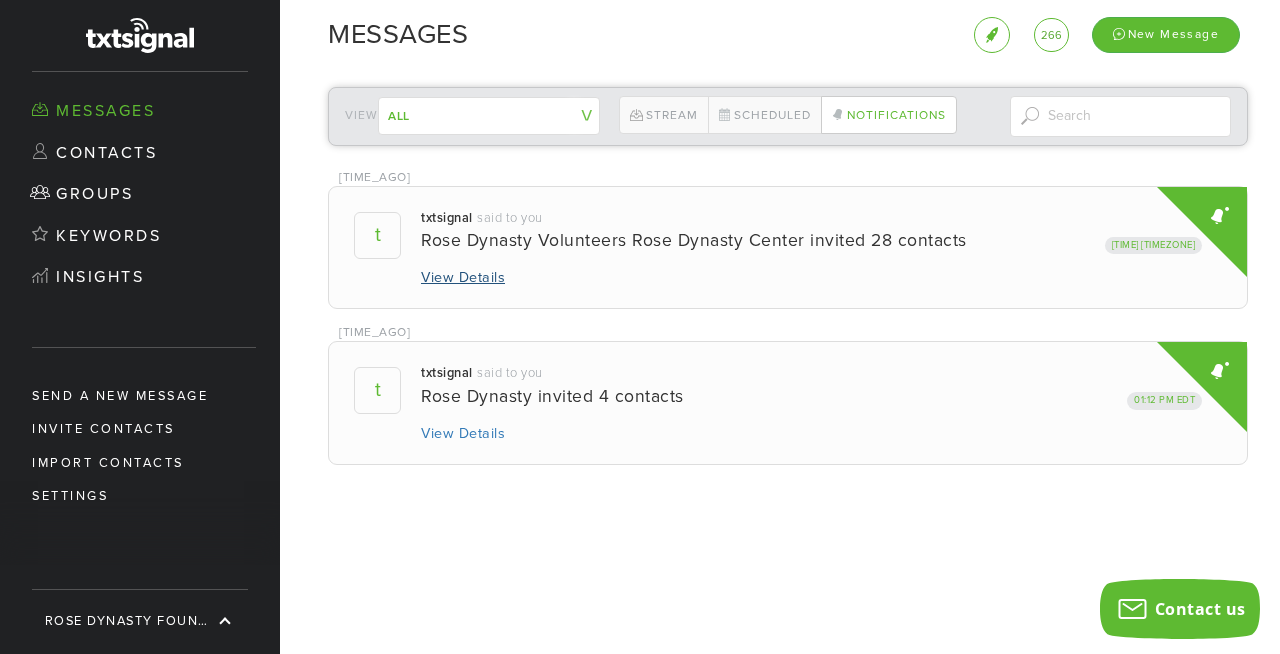 click on "View details" at bounding box center (463, 278) 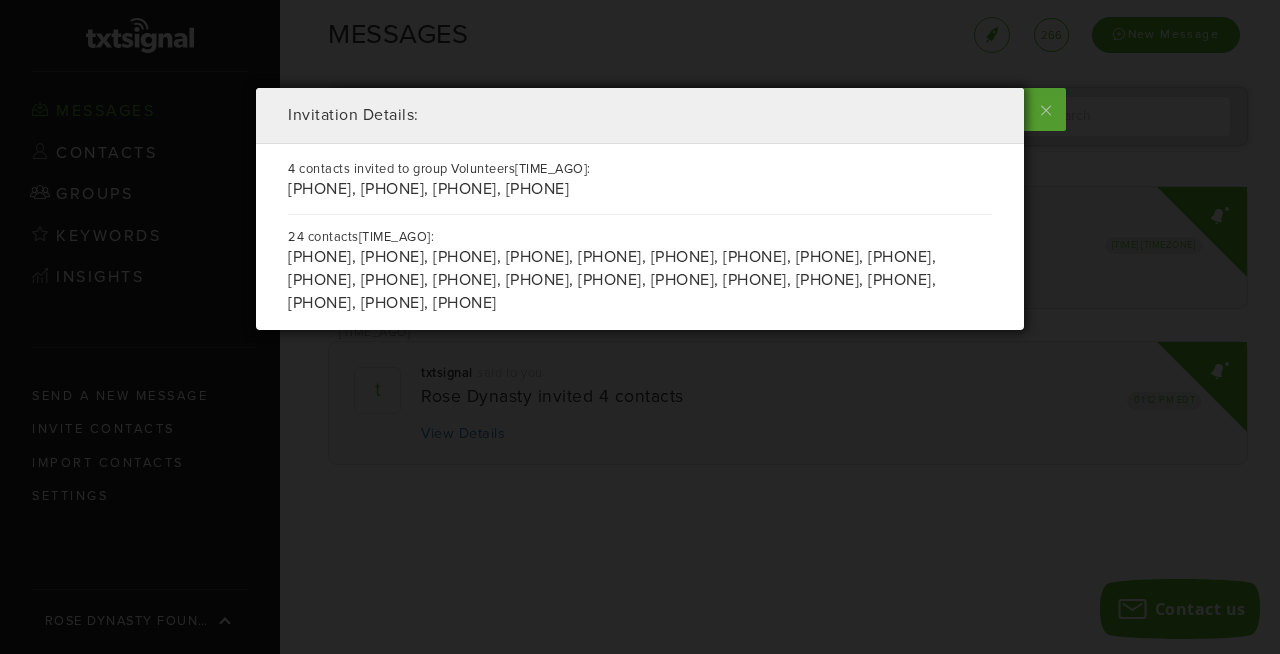 click at bounding box center [1043, 109] 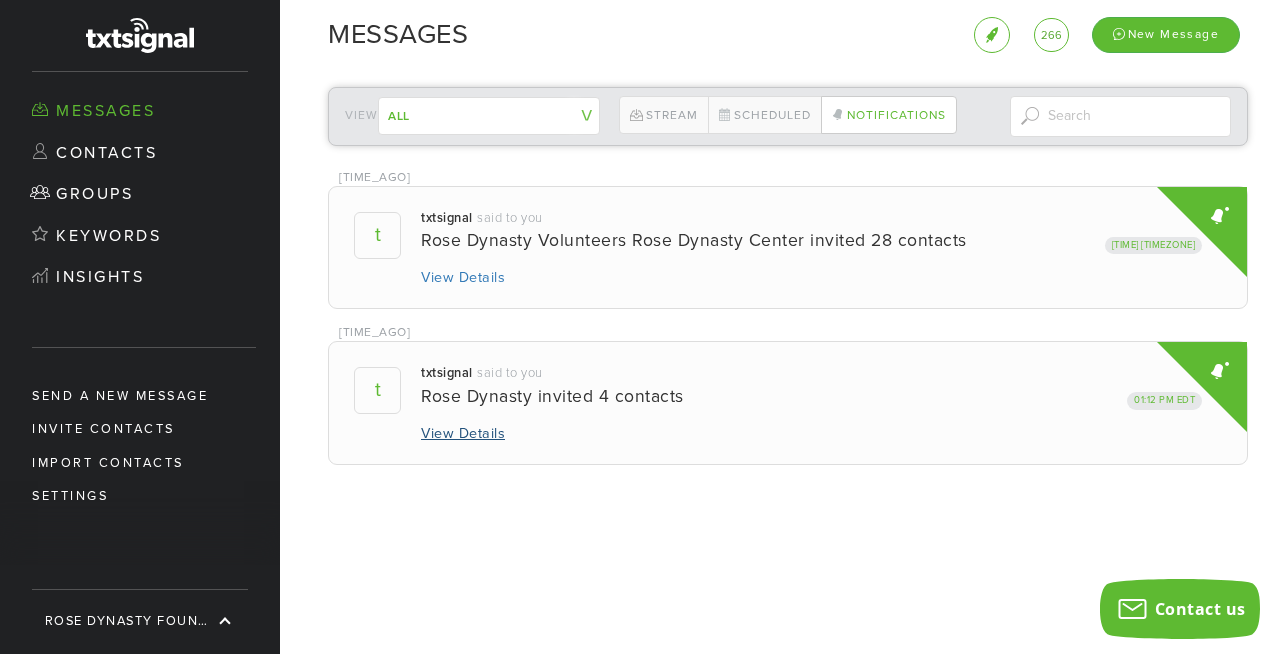 click on "View details" at bounding box center [463, 434] 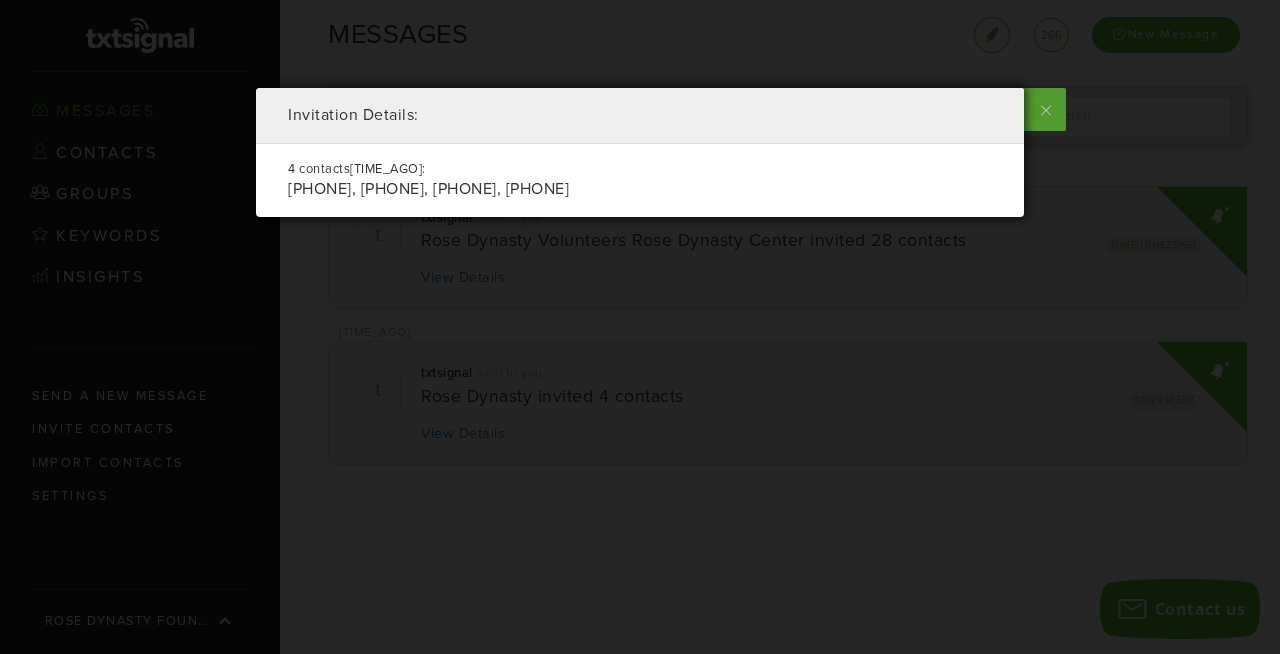 click at bounding box center (1043, 109) 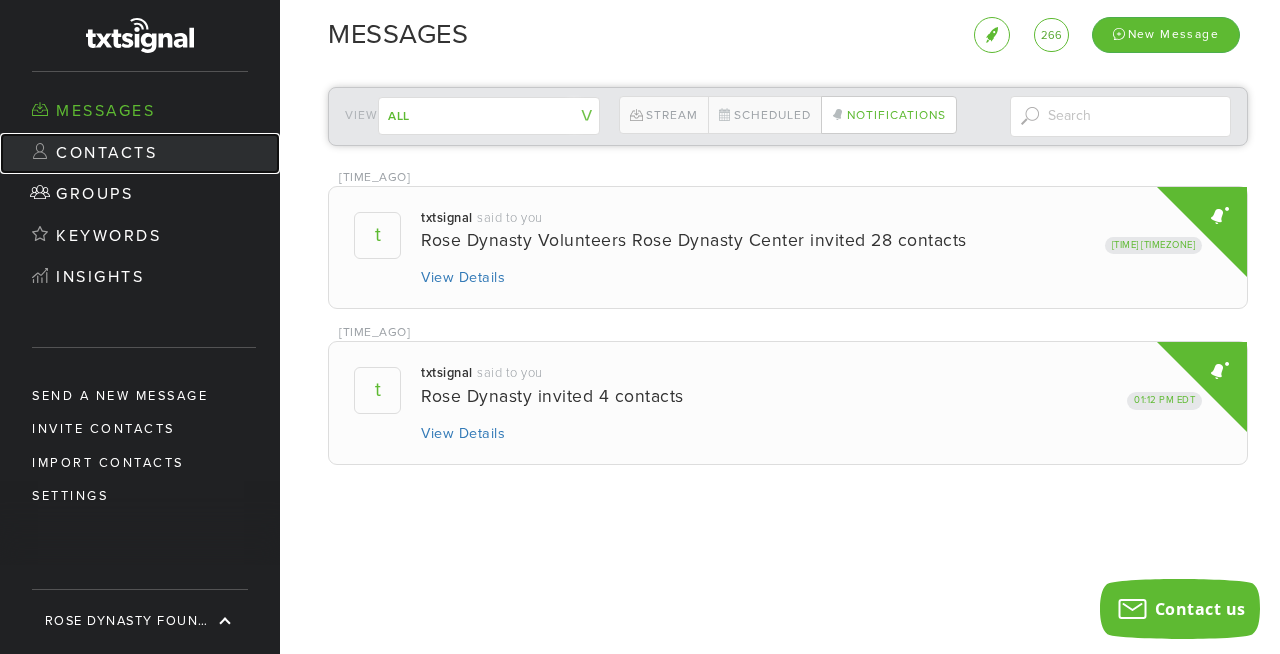 click on "Contacts" at bounding box center (140, 154) 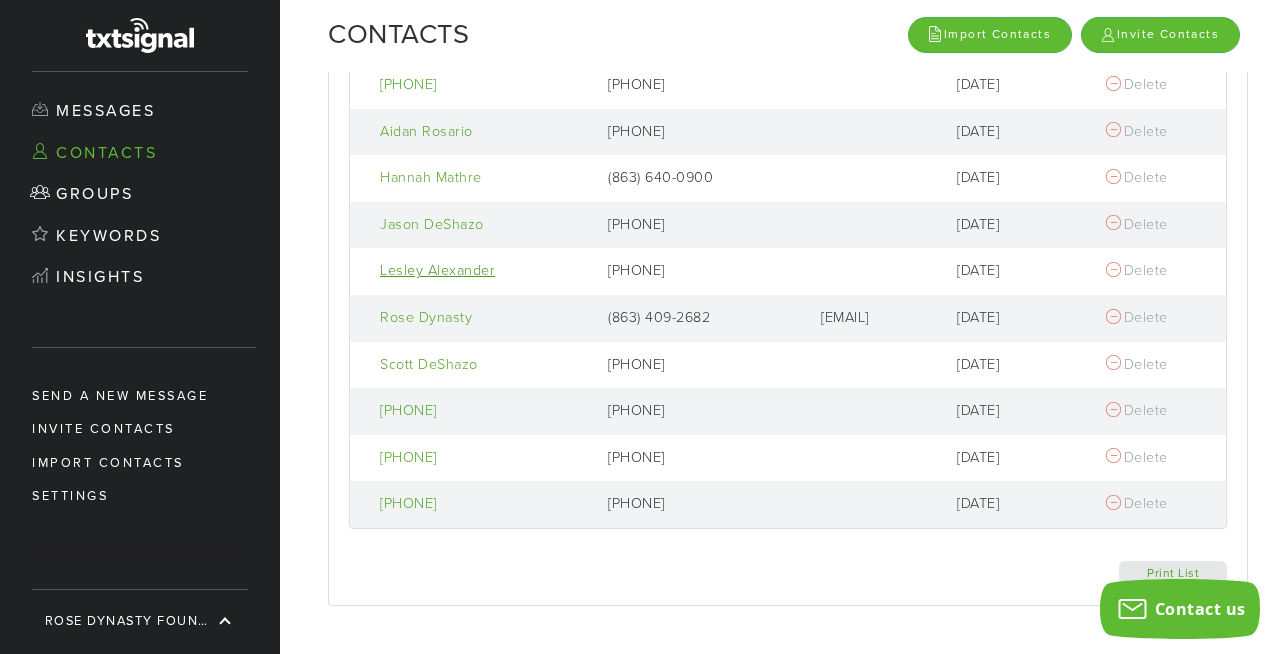scroll, scrollTop: 0, scrollLeft: 0, axis: both 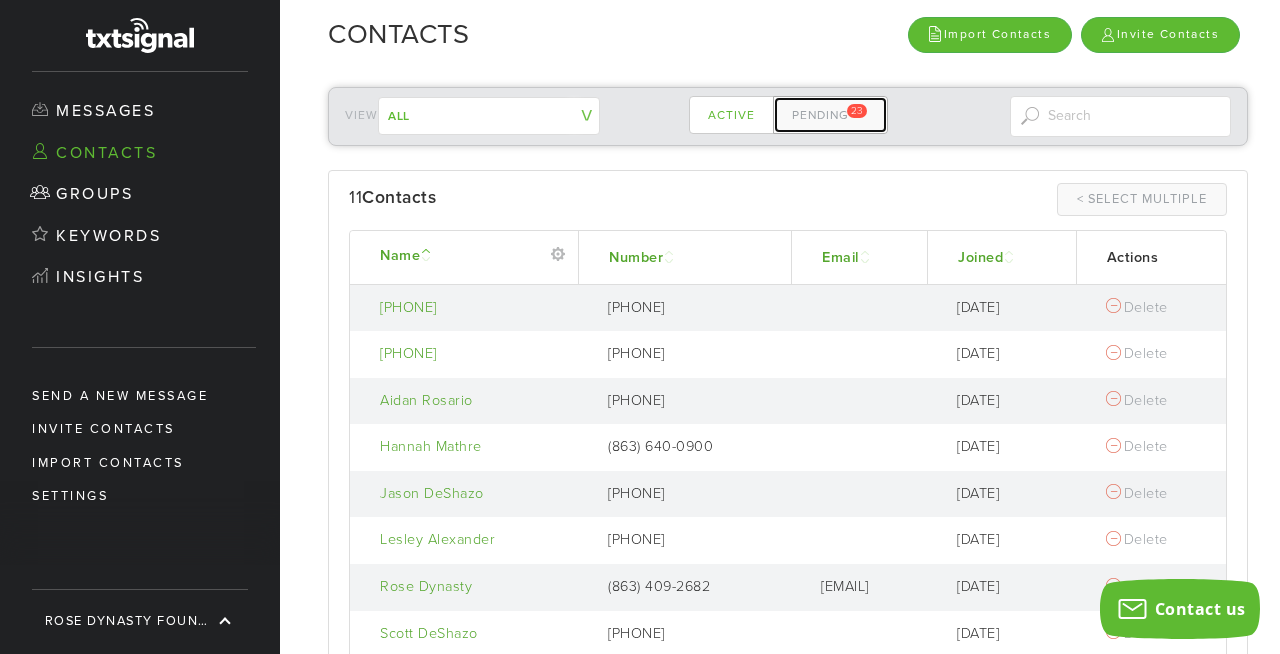 click on "Pending
23" at bounding box center [830, 115] 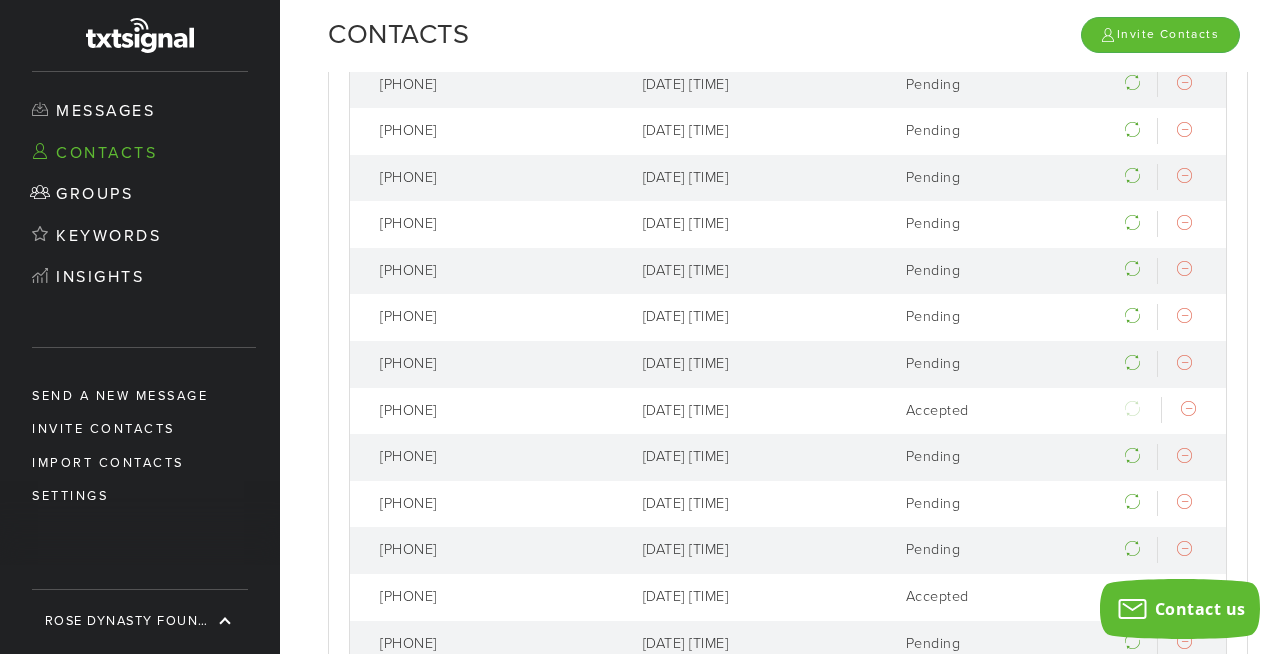 scroll, scrollTop: 0, scrollLeft: 0, axis: both 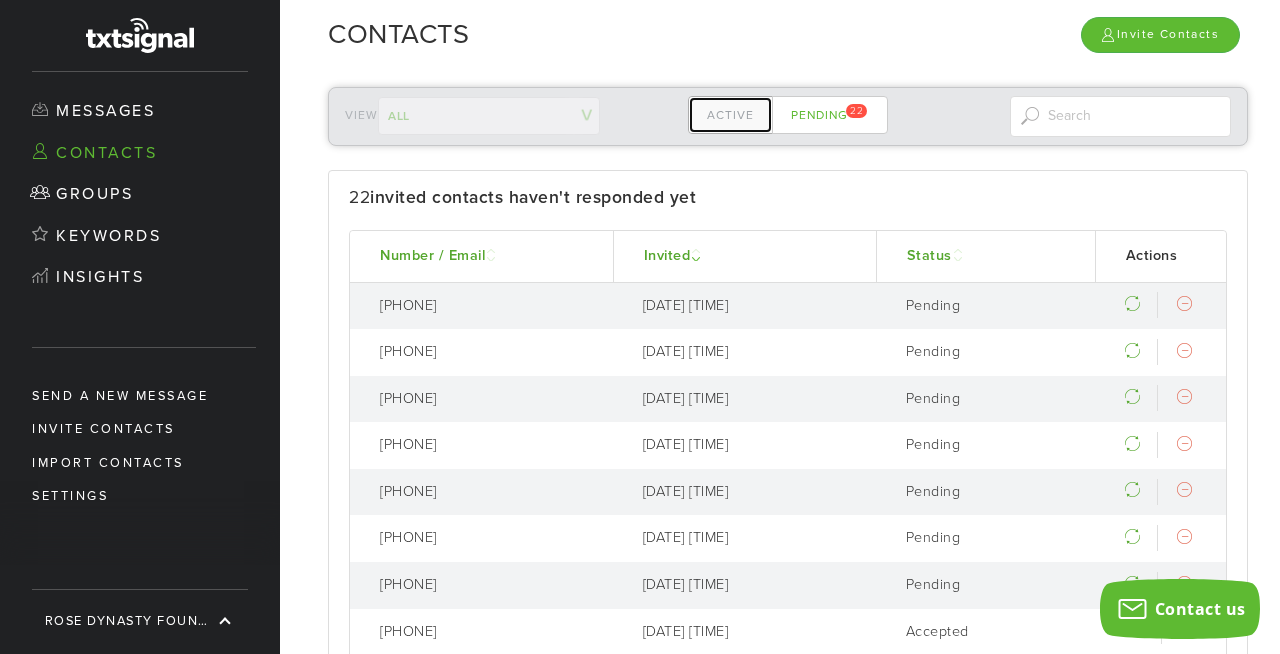 click on "Active" at bounding box center (730, 115) 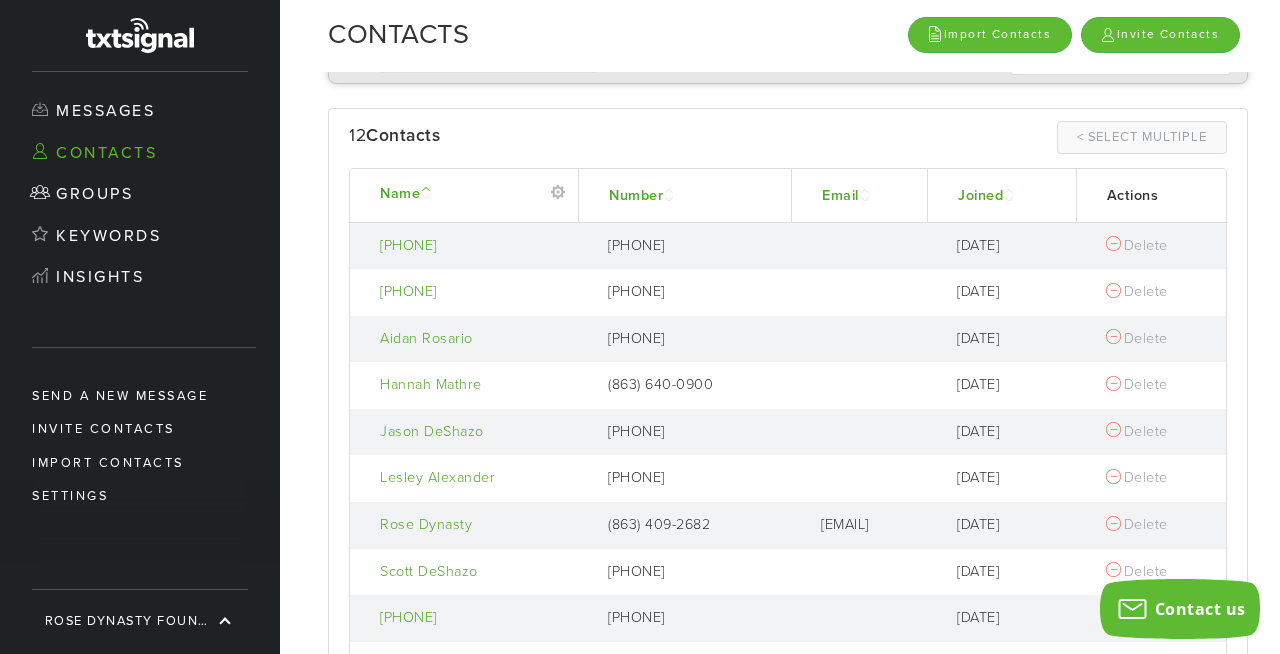 scroll, scrollTop: 0, scrollLeft: 0, axis: both 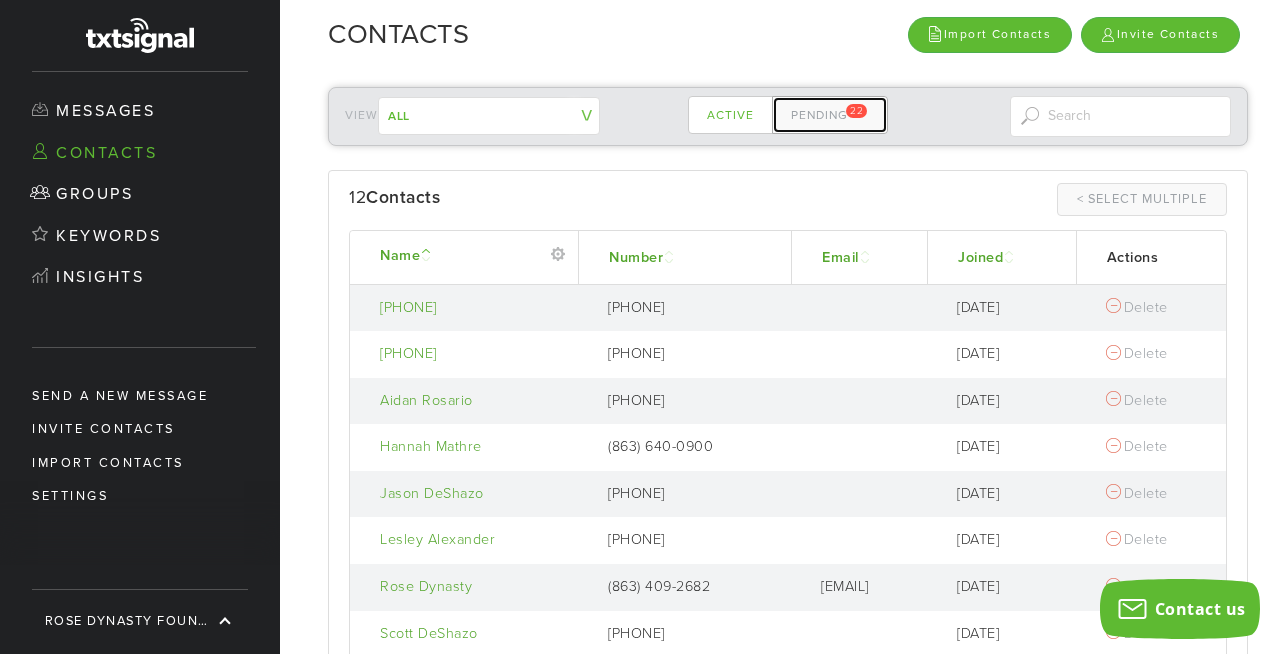 click on "Pending
22" at bounding box center [830, 115] 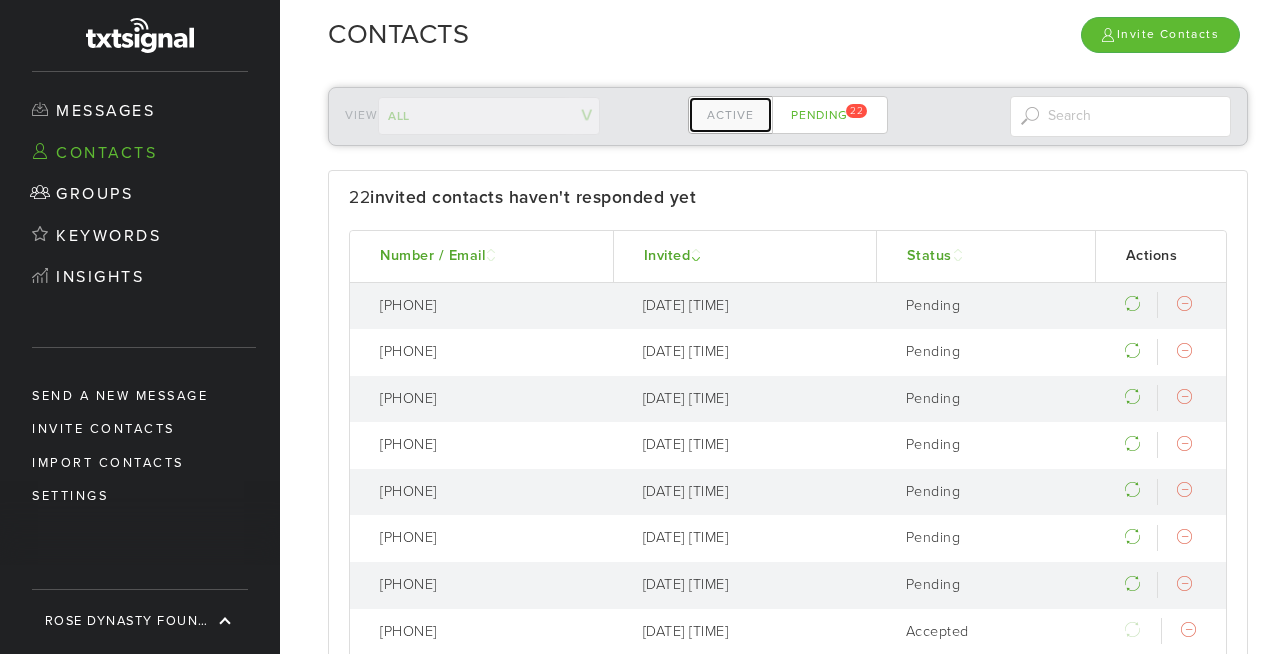 click on "Active" at bounding box center [730, 115] 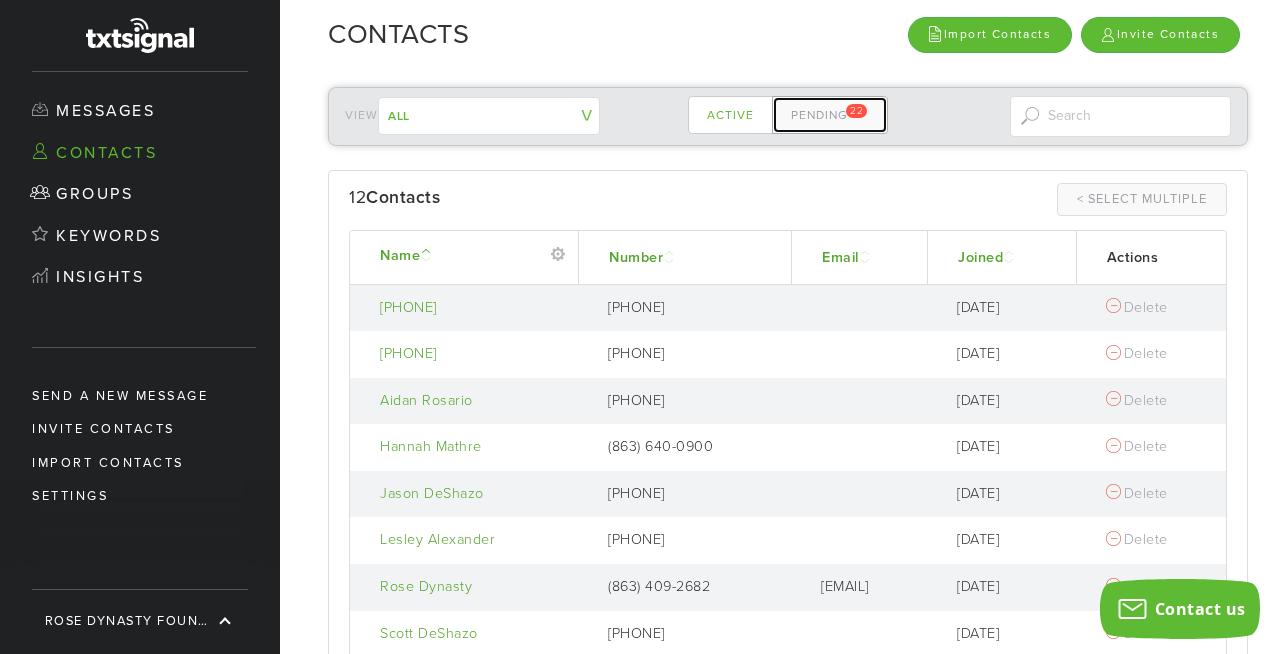 click on "Pending
22" at bounding box center [830, 115] 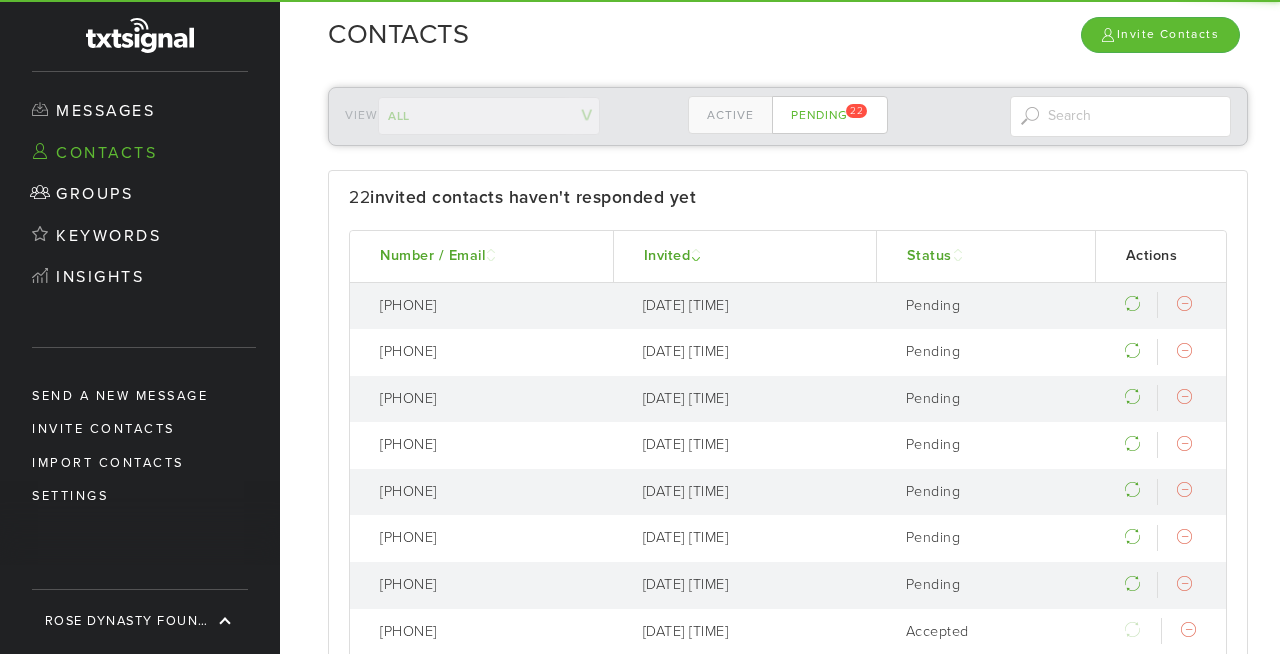 scroll, scrollTop: 0, scrollLeft: 0, axis: both 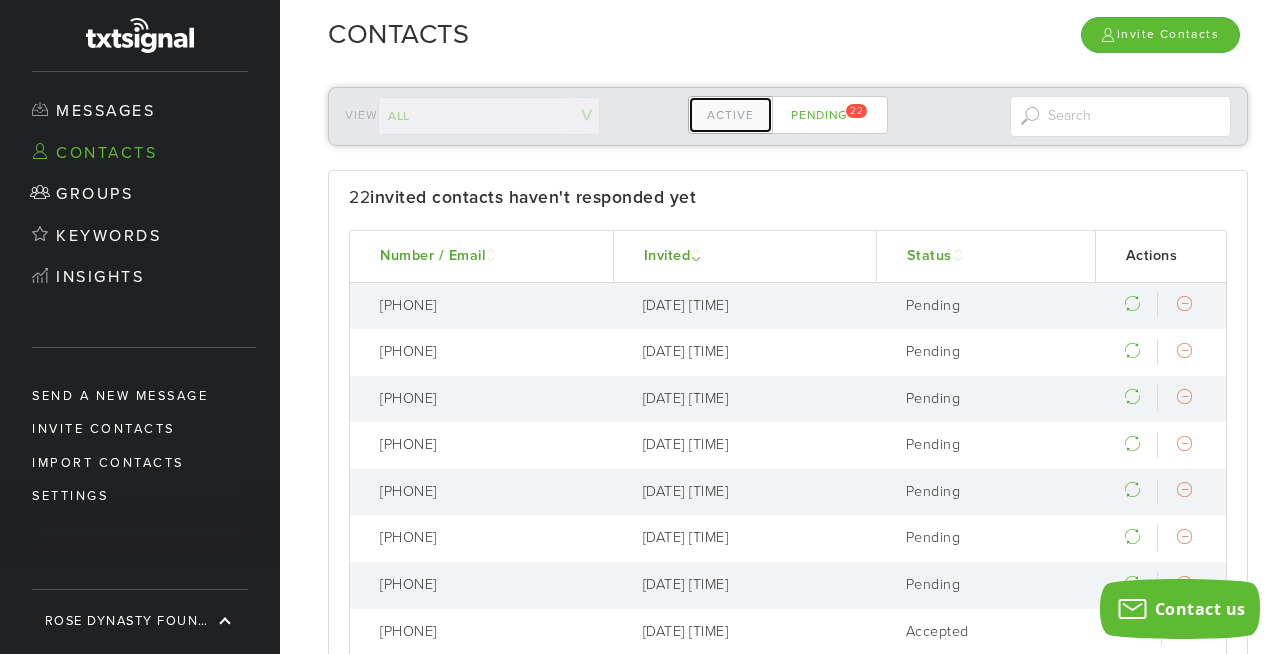 click on "Active" at bounding box center [730, 115] 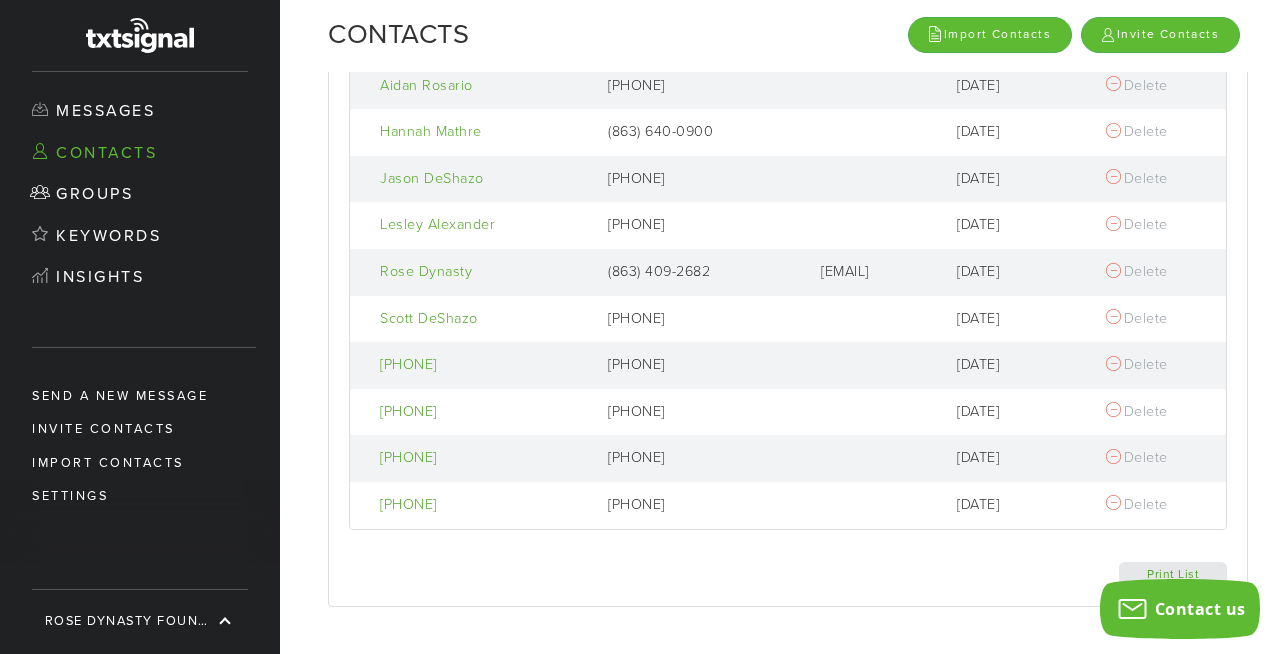 scroll, scrollTop: 0, scrollLeft: 0, axis: both 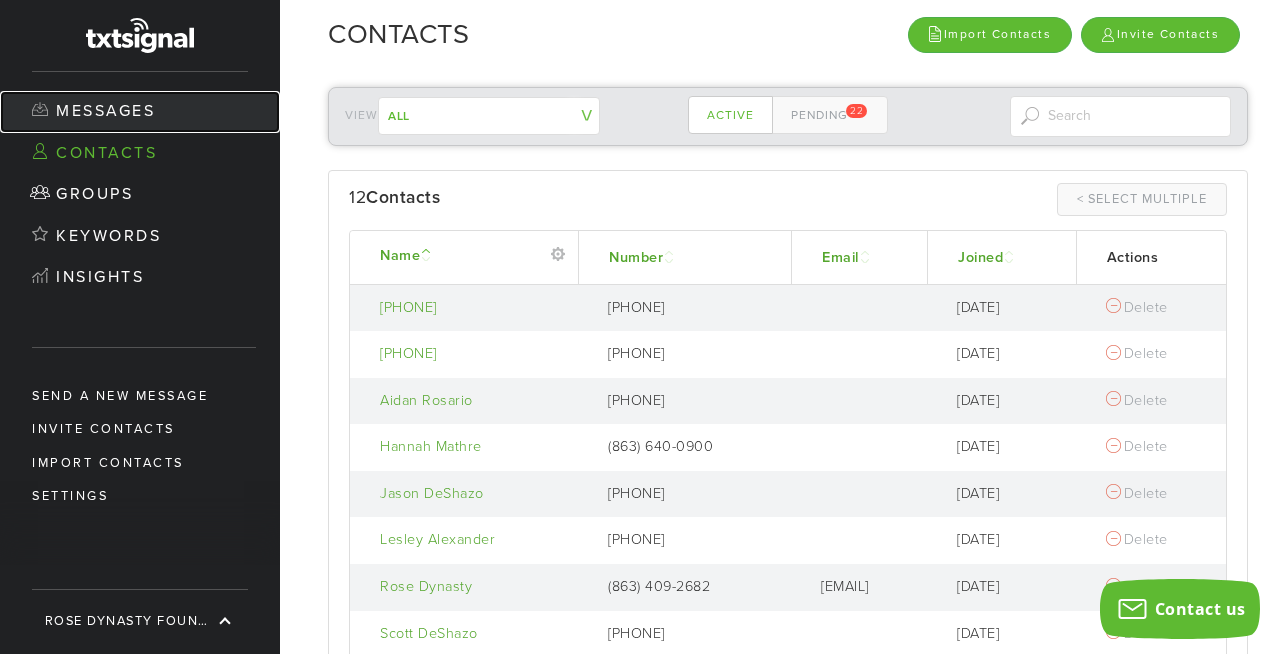 click on "Messages" at bounding box center (140, 112) 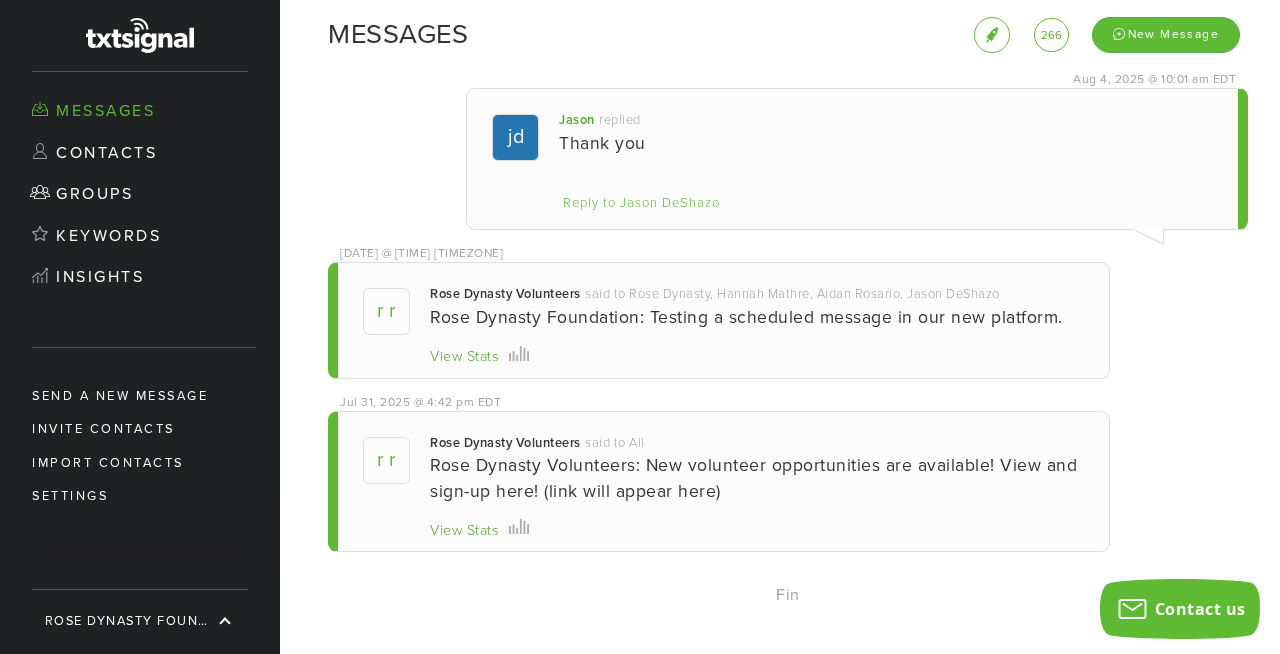 scroll, scrollTop: 0, scrollLeft: 0, axis: both 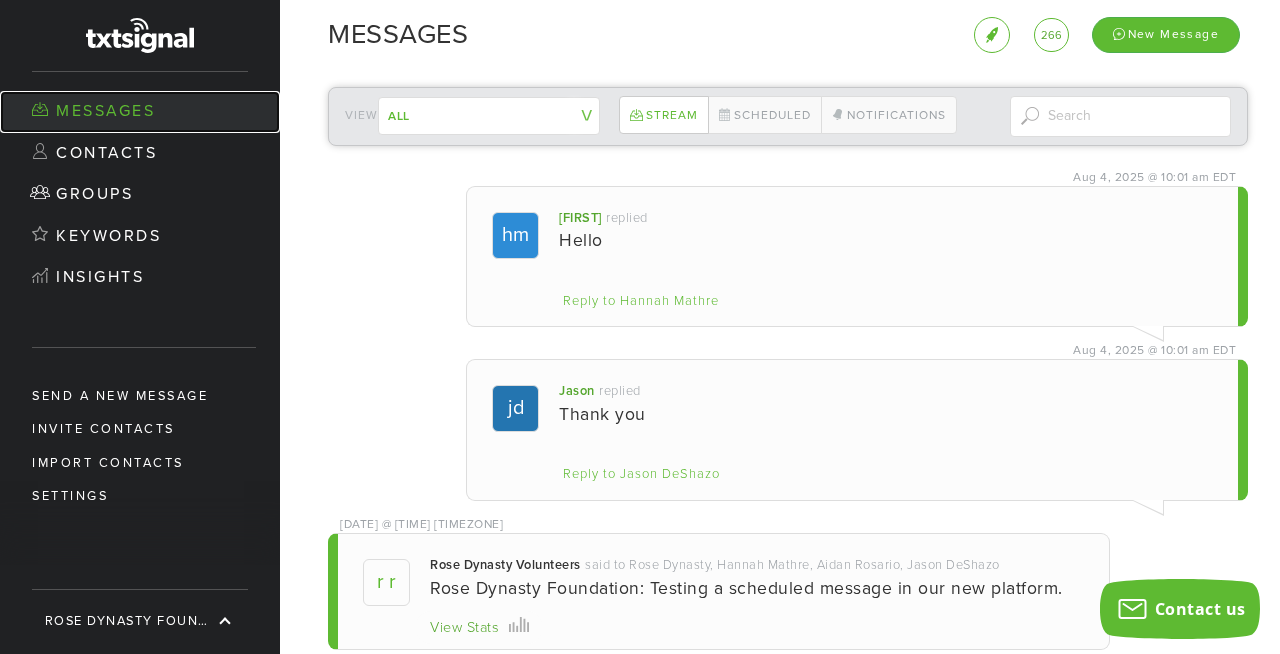 click on "Messages" at bounding box center (140, 112) 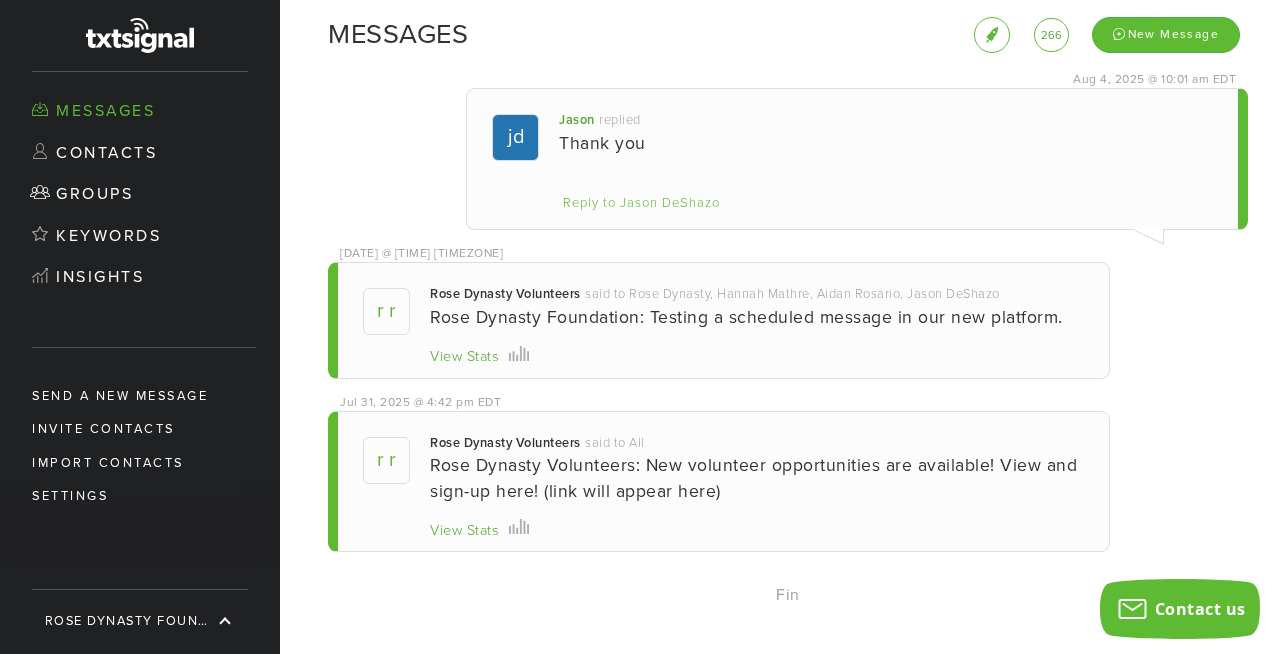 scroll, scrollTop: 0, scrollLeft: 0, axis: both 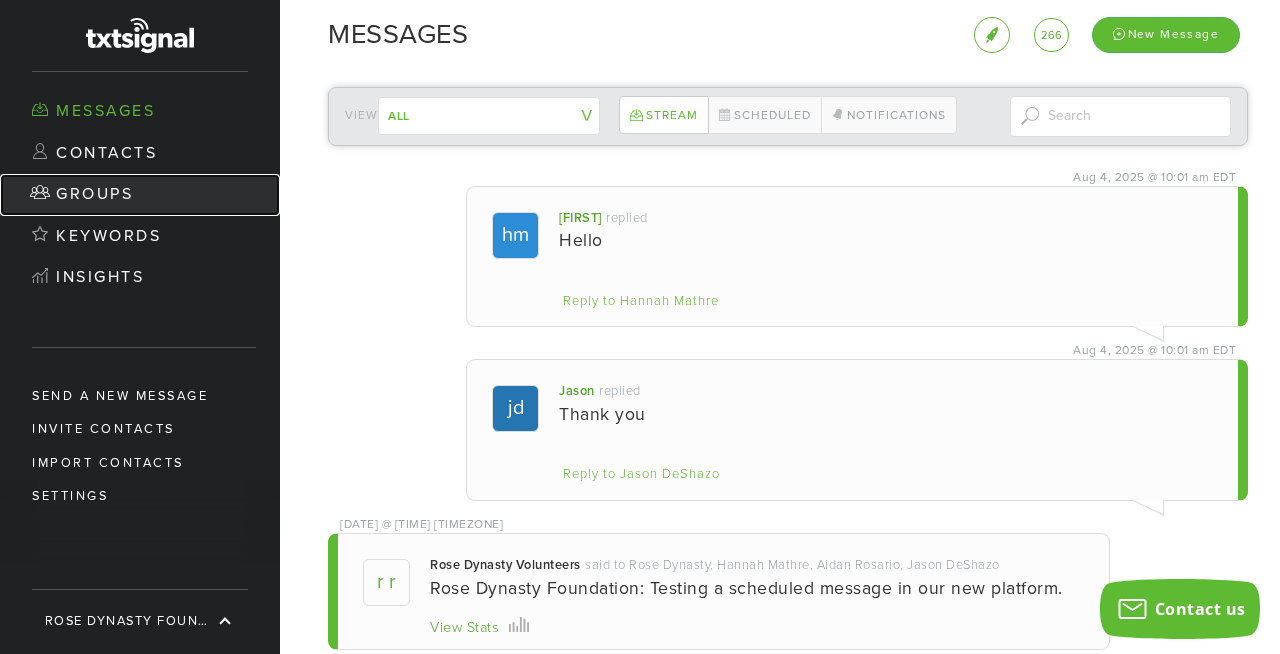 click on "Groups" at bounding box center (140, 195) 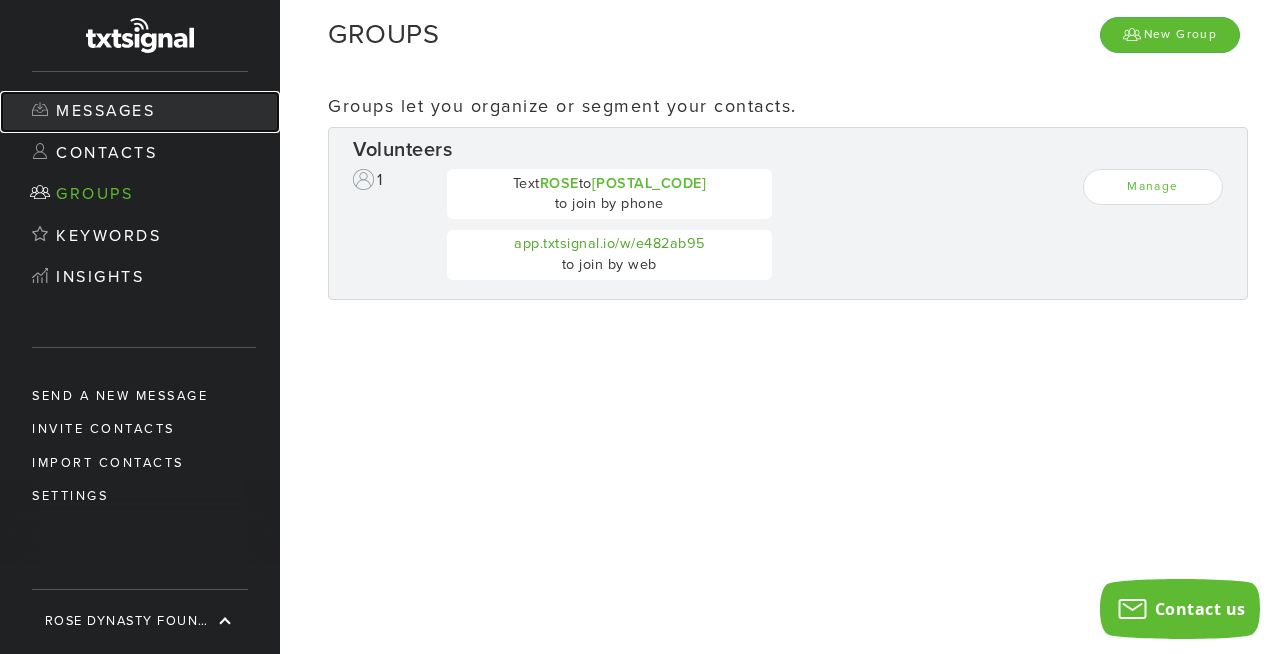 click on "Messages" at bounding box center [140, 112] 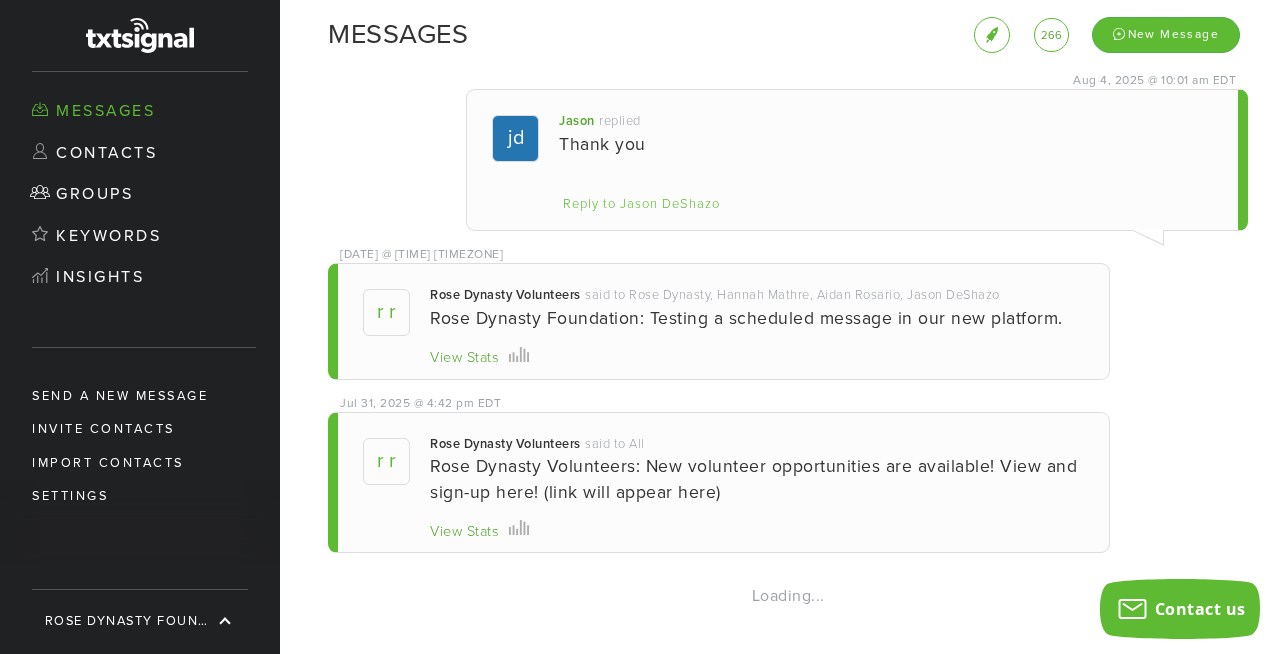 scroll, scrollTop: 271, scrollLeft: 0, axis: vertical 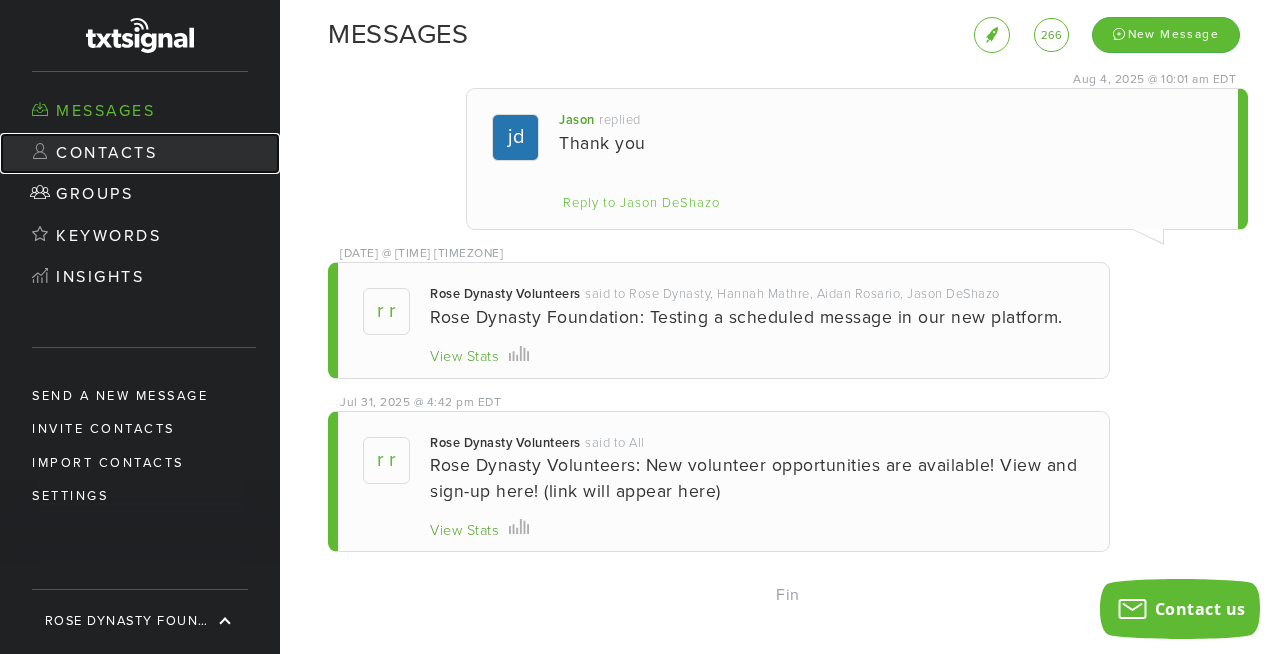 click on "Contacts" at bounding box center (140, 154) 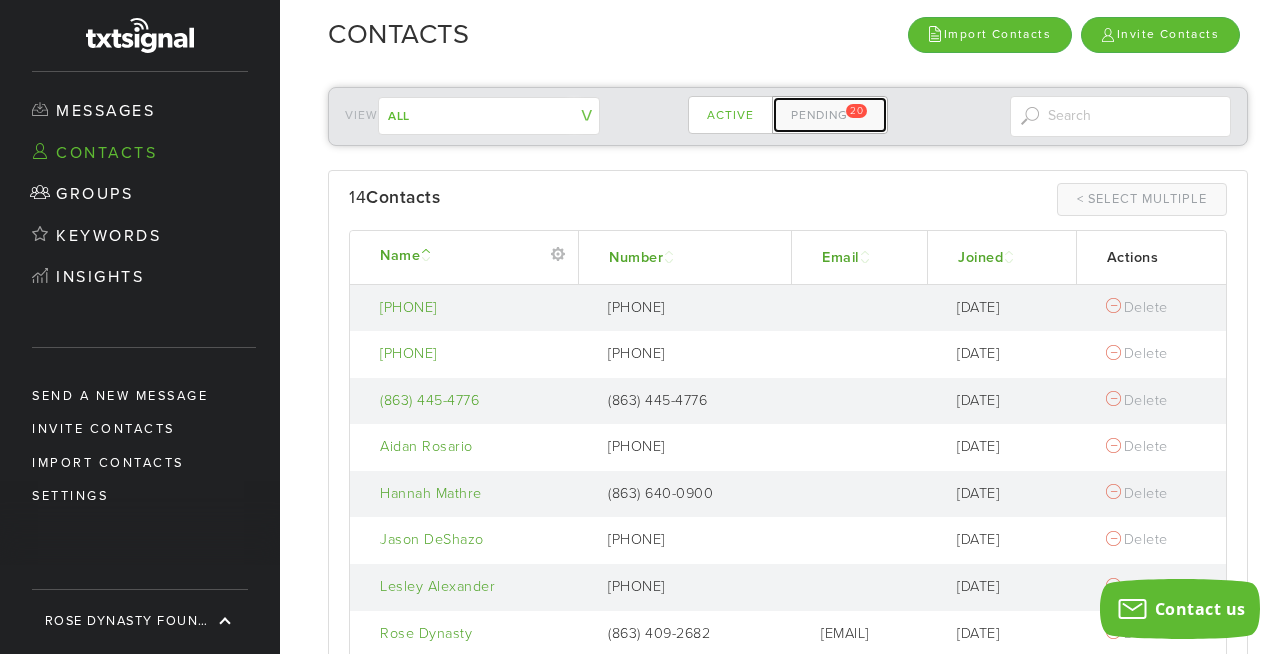 click on "Pending
20" at bounding box center [830, 115] 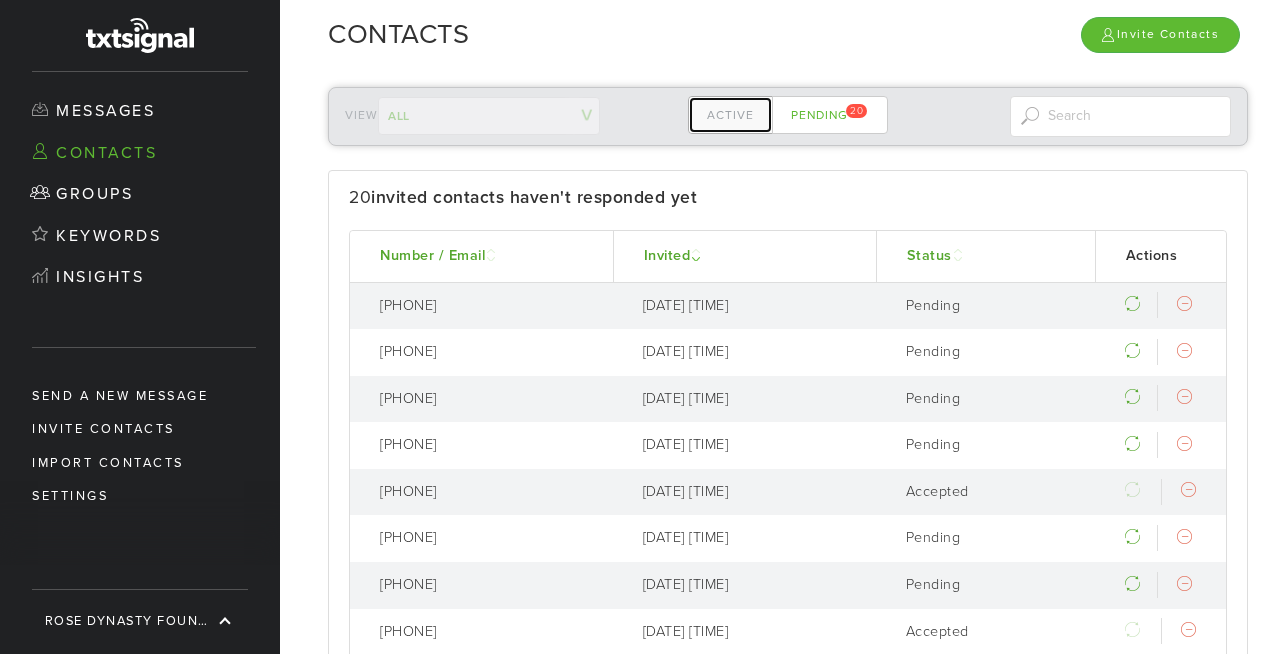 click on "Active" at bounding box center [730, 115] 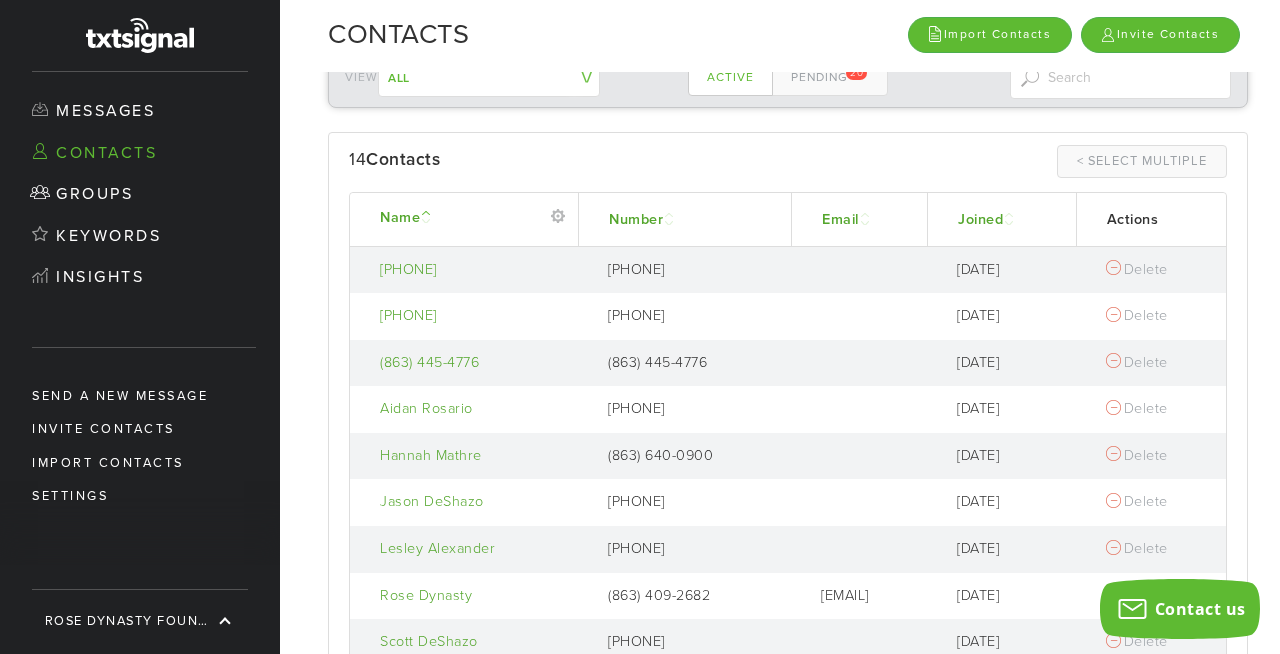 scroll, scrollTop: 0, scrollLeft: 0, axis: both 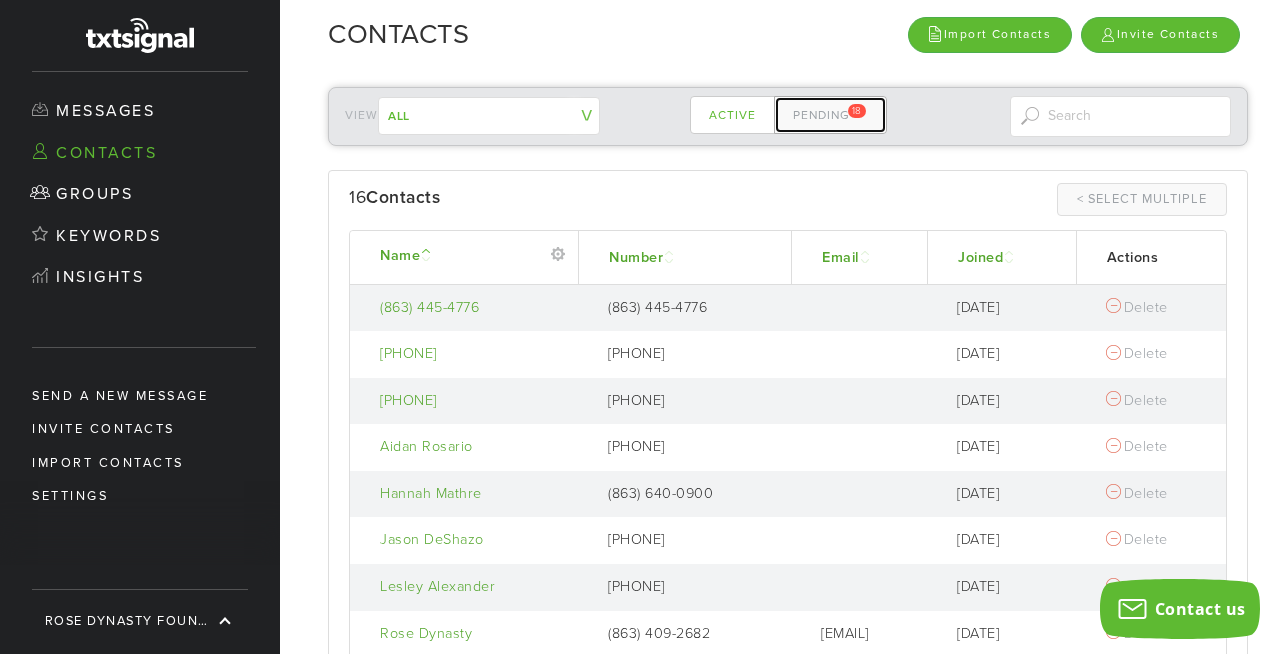click on "Pending
18" at bounding box center [830, 115] 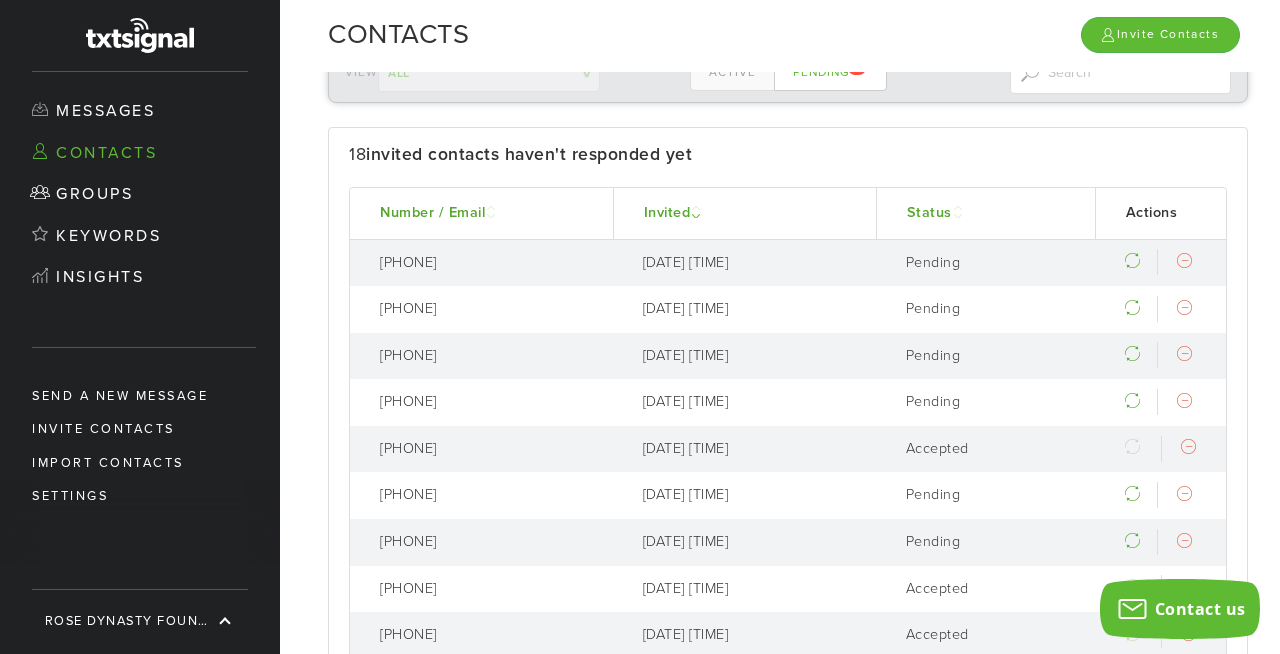 scroll, scrollTop: 20, scrollLeft: 0, axis: vertical 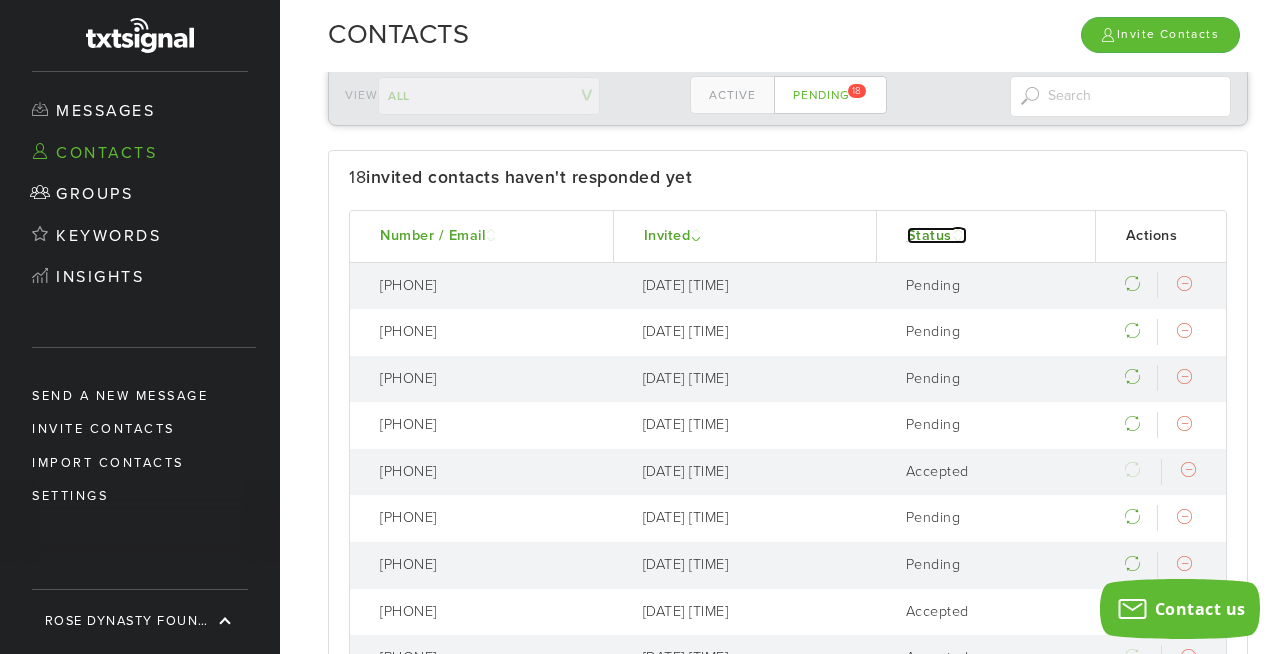 click on "Status" at bounding box center [937, 235] 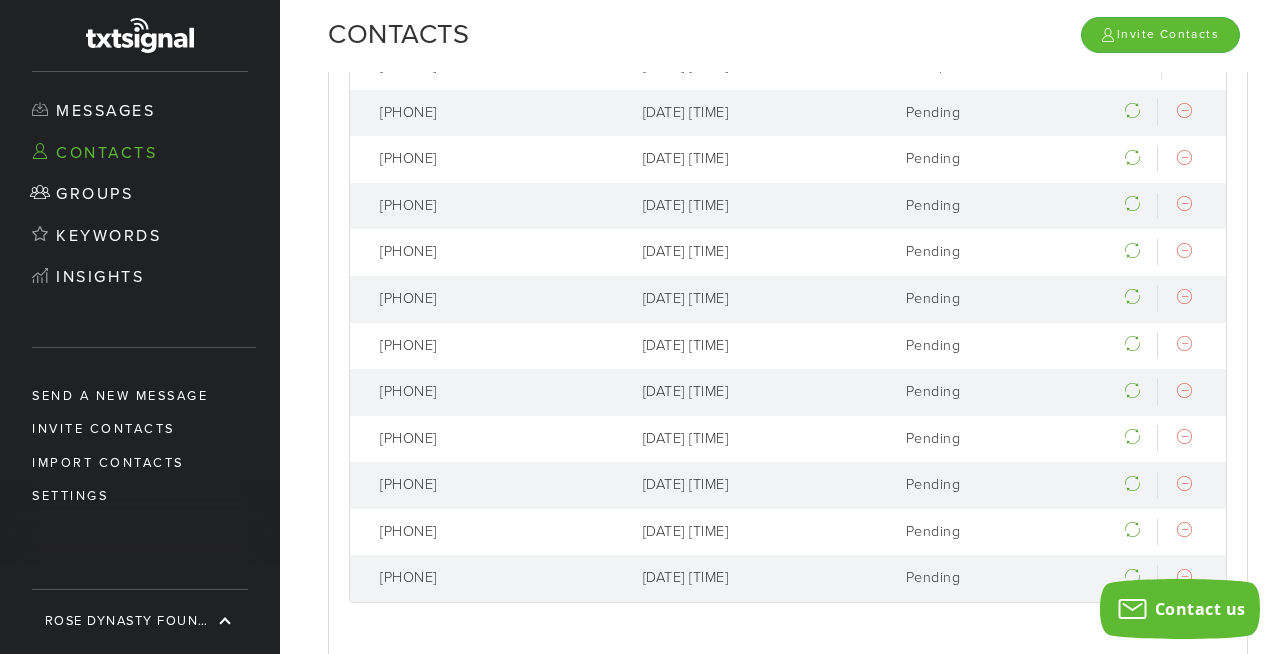 scroll, scrollTop: 0, scrollLeft: 0, axis: both 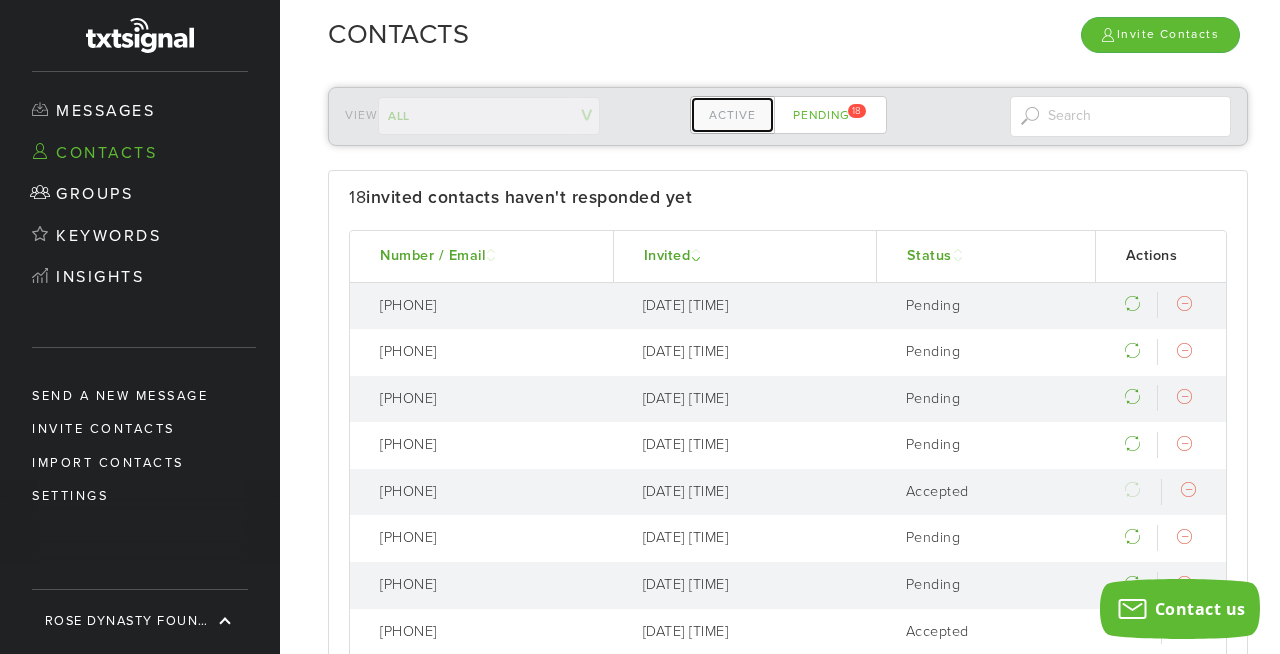 click on "Active" at bounding box center (732, 115) 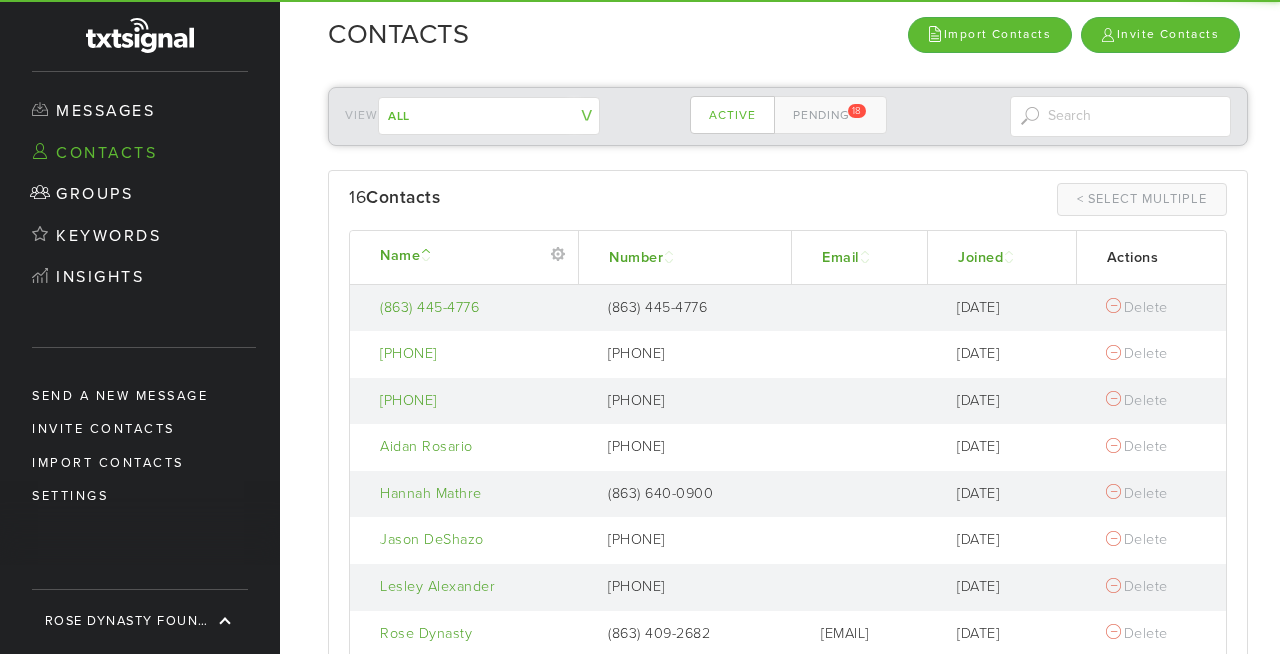 scroll, scrollTop: 0, scrollLeft: 0, axis: both 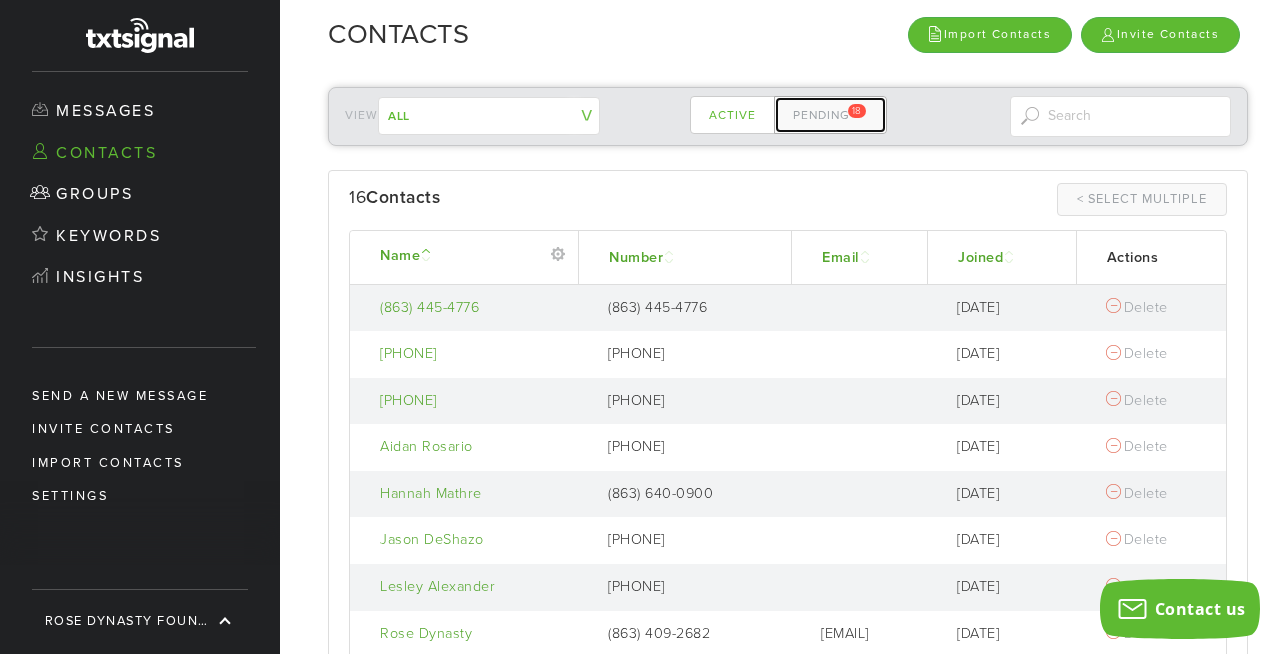 click on "Pending
18" at bounding box center (830, 115) 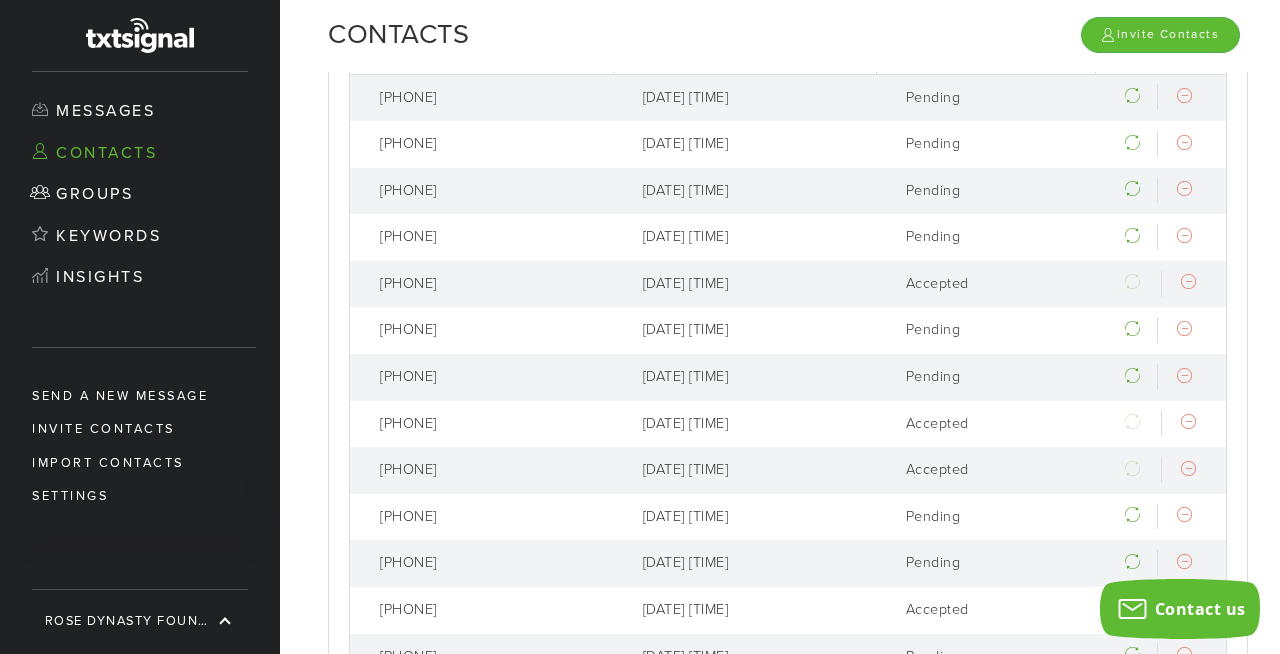 scroll, scrollTop: 0, scrollLeft: 0, axis: both 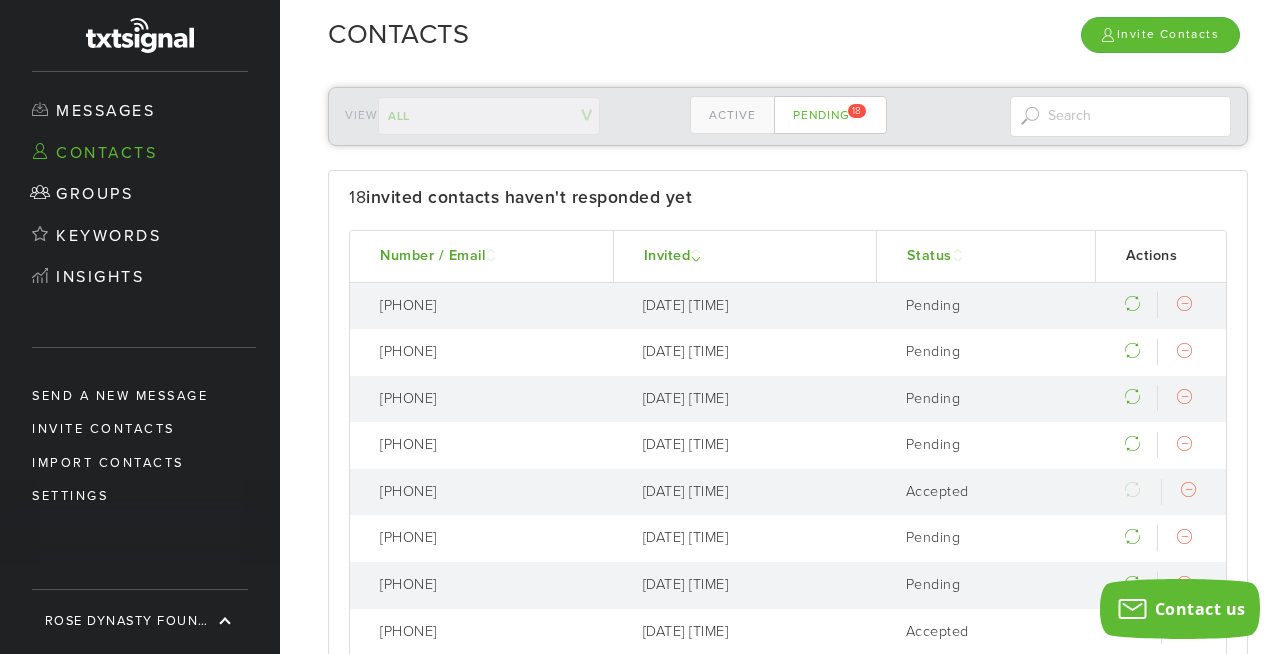 click on "Status" at bounding box center [985, 257] 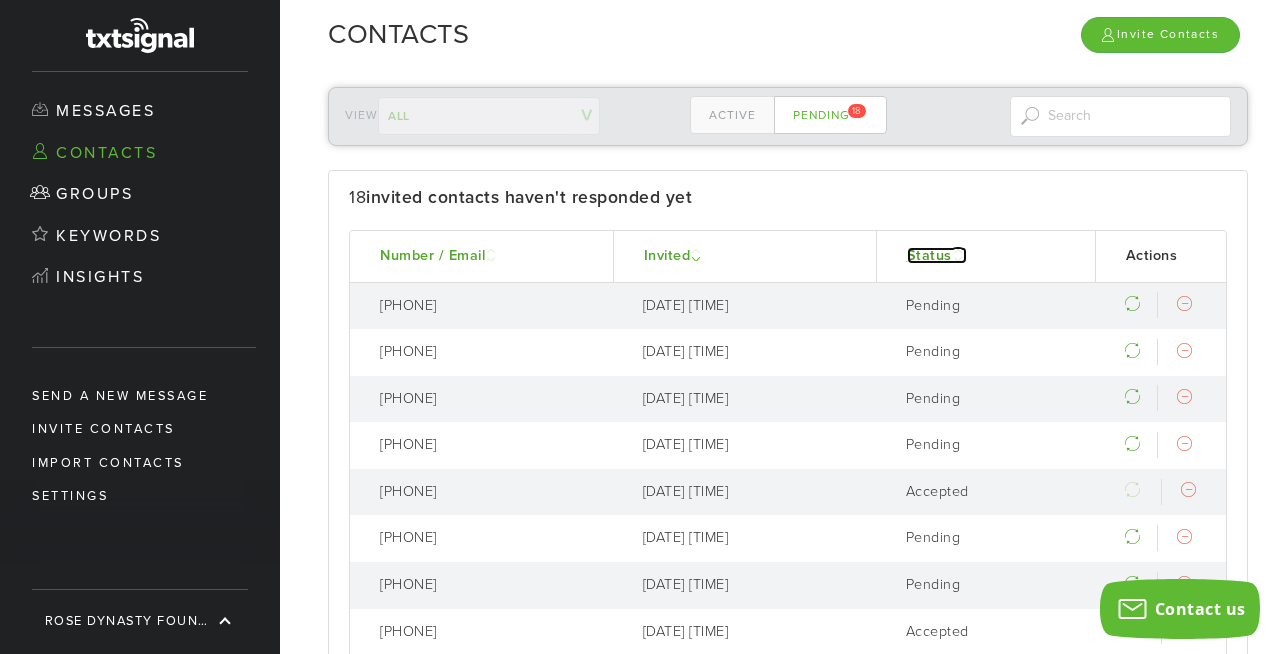 click on "Status" at bounding box center [937, 255] 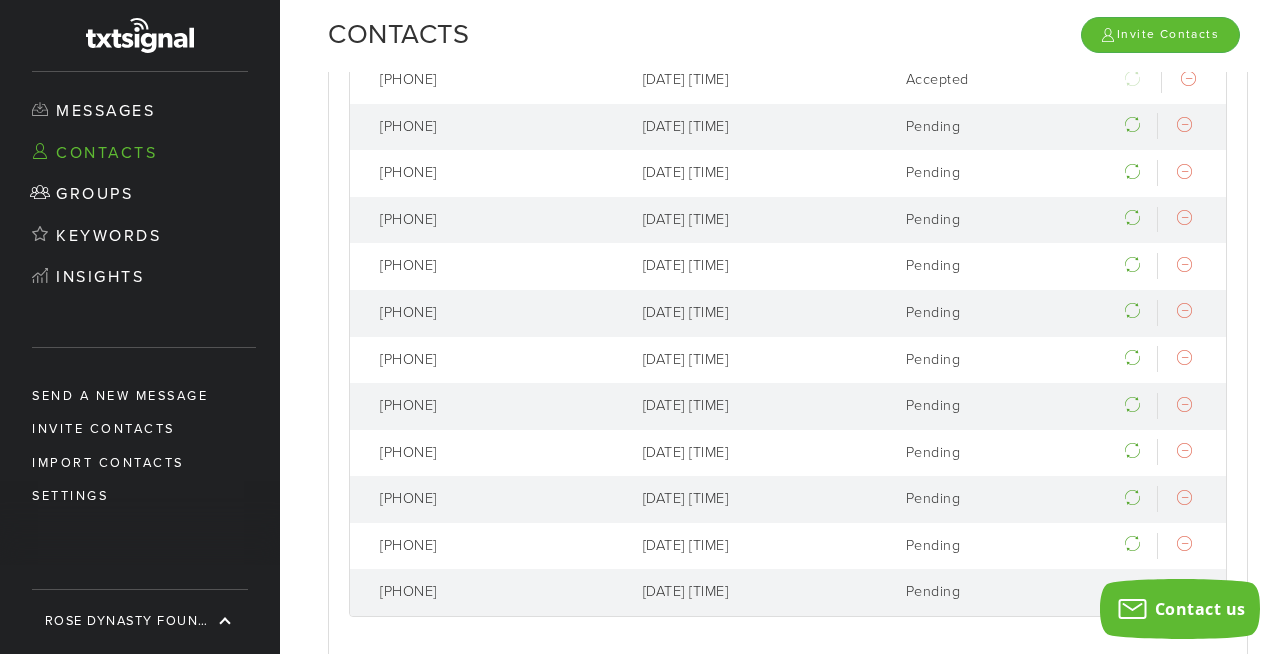 scroll, scrollTop: 941, scrollLeft: 0, axis: vertical 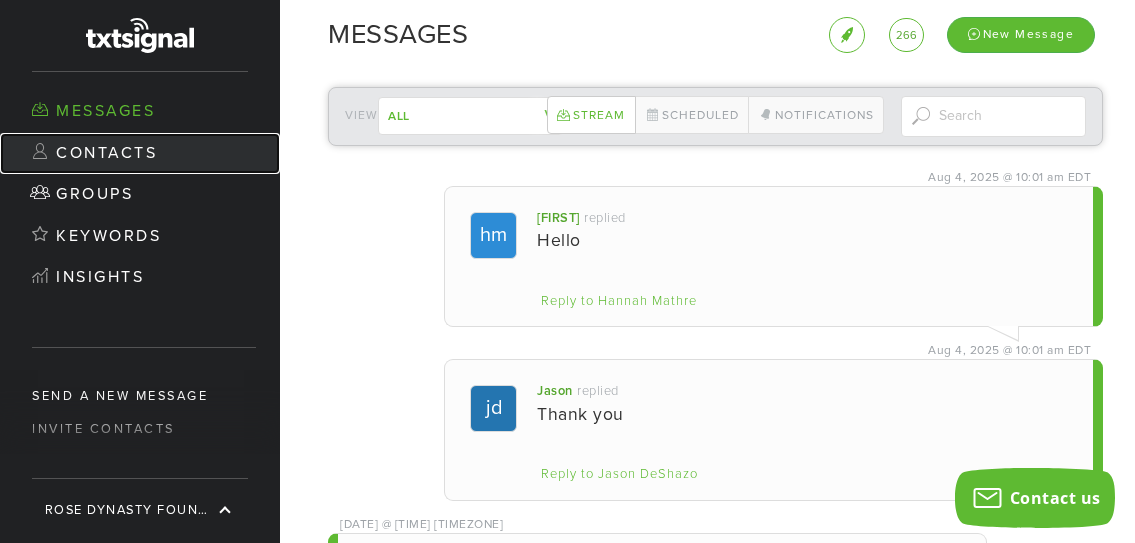 click on "Contacts" at bounding box center (140, 154) 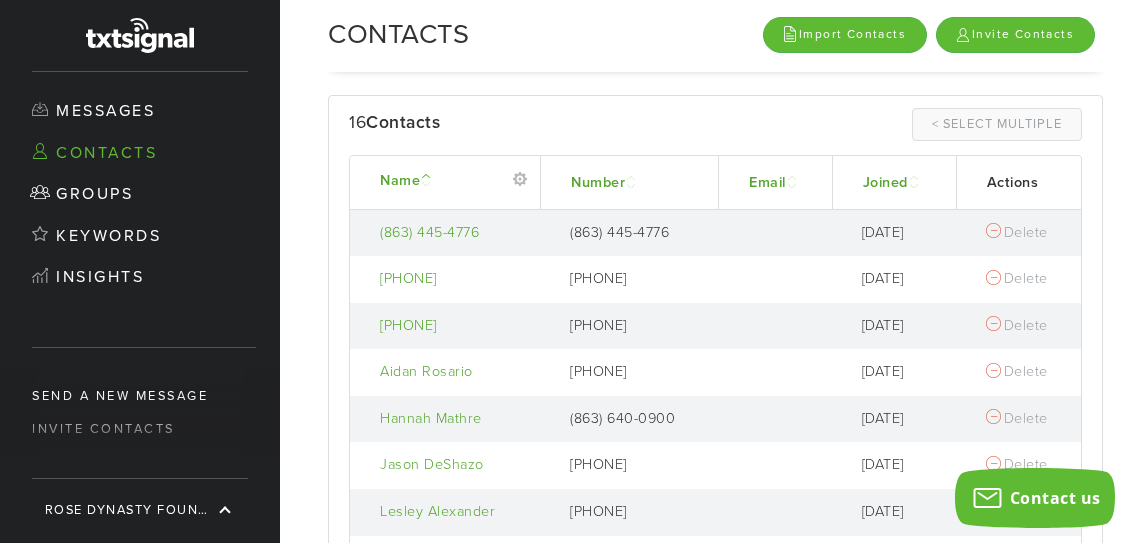 scroll, scrollTop: 0, scrollLeft: 0, axis: both 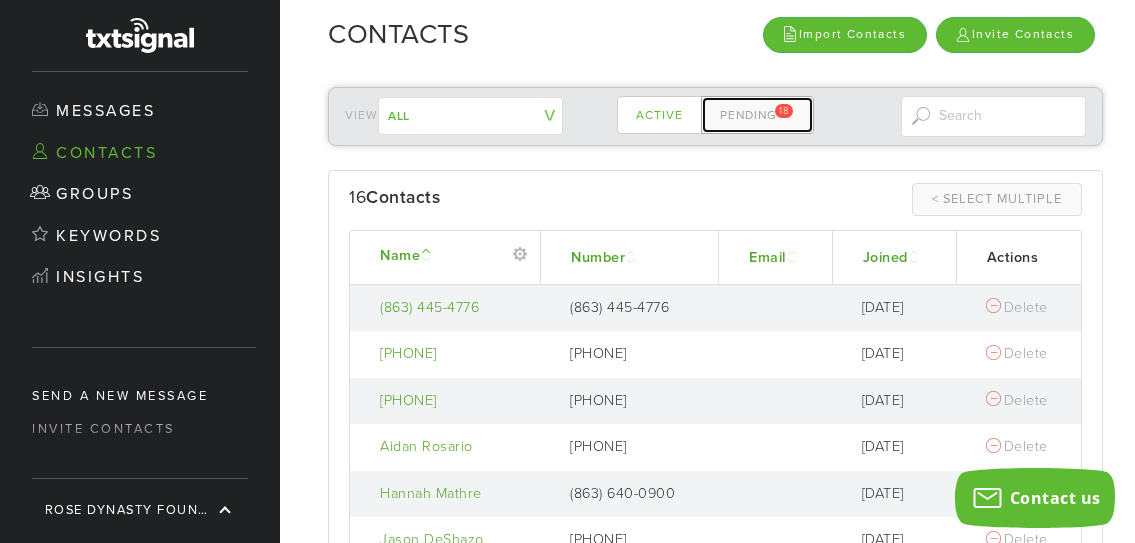 click on "Pending
18" at bounding box center [757, 115] 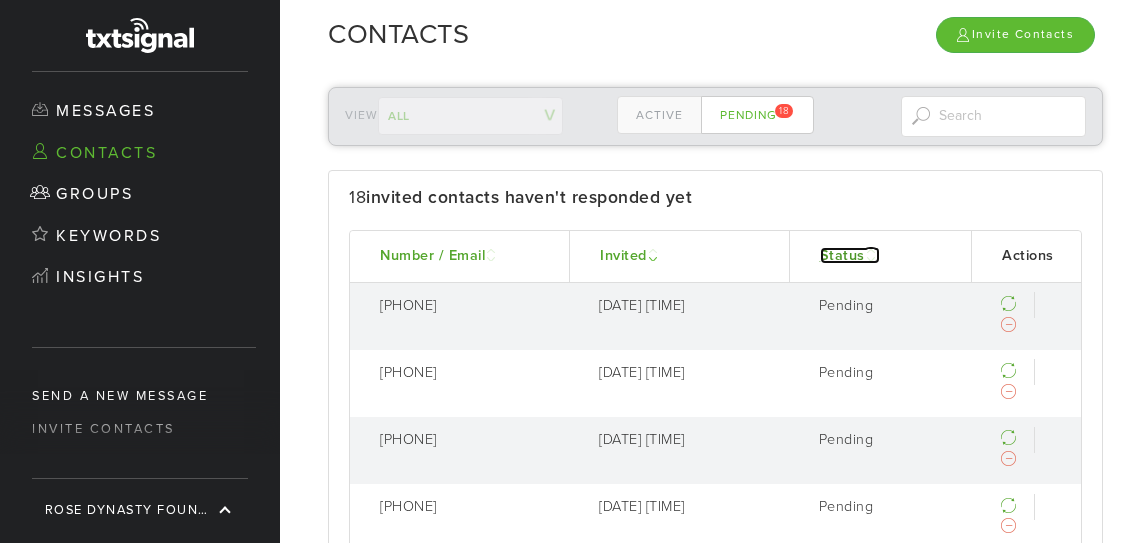click on "Status" at bounding box center [850, 255] 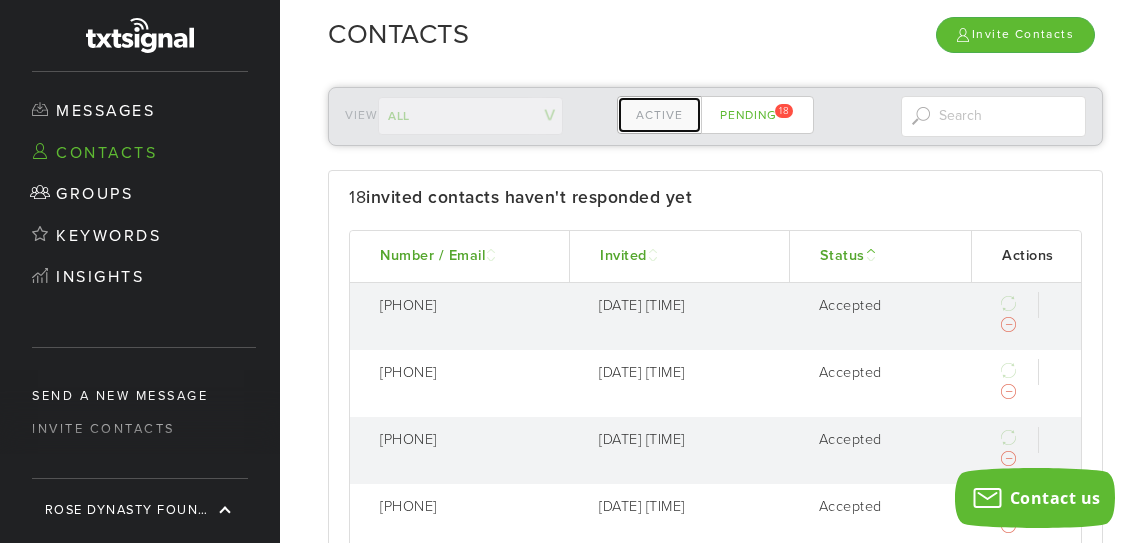 click on "Active" at bounding box center [659, 115] 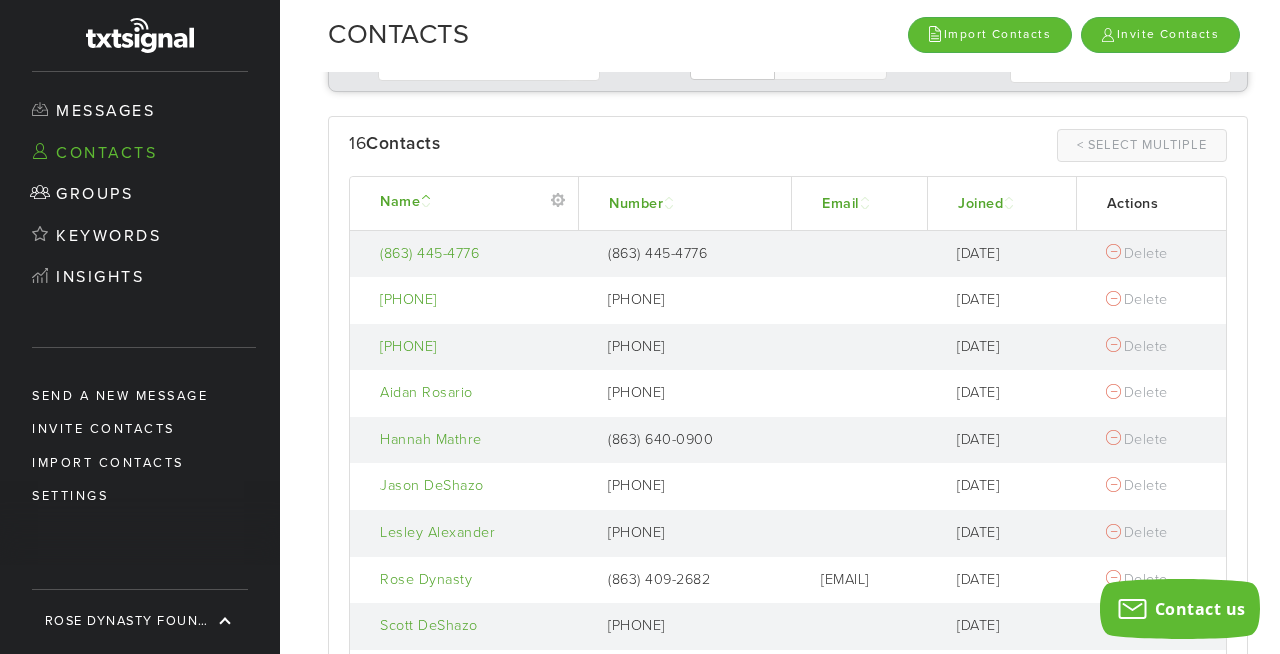 scroll, scrollTop: 0, scrollLeft: 0, axis: both 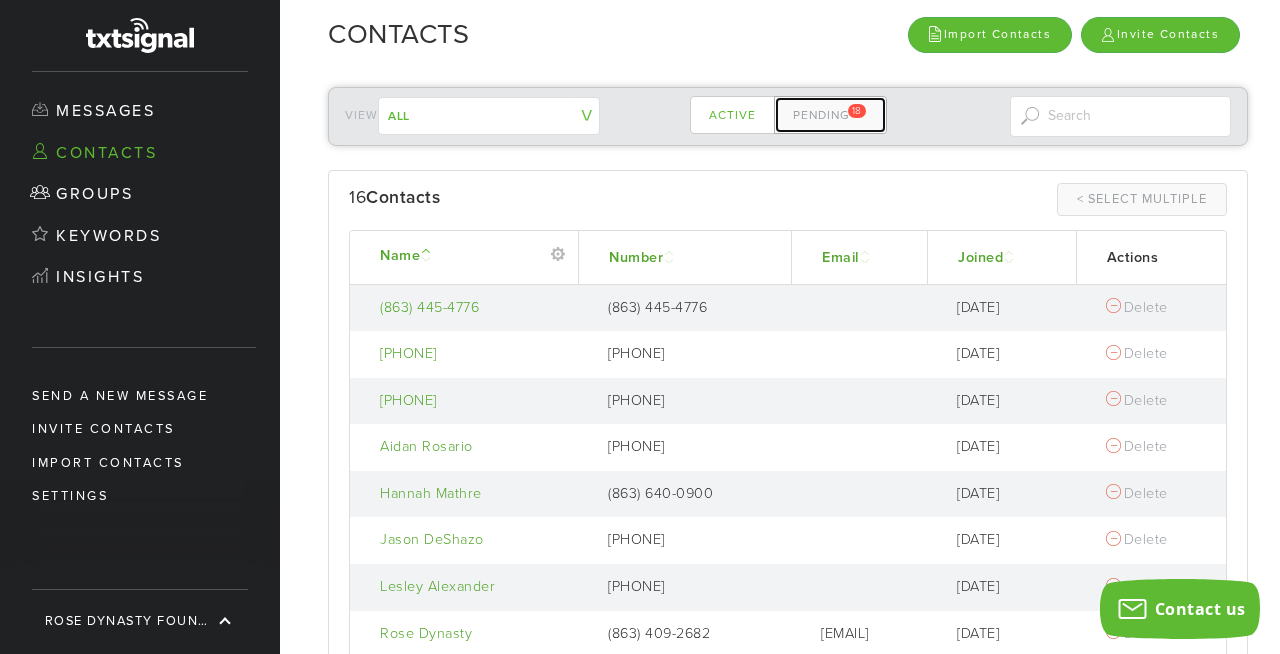 click on "Pending
18" at bounding box center (830, 115) 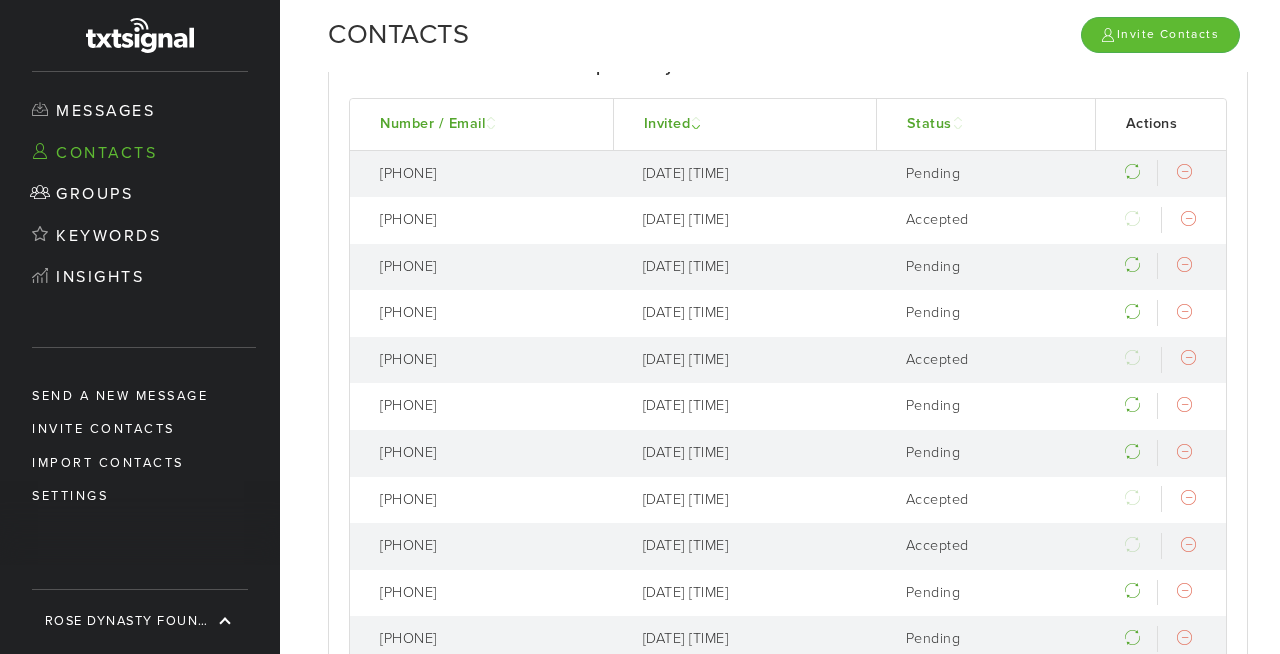 scroll, scrollTop: 47, scrollLeft: 0, axis: vertical 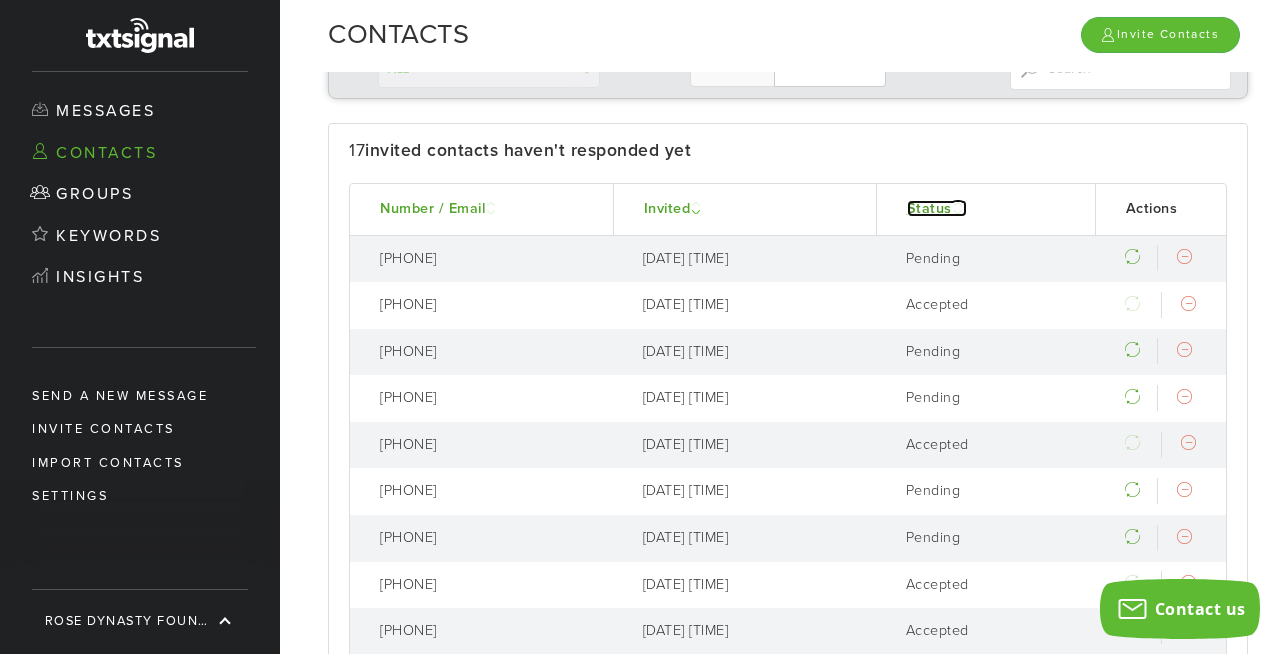 click at bounding box center (958, 207) 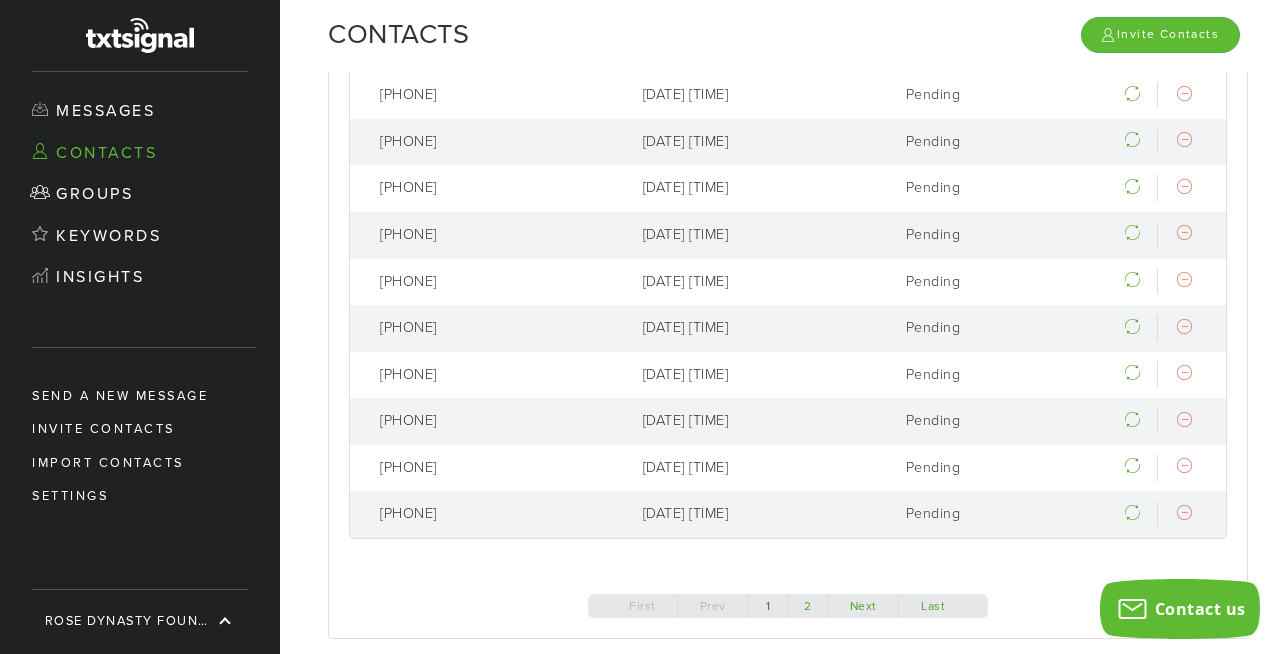 scroll, scrollTop: 913, scrollLeft: 0, axis: vertical 